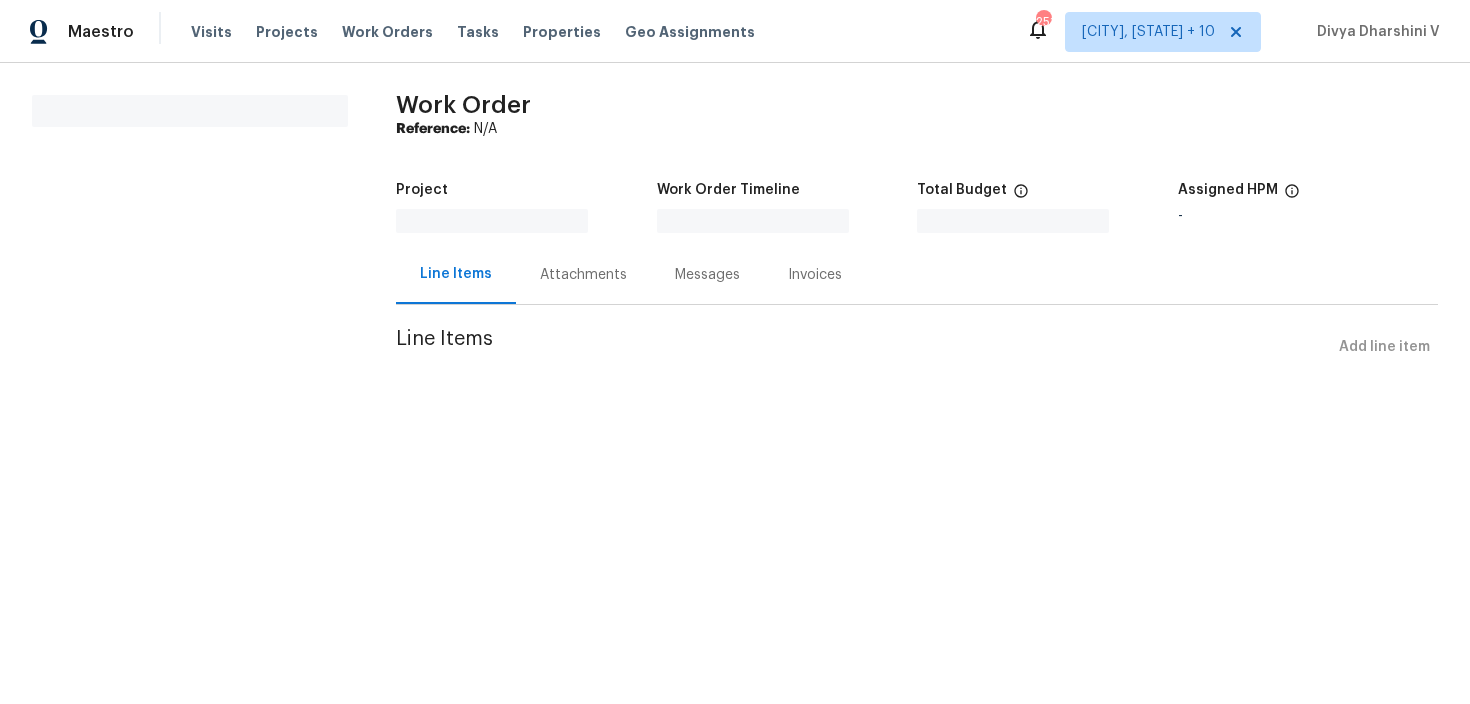 scroll, scrollTop: 0, scrollLeft: 0, axis: both 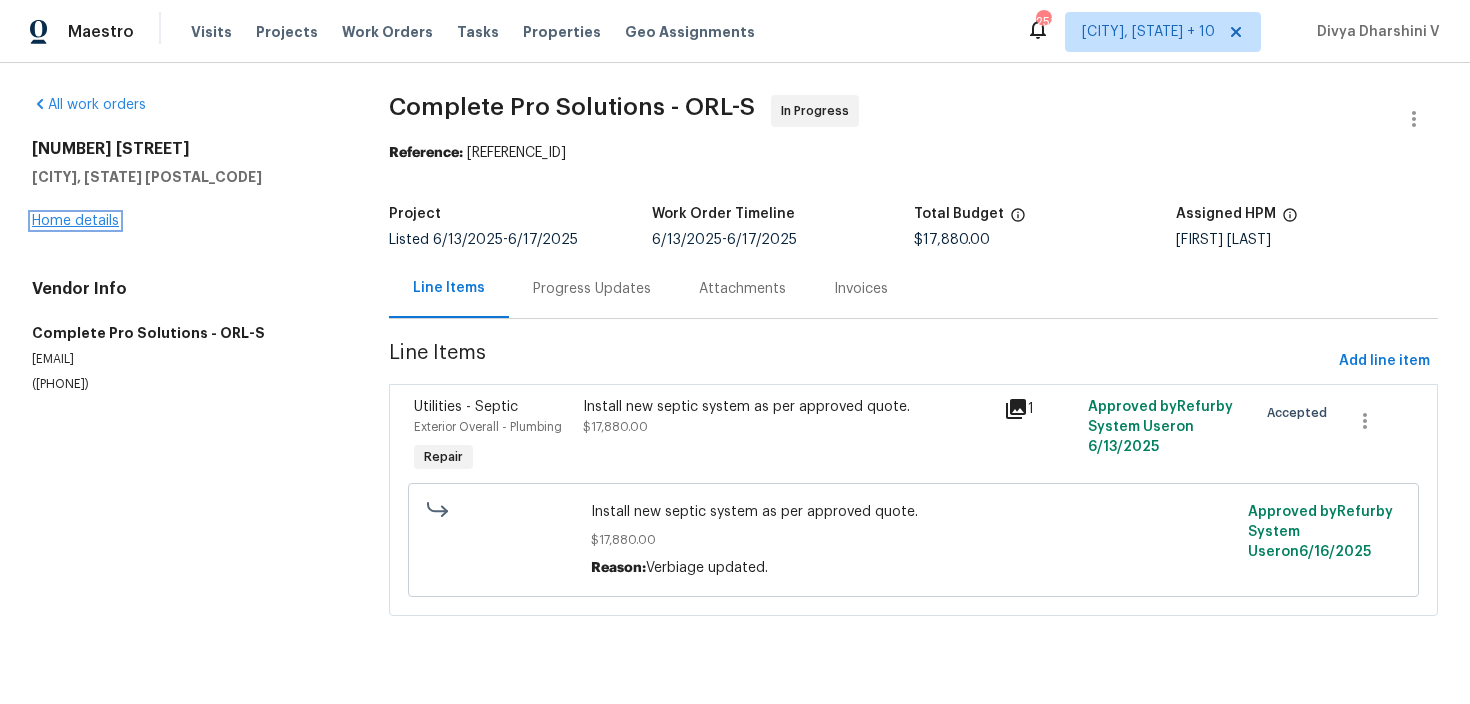 click on "Home details" at bounding box center [75, 221] 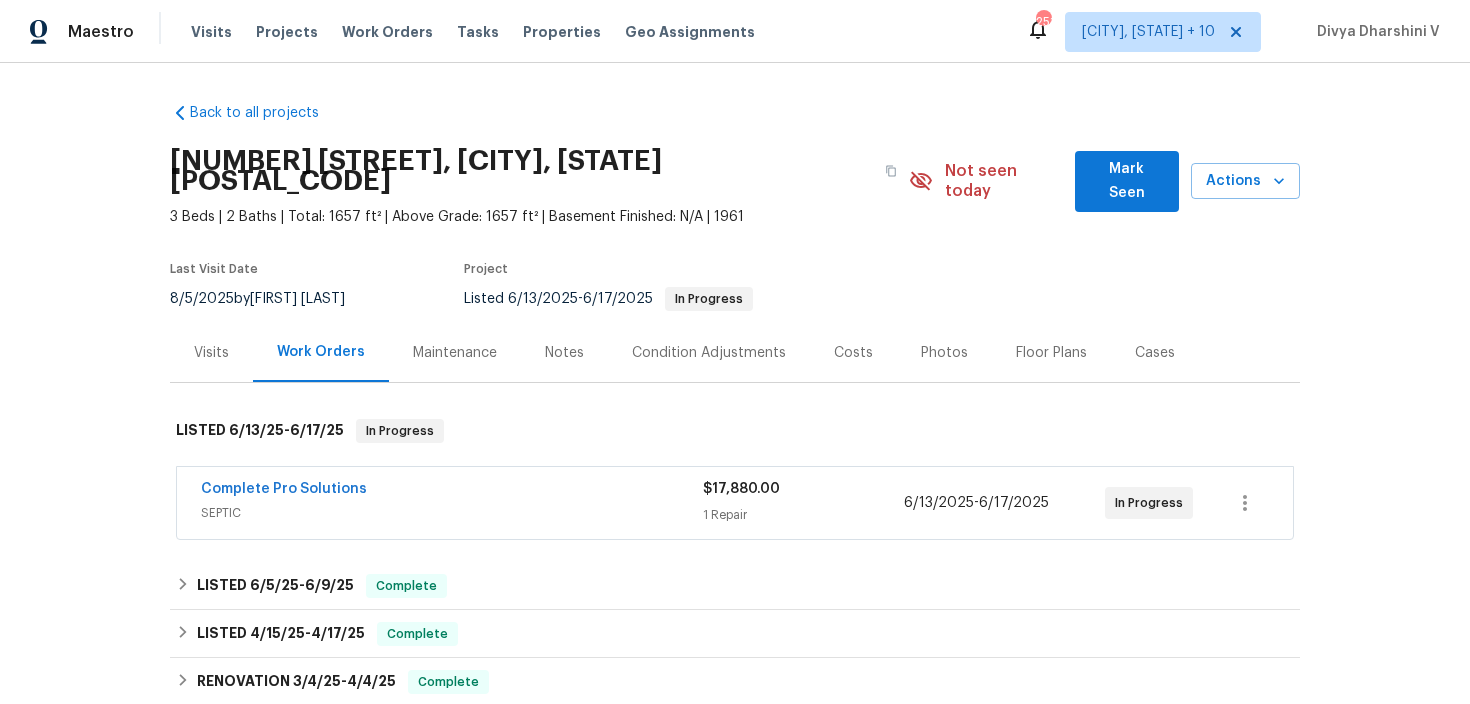 click on "Complete Pro Solutions SEPTIC $17,880.00 1 Repair 6/13/2025  -  6/17/2025 In Progress" at bounding box center [735, 503] 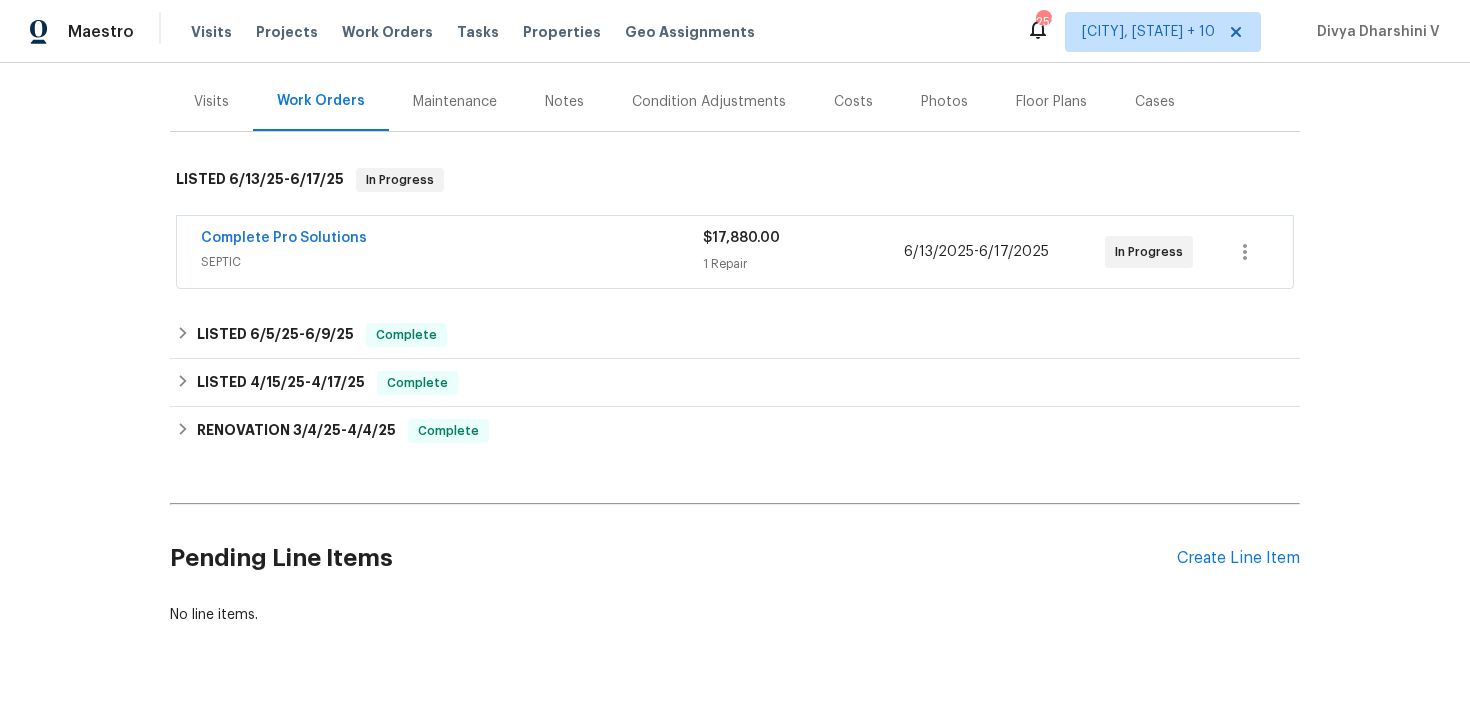 scroll, scrollTop: 288, scrollLeft: 0, axis: vertical 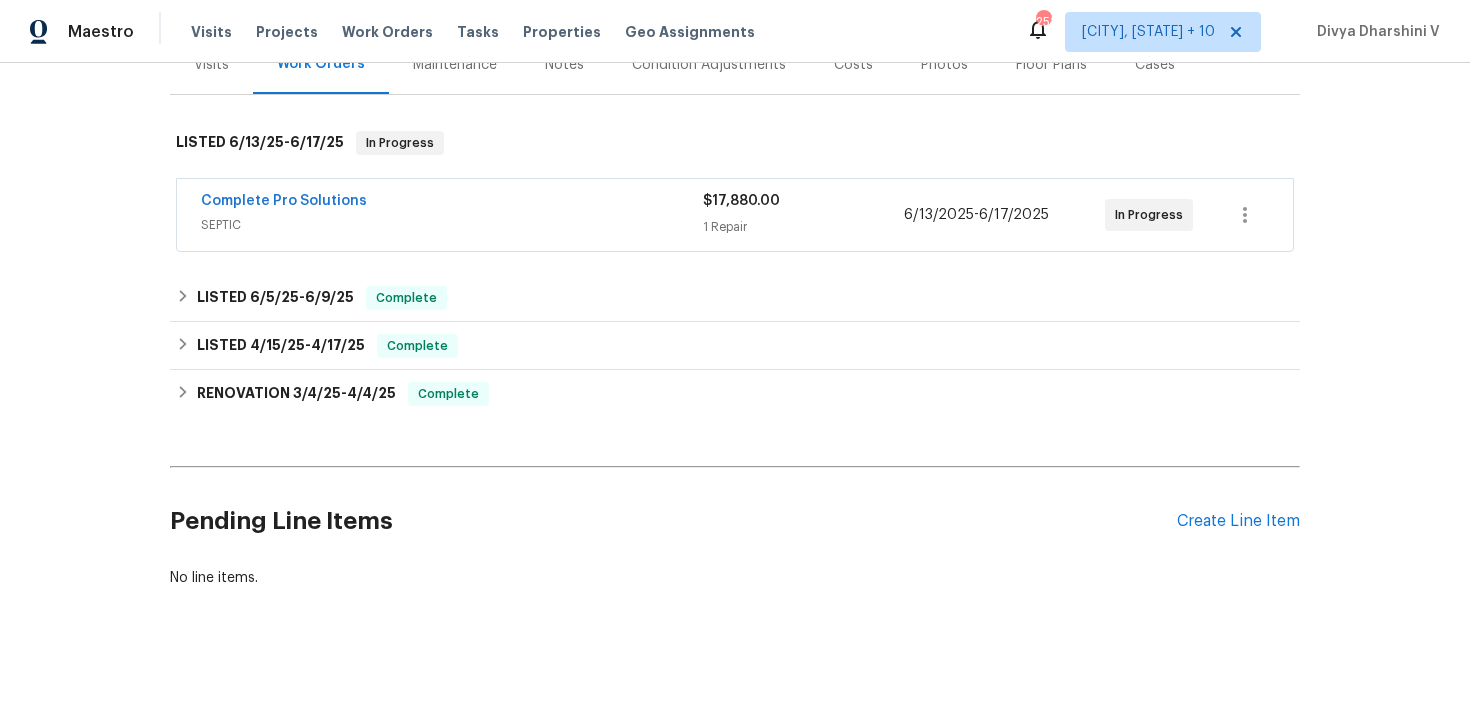 click on "Pending Line Items Create Line Item" at bounding box center (735, 521) 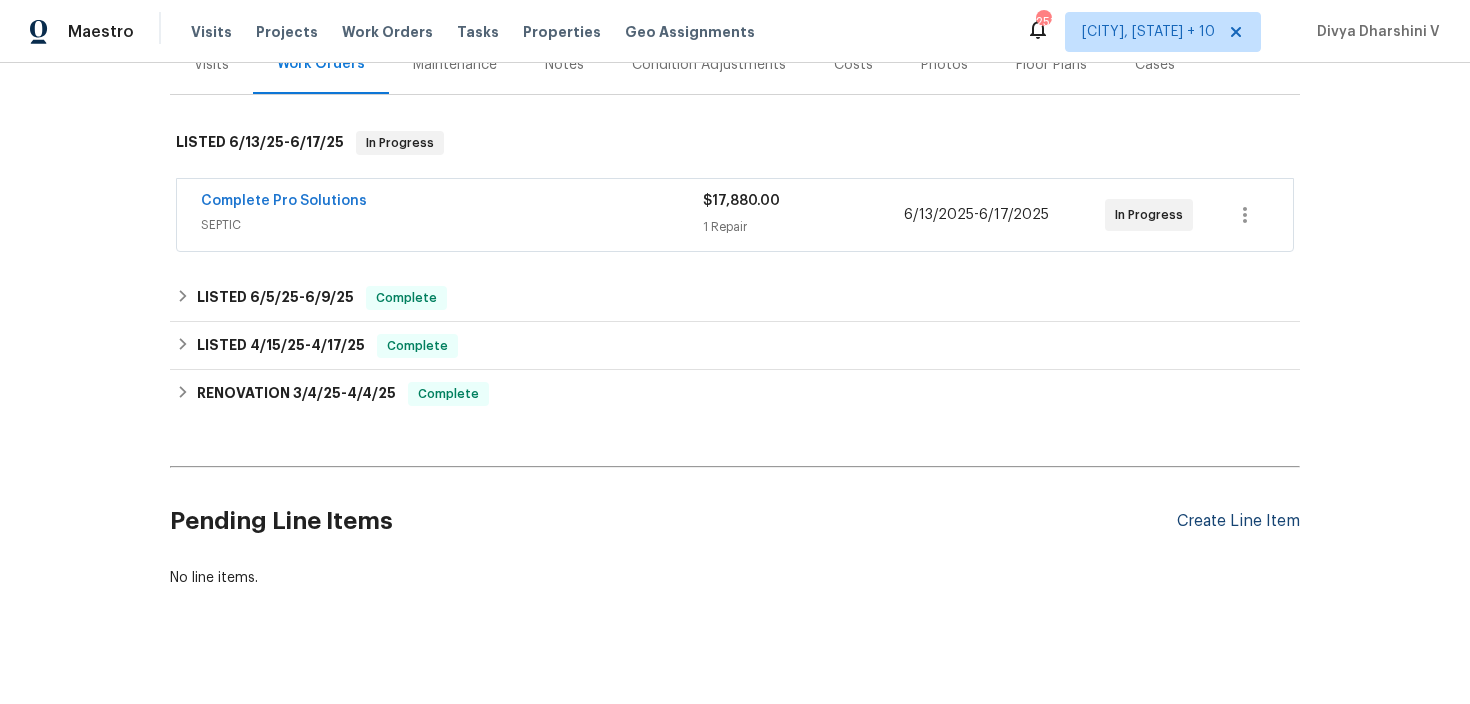 click on "Create Line Item" at bounding box center [1238, 521] 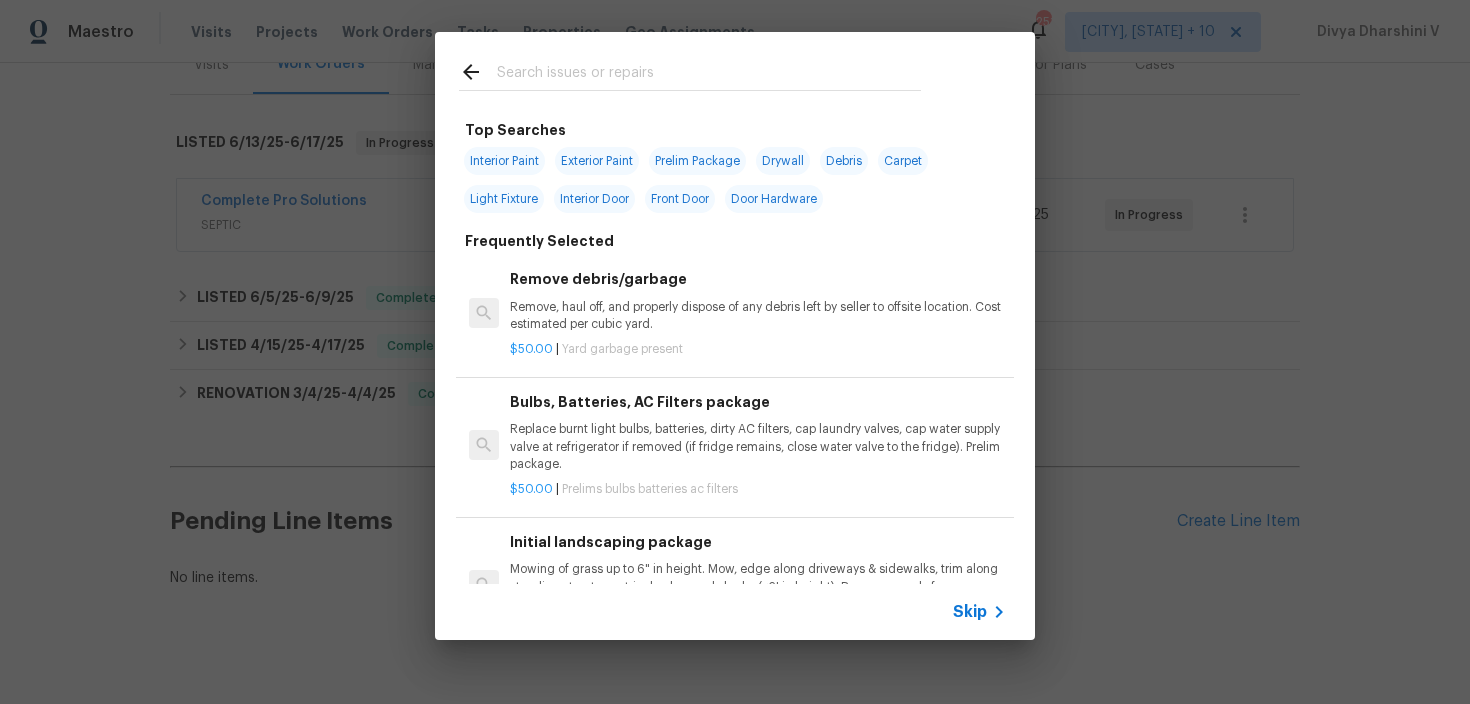 click 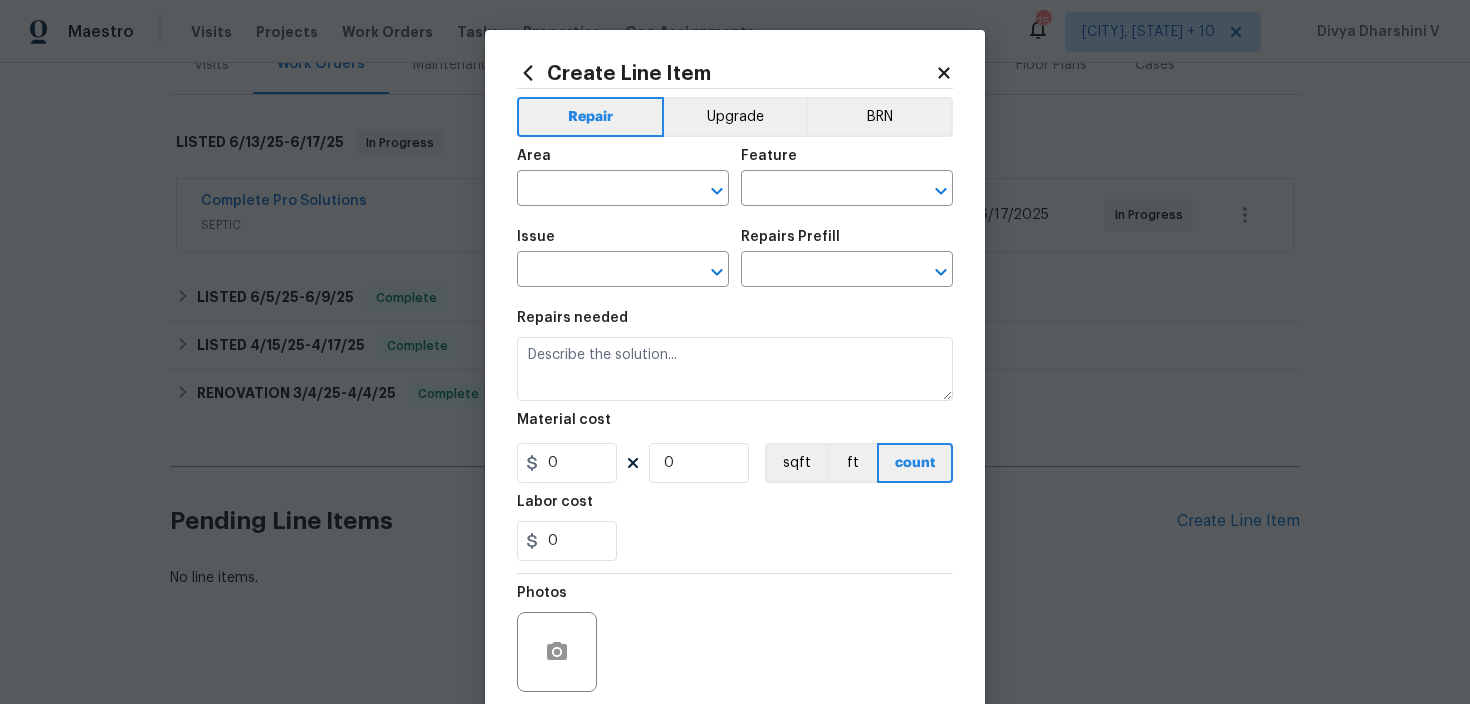 click on "Repairs needed" at bounding box center [735, 324] 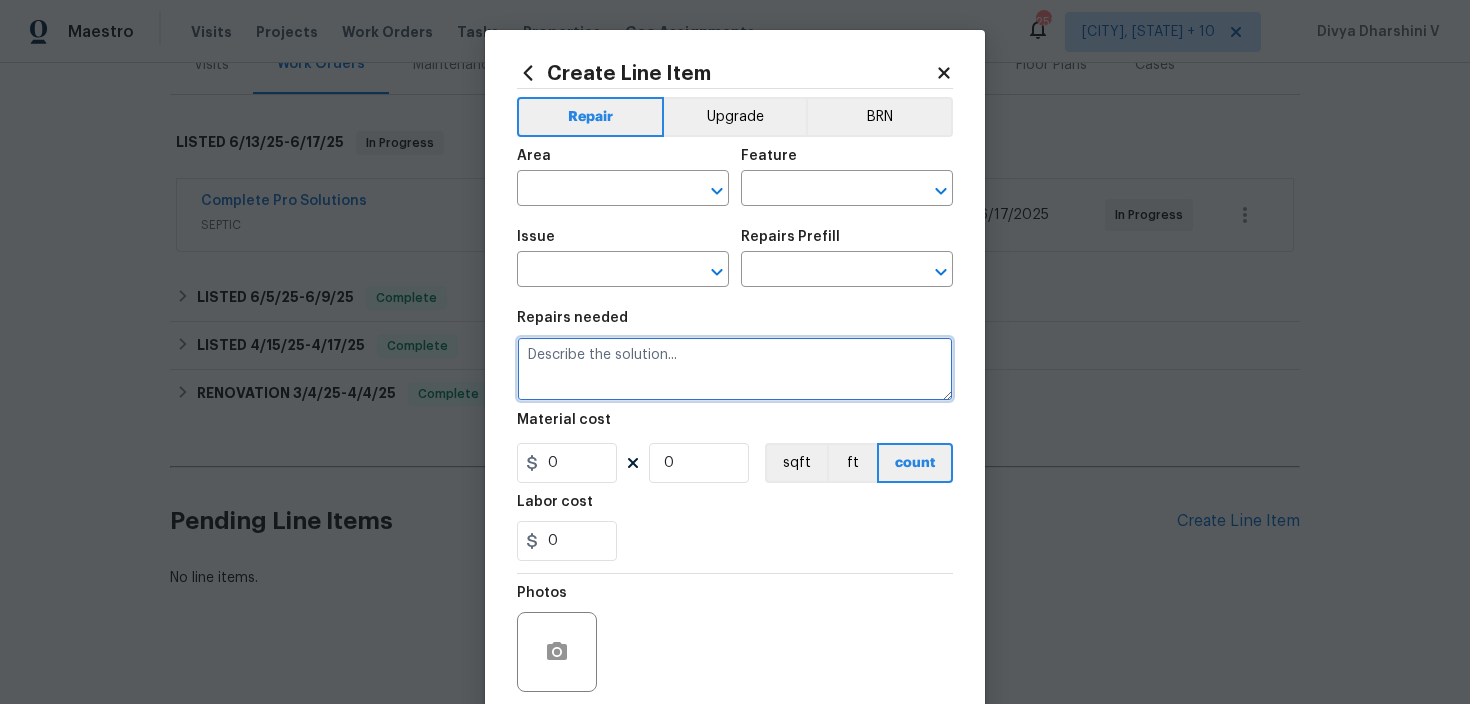 click at bounding box center (735, 369) 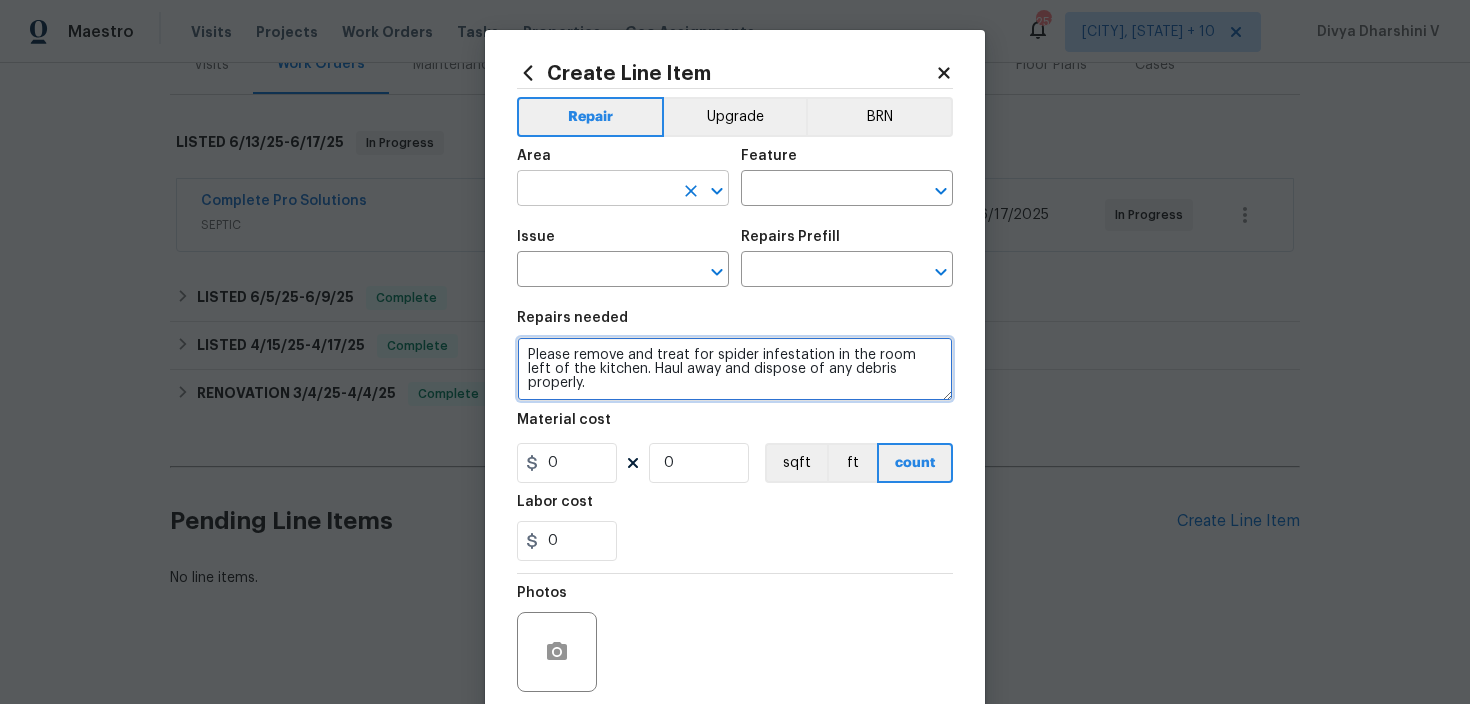 type on "Please remove and treat for spider infestation in the room left of the kitchen. Haul away and dispose of any debris properly." 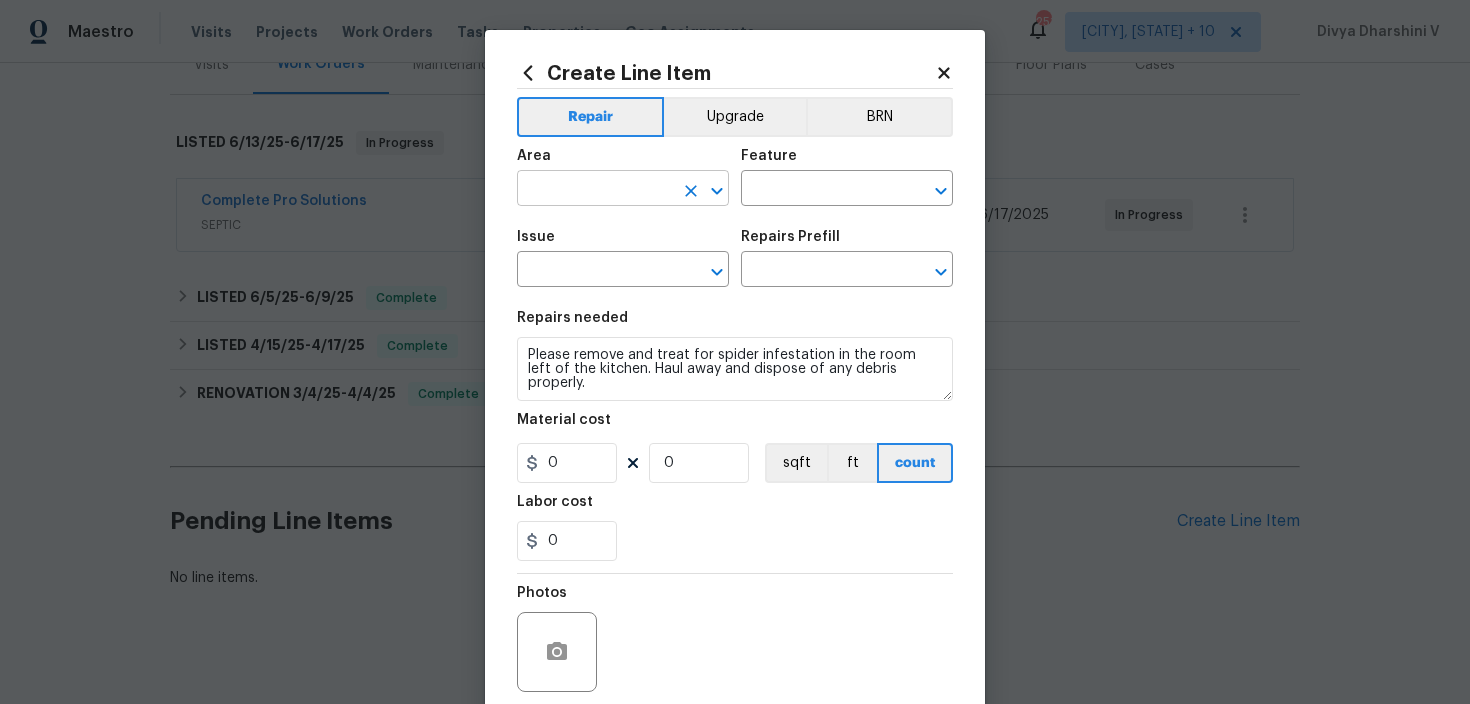 click at bounding box center (595, 190) 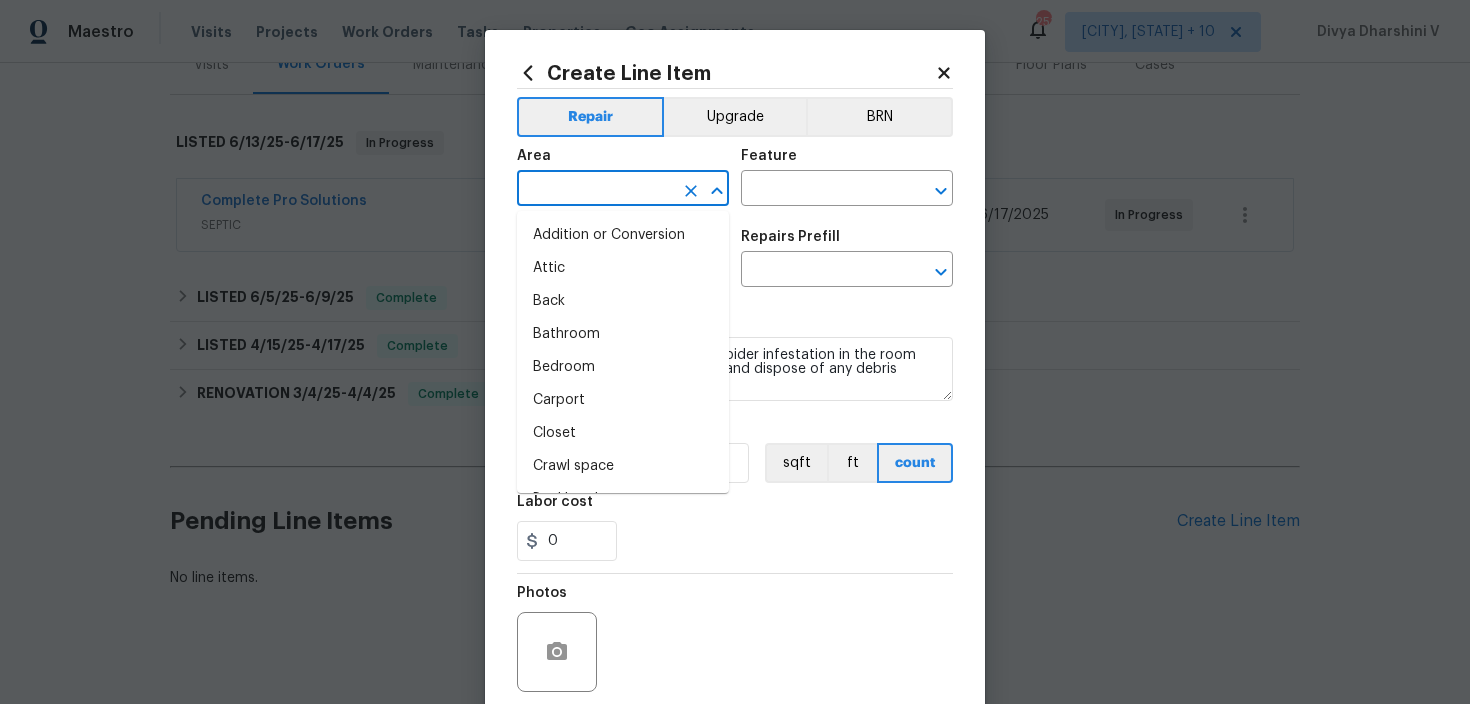 type on "o" 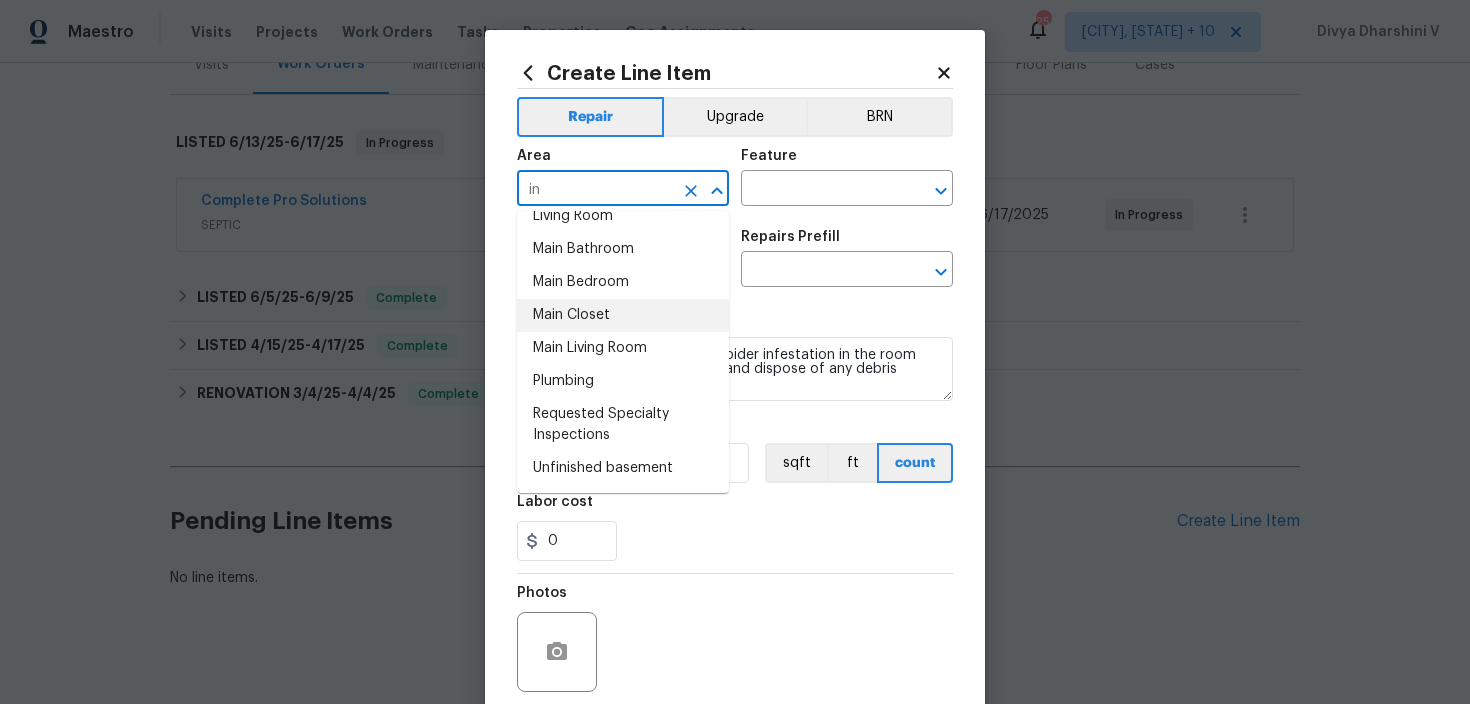 scroll, scrollTop: 0, scrollLeft: 0, axis: both 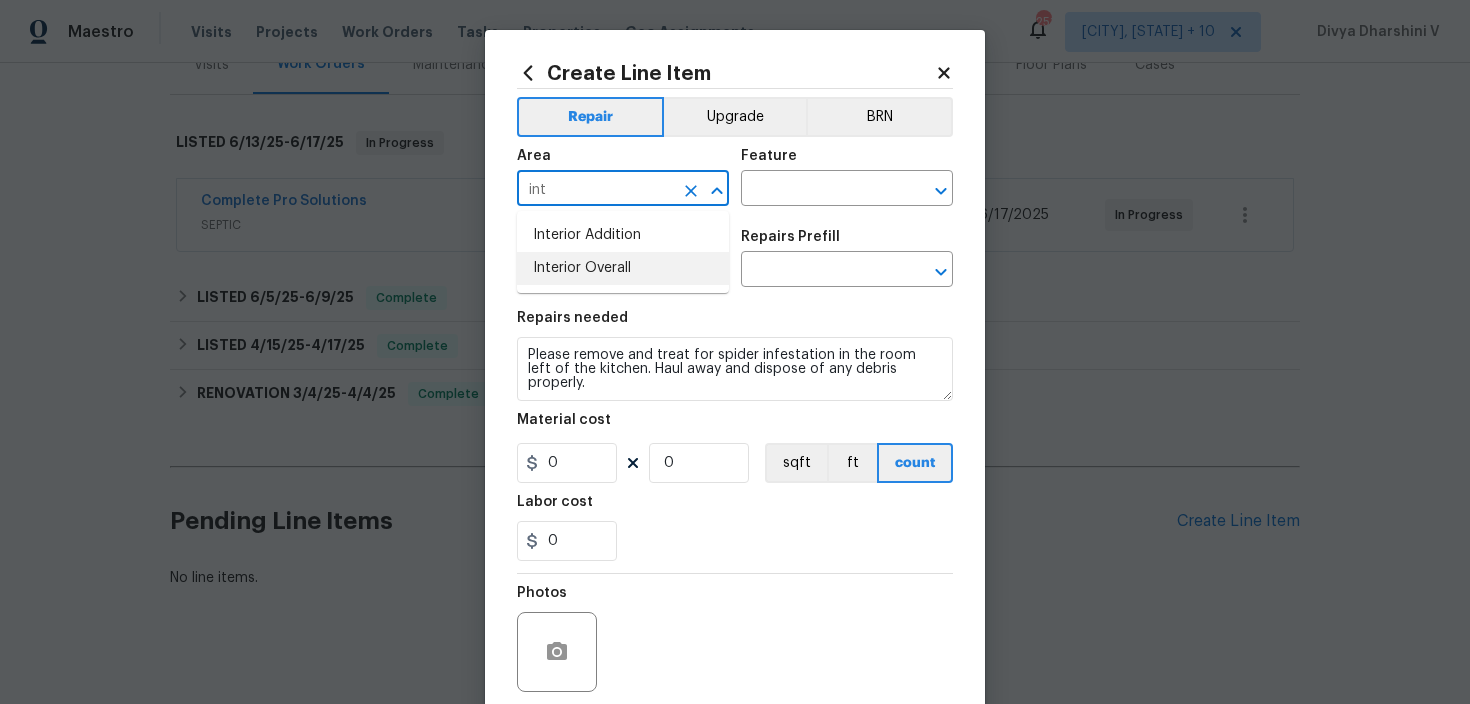 click on "Interior Overall" at bounding box center [623, 268] 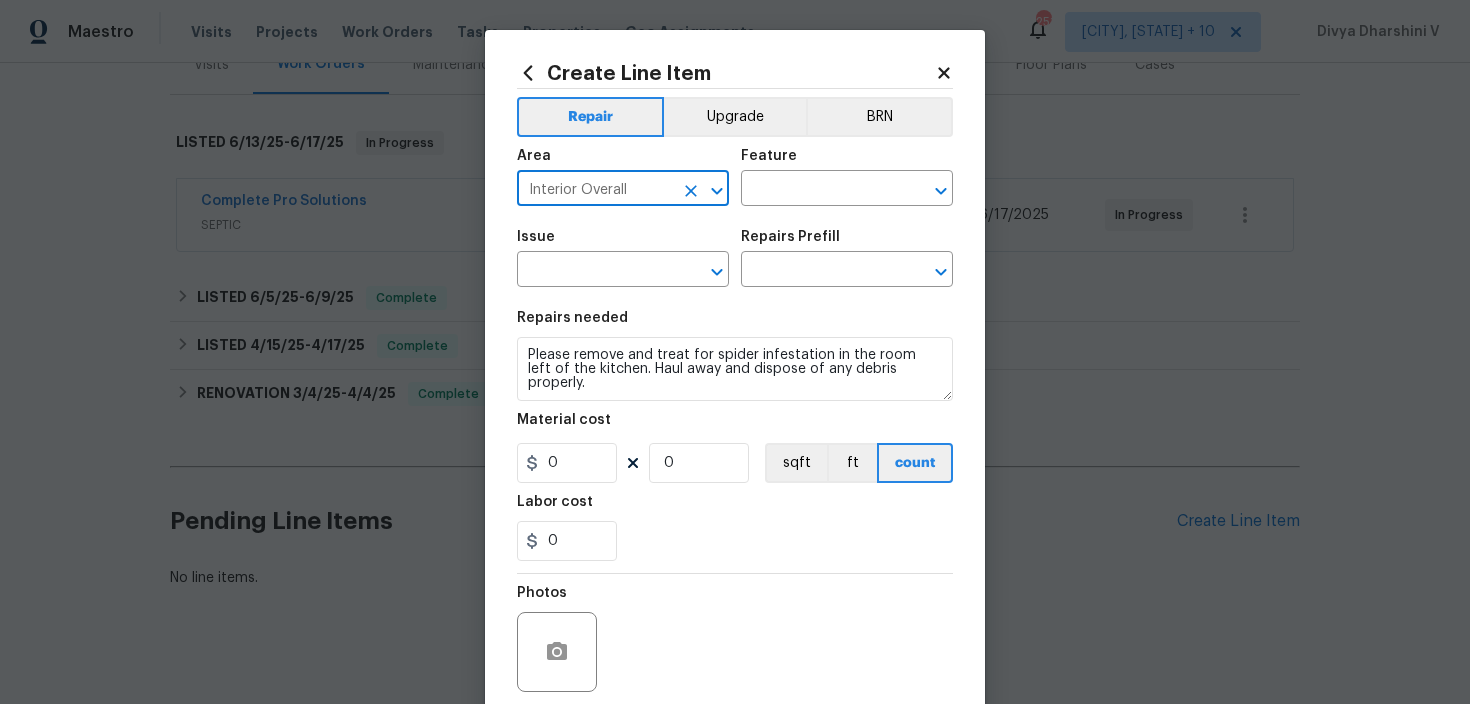 type on "Interior Overall" 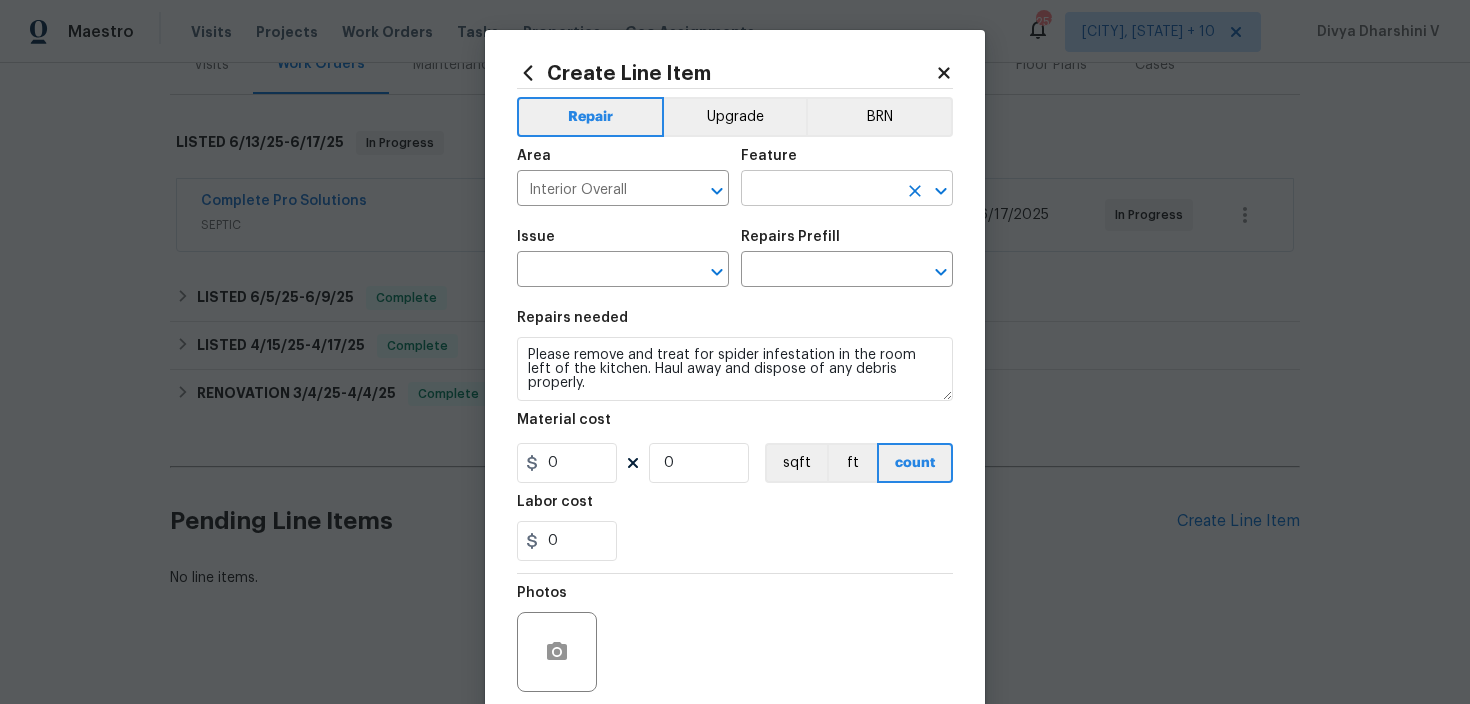 click at bounding box center [819, 190] 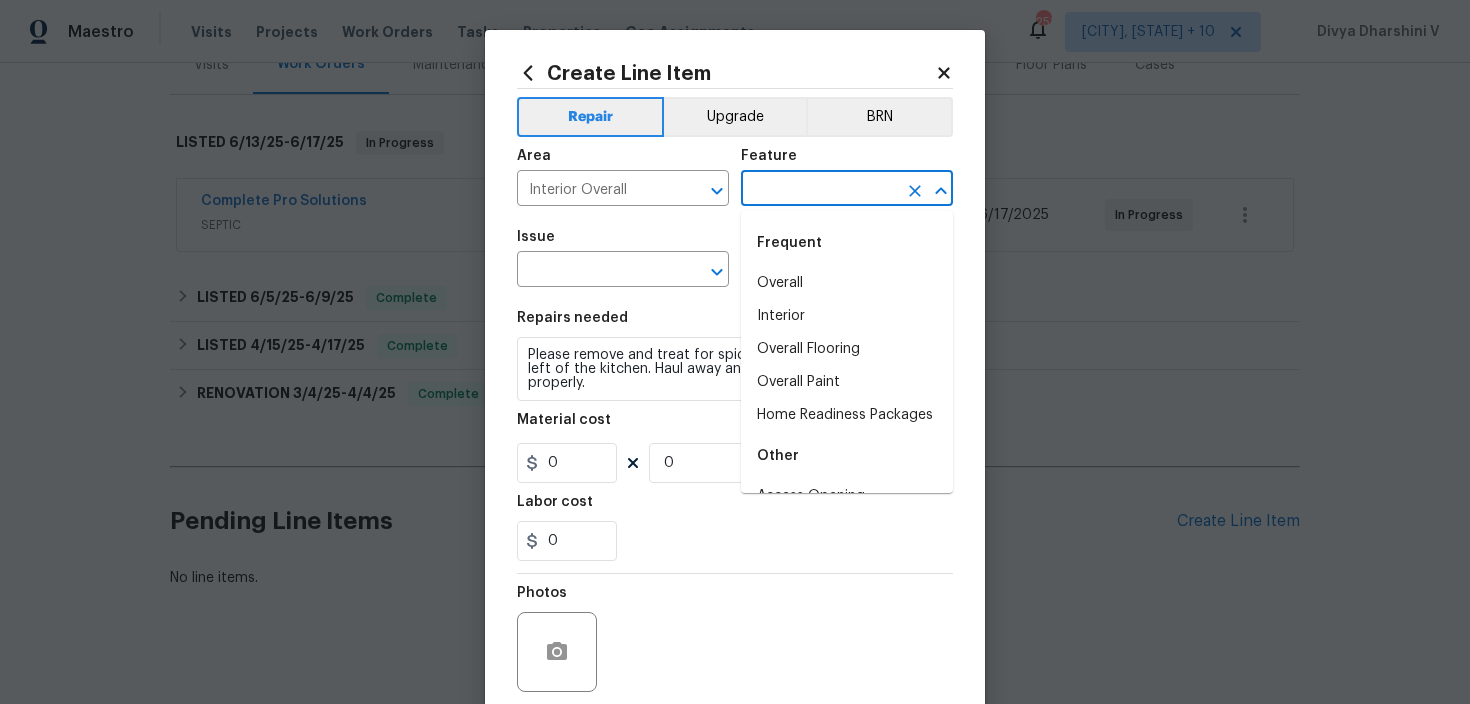 type on "i" 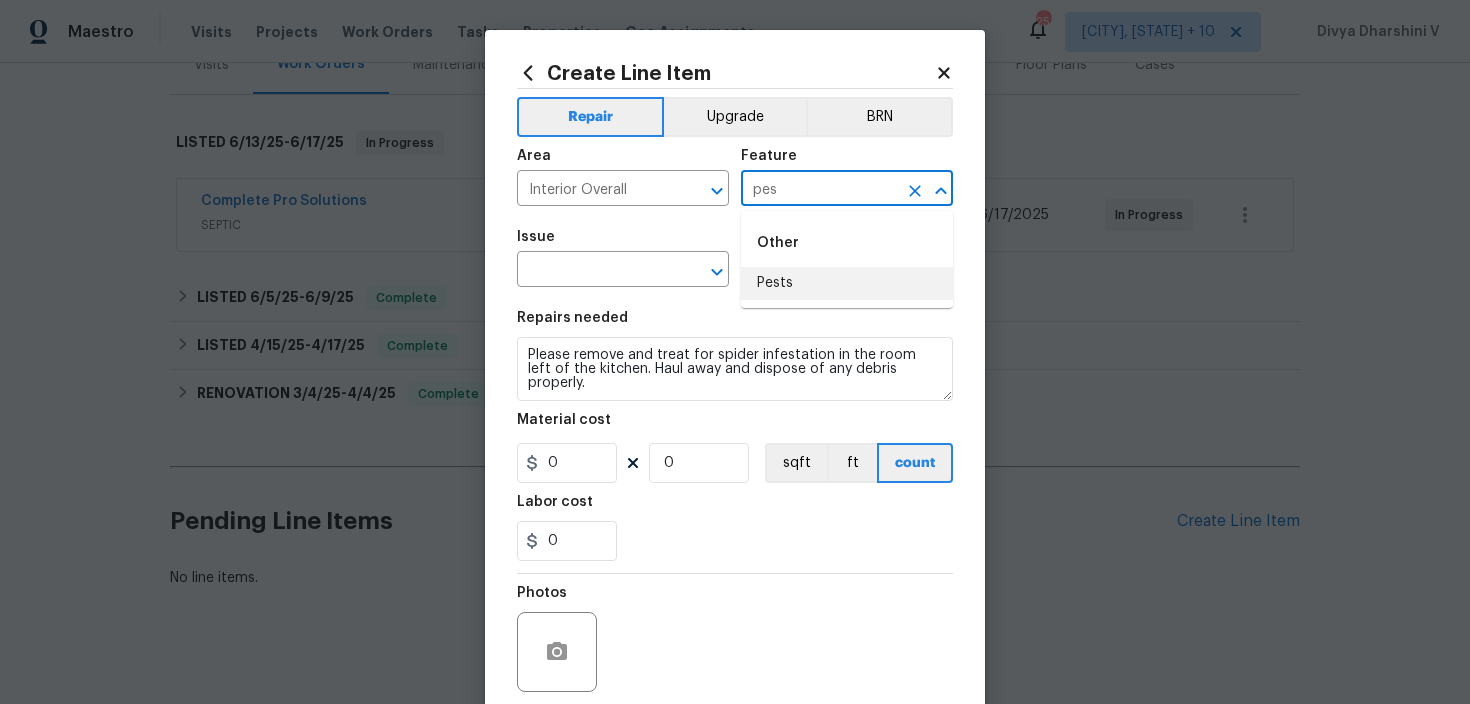 click on "Pests" at bounding box center (847, 283) 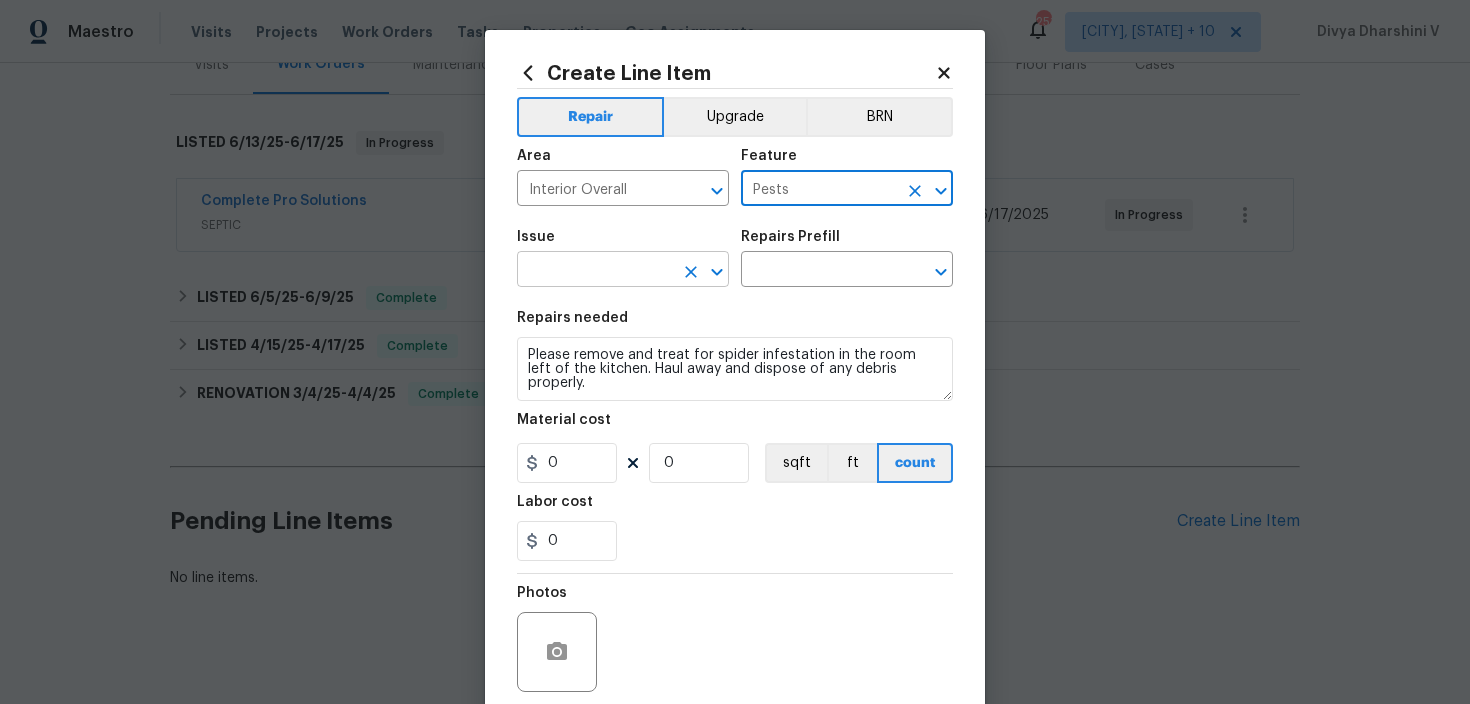 type on "Pests" 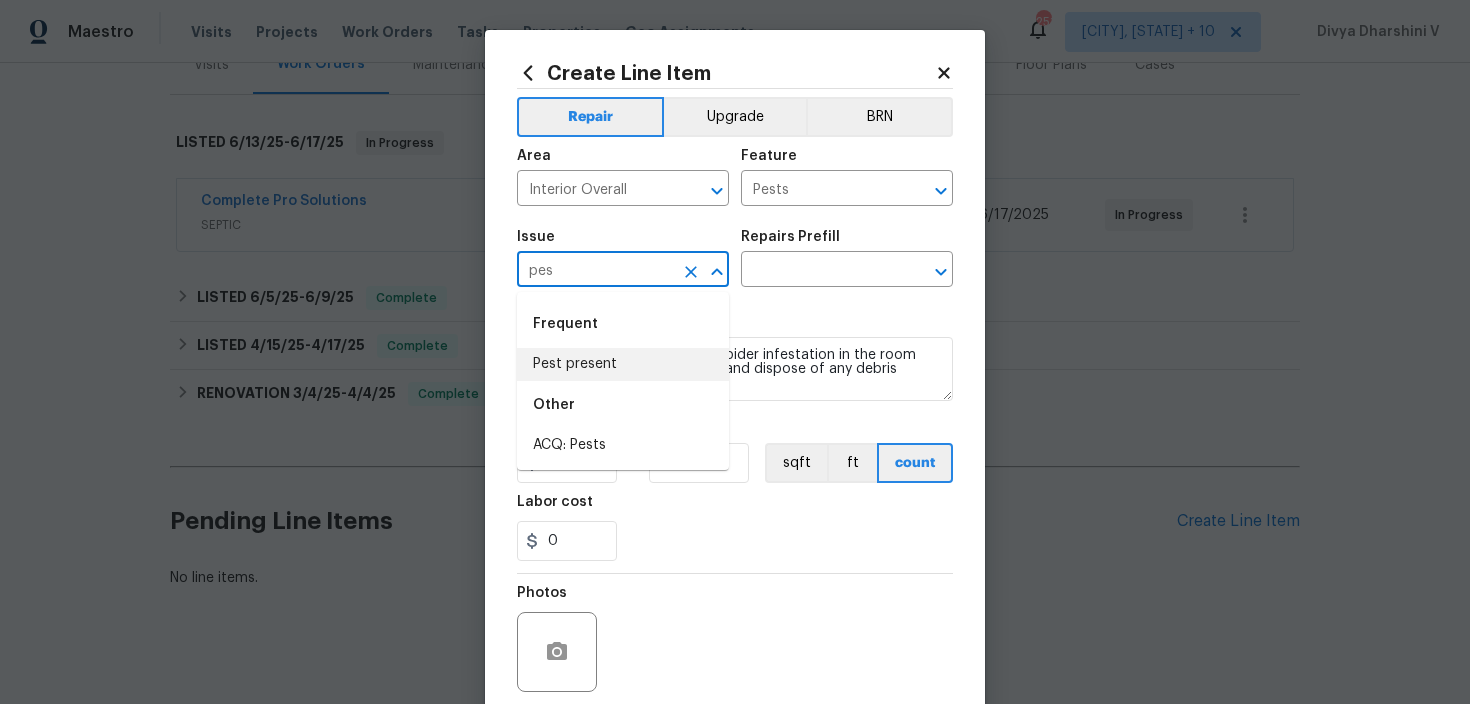click on "Pest present" at bounding box center [623, 364] 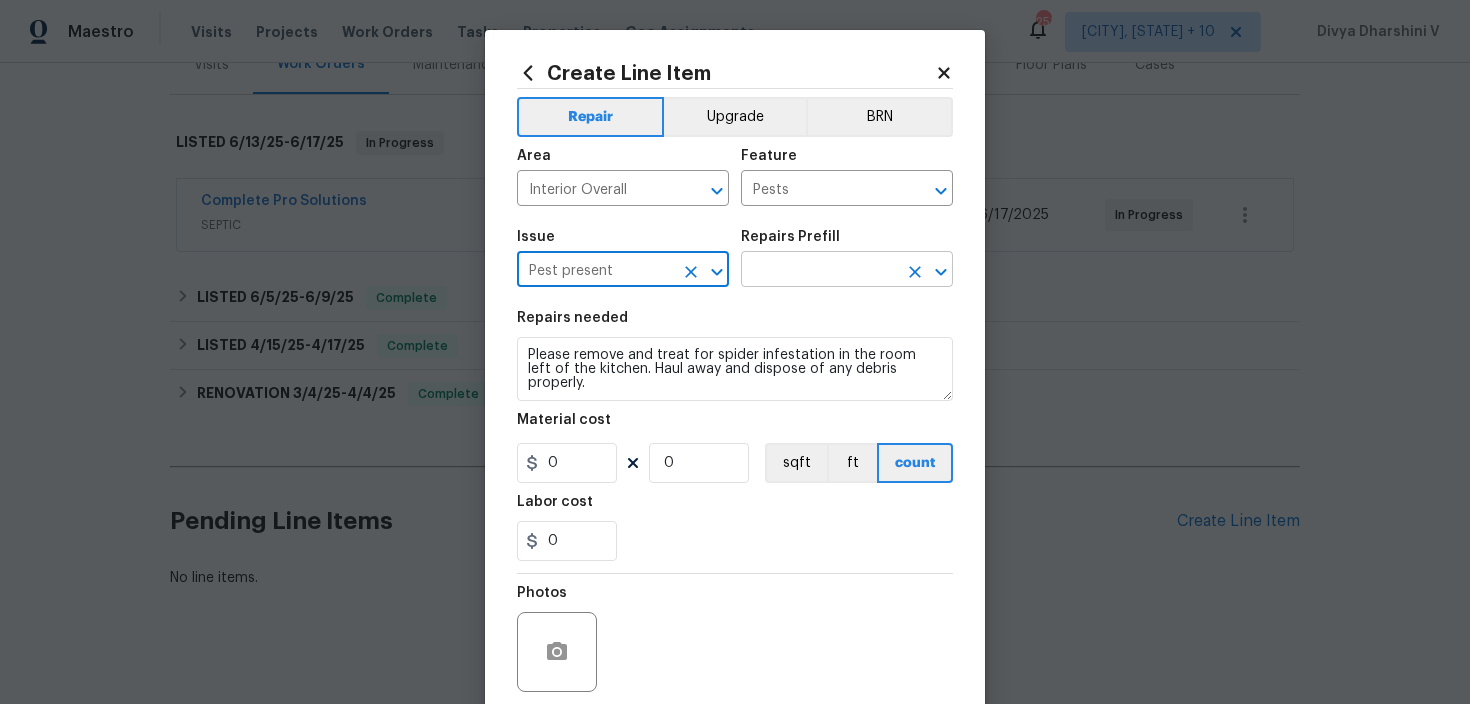 type on "Pest present" 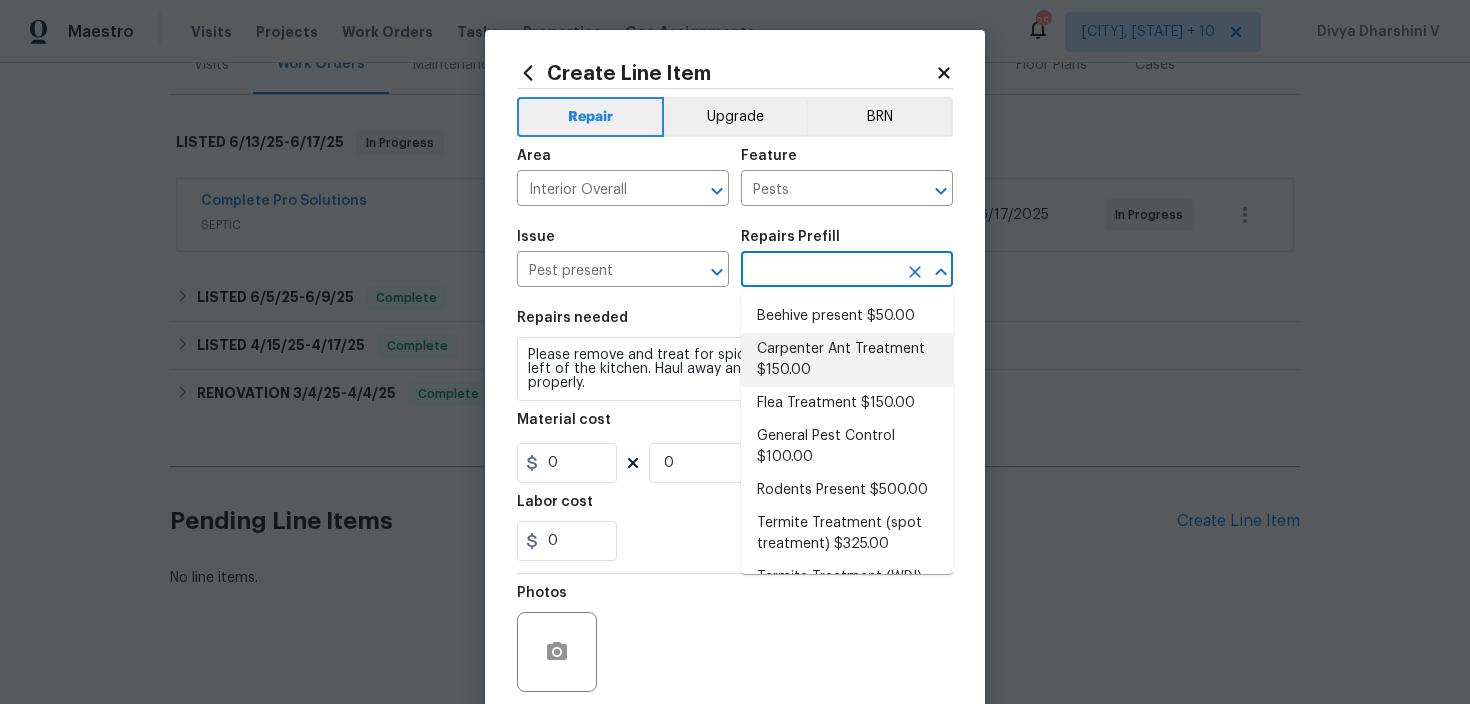 click on "Material cost" at bounding box center (735, 426) 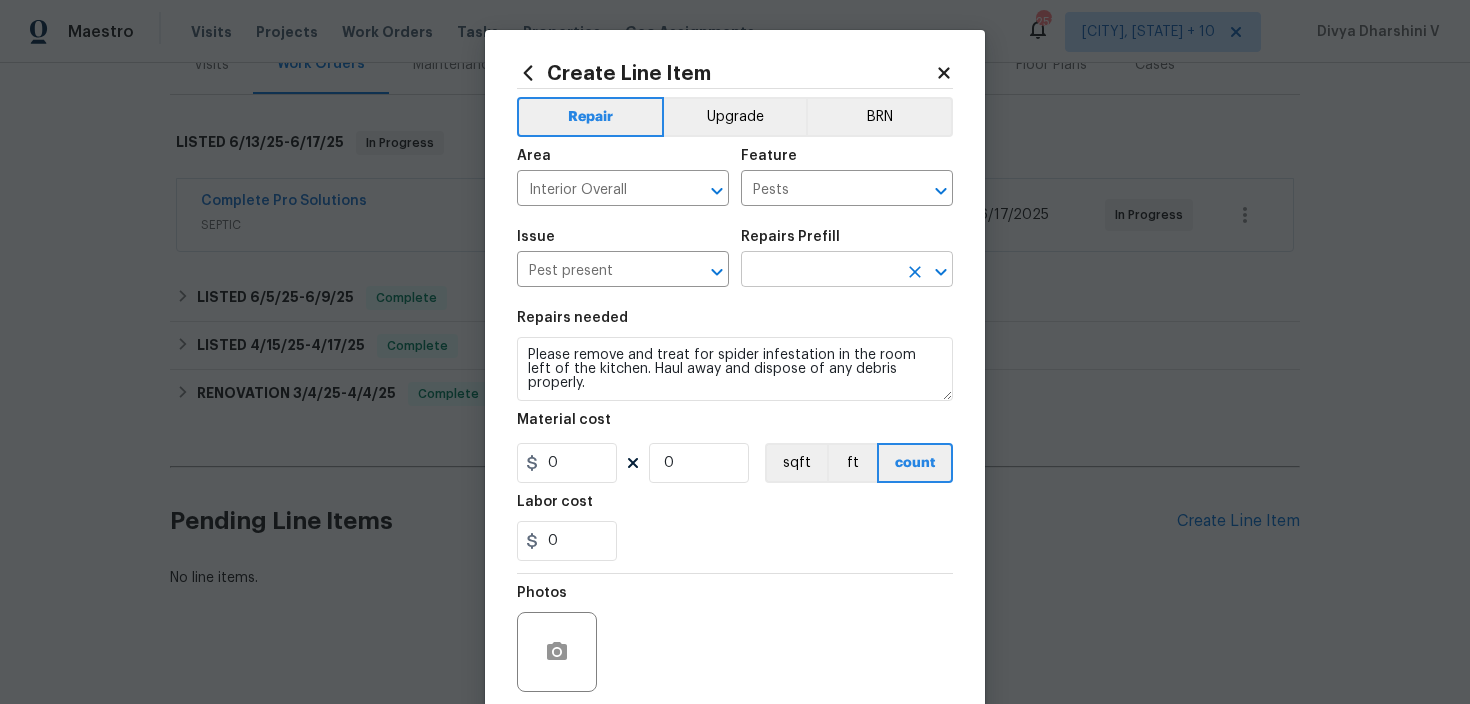 click at bounding box center [819, 271] 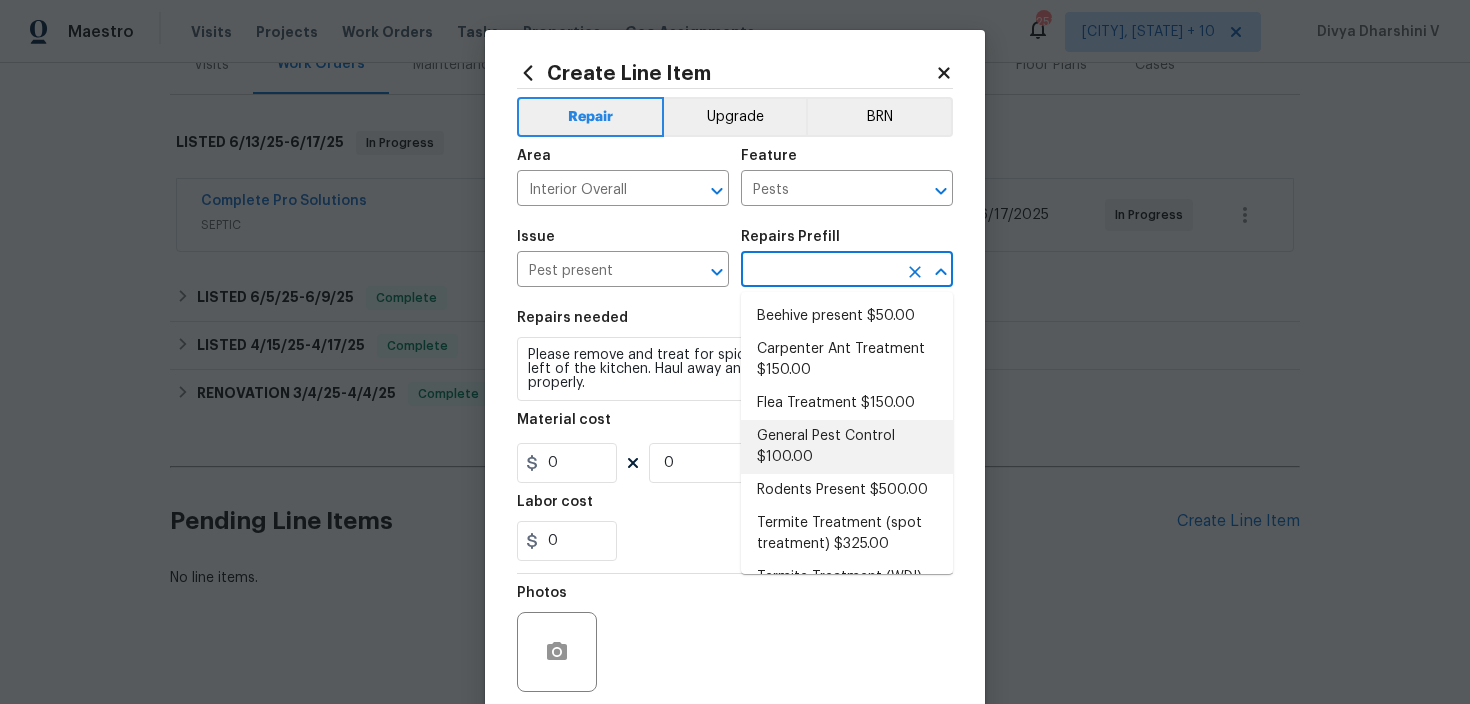 click on "General Pest Control $100.00" at bounding box center (847, 447) 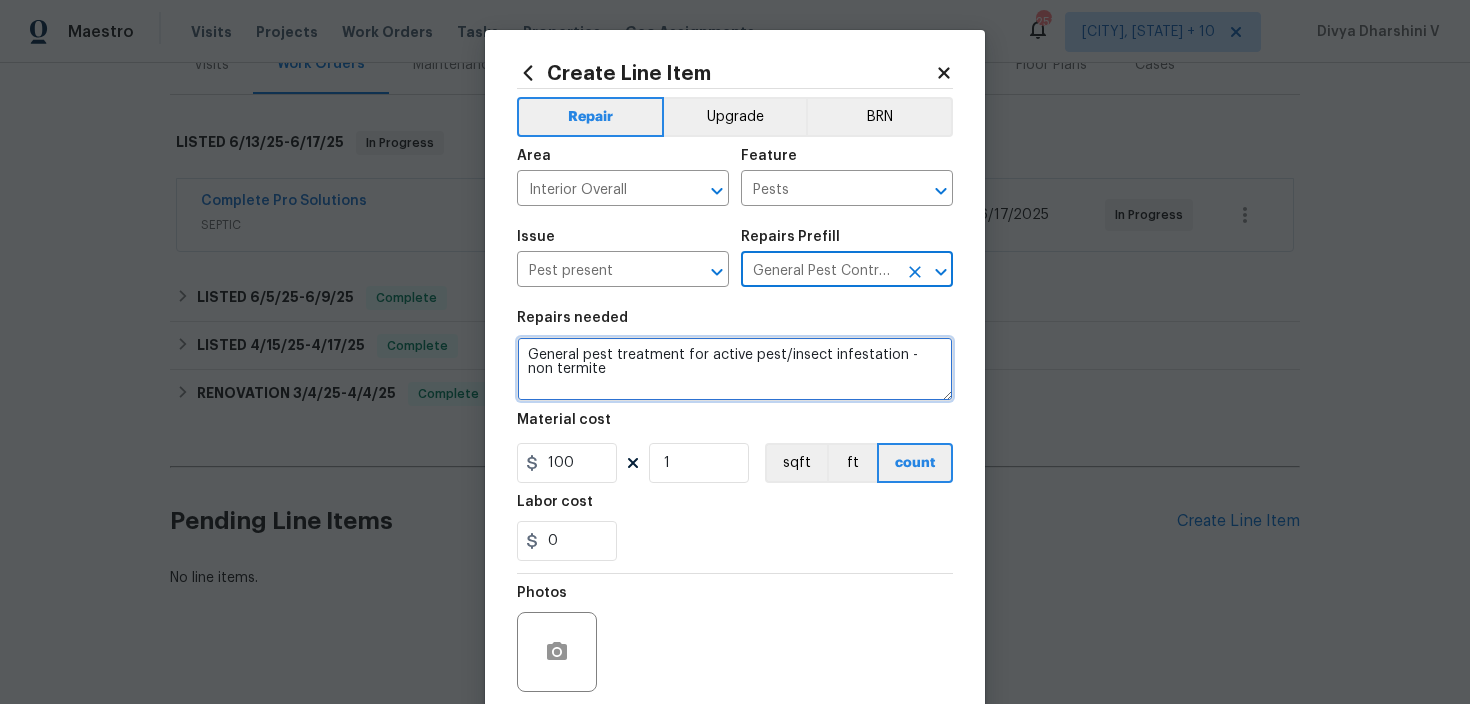 click on "General pest treatment for active pest/insect infestation - non termite" at bounding box center [735, 369] 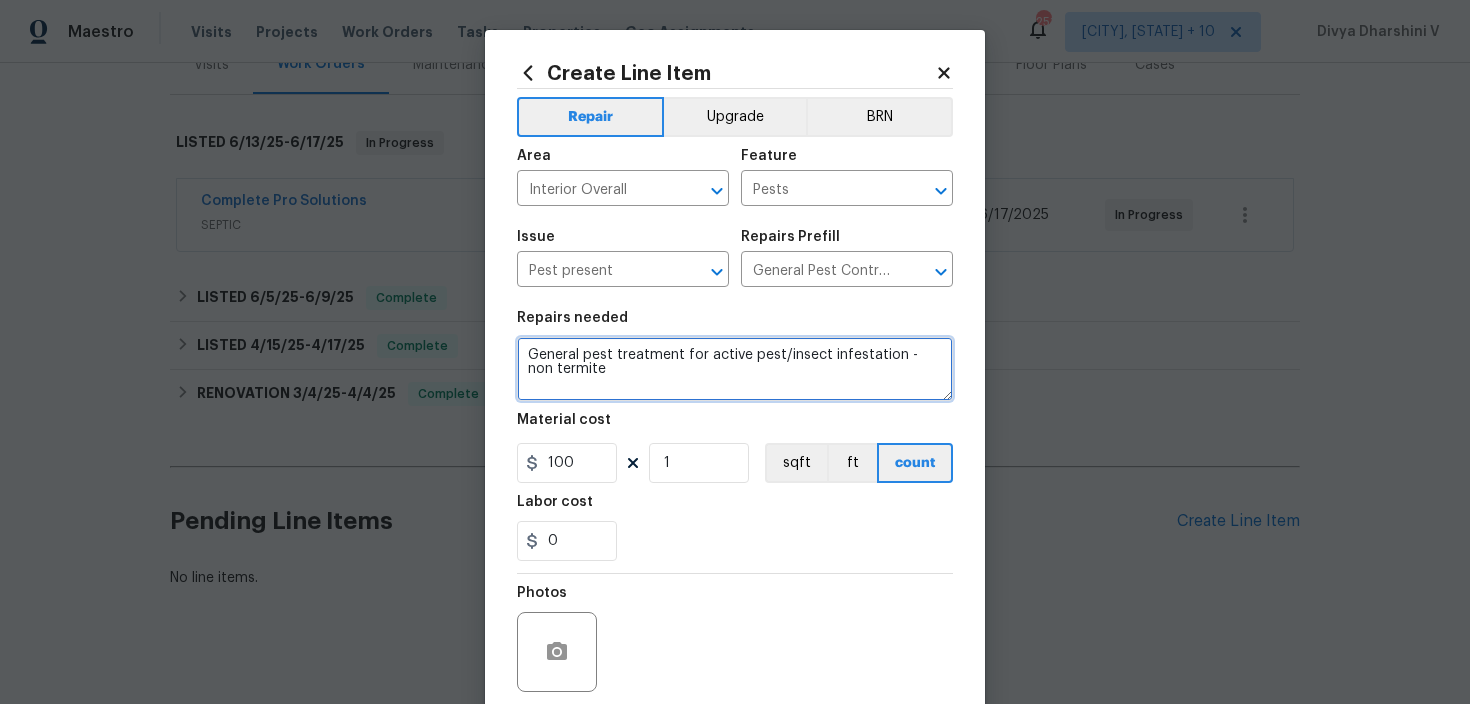 click on "General pest treatment for active pest/insect infestation - non termite" at bounding box center (735, 369) 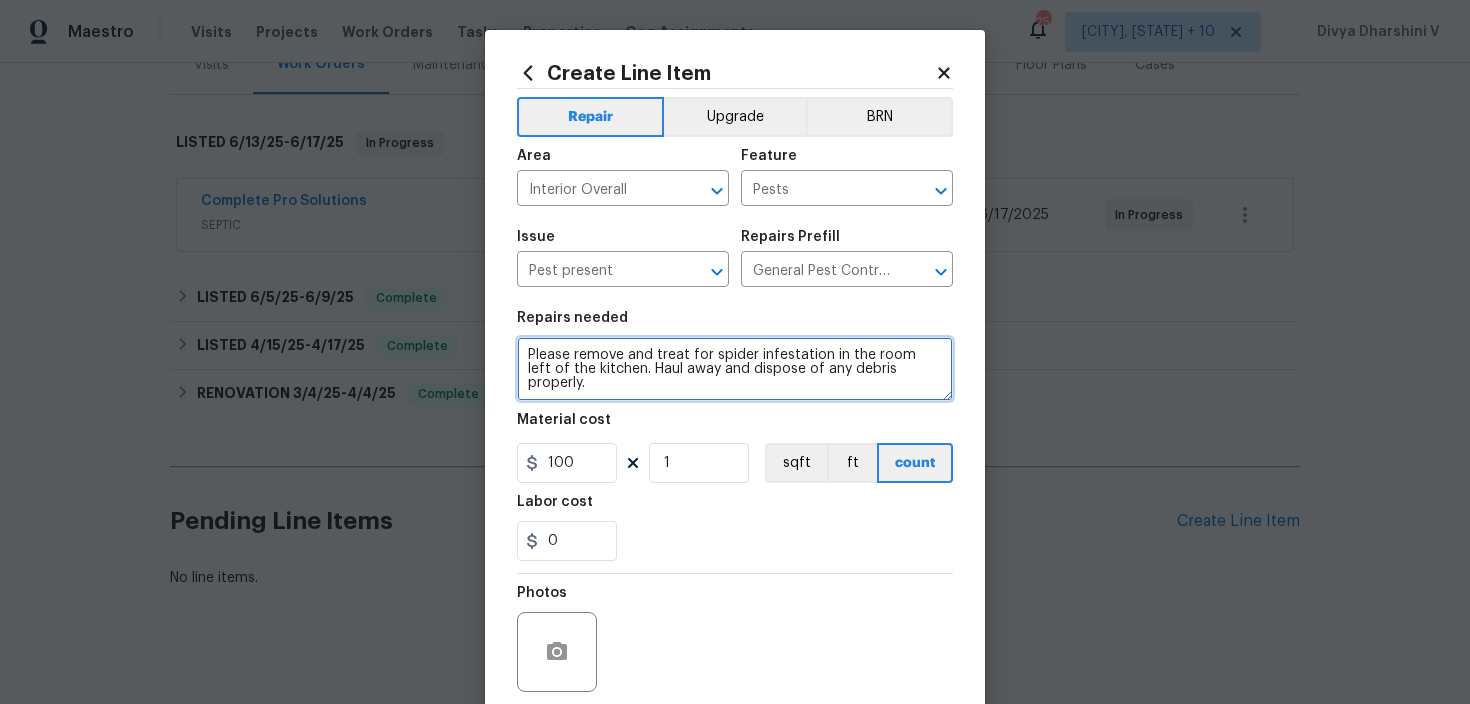 type on "Please remove and treat for spider infestation in the room left of the kitchen. Haul away and dispose of any debris properly." 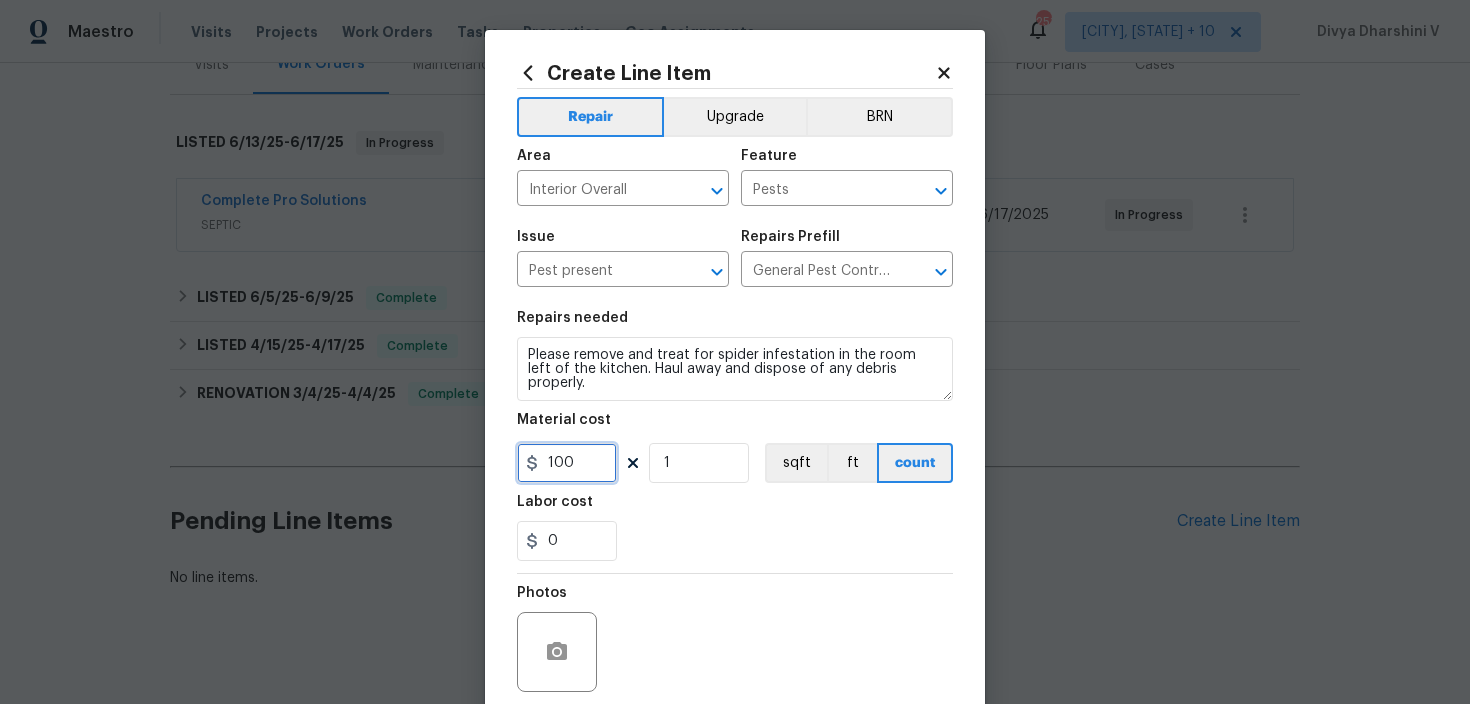click on "100" at bounding box center (567, 463) 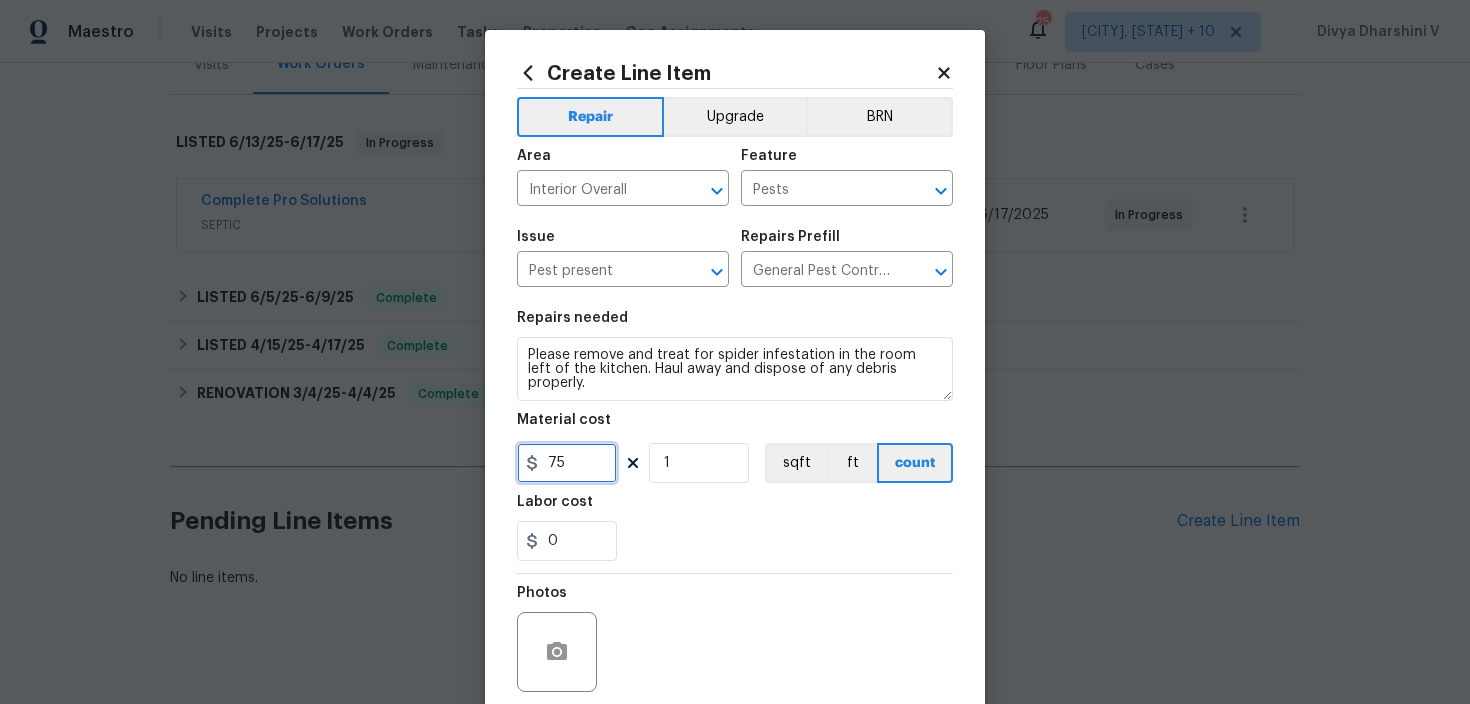 type on "75" 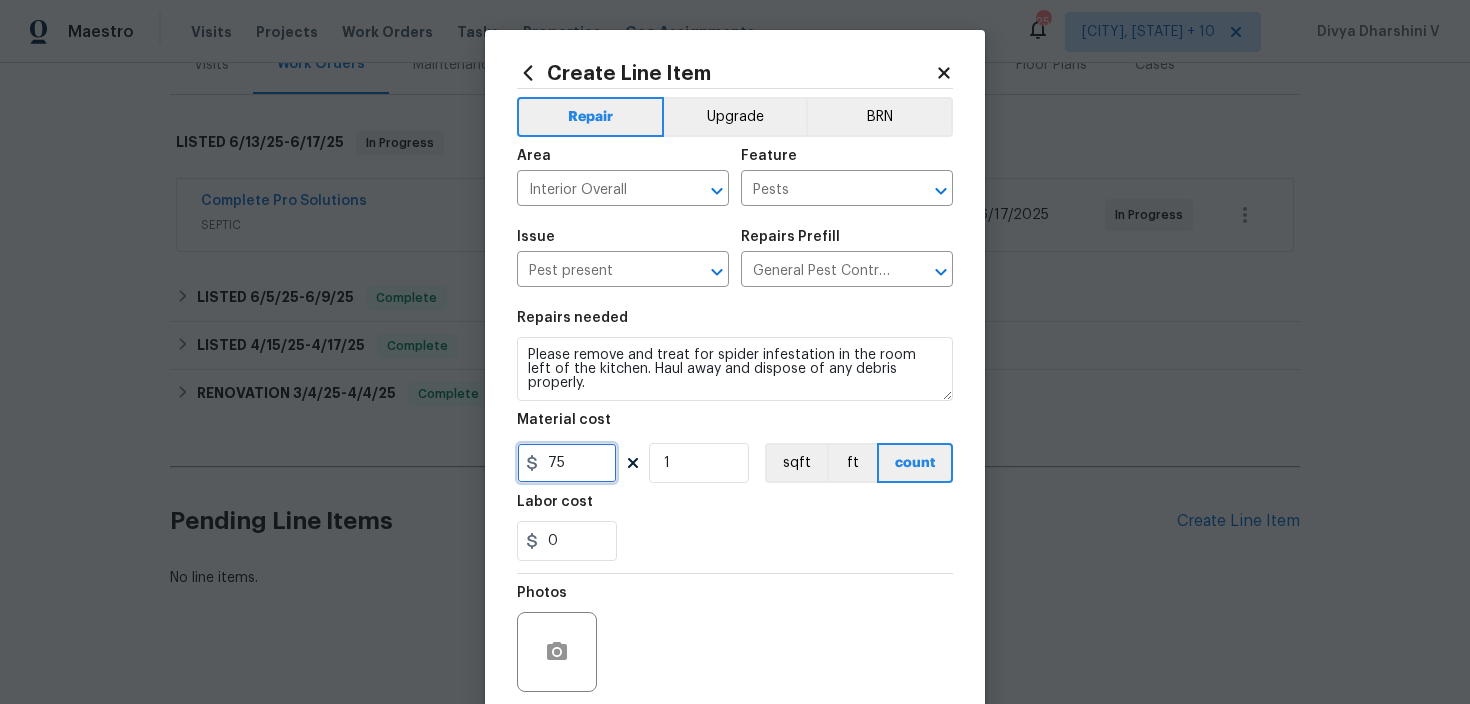 scroll, scrollTop: 158, scrollLeft: 0, axis: vertical 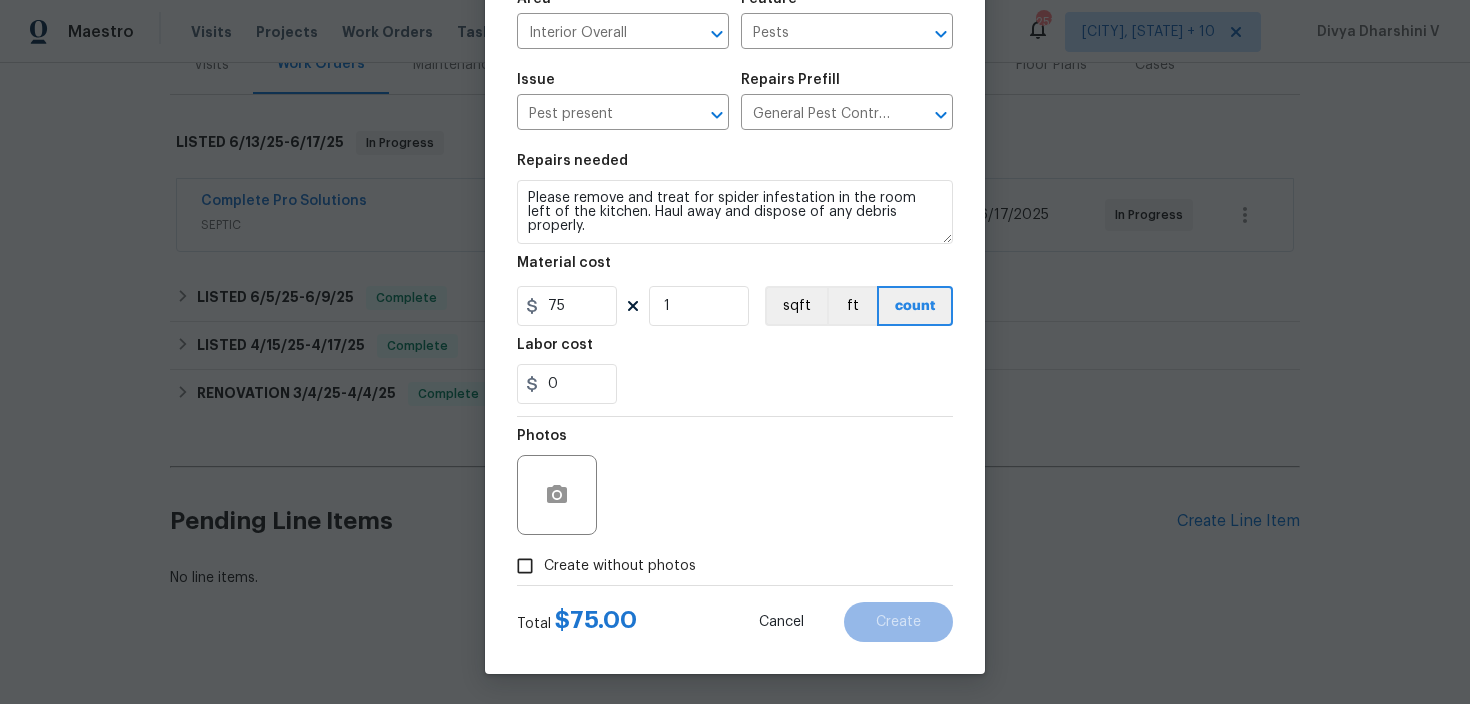 click on "Photos" at bounding box center (559, 482) 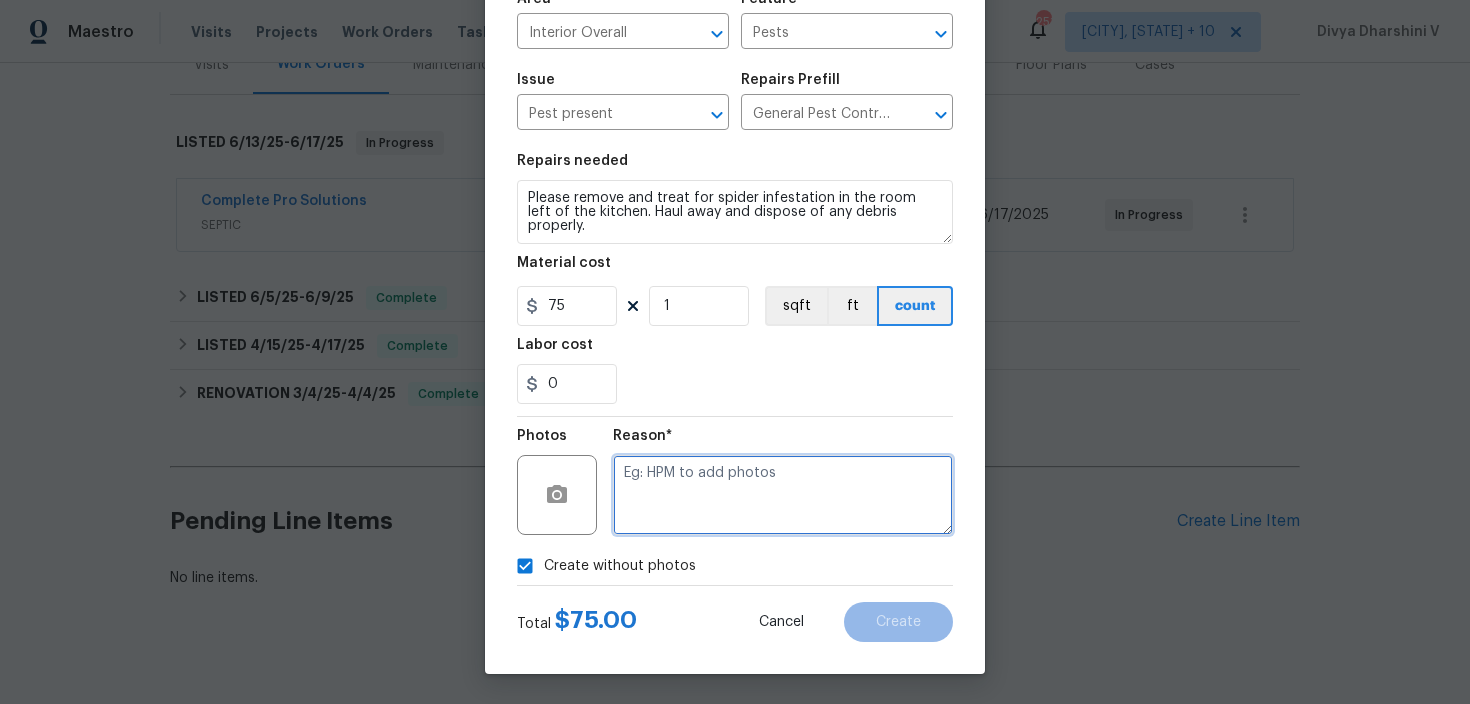 click at bounding box center [783, 495] 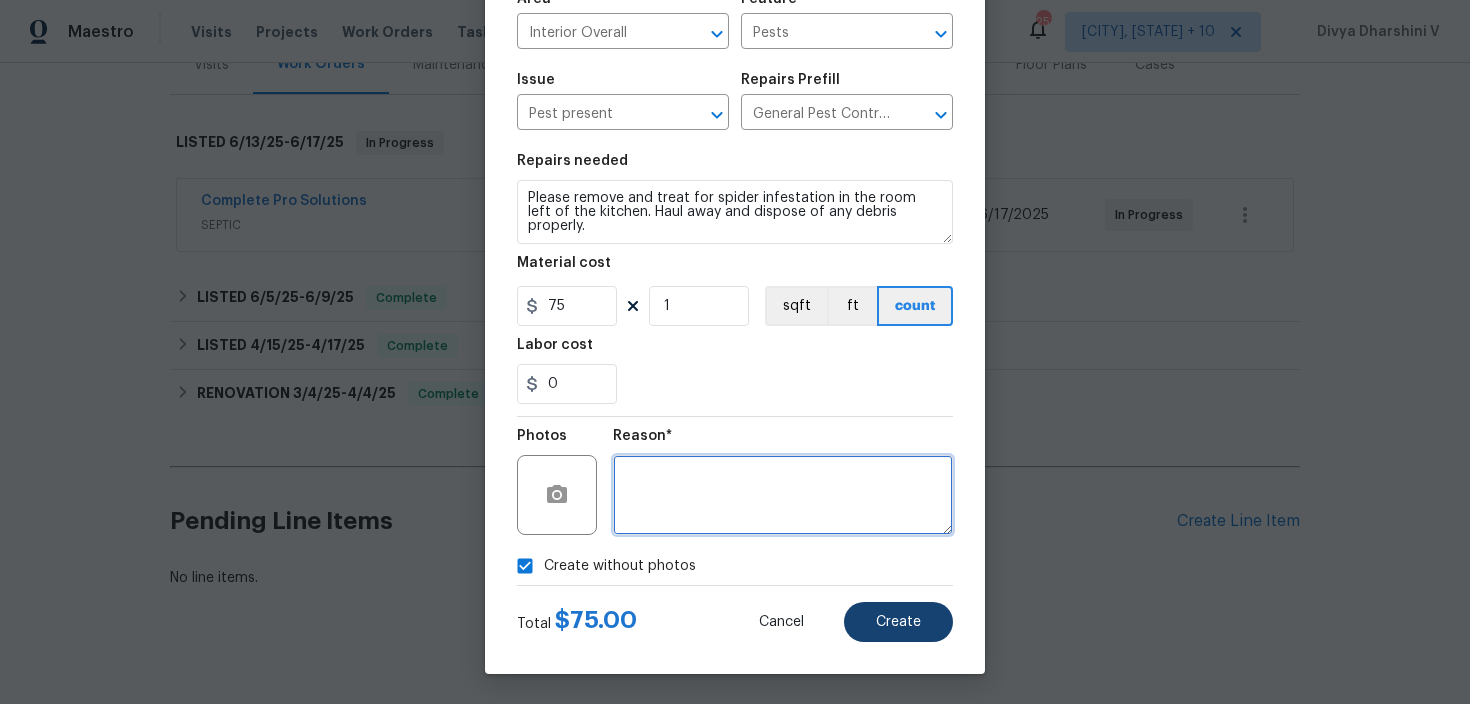 type 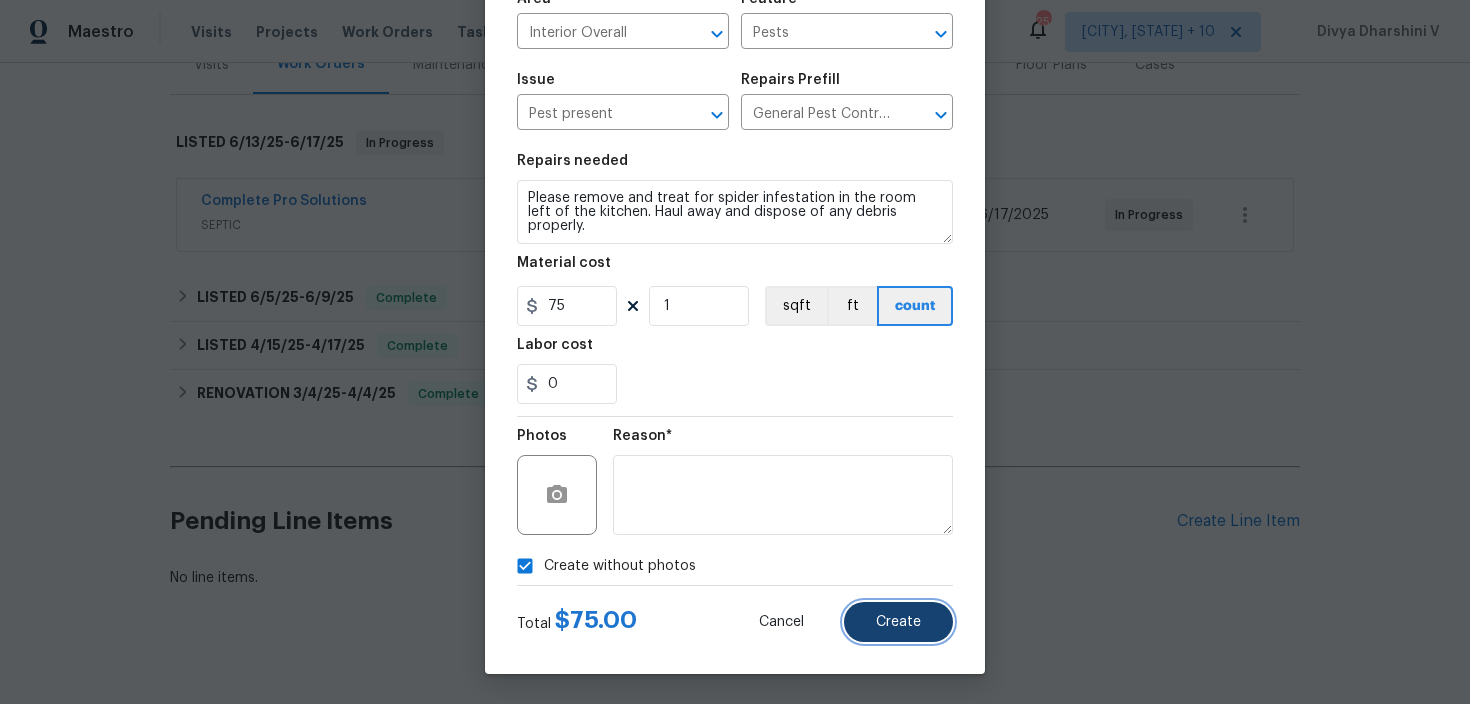 click on "Create" at bounding box center [898, 622] 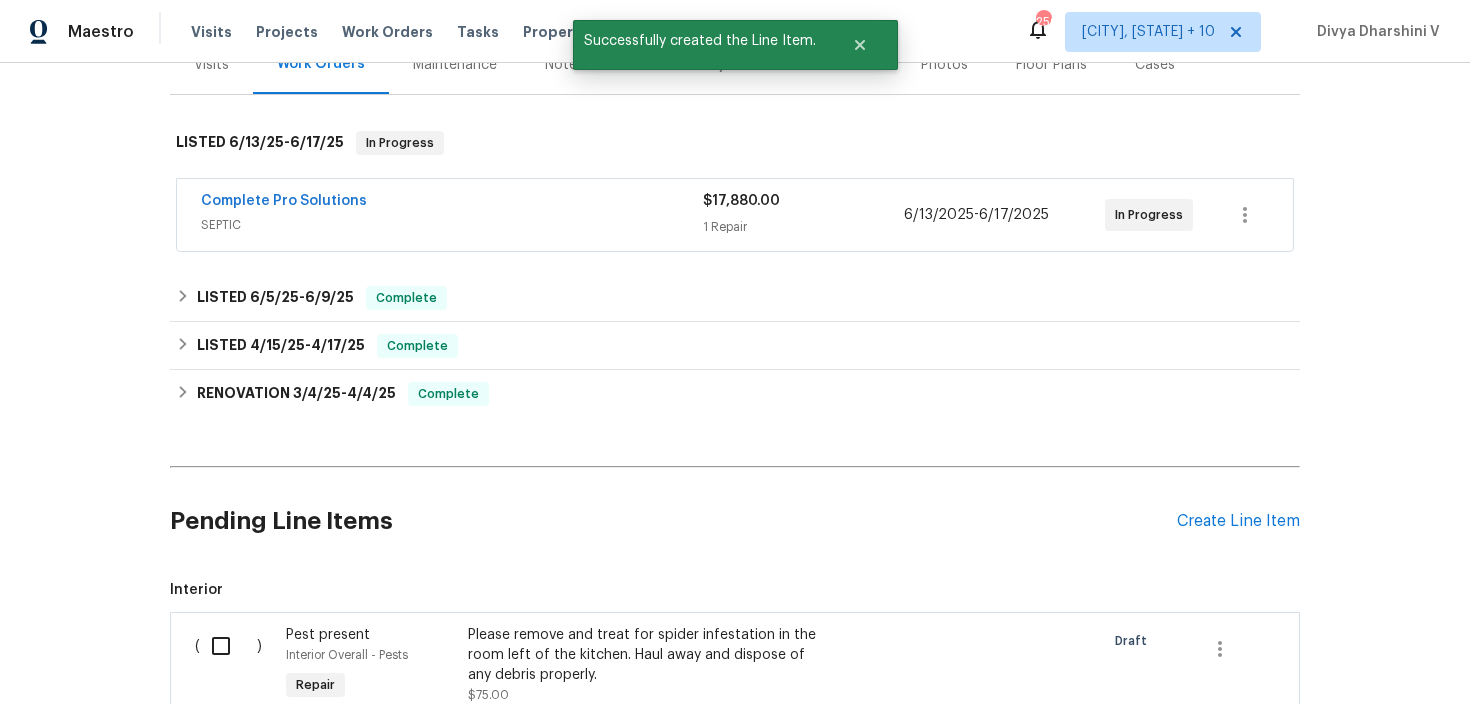 click at bounding box center [228, 646] 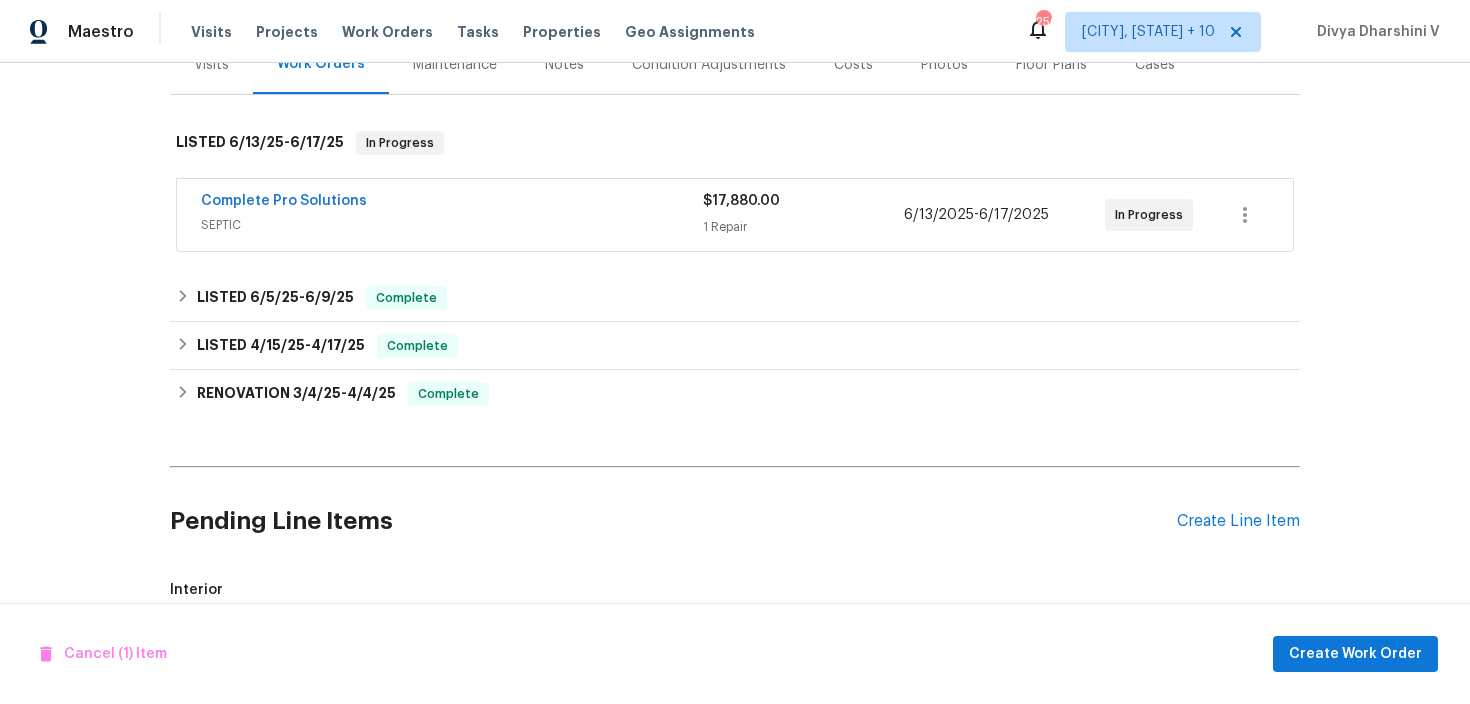 scroll, scrollTop: 536, scrollLeft: 0, axis: vertical 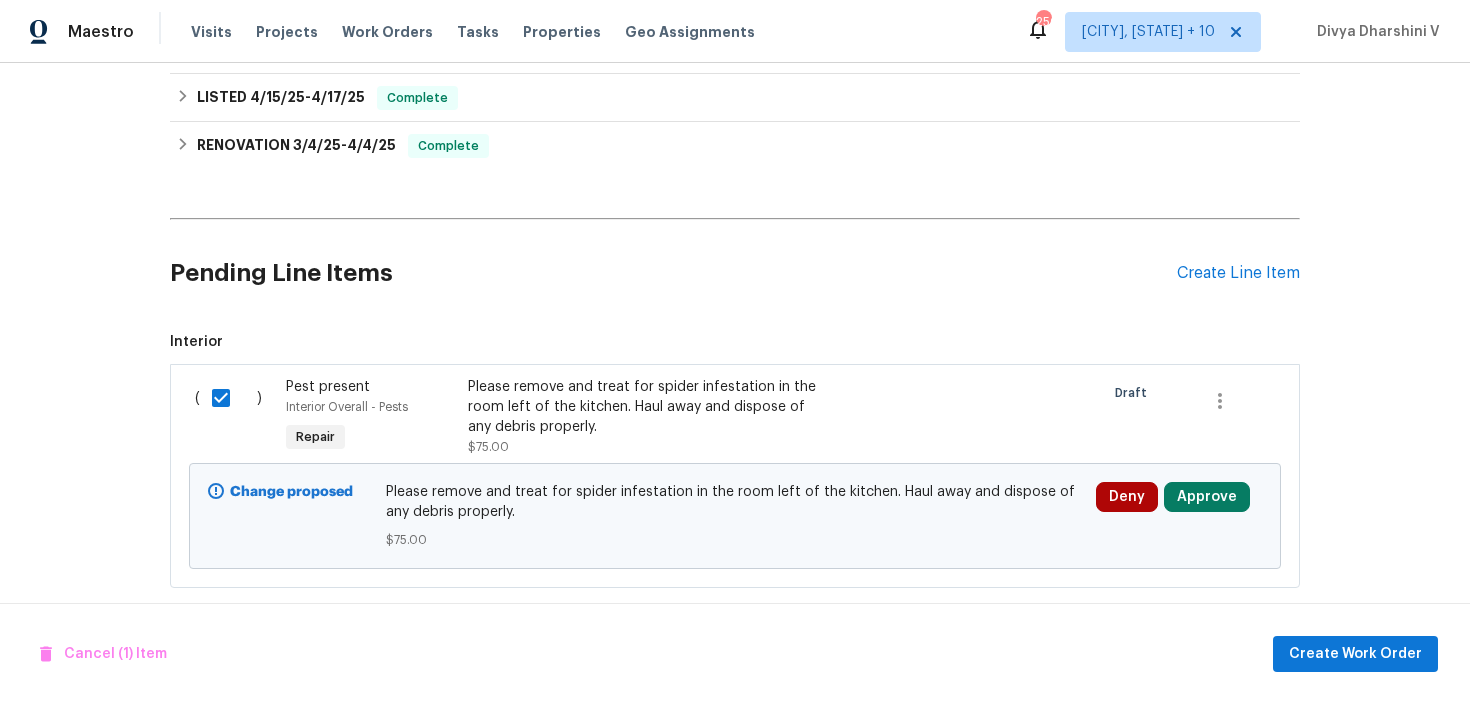 click on "Cancel (1) Item Create Work Order" at bounding box center (735, 654) 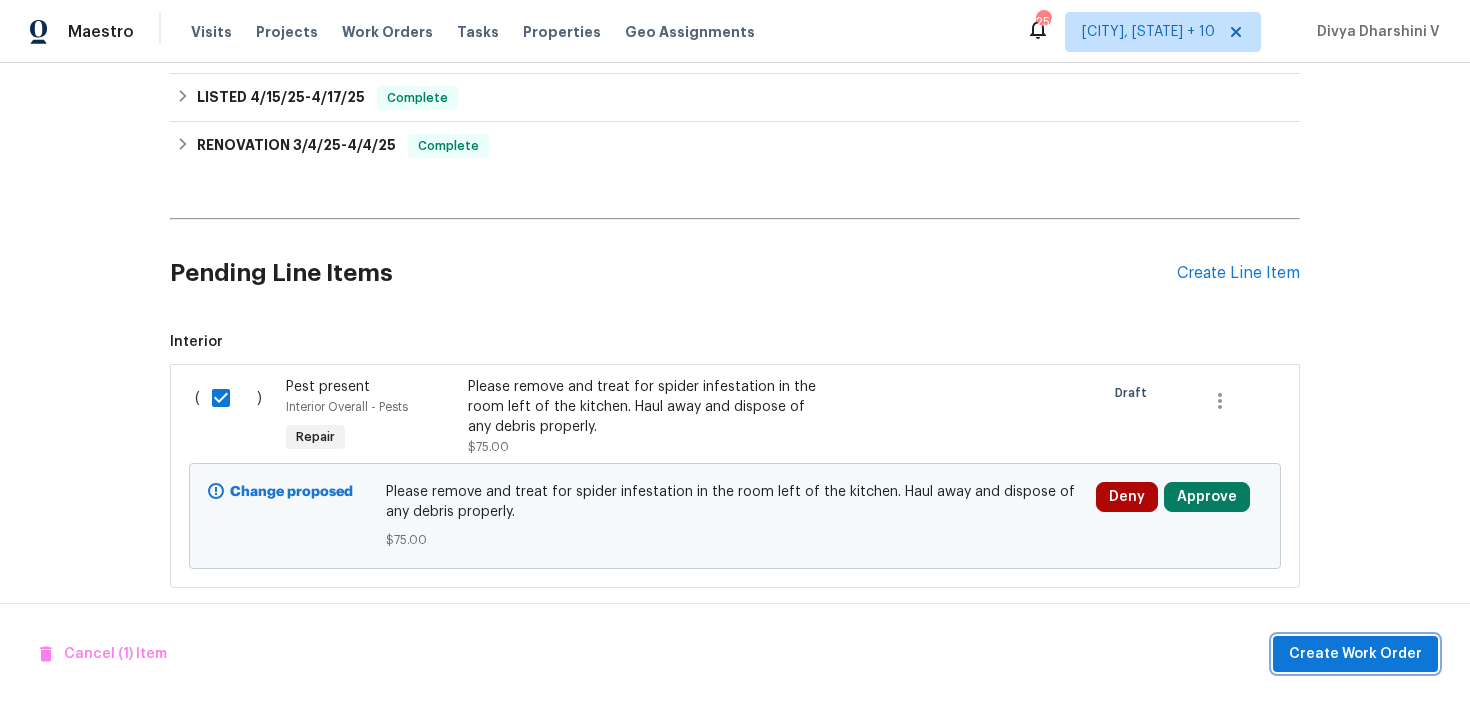 click on "Create Work Order" at bounding box center [1355, 654] 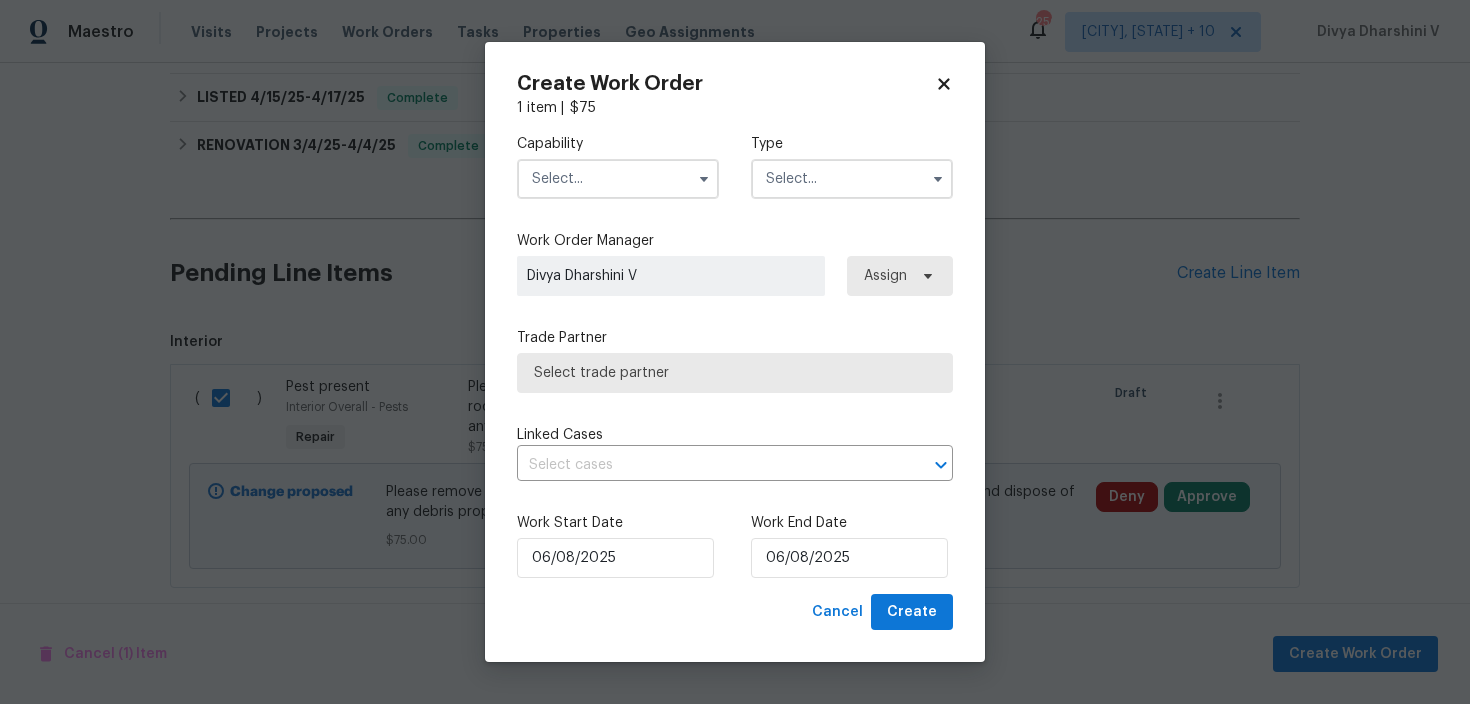 click at bounding box center [618, 179] 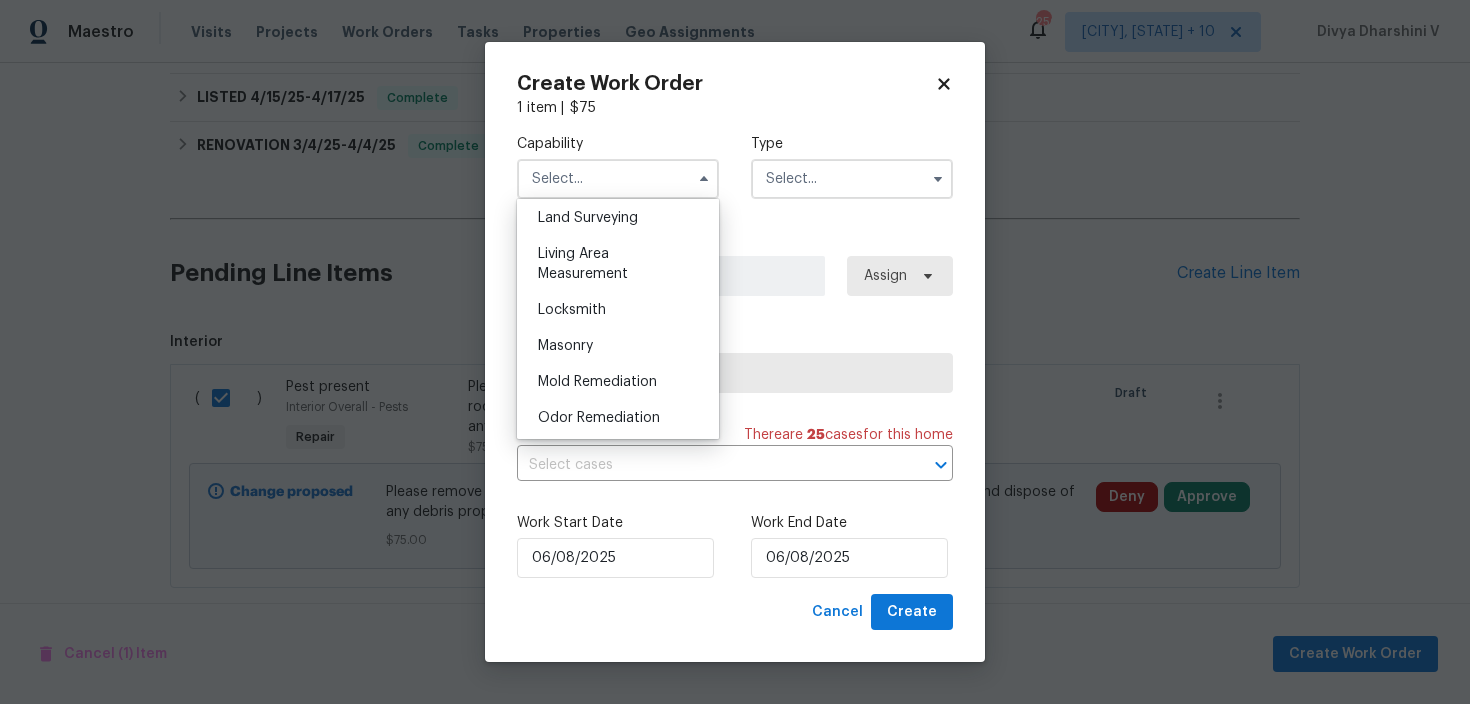 scroll, scrollTop: 1751, scrollLeft: 0, axis: vertical 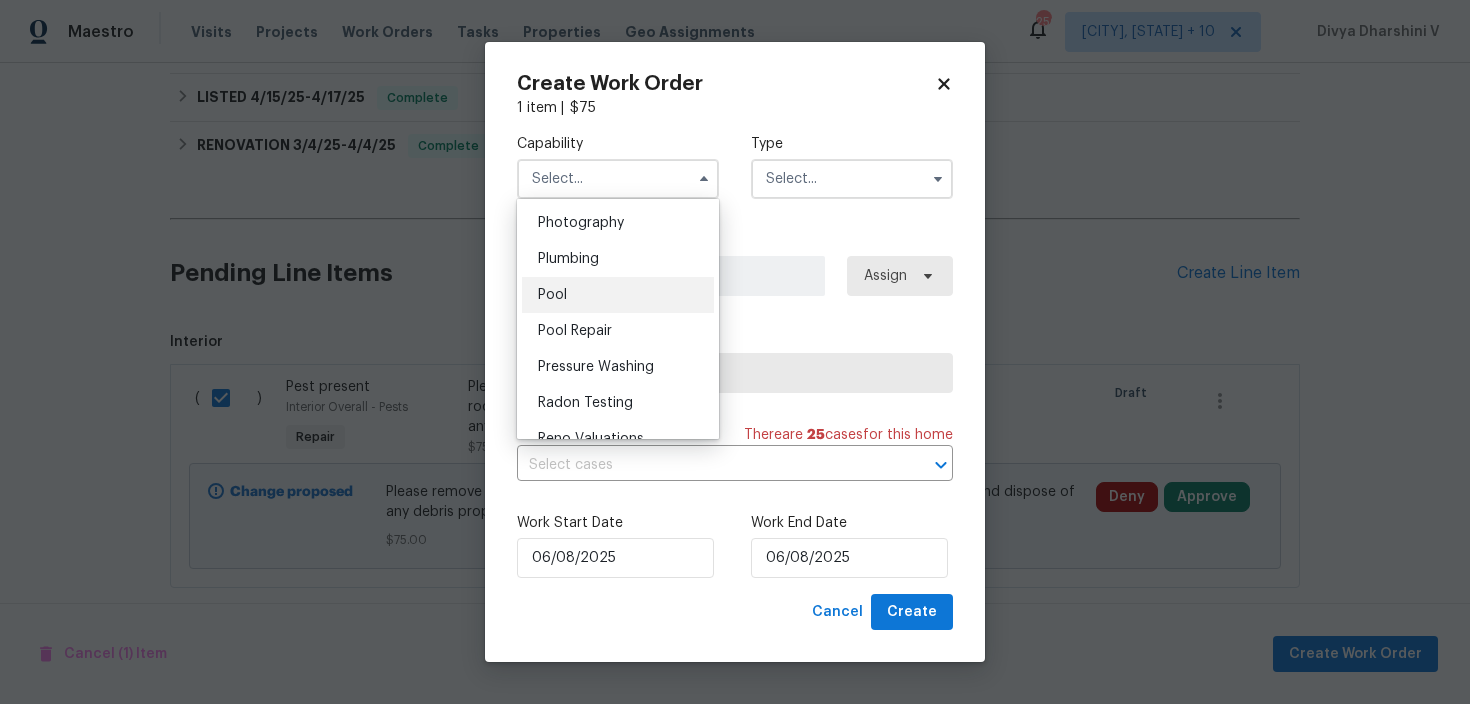 click on "Pool" at bounding box center (618, 295) 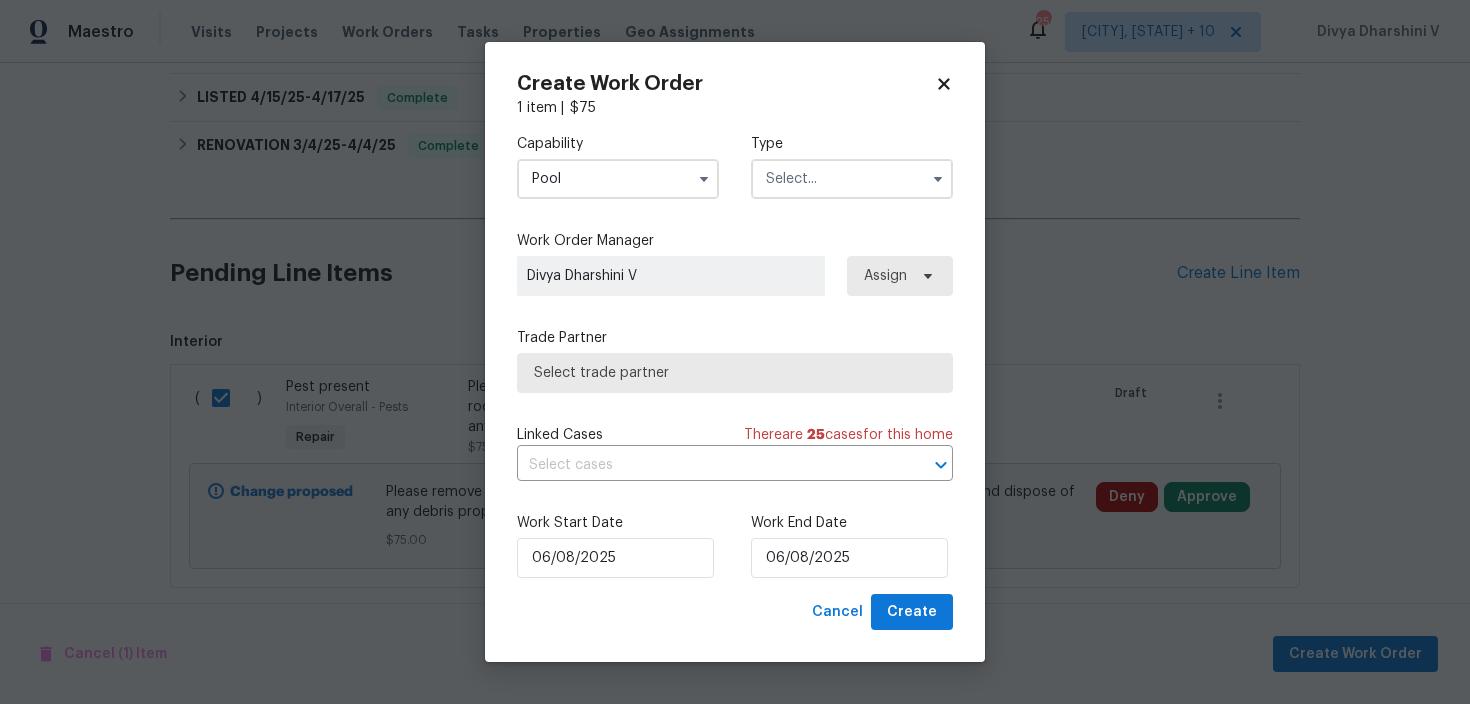 click on "Pool" at bounding box center [618, 179] 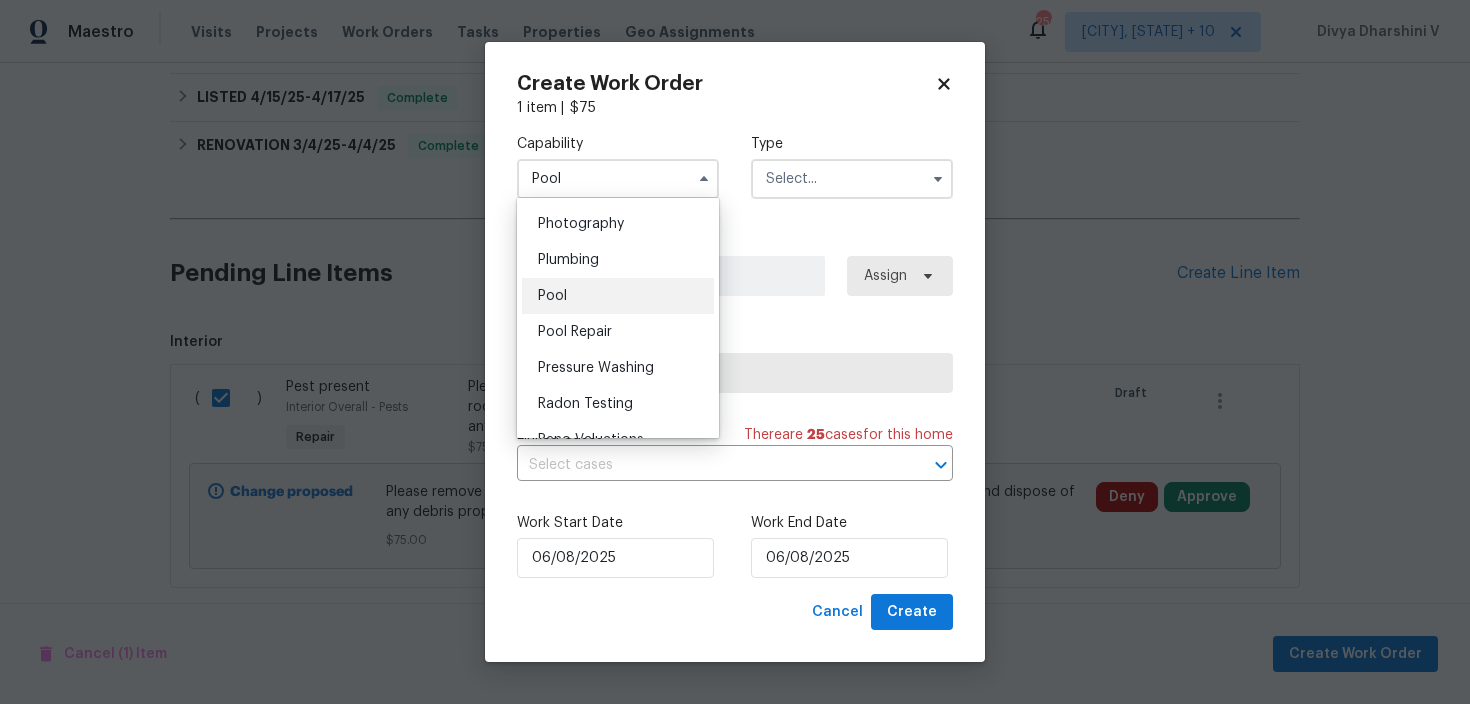 scroll, scrollTop: 1708, scrollLeft: 0, axis: vertical 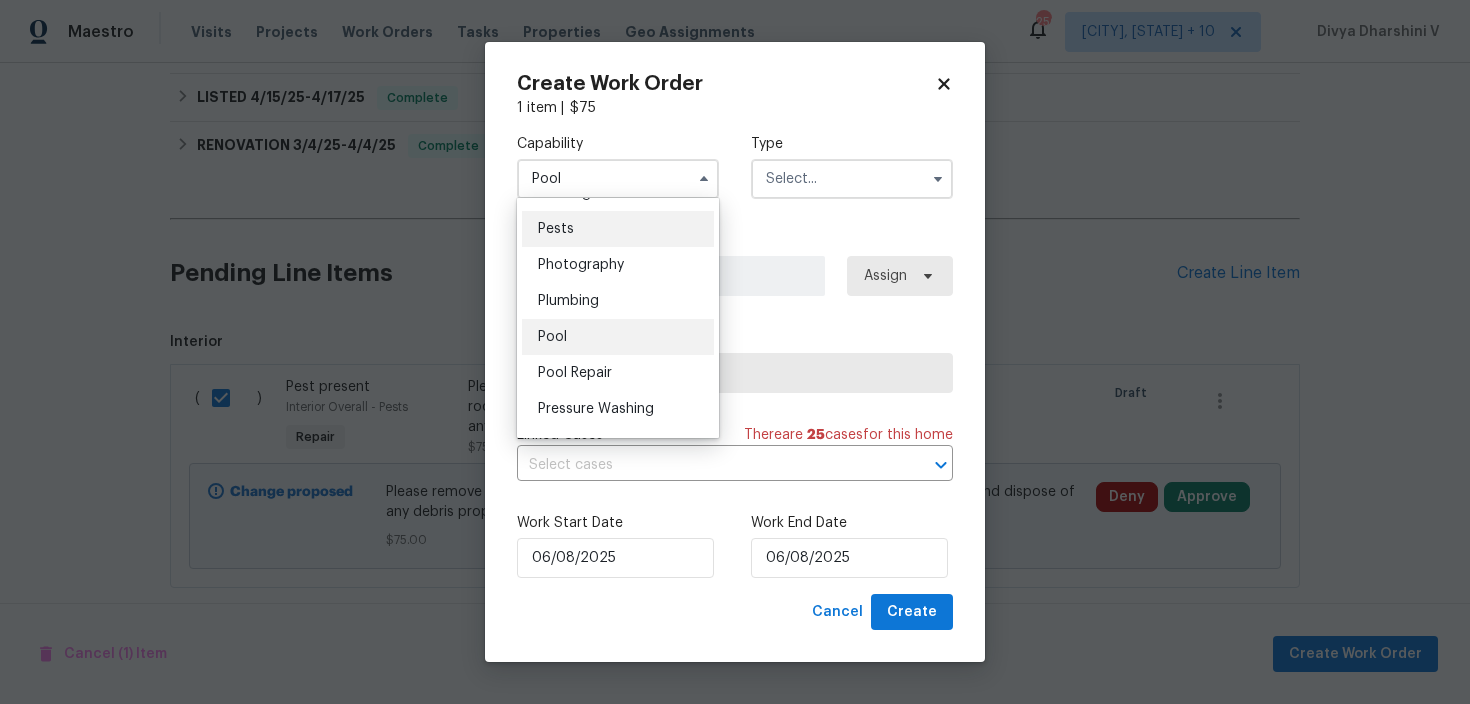 click on "Pests" at bounding box center [618, 229] 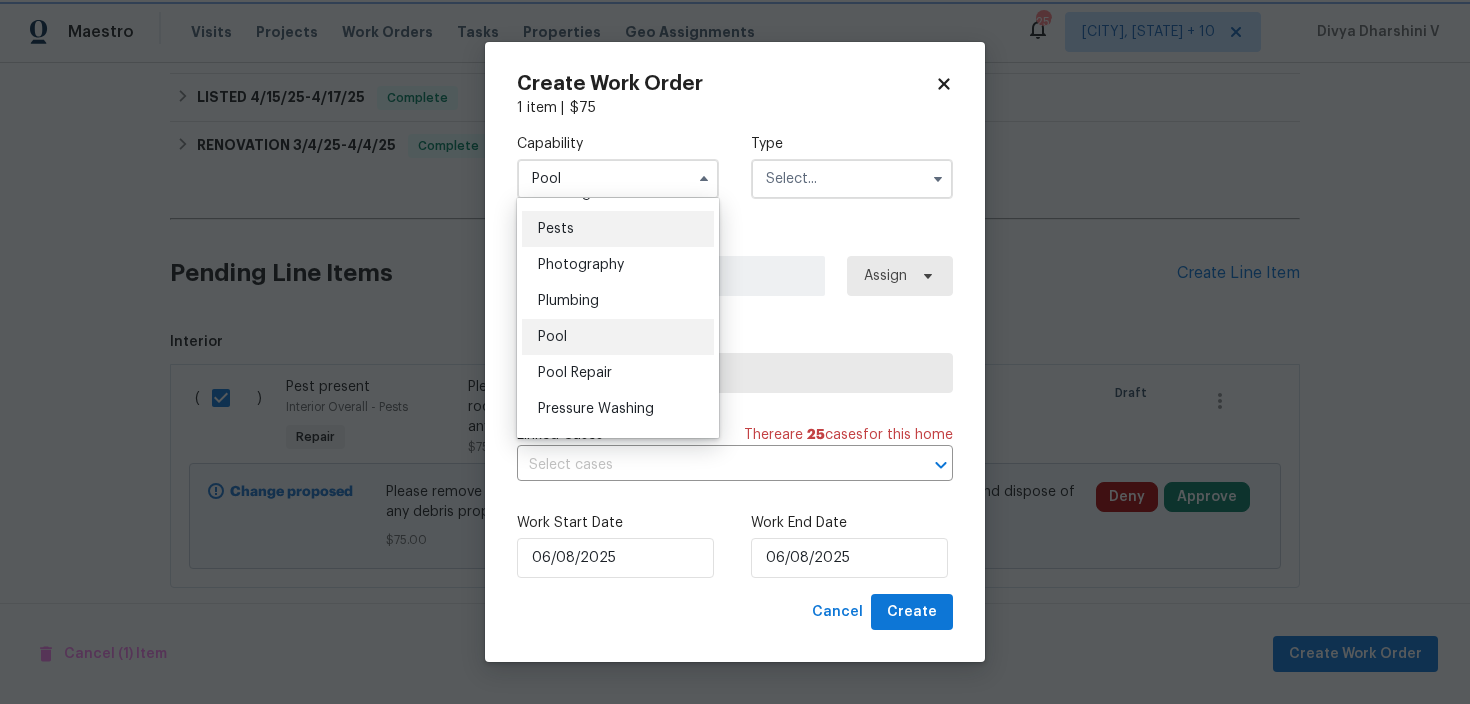 type on "Pests" 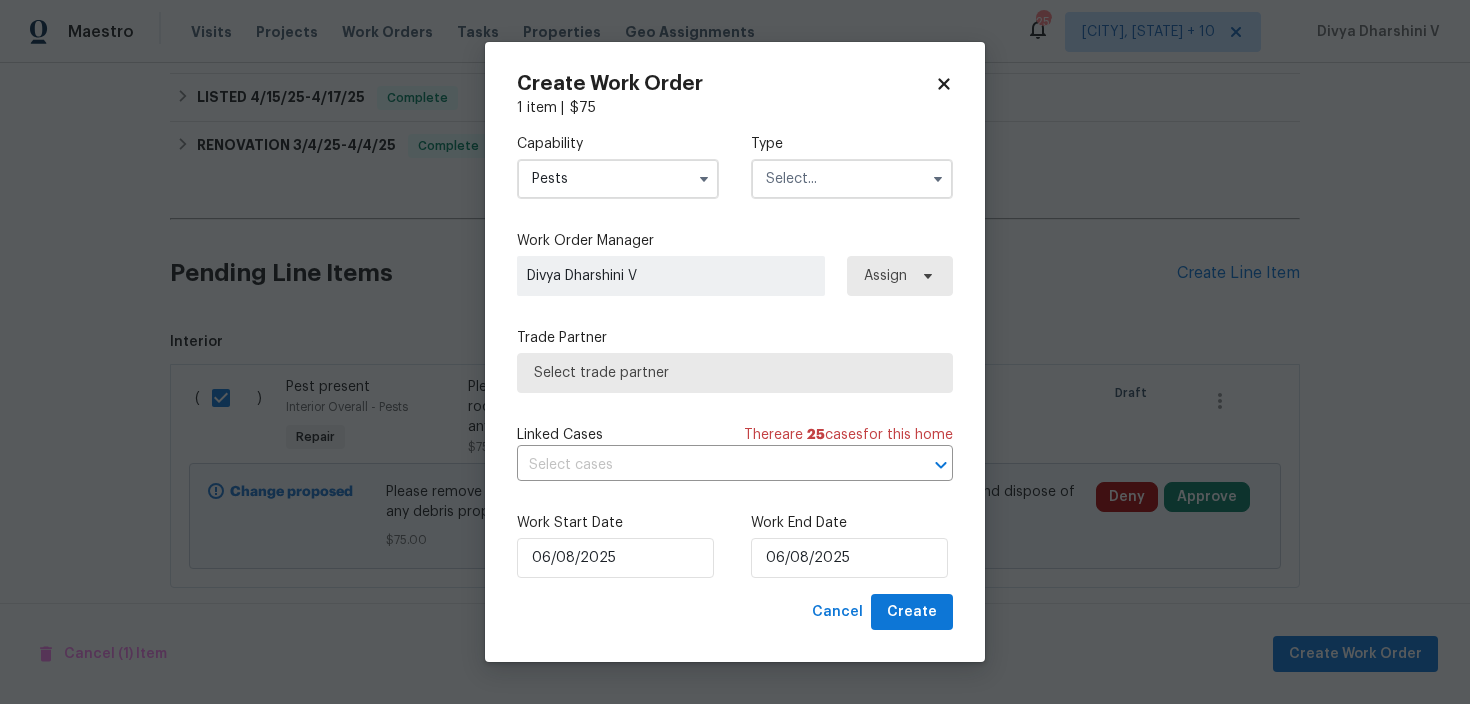click at bounding box center (852, 179) 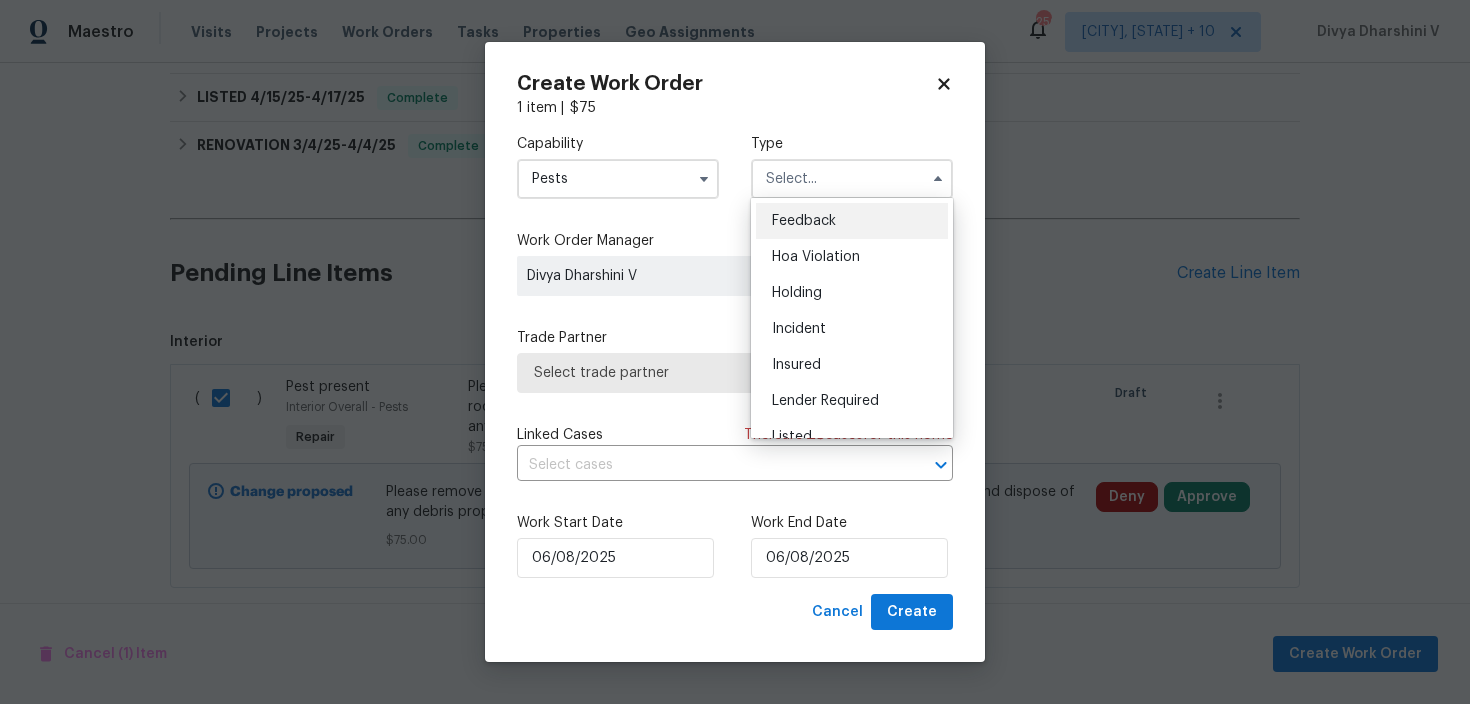 click on "Feedback" at bounding box center [804, 221] 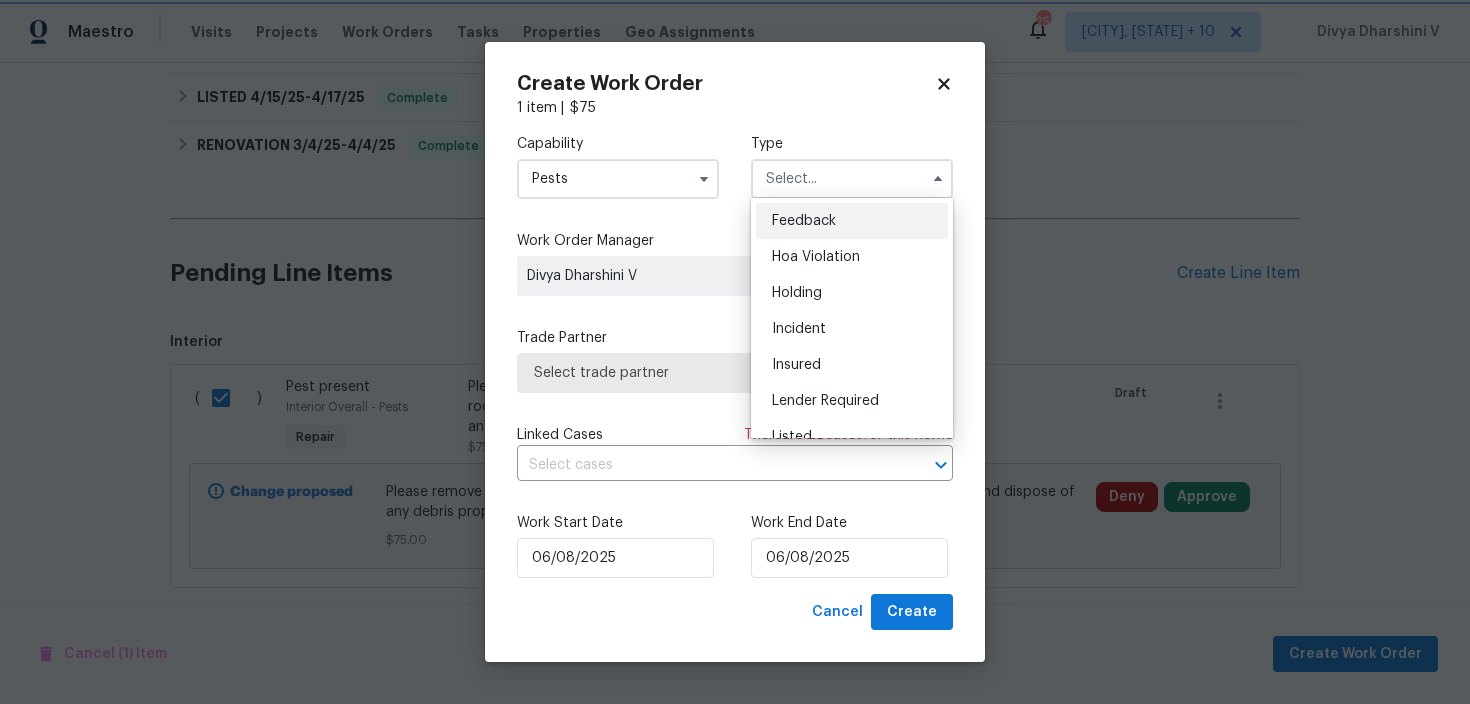 type on "Feedback" 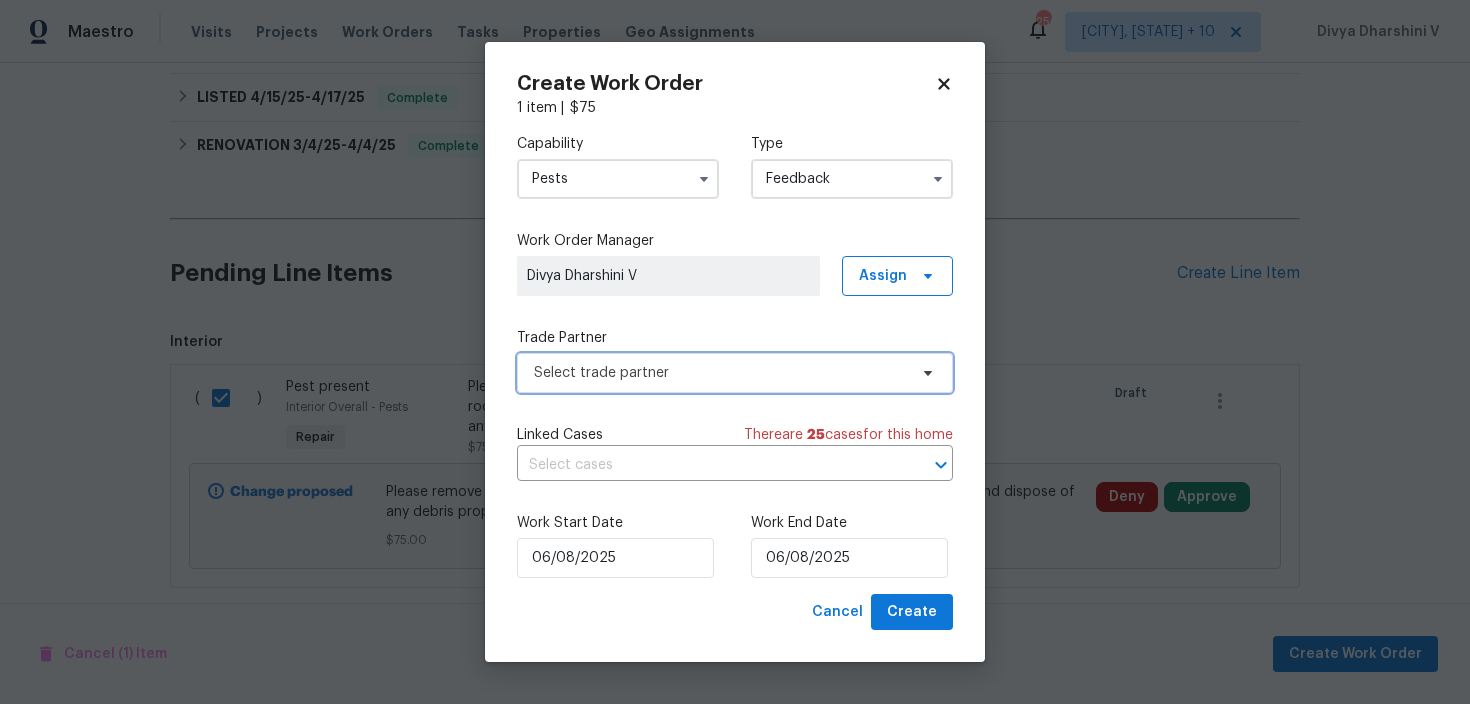 click on "Select trade partner" at bounding box center (735, 373) 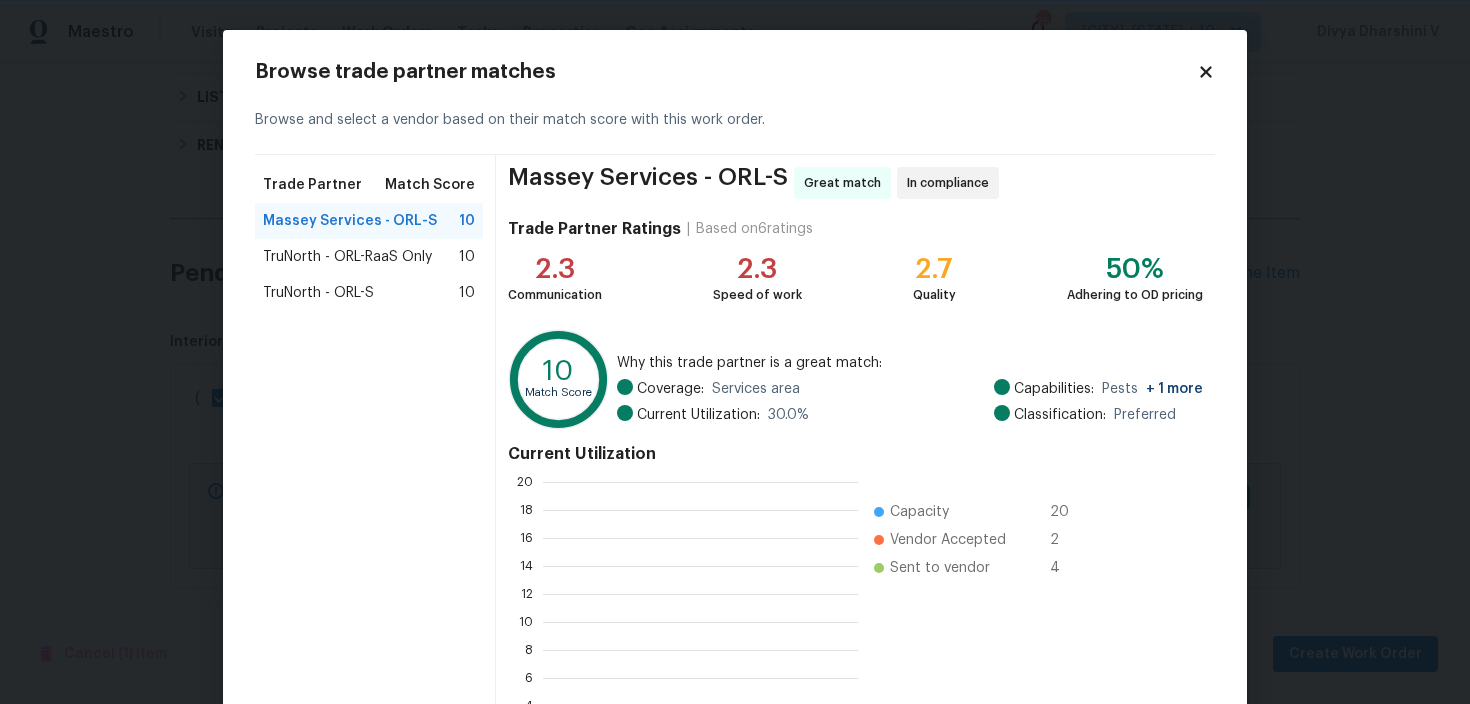 scroll, scrollTop: 280, scrollLeft: 315, axis: both 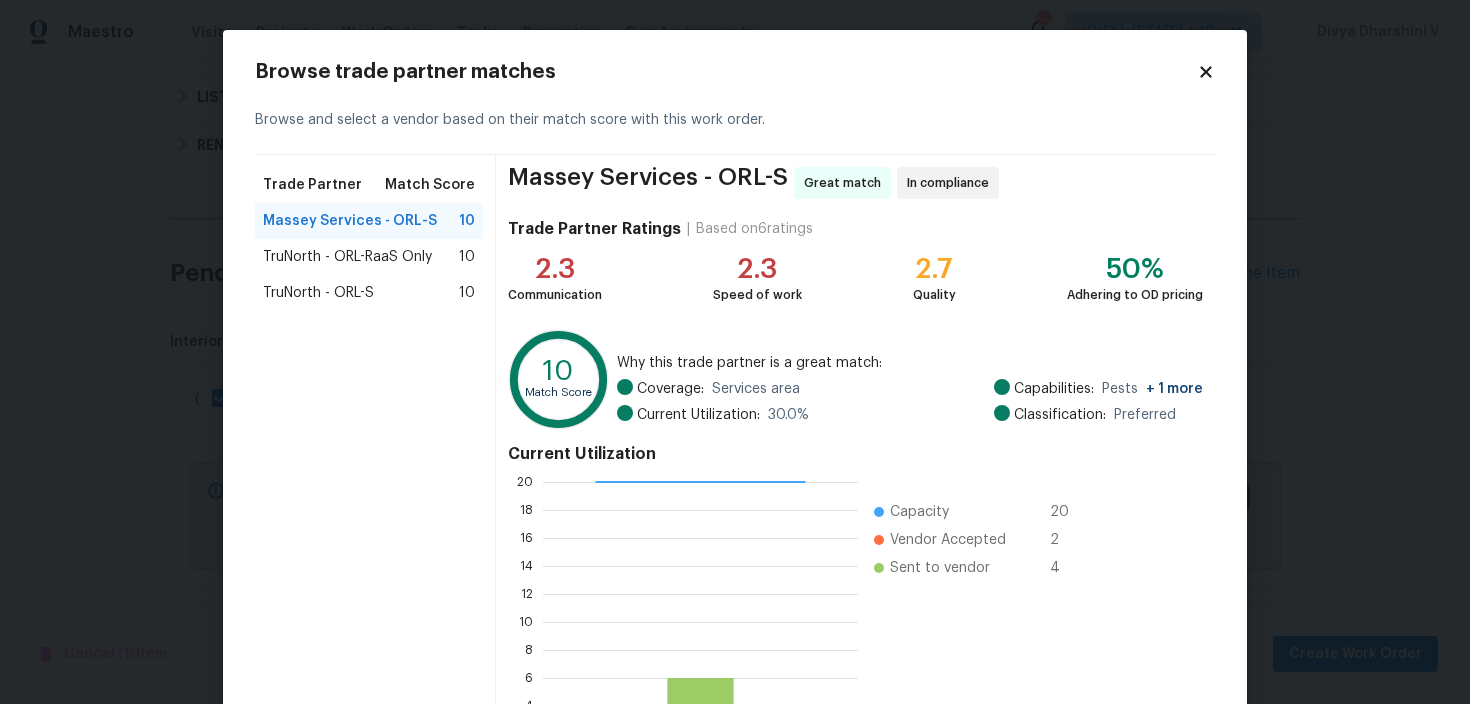 click on "TruNorth - ORL-RaaS Only" at bounding box center (347, 257) 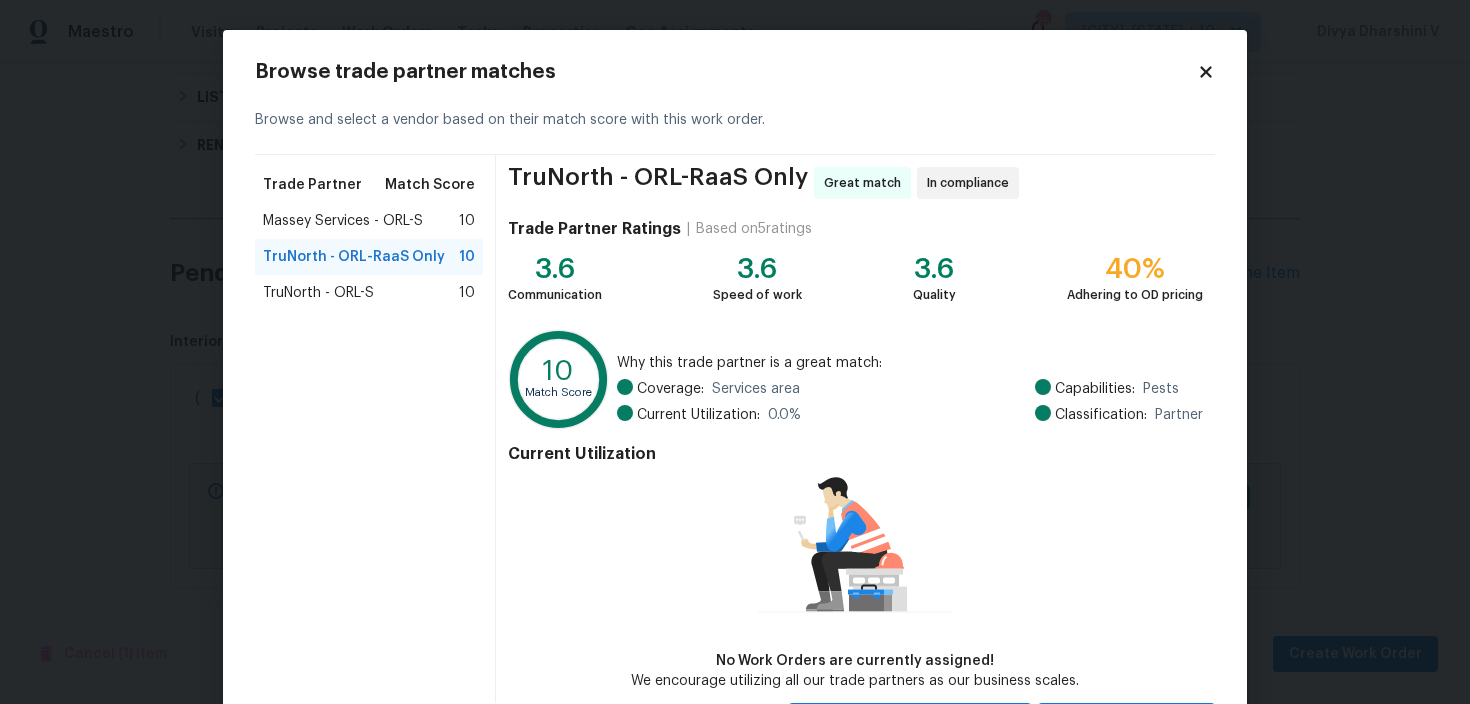 scroll, scrollTop: 96, scrollLeft: 0, axis: vertical 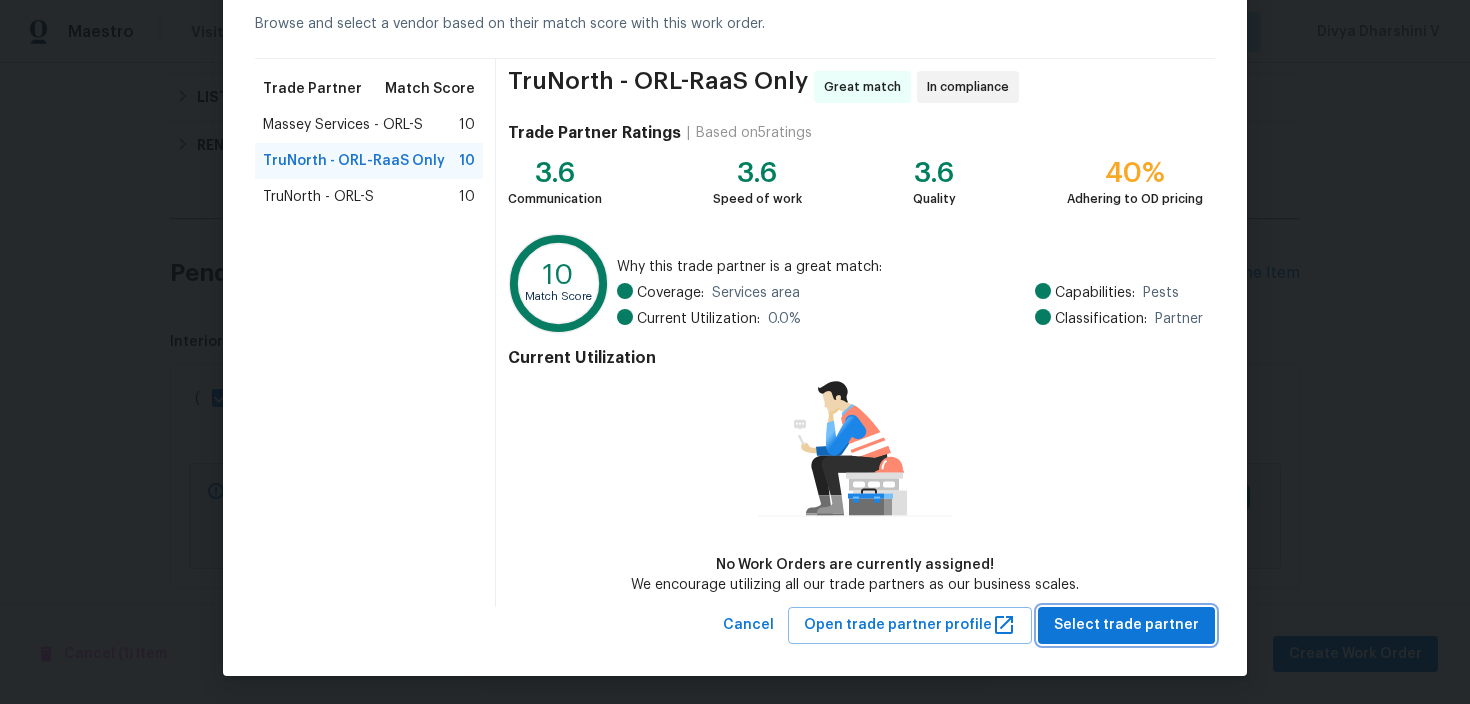 click on "Select trade partner" at bounding box center (1126, 625) 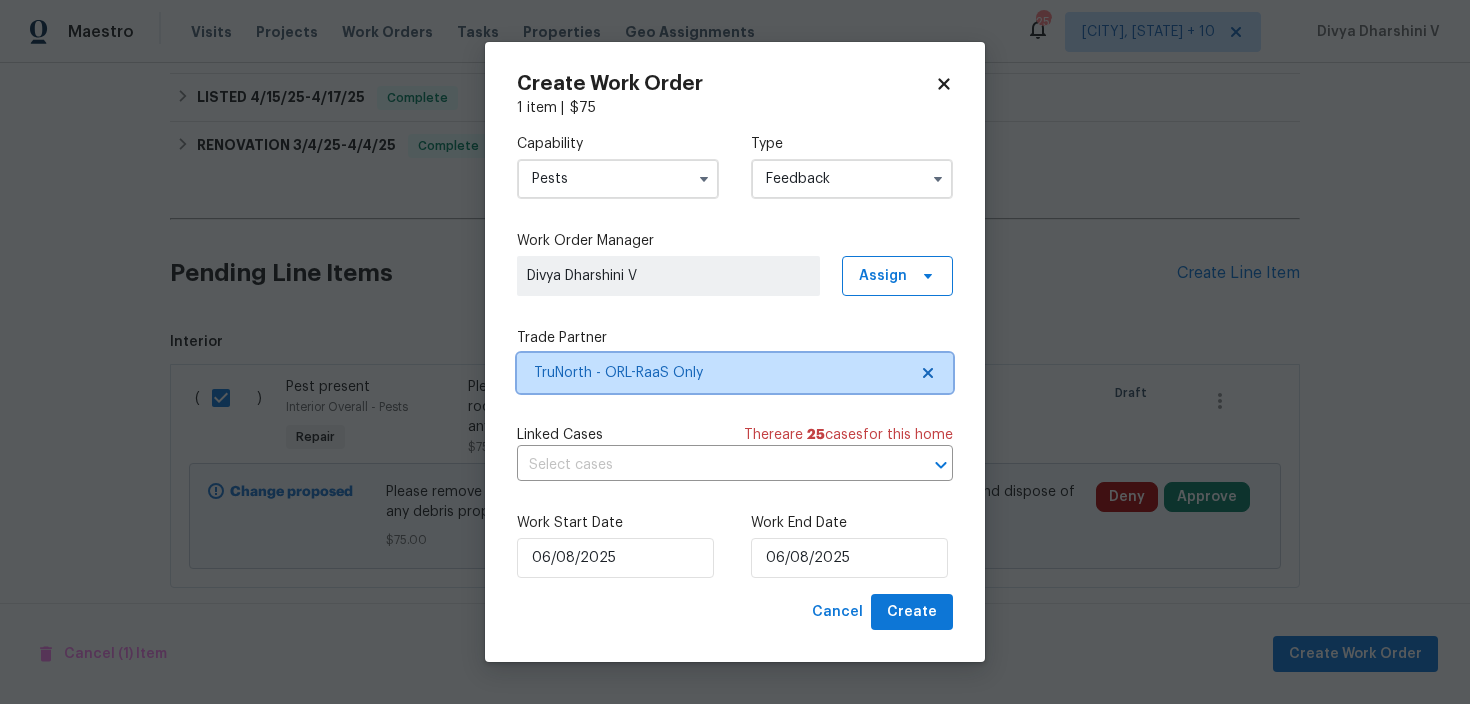 scroll, scrollTop: 0, scrollLeft: 0, axis: both 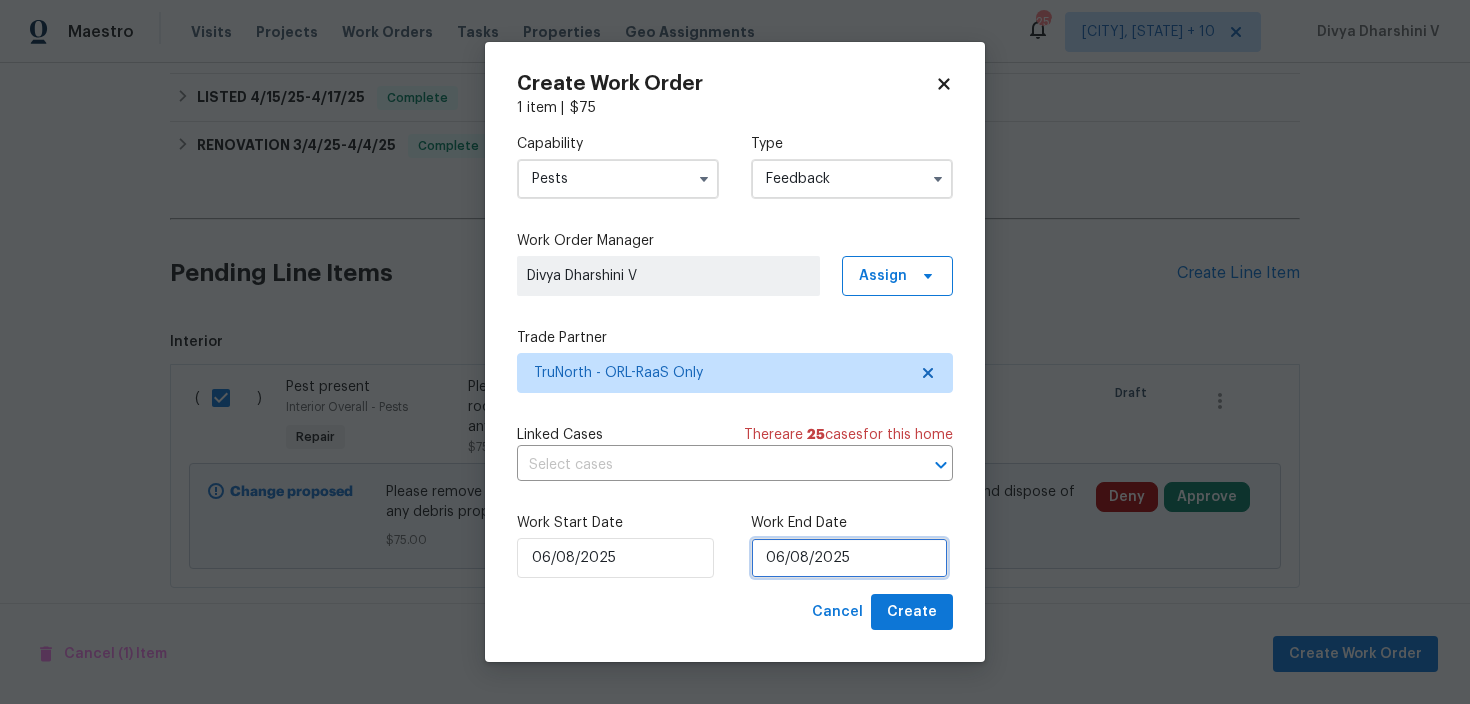 click on "06/08/2025" at bounding box center (849, 558) 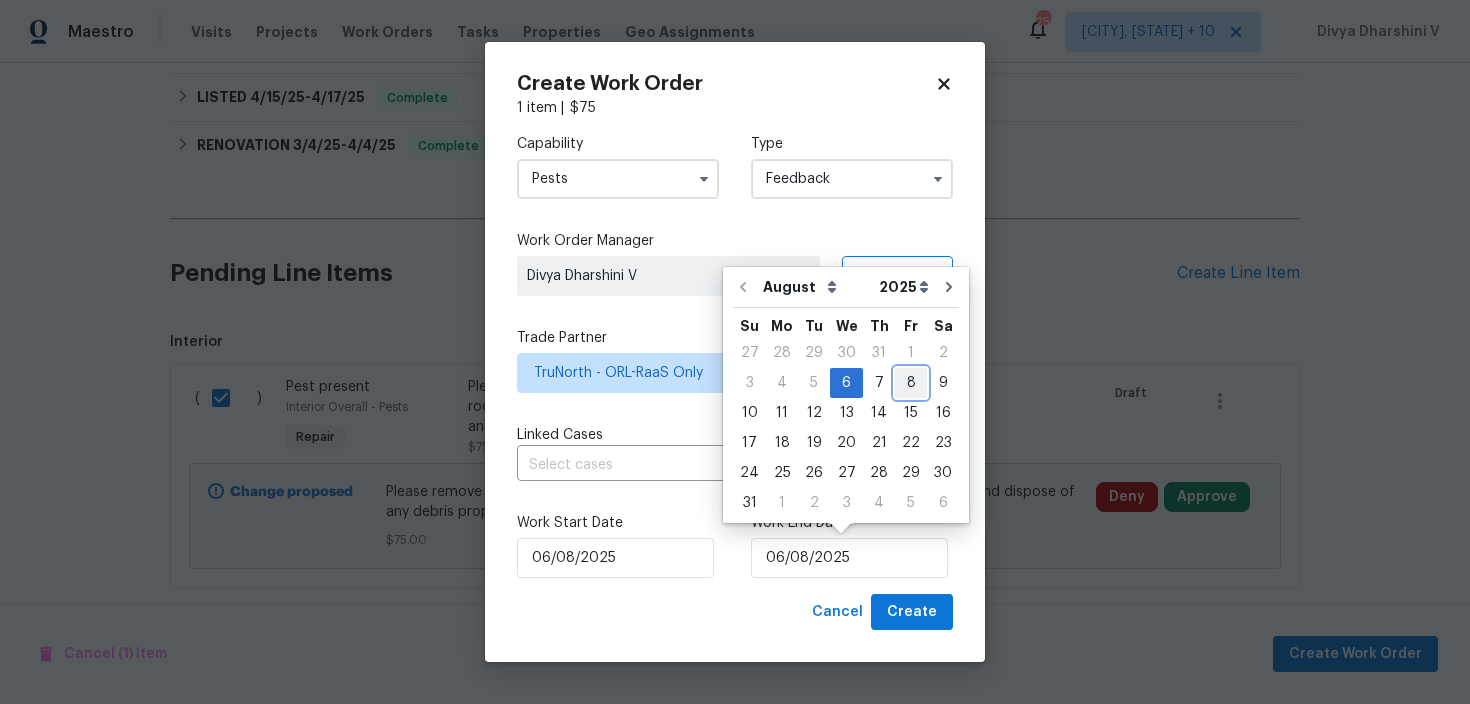 click on "8" at bounding box center [911, 383] 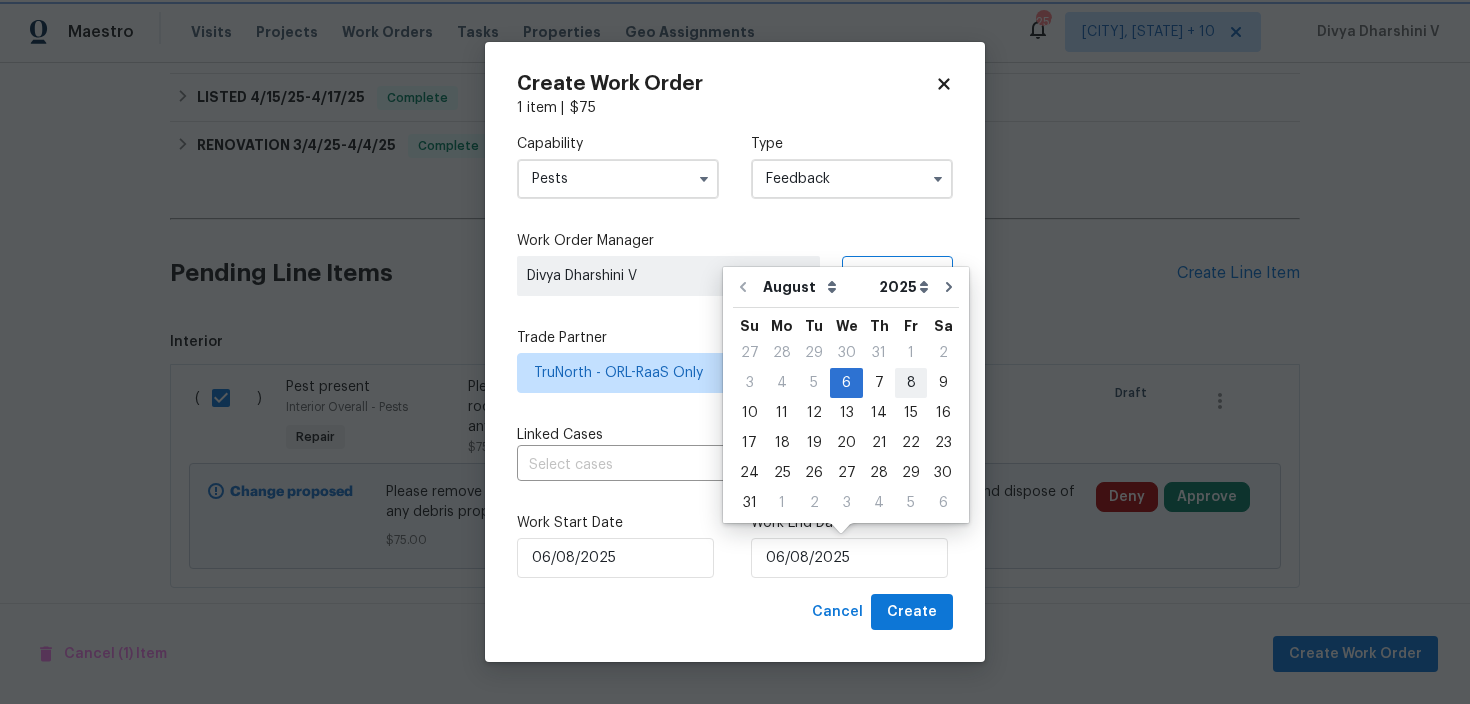 type on "08/08/2025" 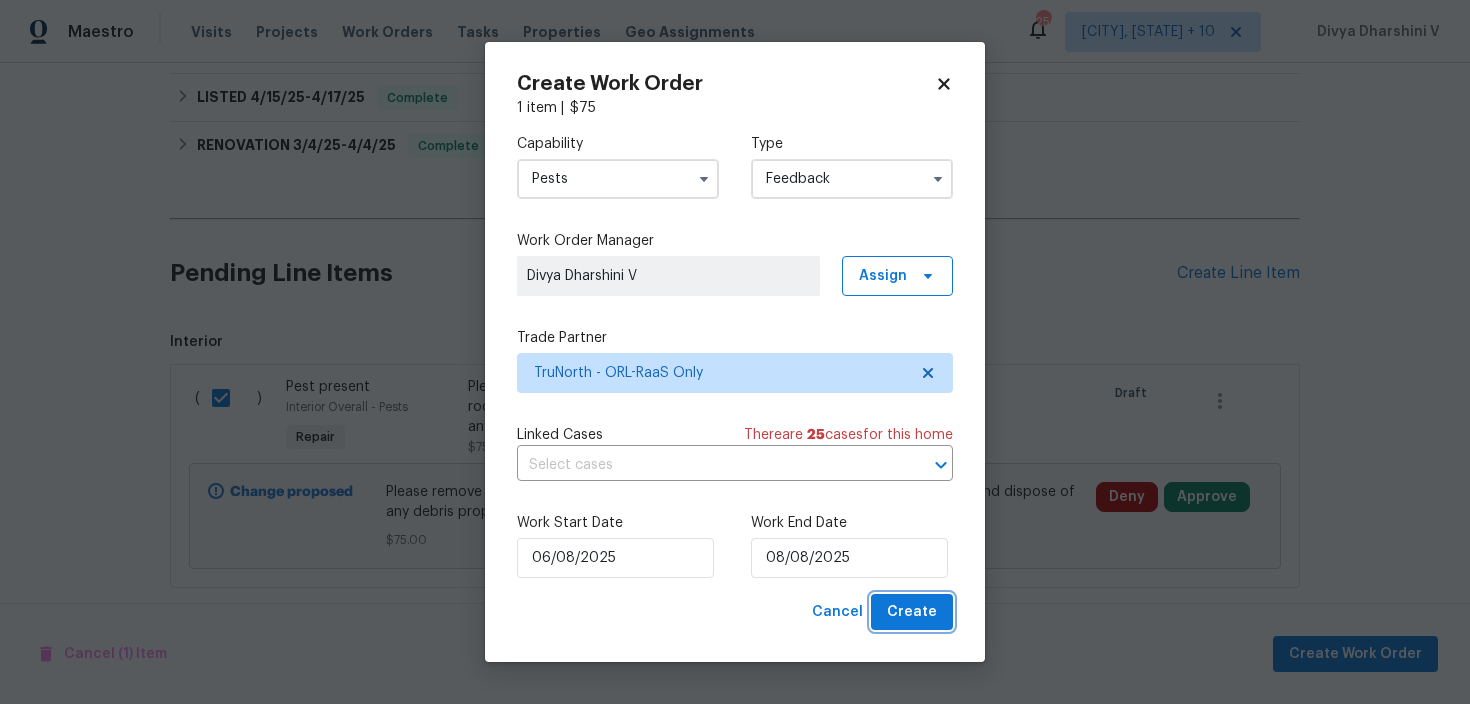 click on "Create" at bounding box center [912, 612] 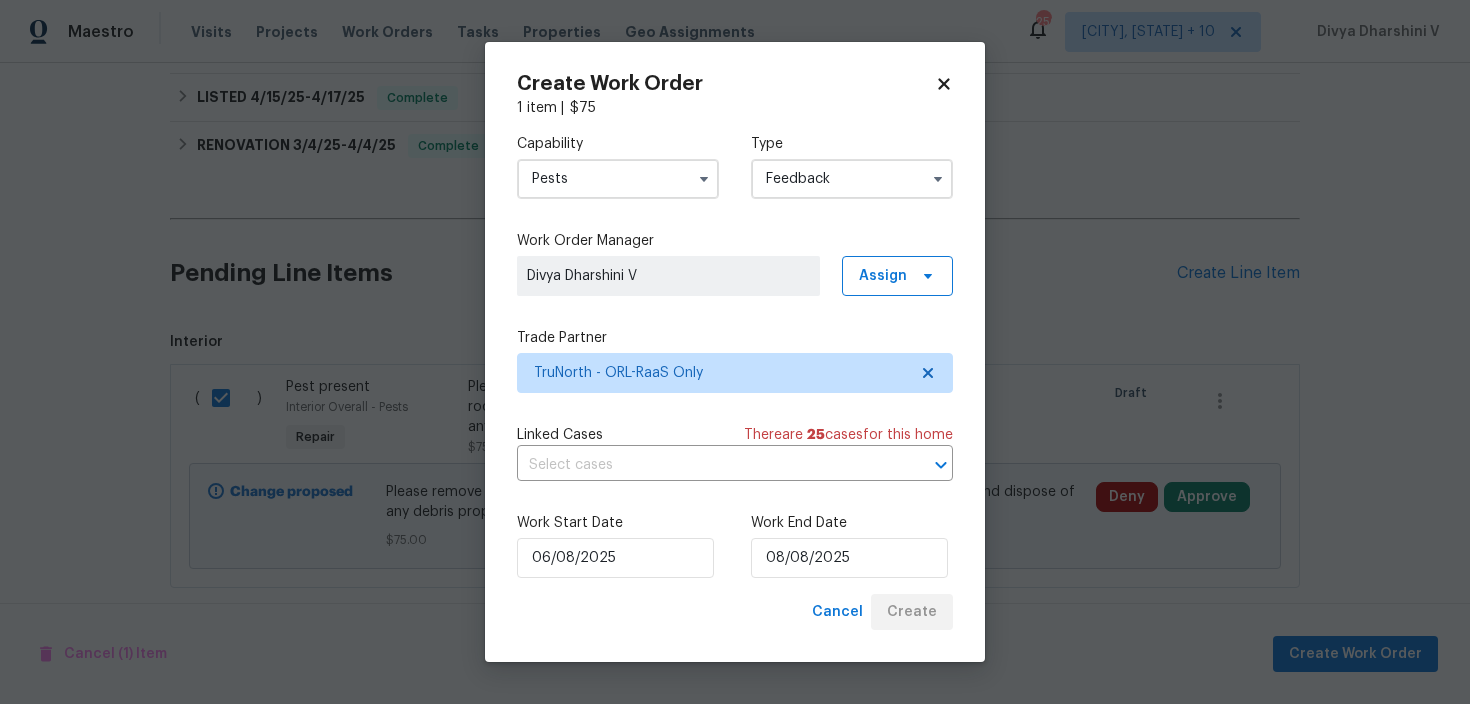 checkbox on "false" 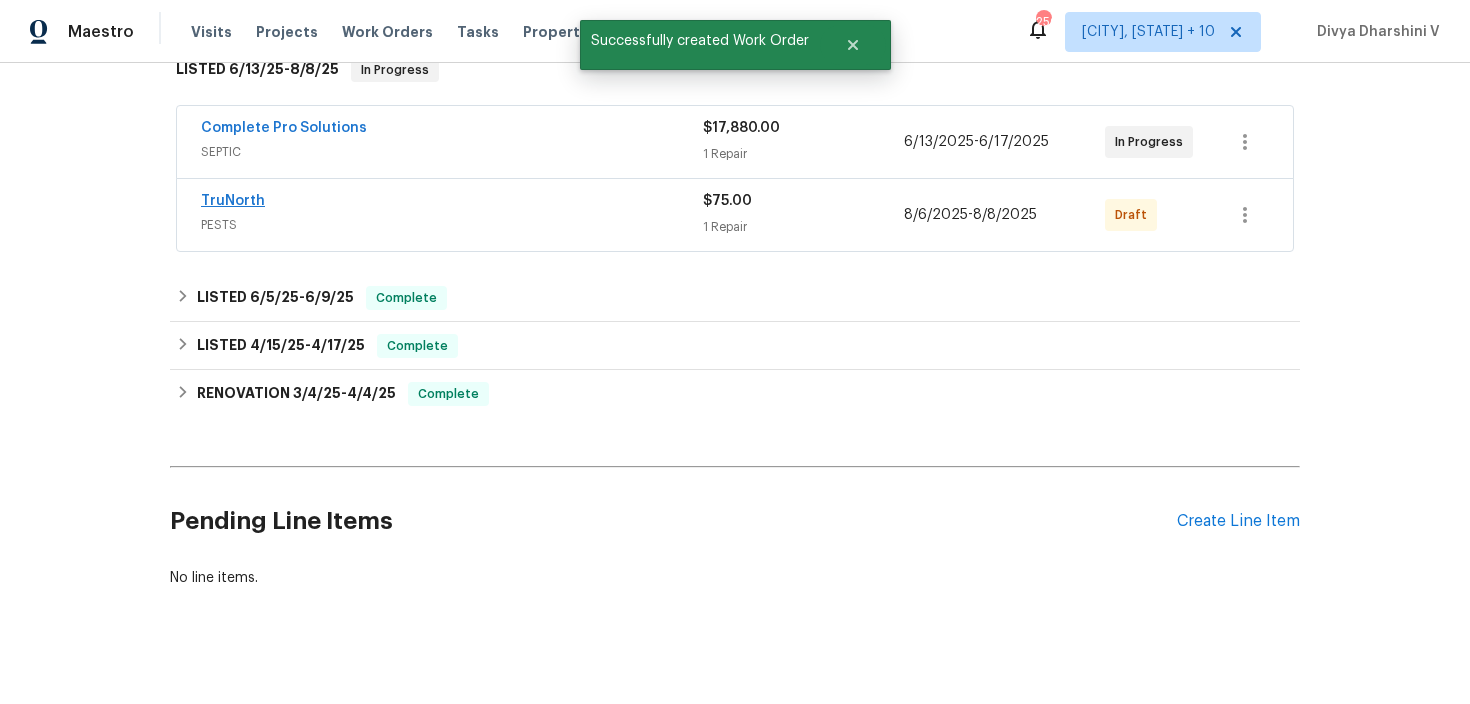 scroll, scrollTop: 300, scrollLeft: 0, axis: vertical 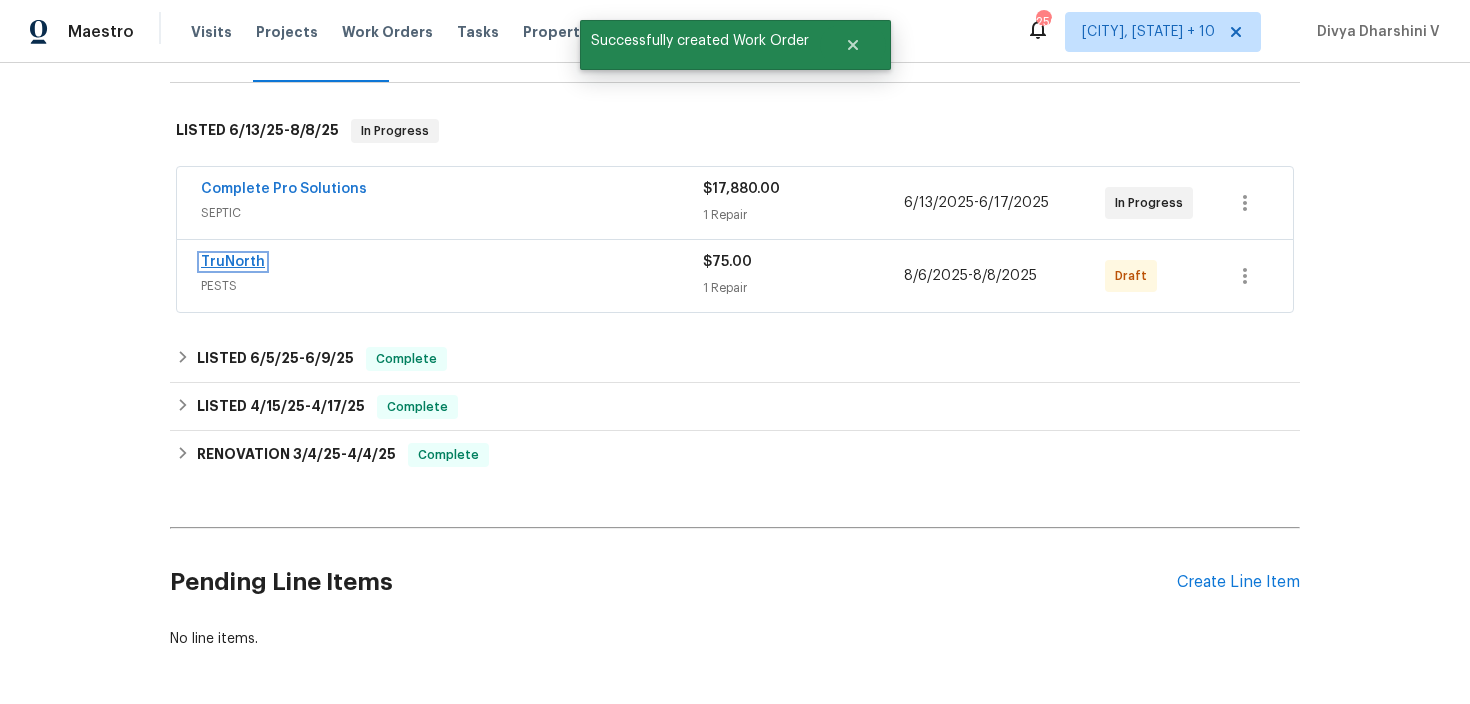 click on "TruNorth" at bounding box center [233, 262] 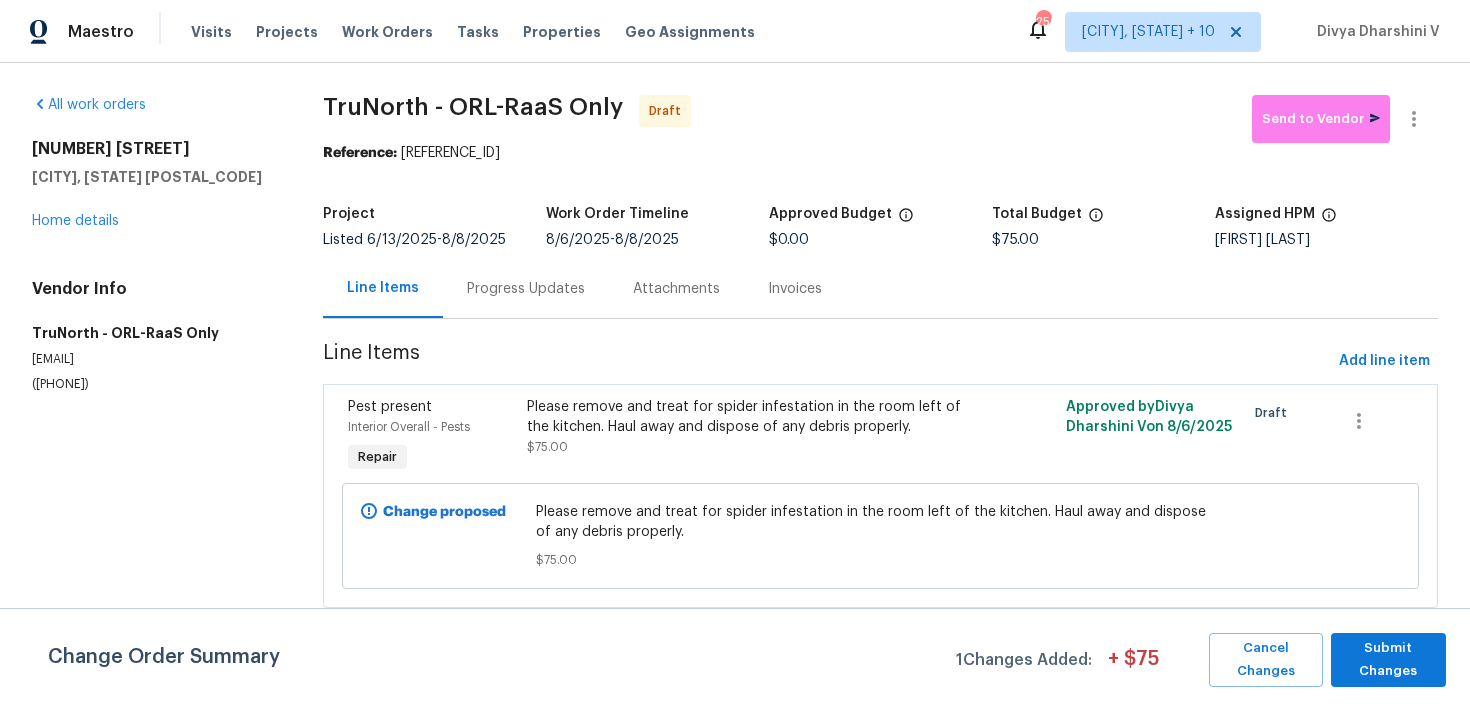 click on "Progress Updates" at bounding box center (526, 289) 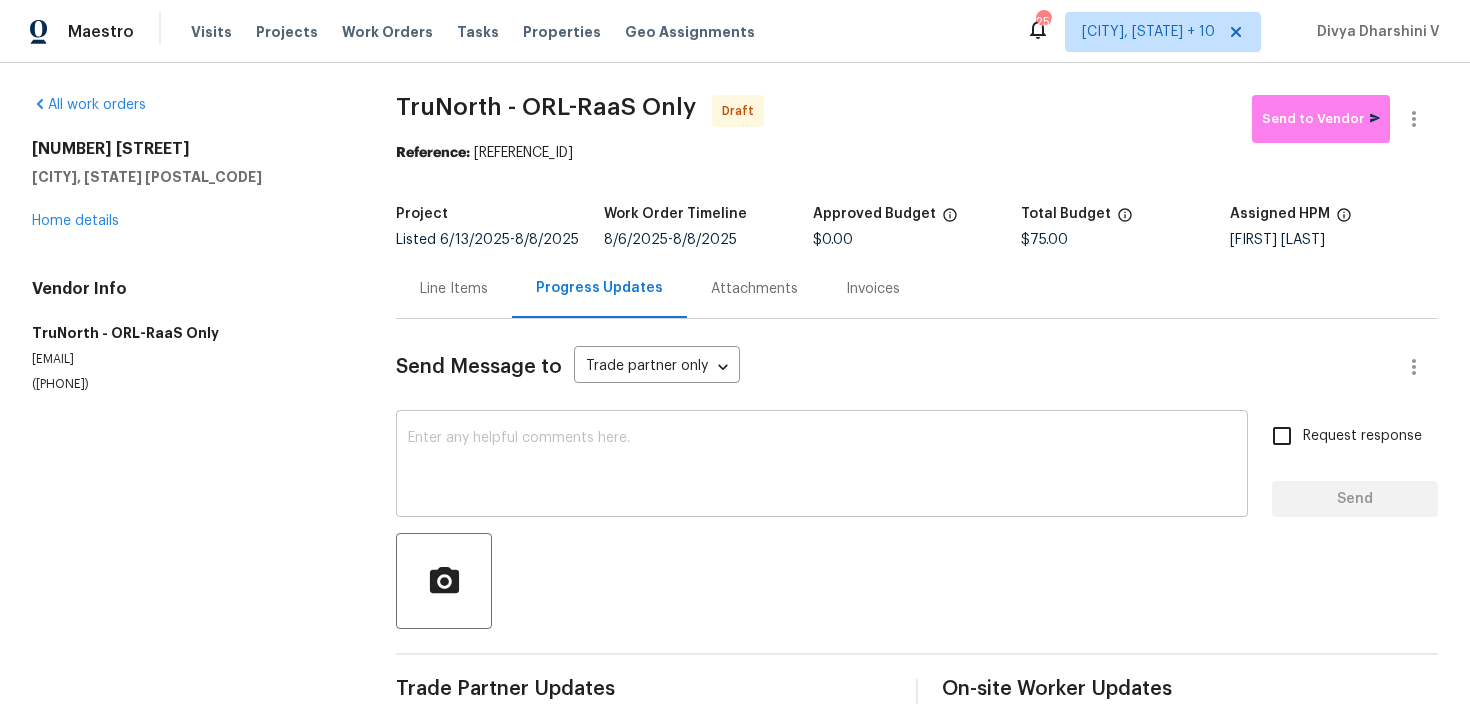 click at bounding box center [822, 466] 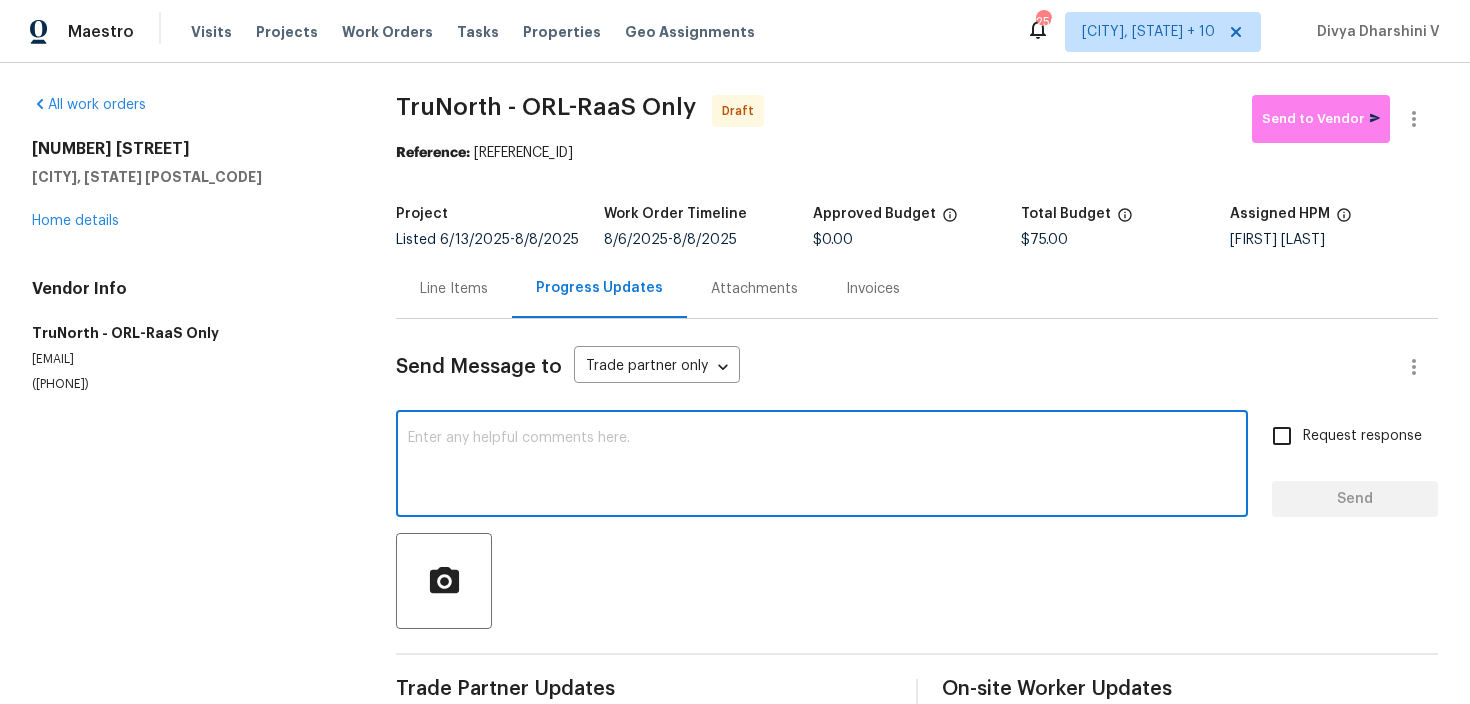 paste on "Hi, this is Divya with Opendoor. I’m confirming you received the WO for the property at . Please review and accept the WO within 24 hours and provide a schedule date. Please disregard the contact information for the HPM included in the WO. Our Centralised LWO Team is responsible for Listed WOs." 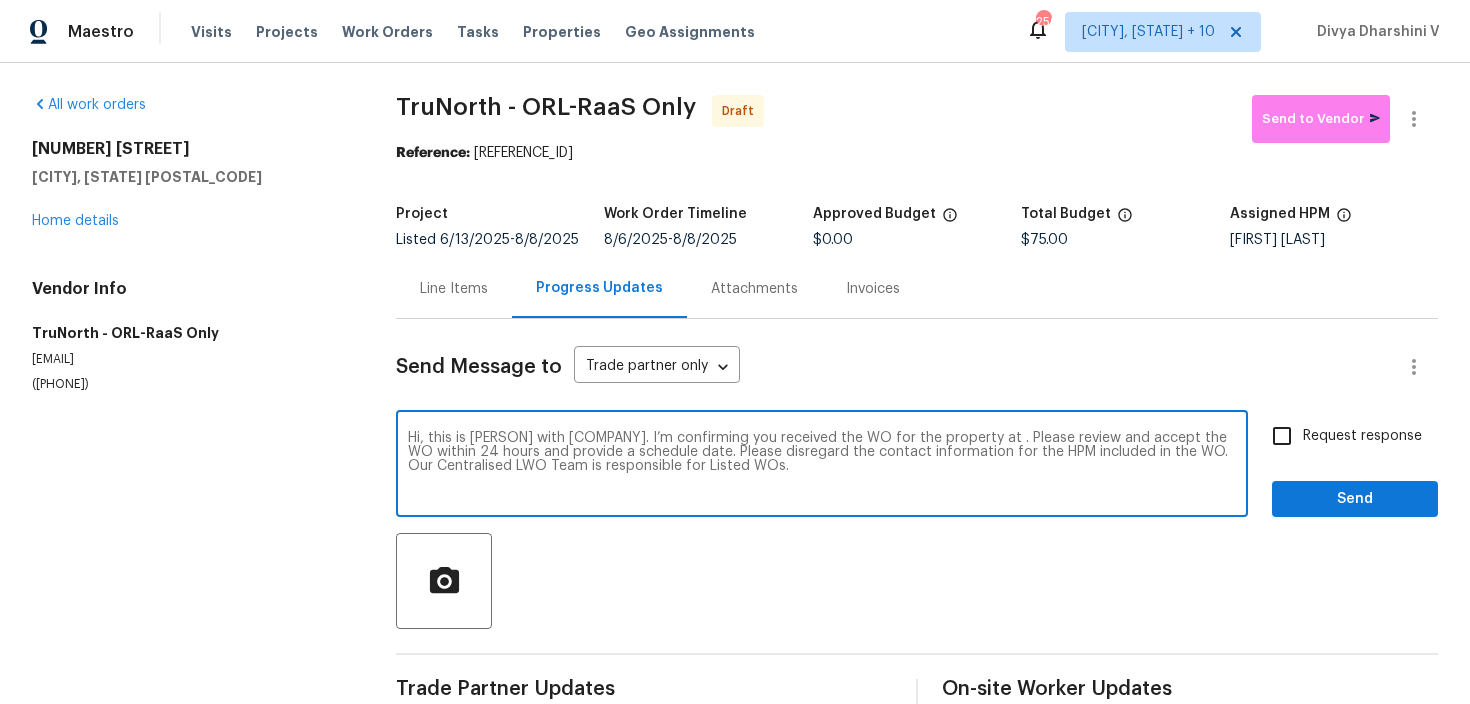 click on "Hi, this is Divya with Opendoor. I’m confirming you received the WO for the property at . Please review and accept the WO within 24 hours and provide a schedule date. Please disregard the contact information for the HPM included in the WO. Our Centralised LWO Team is responsible for Listed WOs." at bounding box center [822, 466] 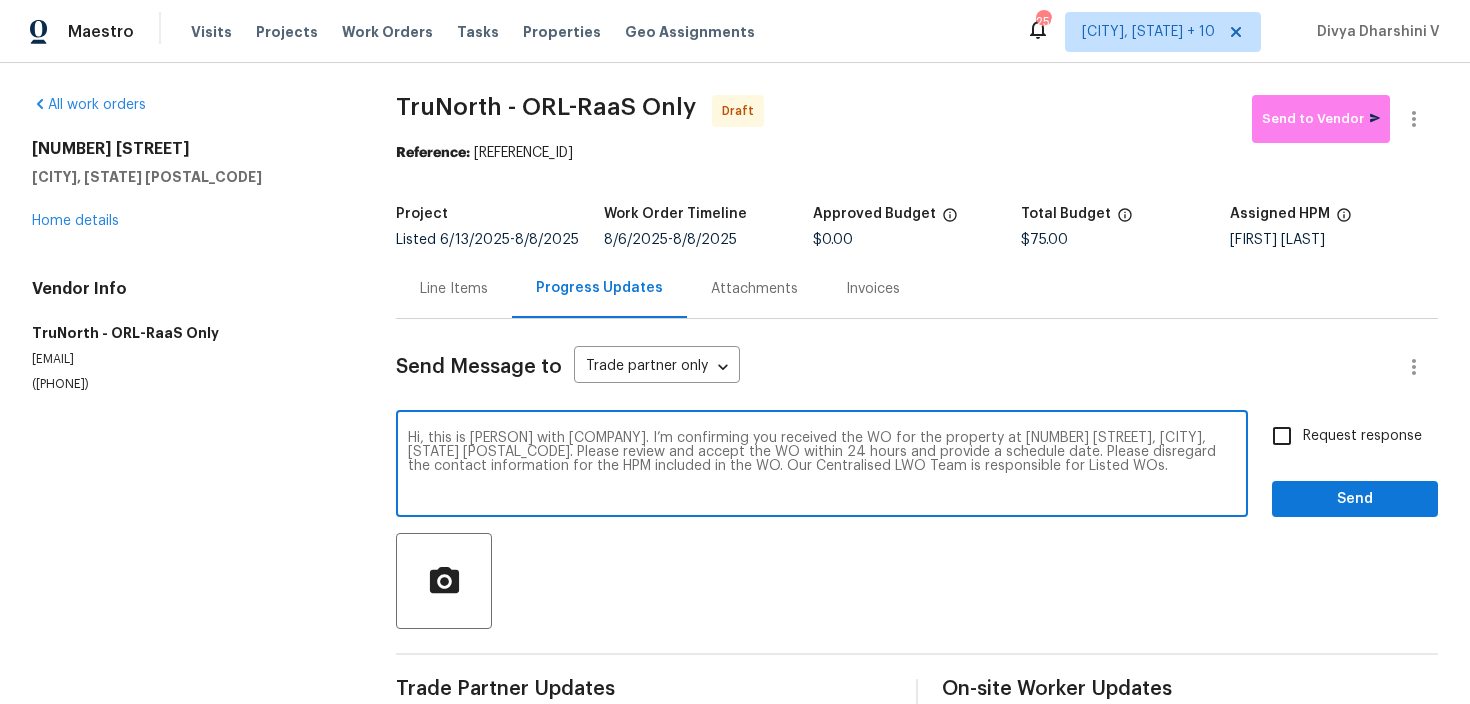 type on "Hi, this is Divya with Opendoor. I’m confirming you received the WO for the property at 2318 Vincent Rd, Orlando, FL 32817. Please review and accept the WO within 24 hours and provide a schedule date. Please disregard the contact information for the HPM included in the WO. Our Centralised LWO Team is responsible for Listed WOs." 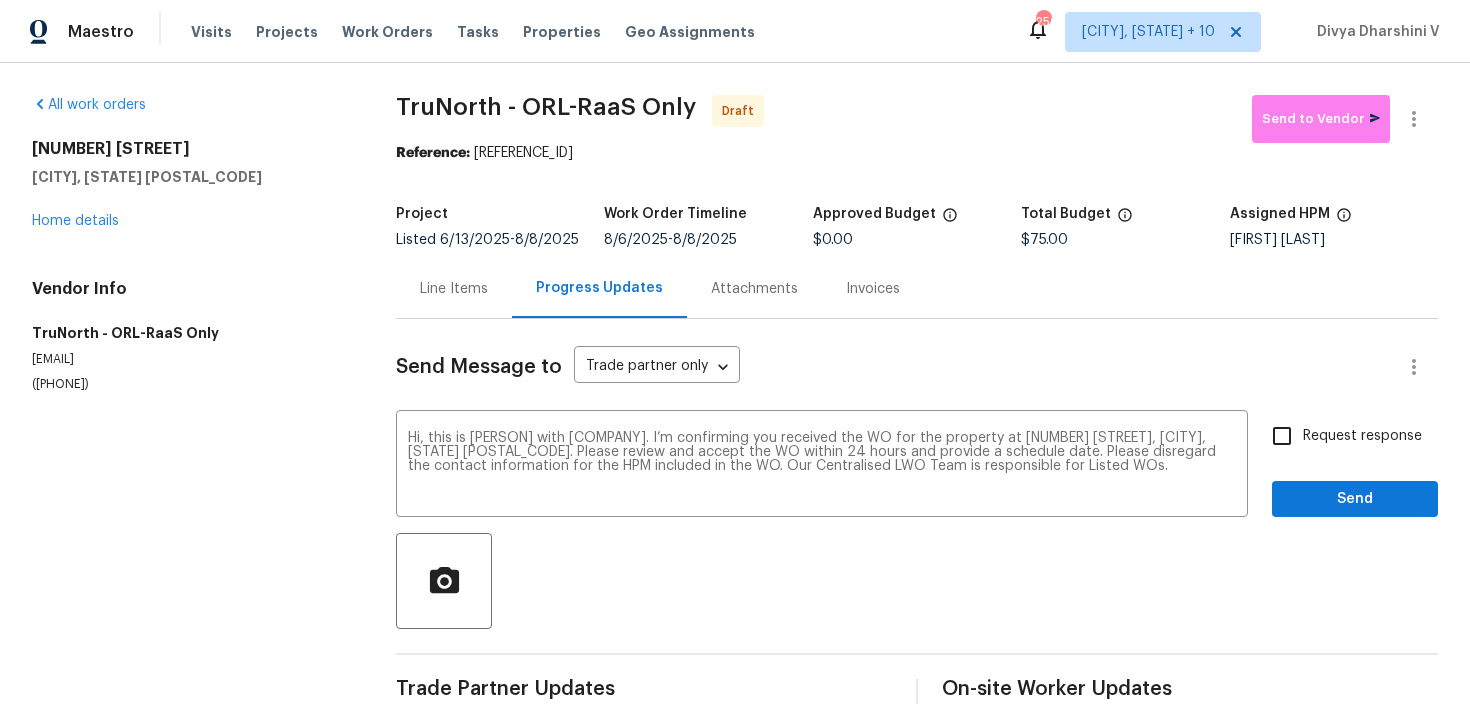 click on "Request response" at bounding box center [1282, 436] 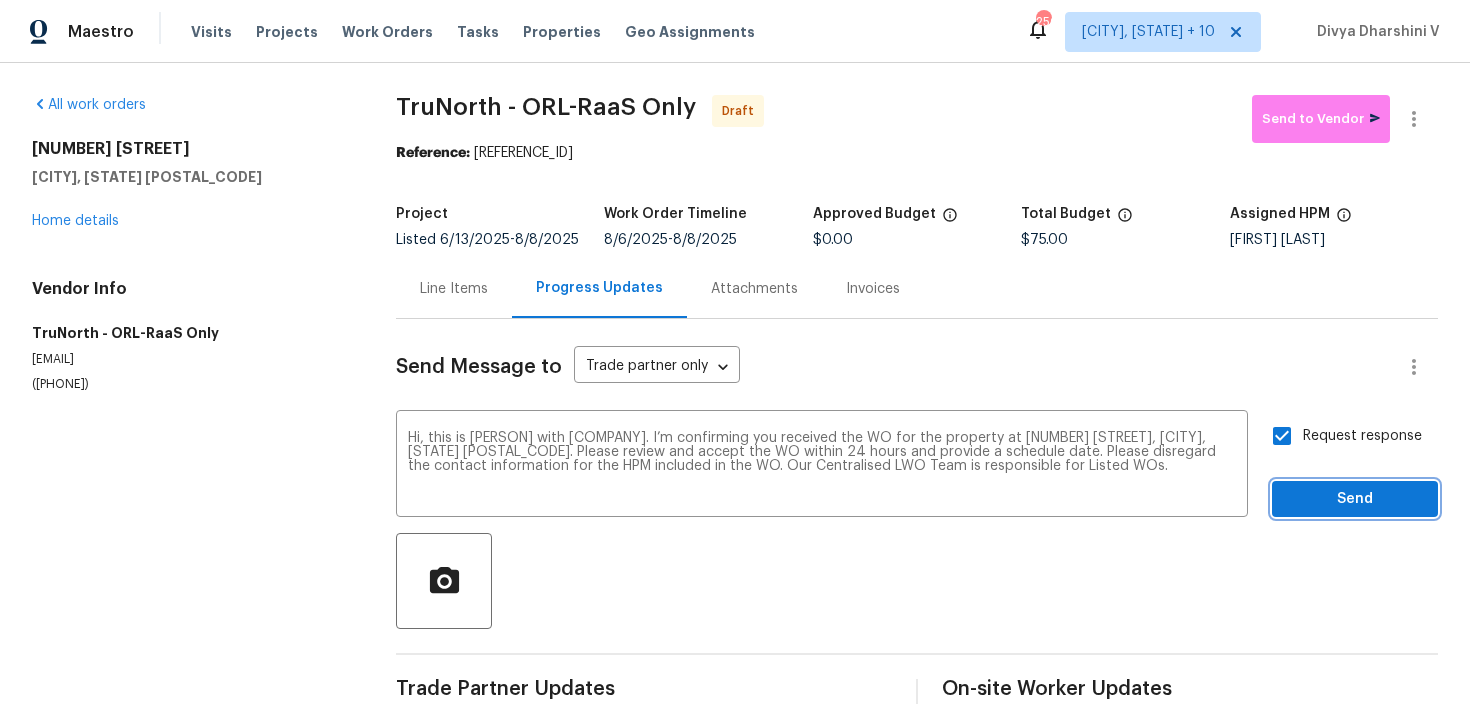 click on "Send" at bounding box center [1355, 499] 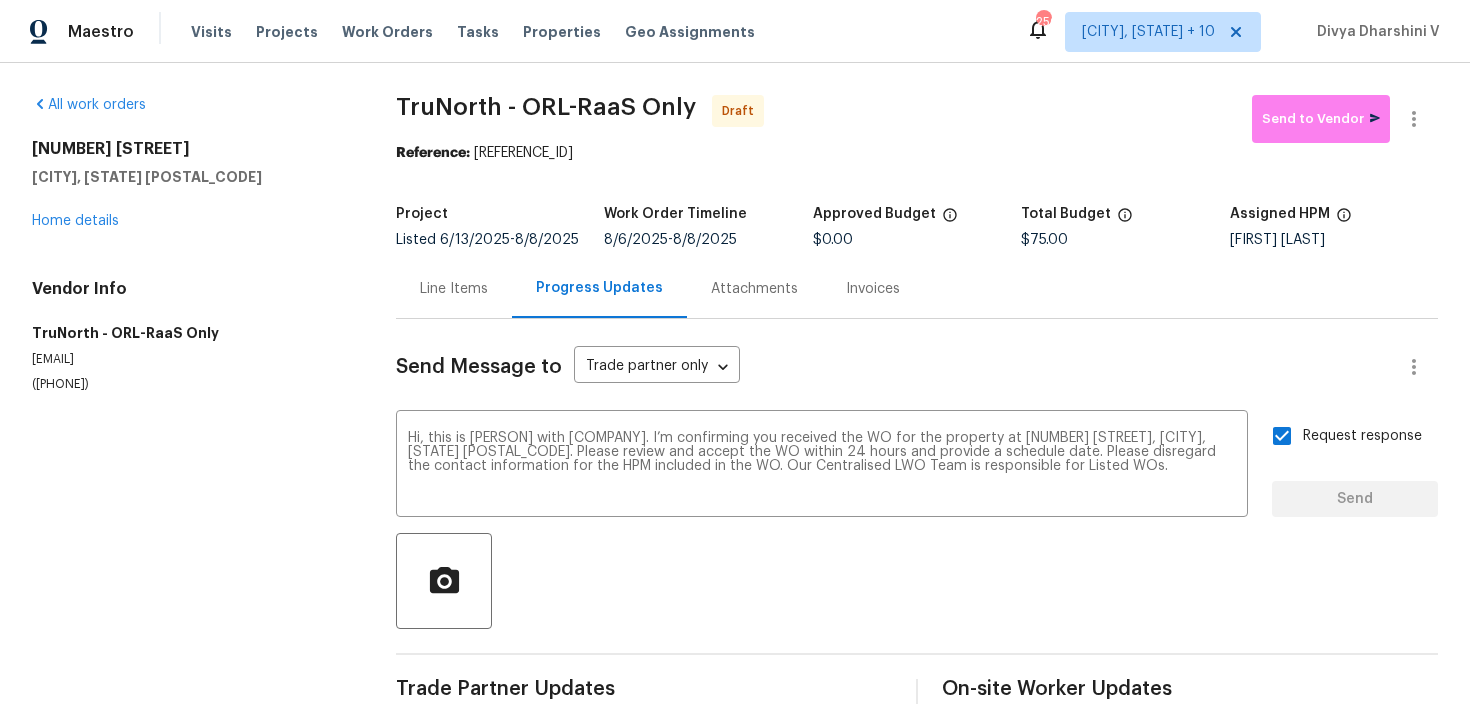 type 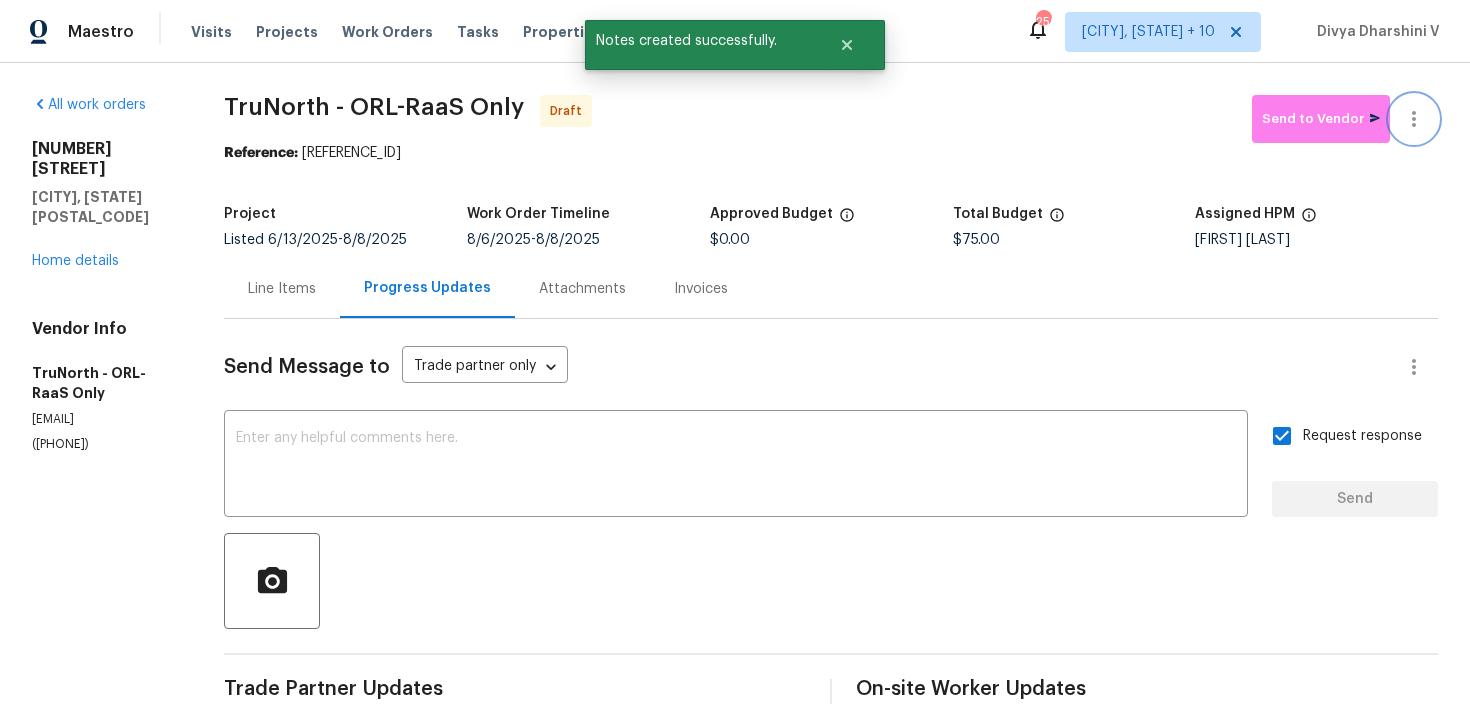 click 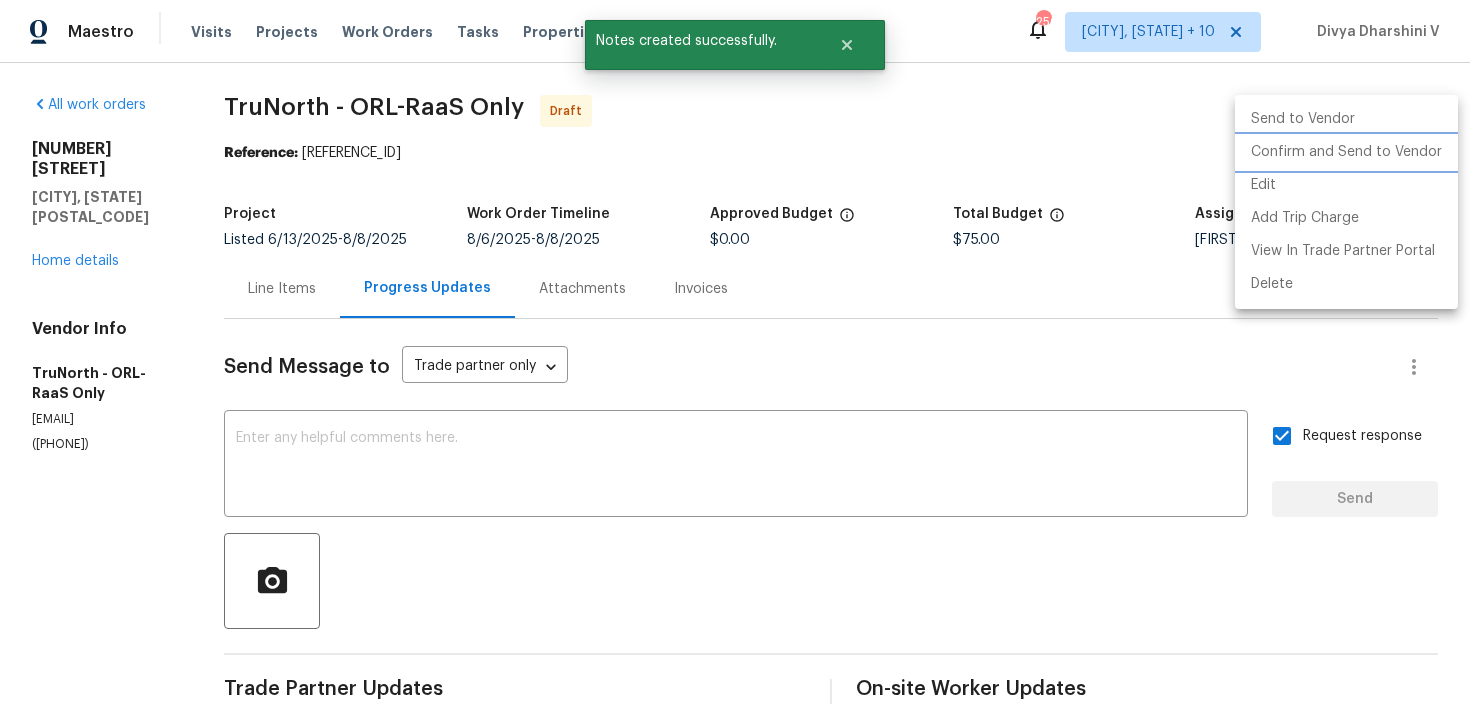 click on "Confirm and Send to Vendor" at bounding box center [1346, 152] 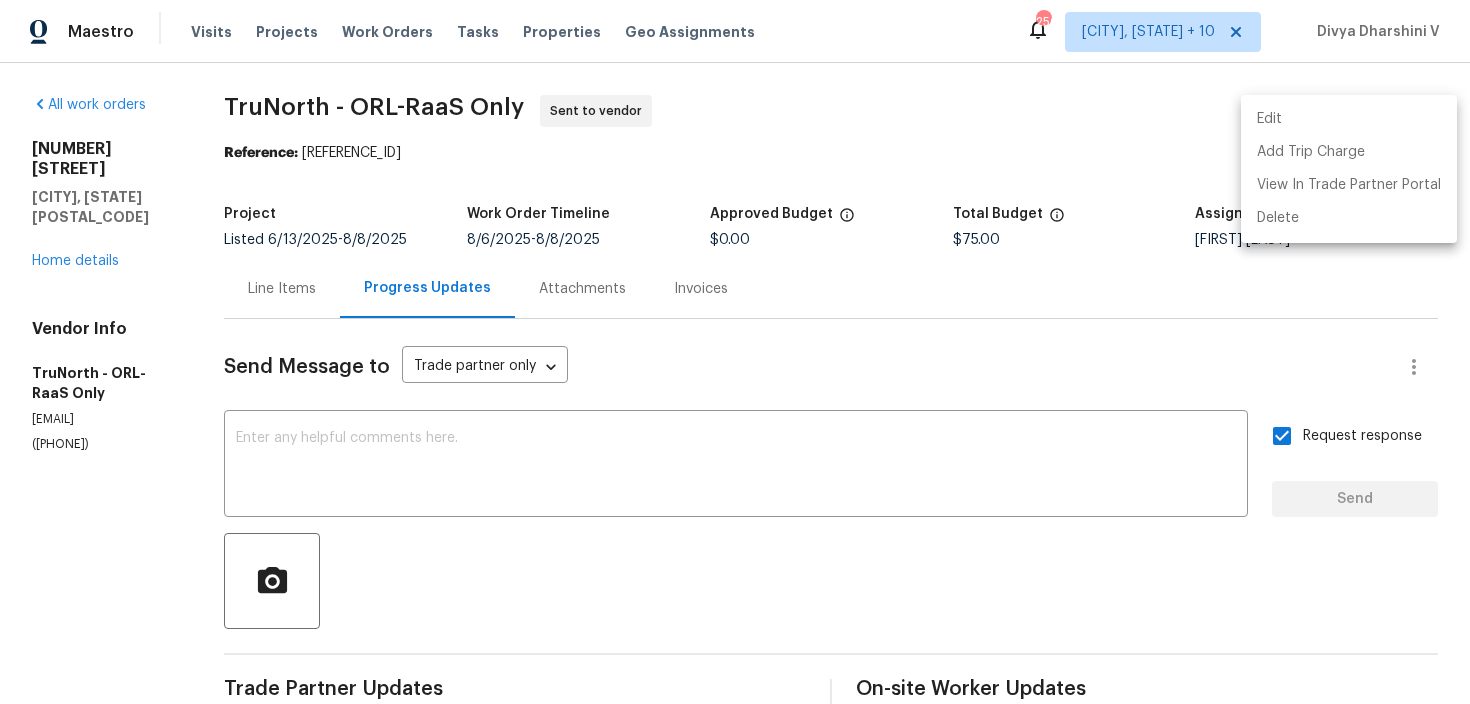 click at bounding box center [735, 352] 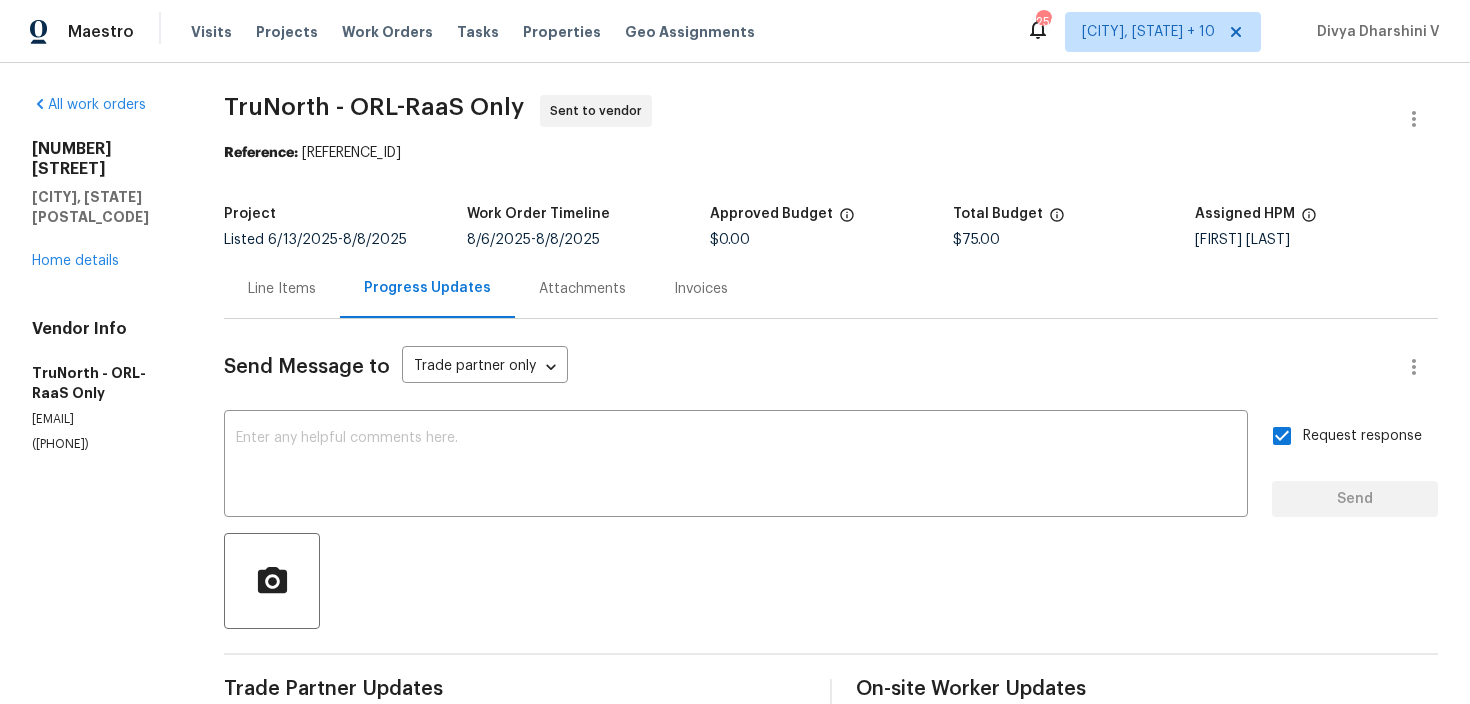 drag, startPoint x: 308, startPoint y: 153, endPoint x: 542, endPoint y: 147, distance: 234.0769 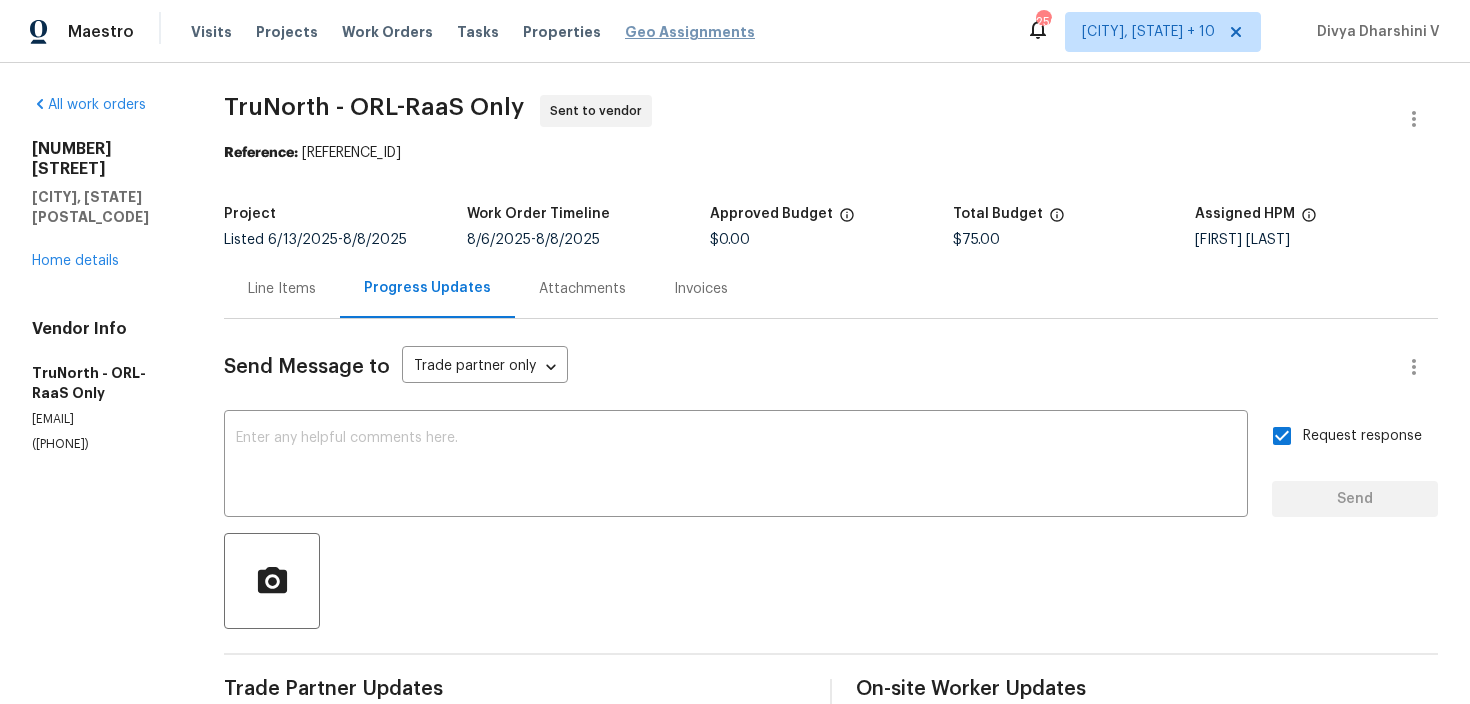 copy on "18X7H83Z2PNQJ-1c618637b" 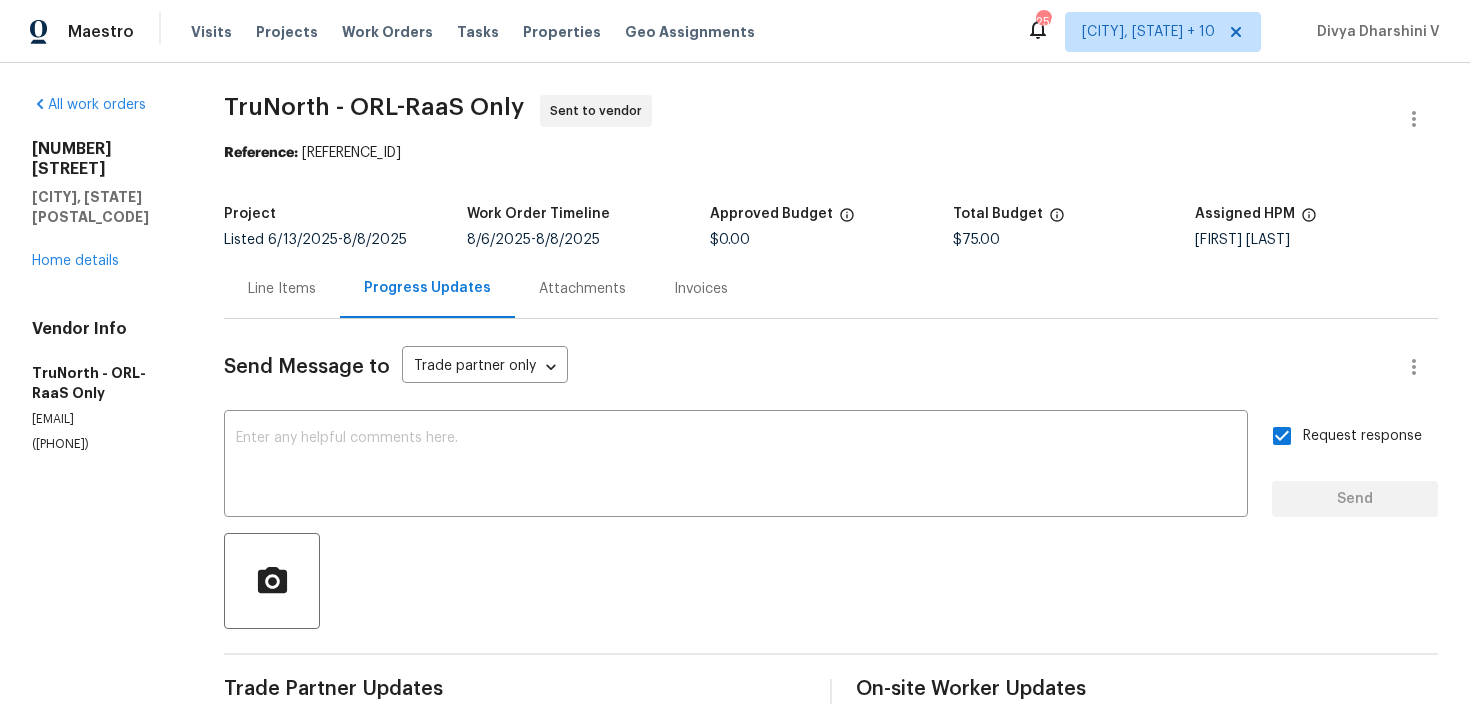 click on "Line Items" at bounding box center [282, 288] 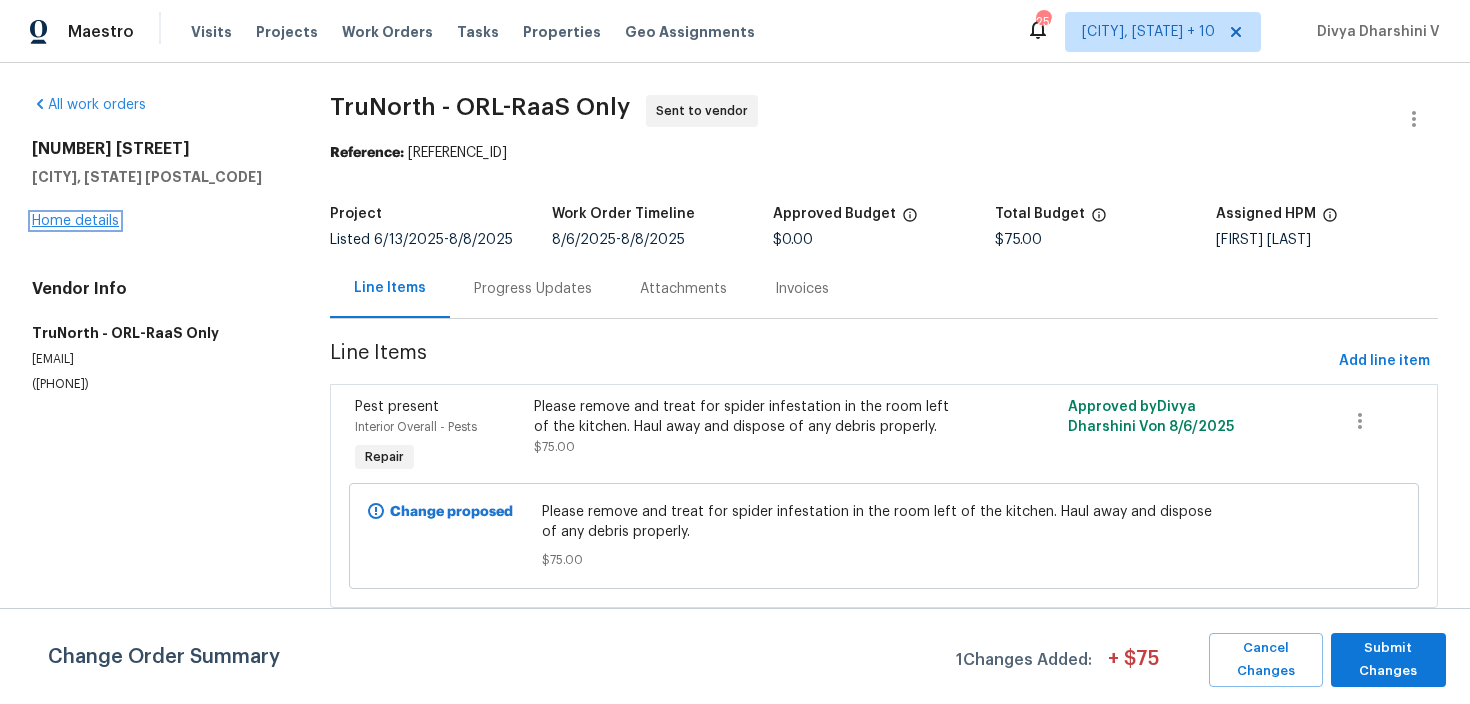 click on "Home details" at bounding box center [75, 221] 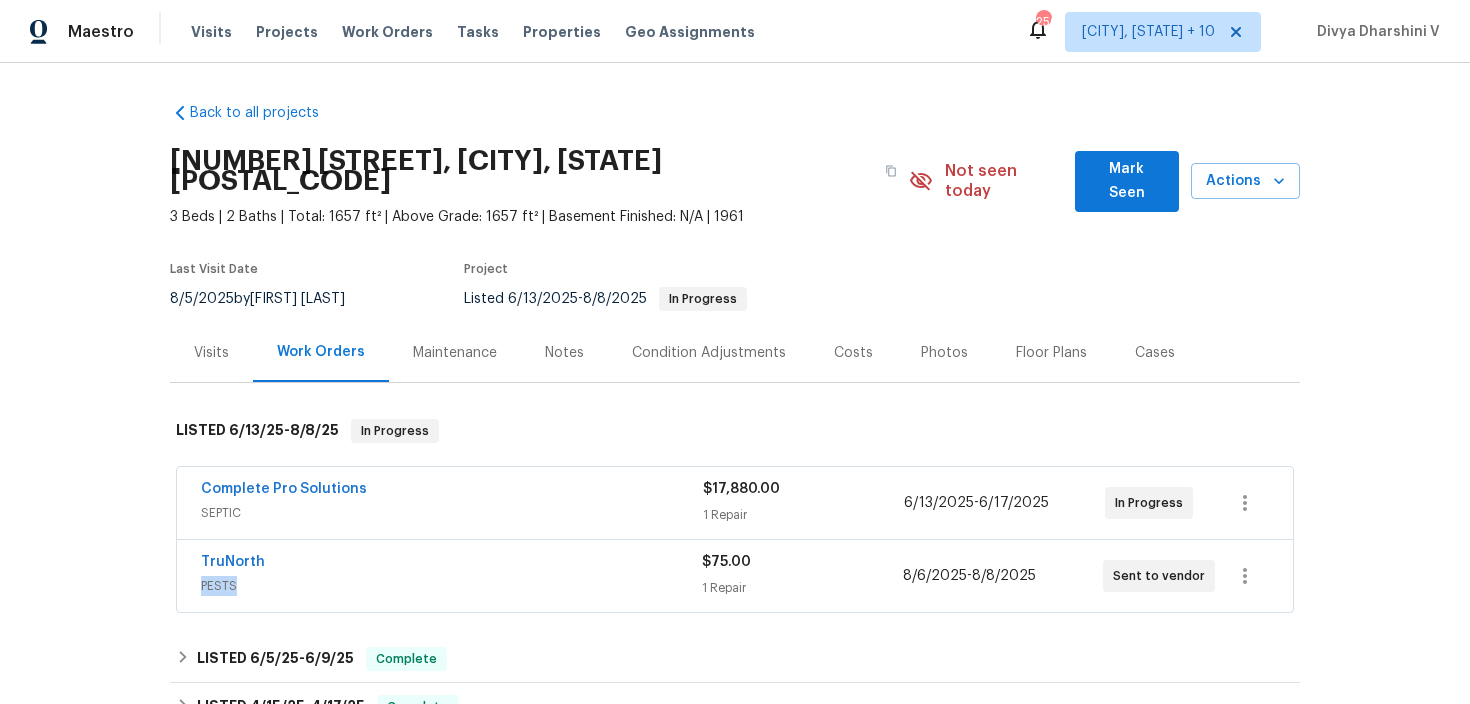 drag, startPoint x: 180, startPoint y: 556, endPoint x: 349, endPoint y: 555, distance: 169.00296 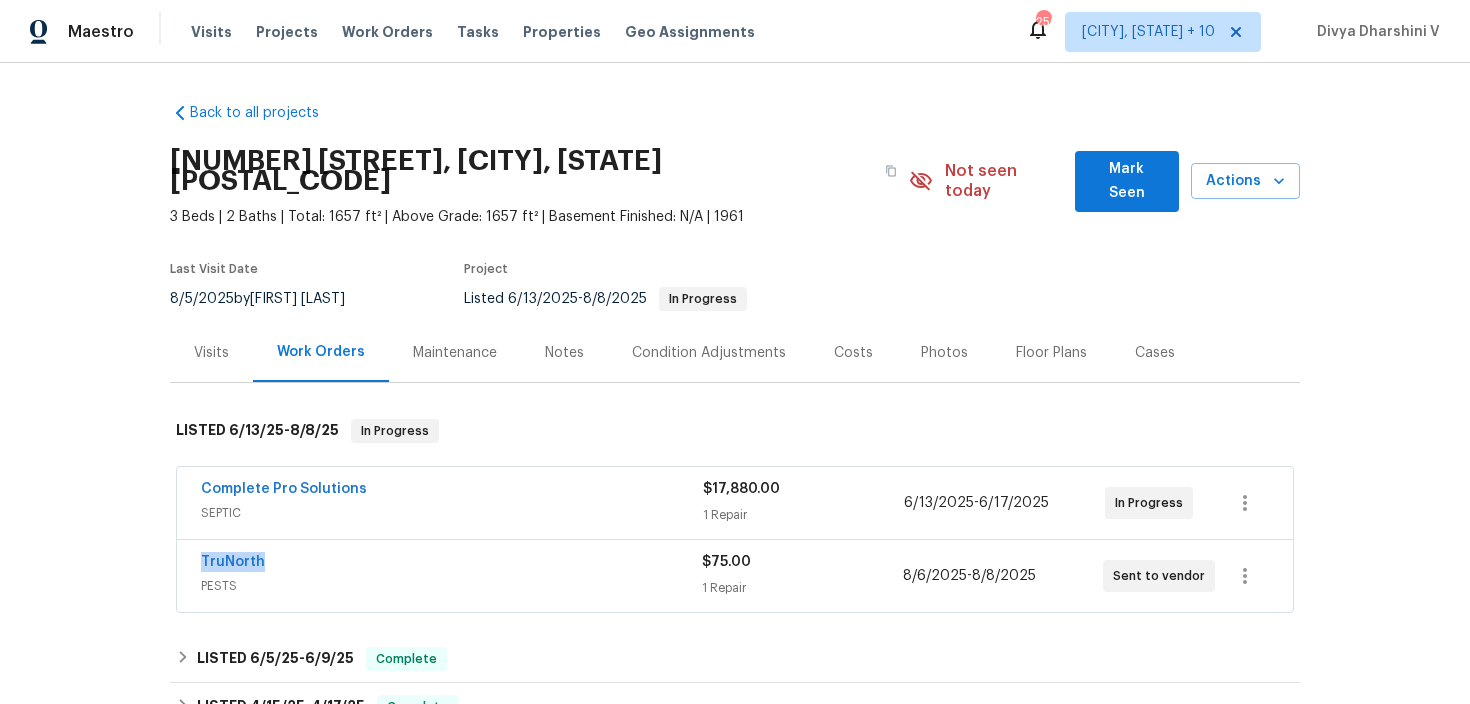 drag, startPoint x: 170, startPoint y: 542, endPoint x: 387, endPoint y: 542, distance: 217 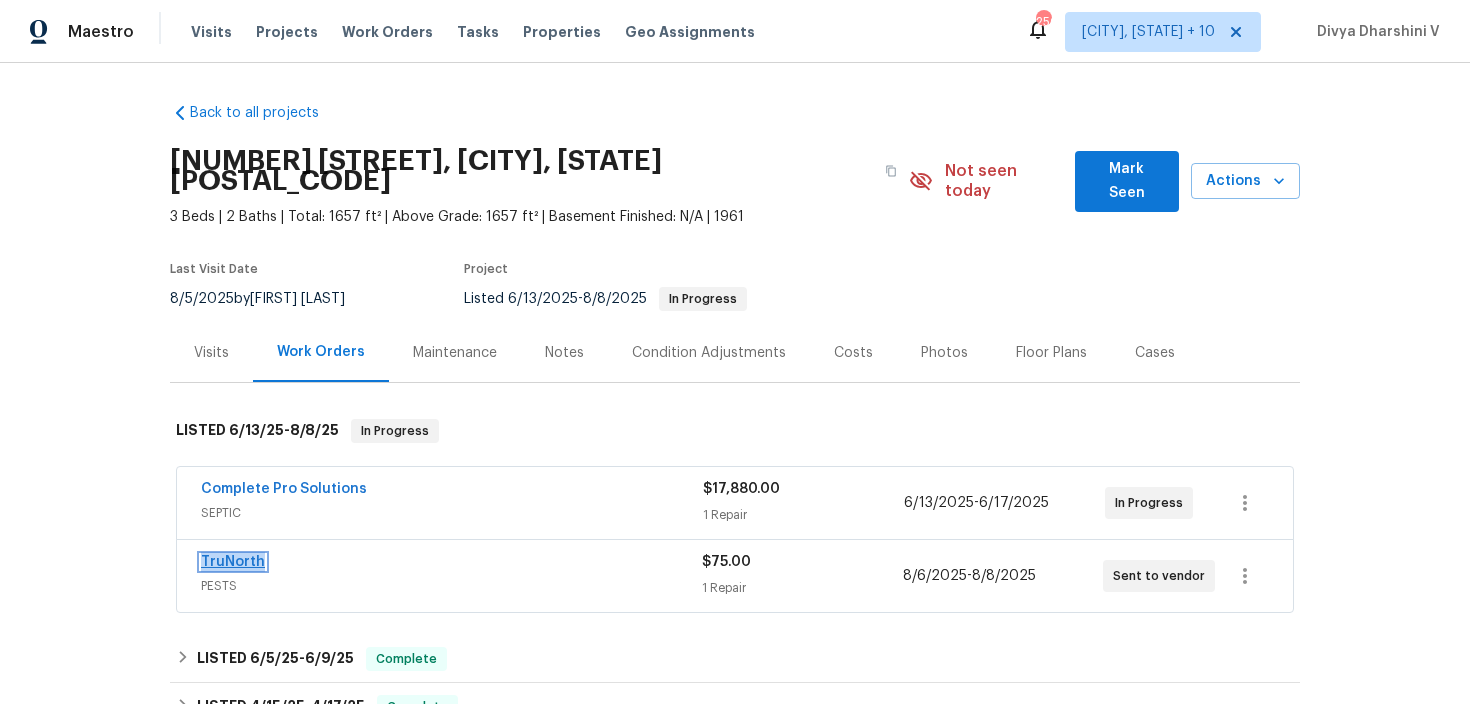 click on "TruNorth" at bounding box center (233, 562) 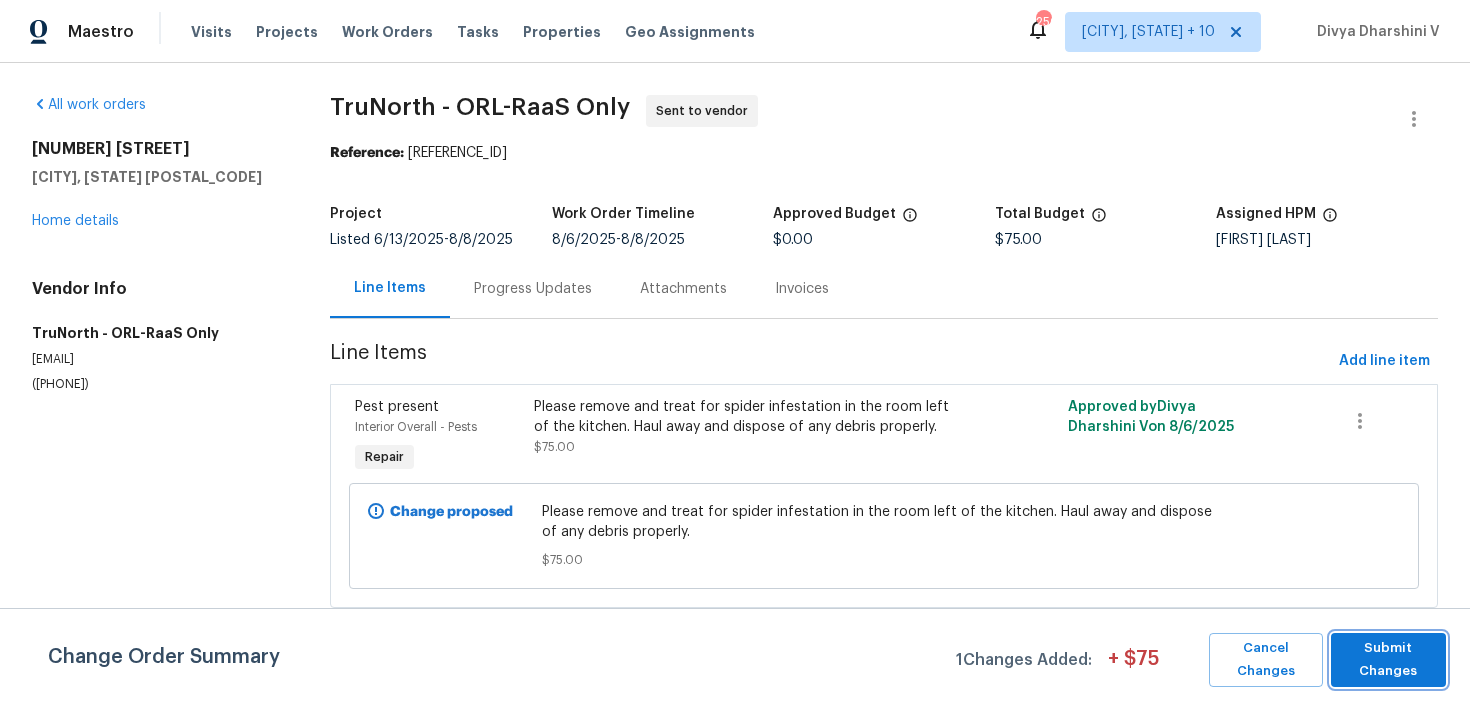 click on "Submit Changes" at bounding box center (1388, 660) 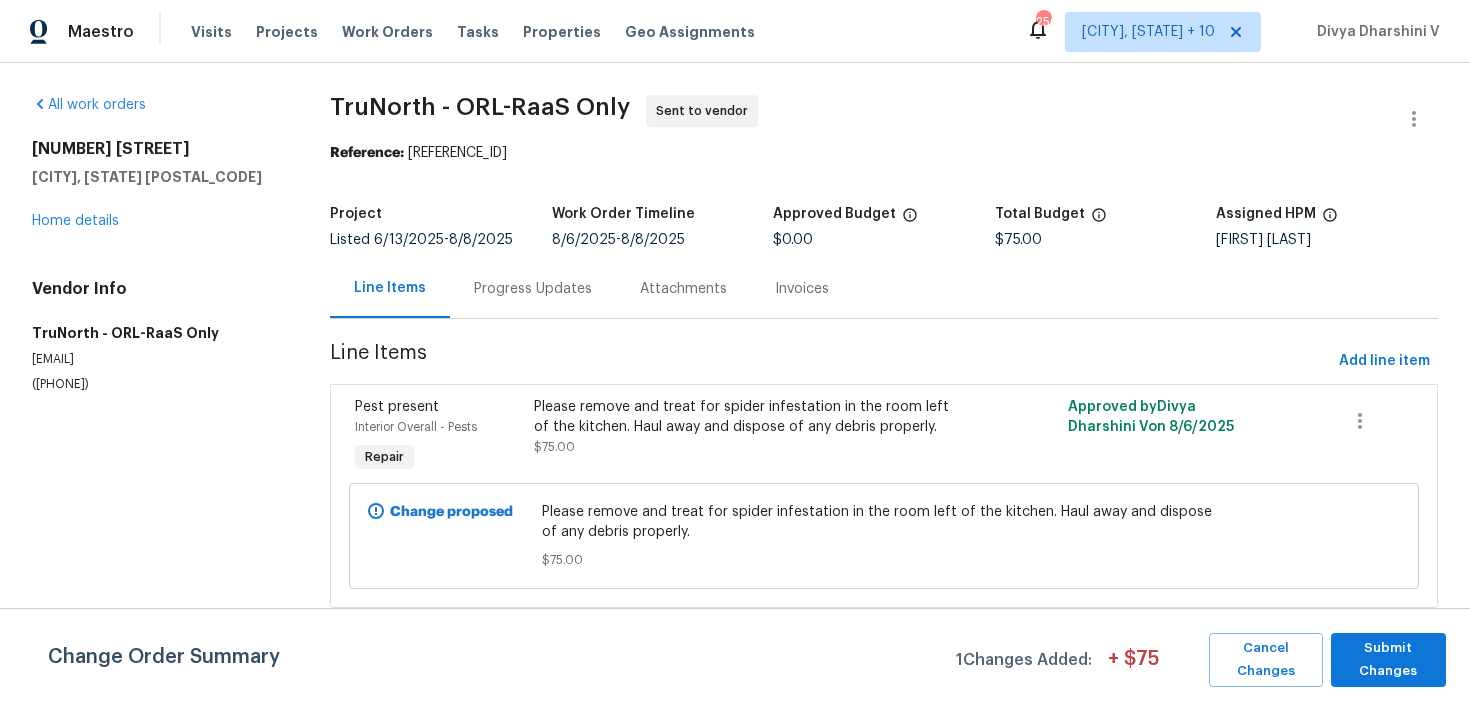 click on "Progress Updates" at bounding box center (533, 288) 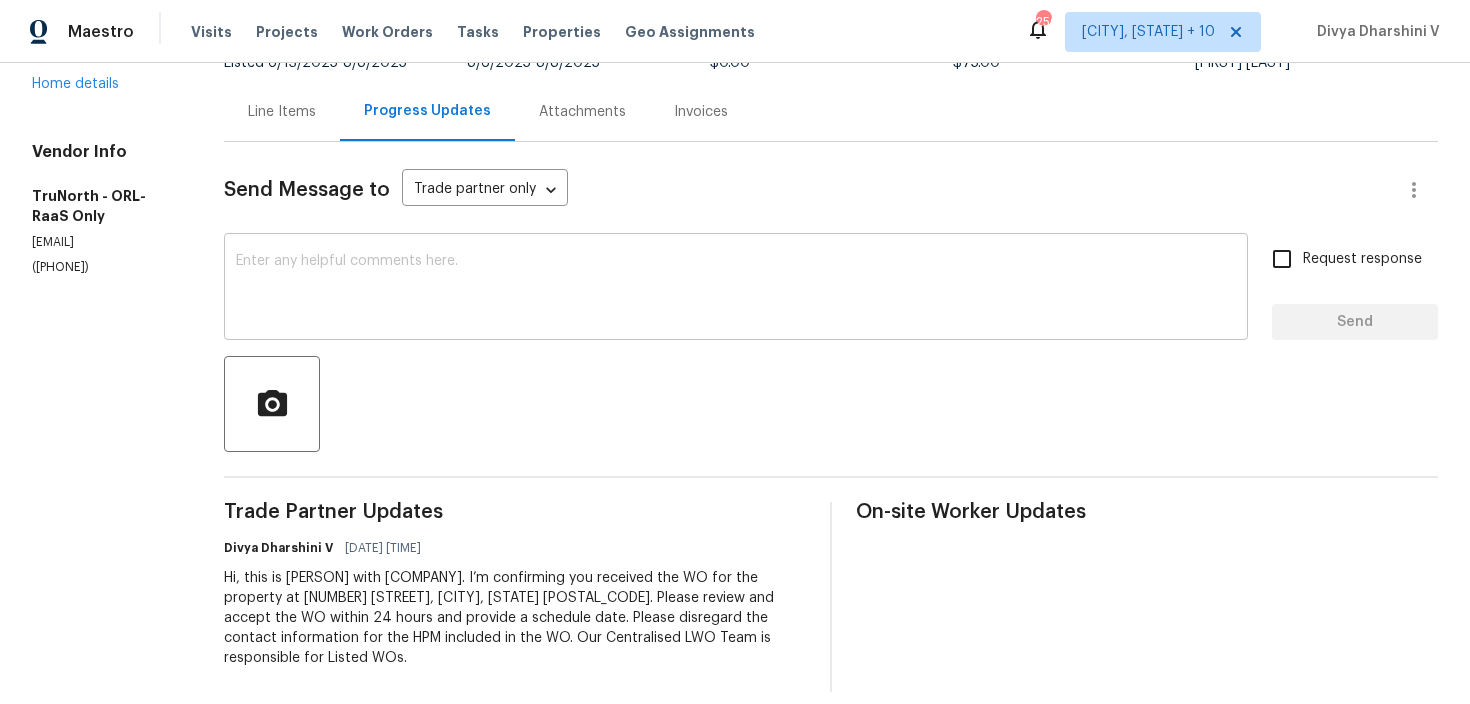 scroll, scrollTop: 175, scrollLeft: 0, axis: vertical 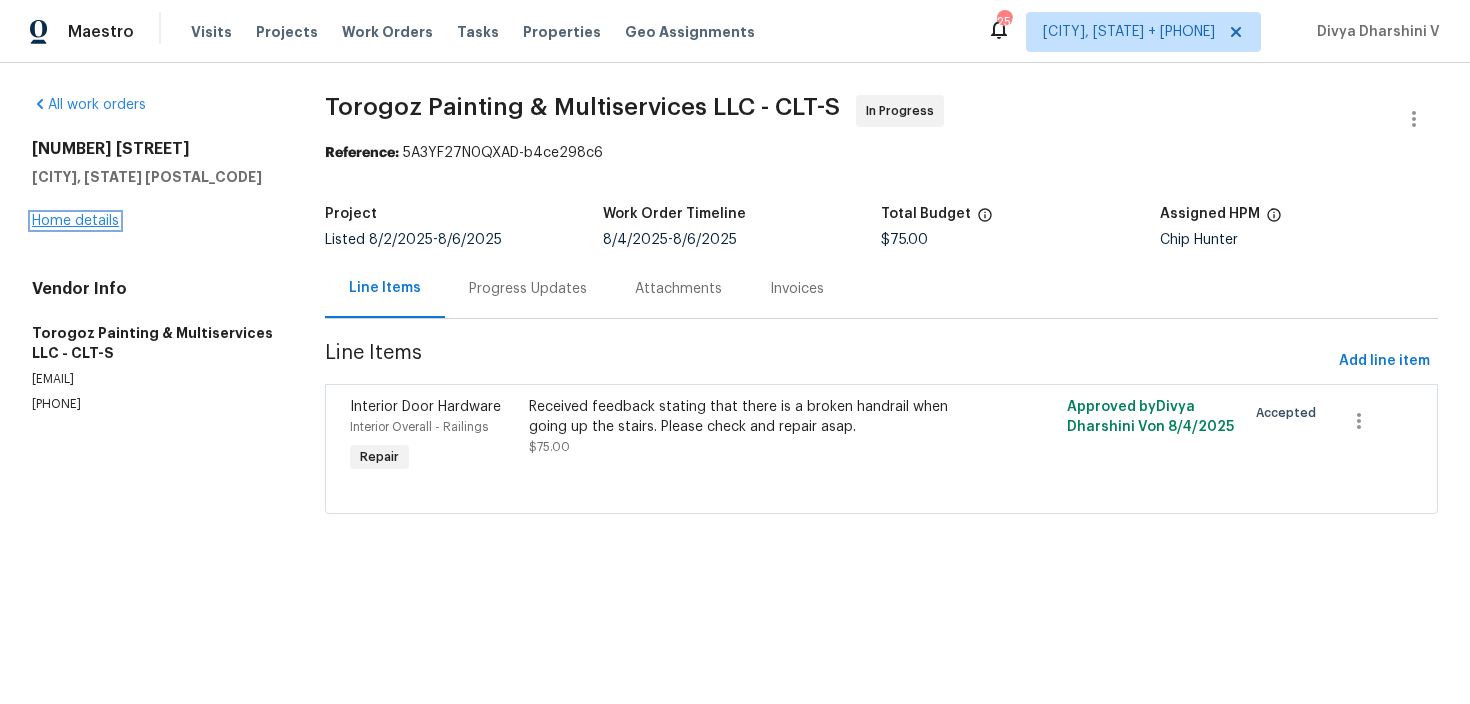 click on "Home details" at bounding box center [75, 221] 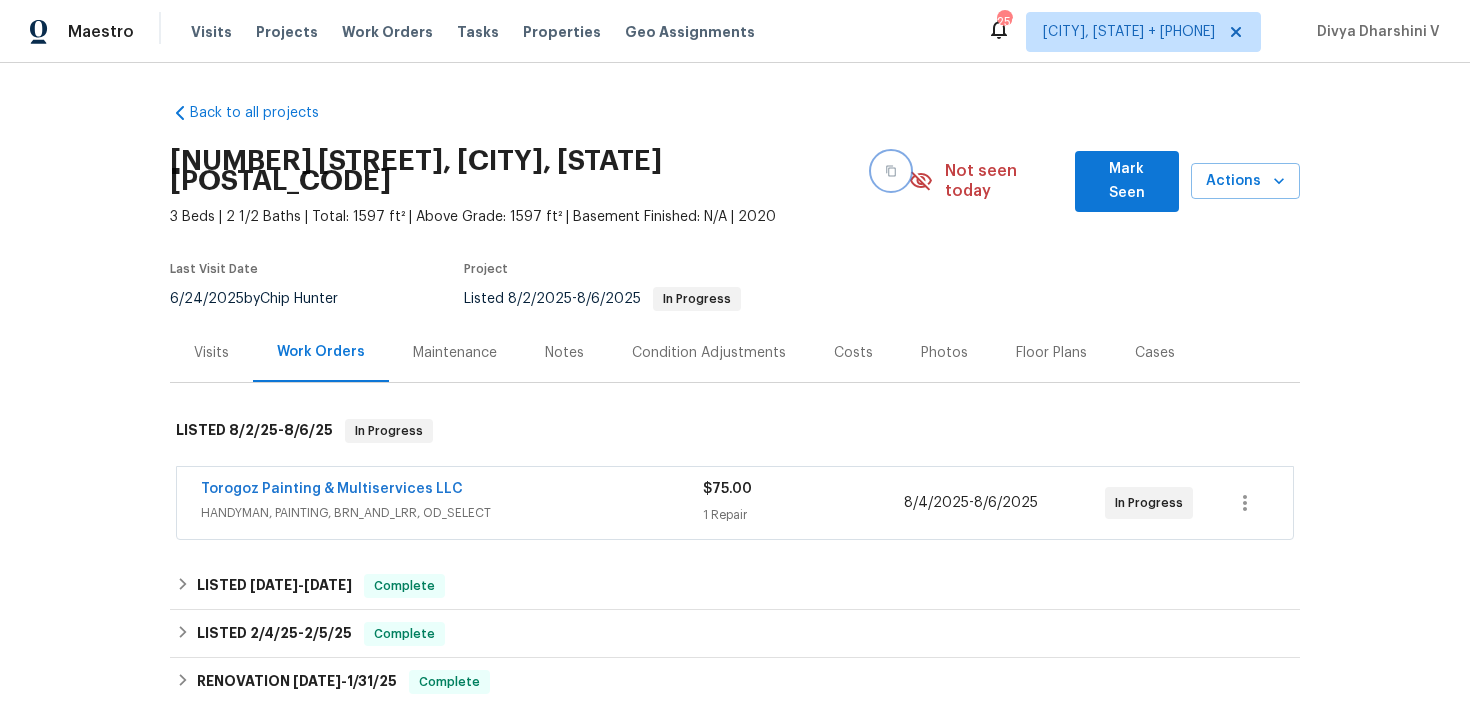 click at bounding box center (891, 171) 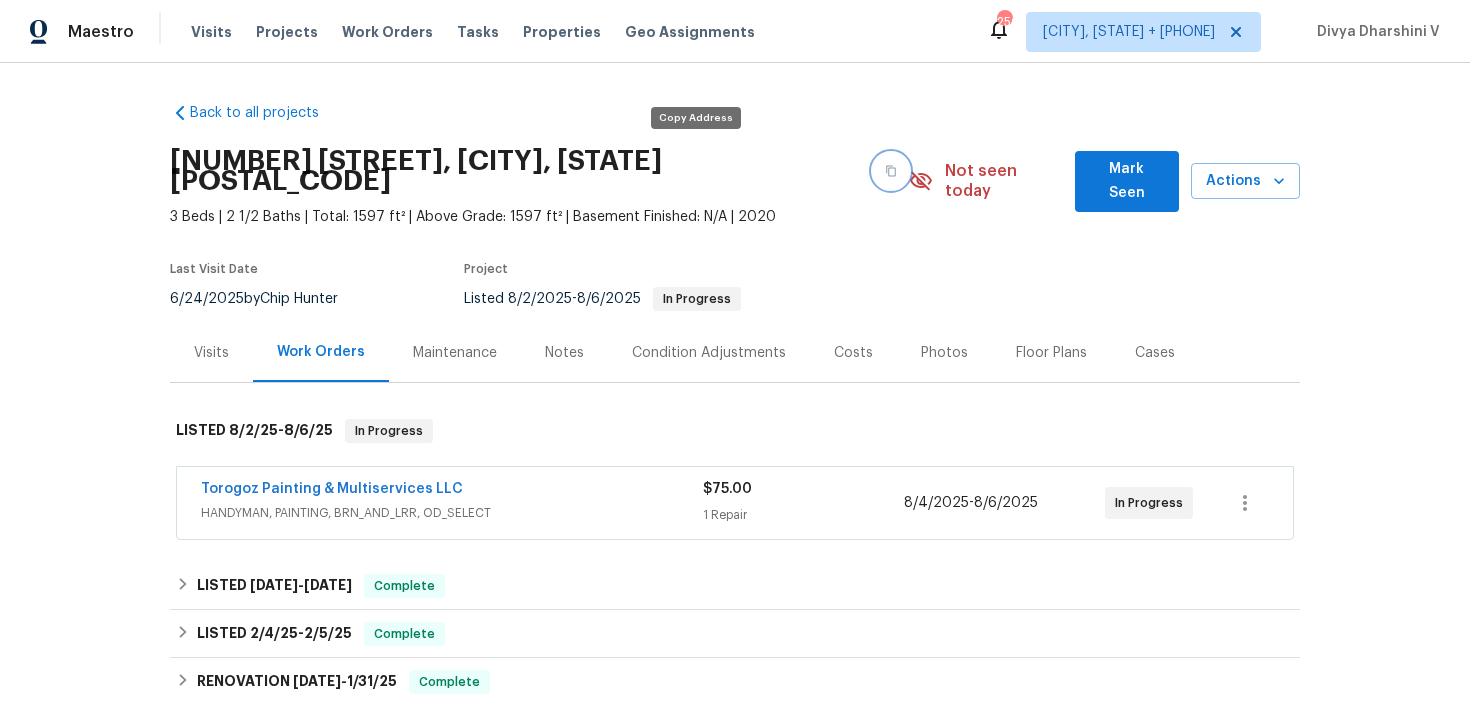 click at bounding box center (891, 171) 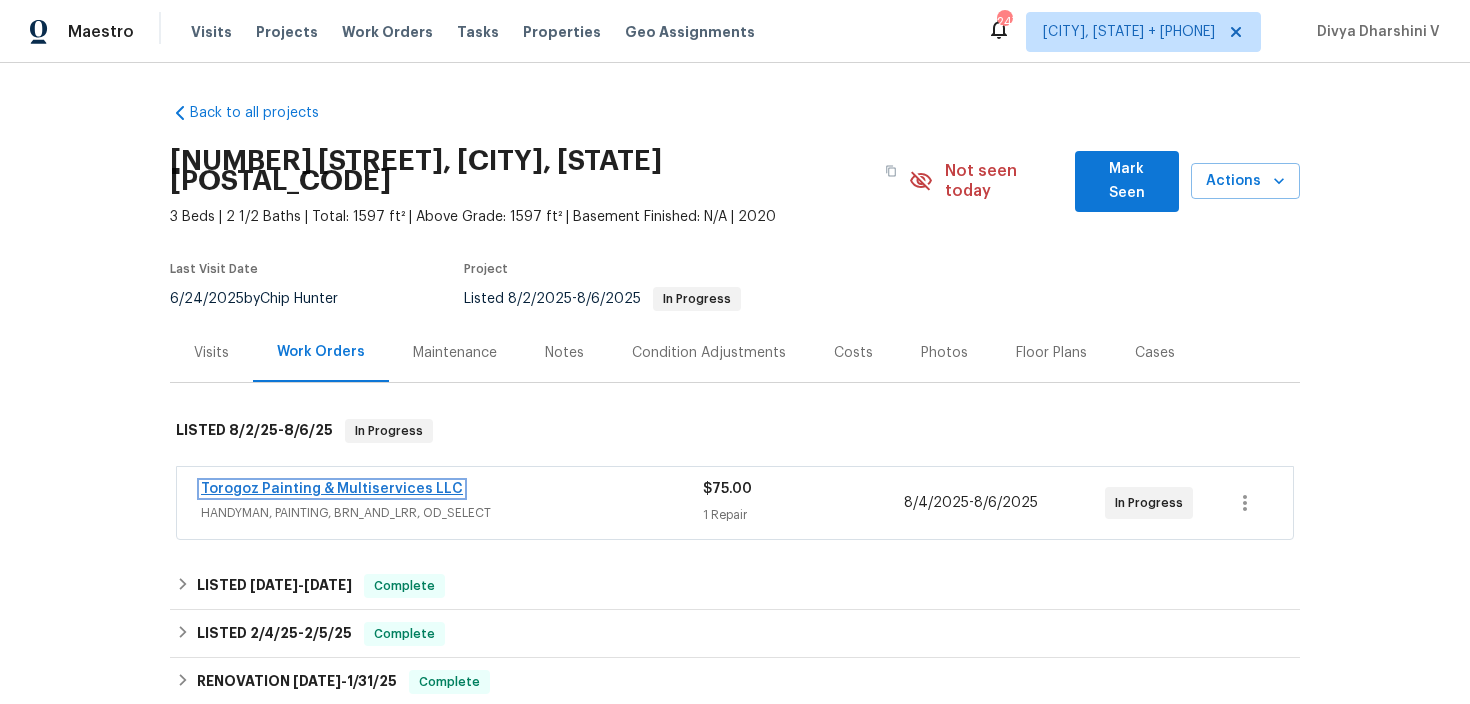 click on "Torogoz Painting & Multiservices LLC" at bounding box center (332, 489) 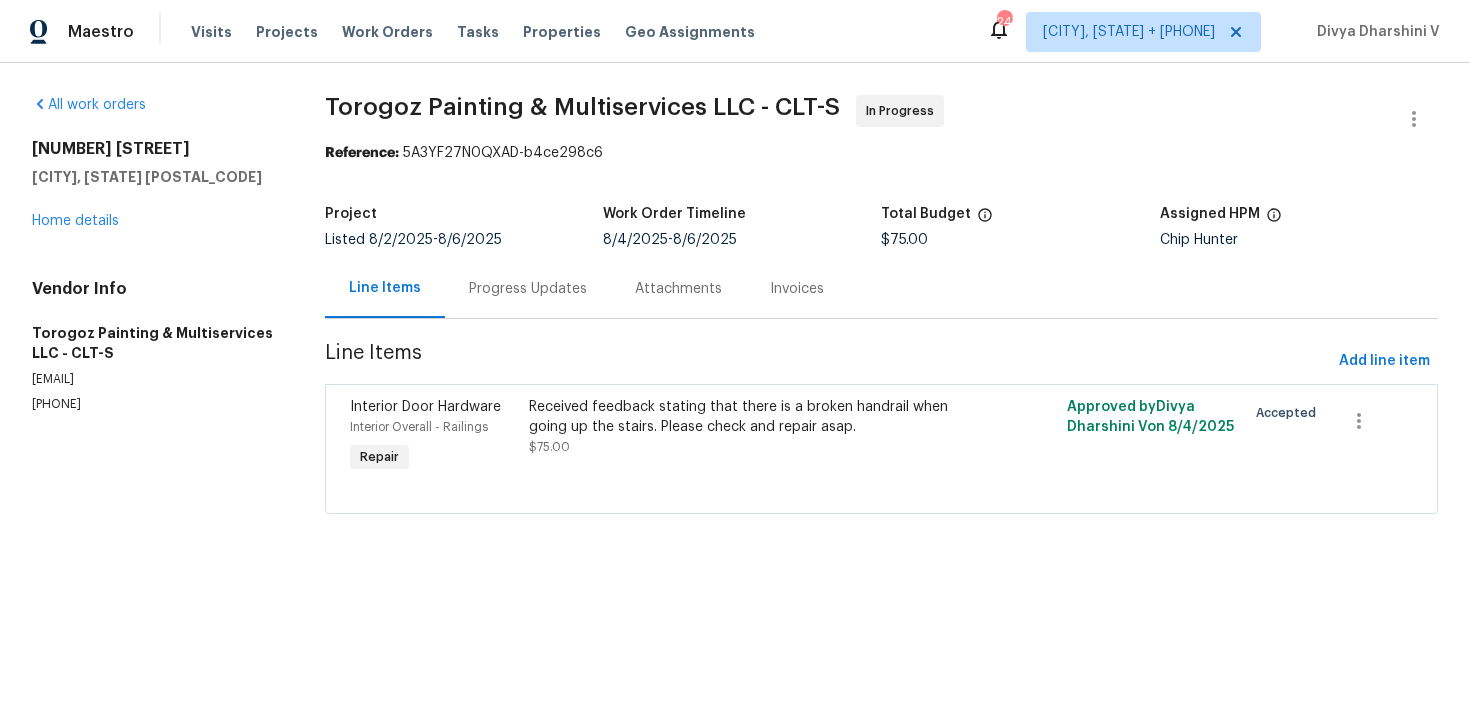 click on "Progress Updates" at bounding box center [528, 288] 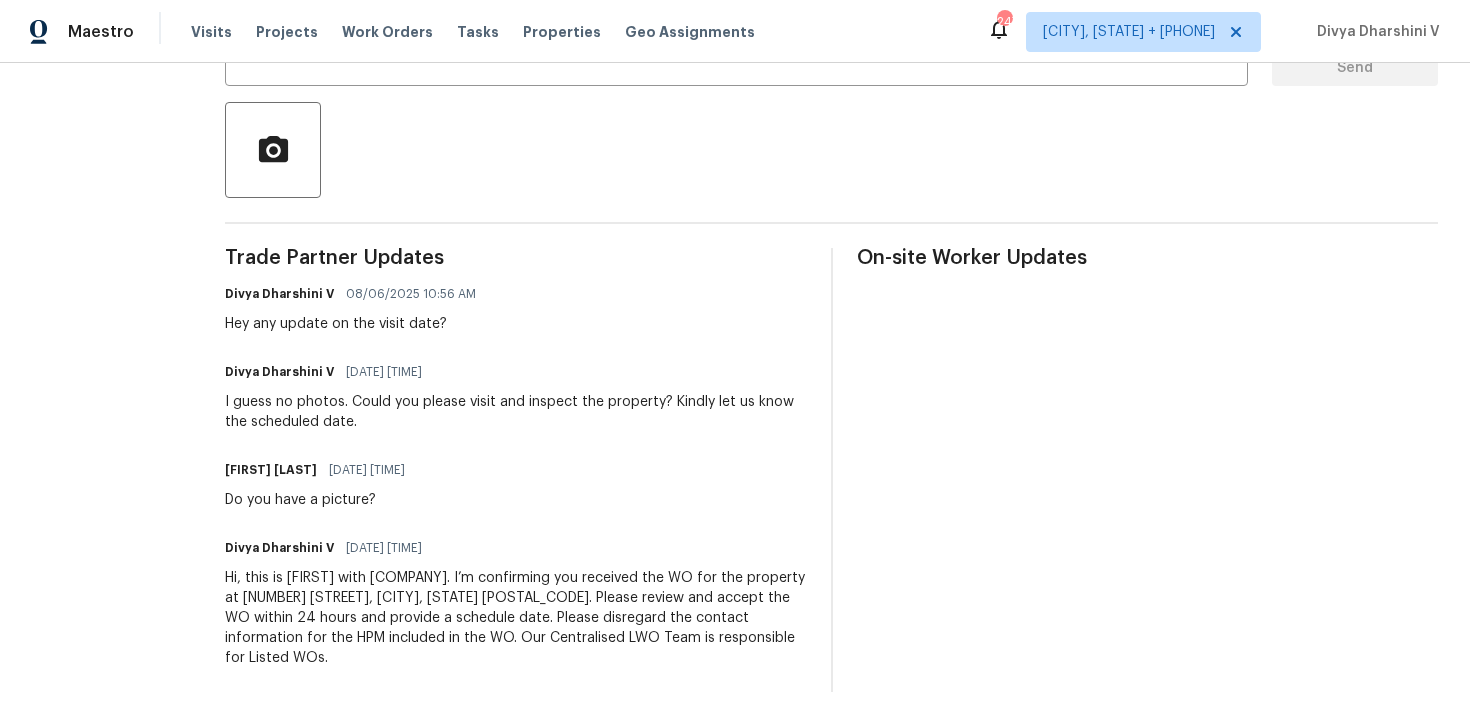 scroll, scrollTop: 0, scrollLeft: 0, axis: both 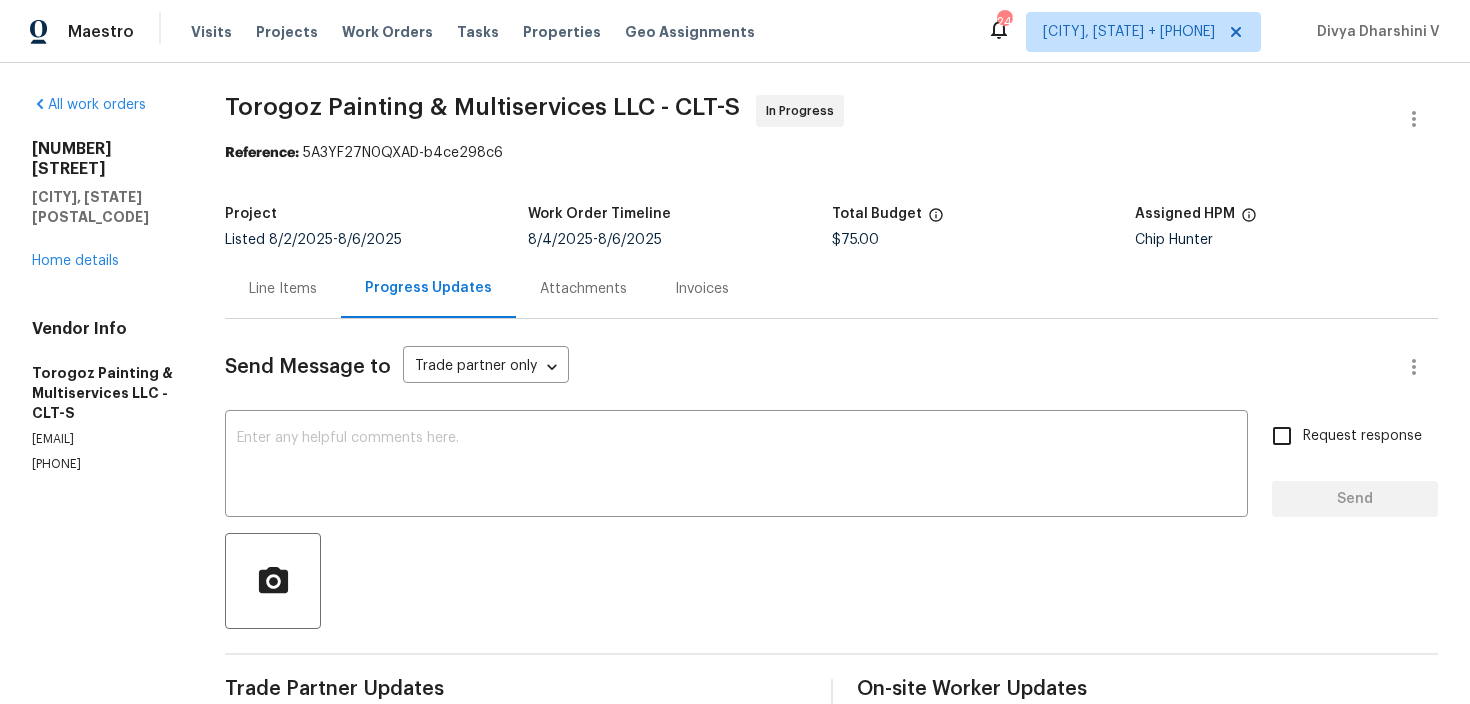 click on "Line Items" at bounding box center (283, 288) 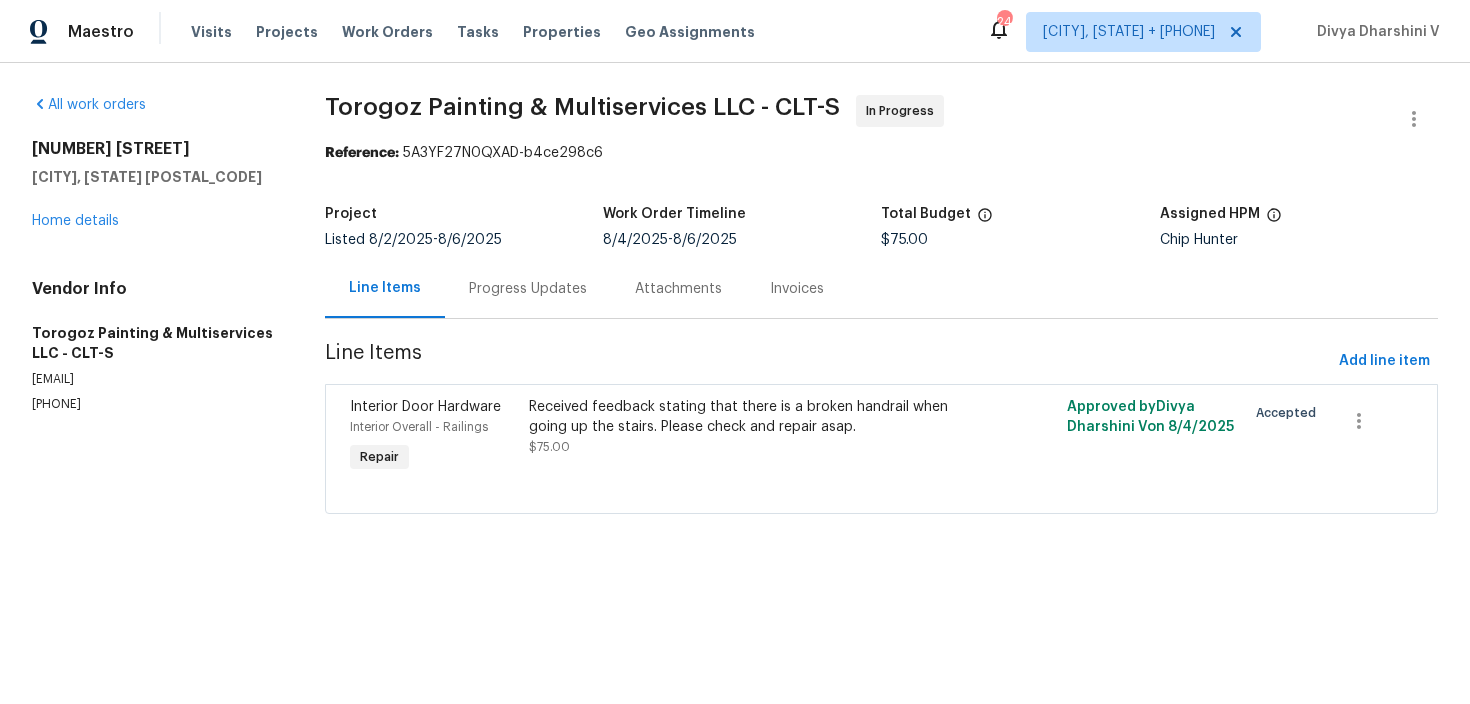 click on "Progress Updates" at bounding box center [528, 288] 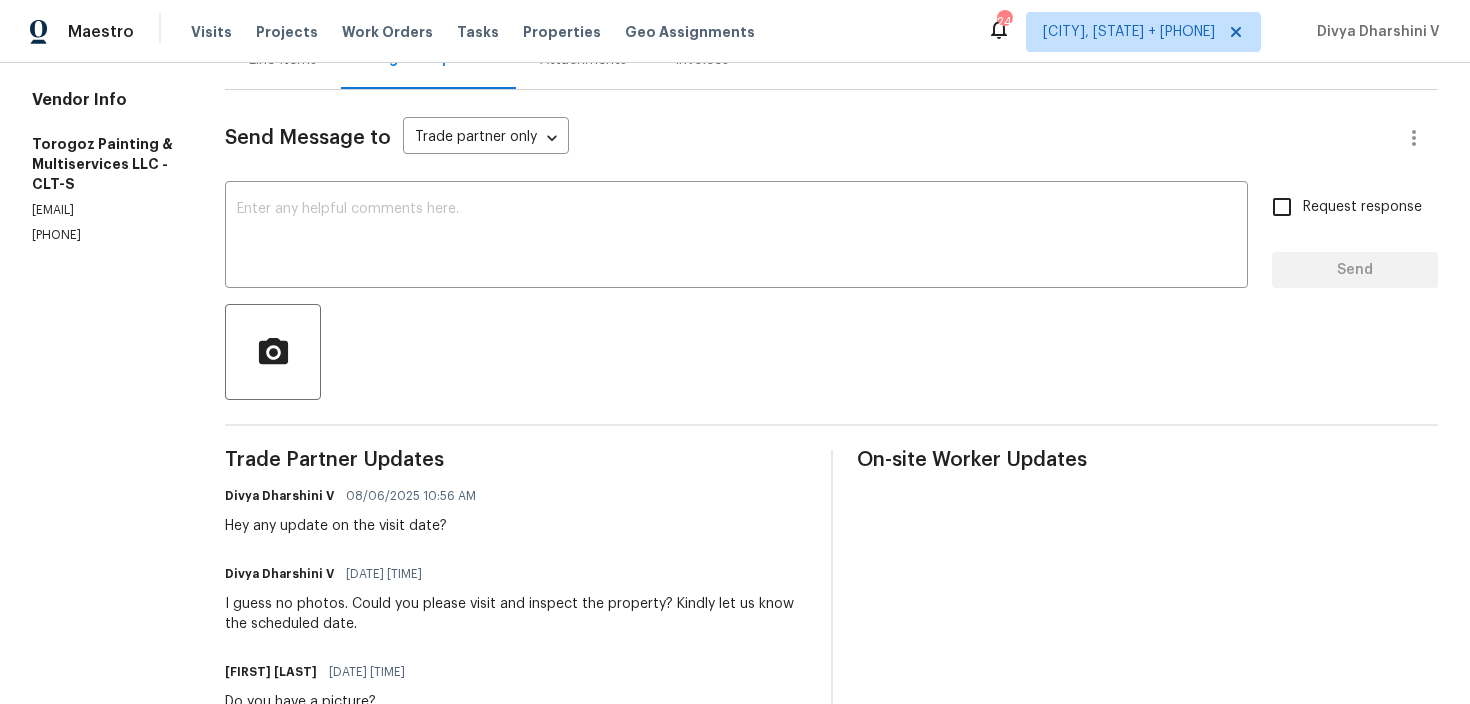 scroll, scrollTop: 431, scrollLeft: 0, axis: vertical 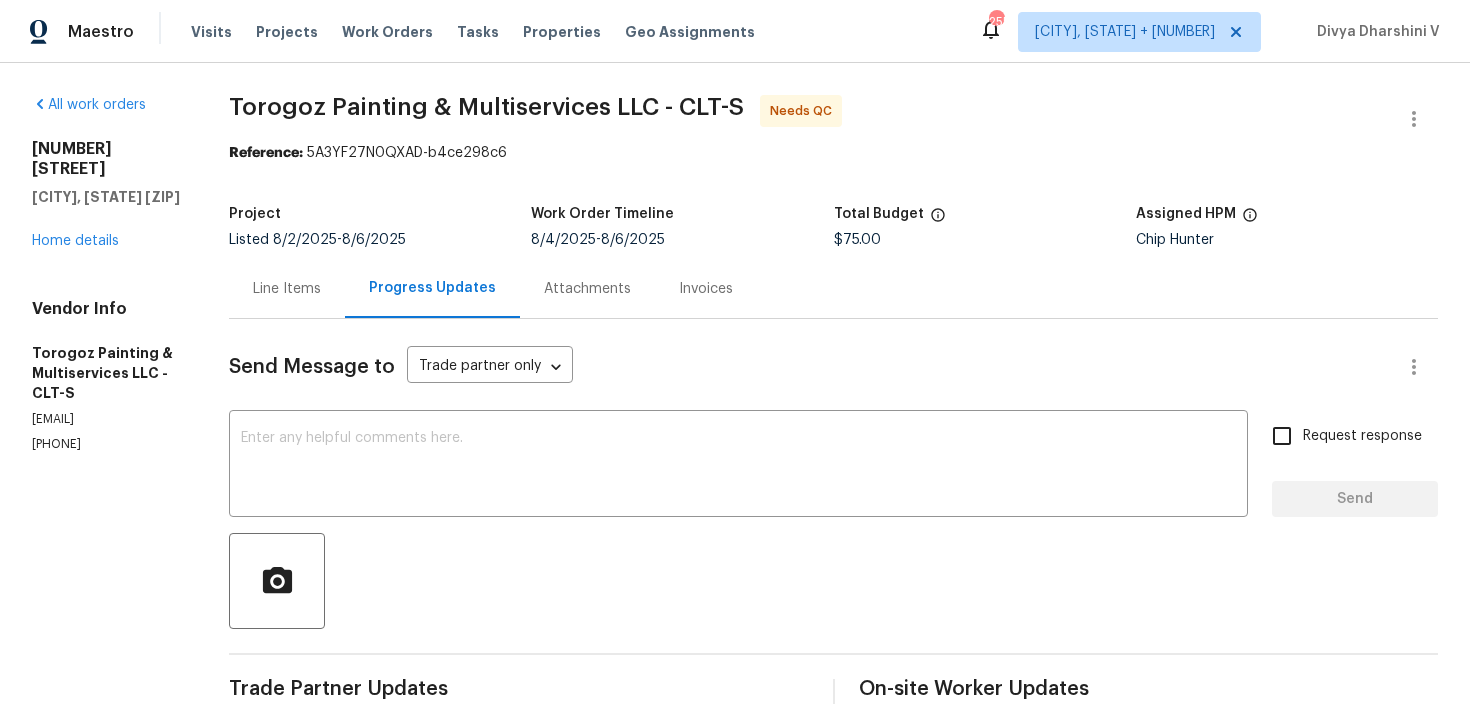 click on "Line Items" at bounding box center (287, 288) 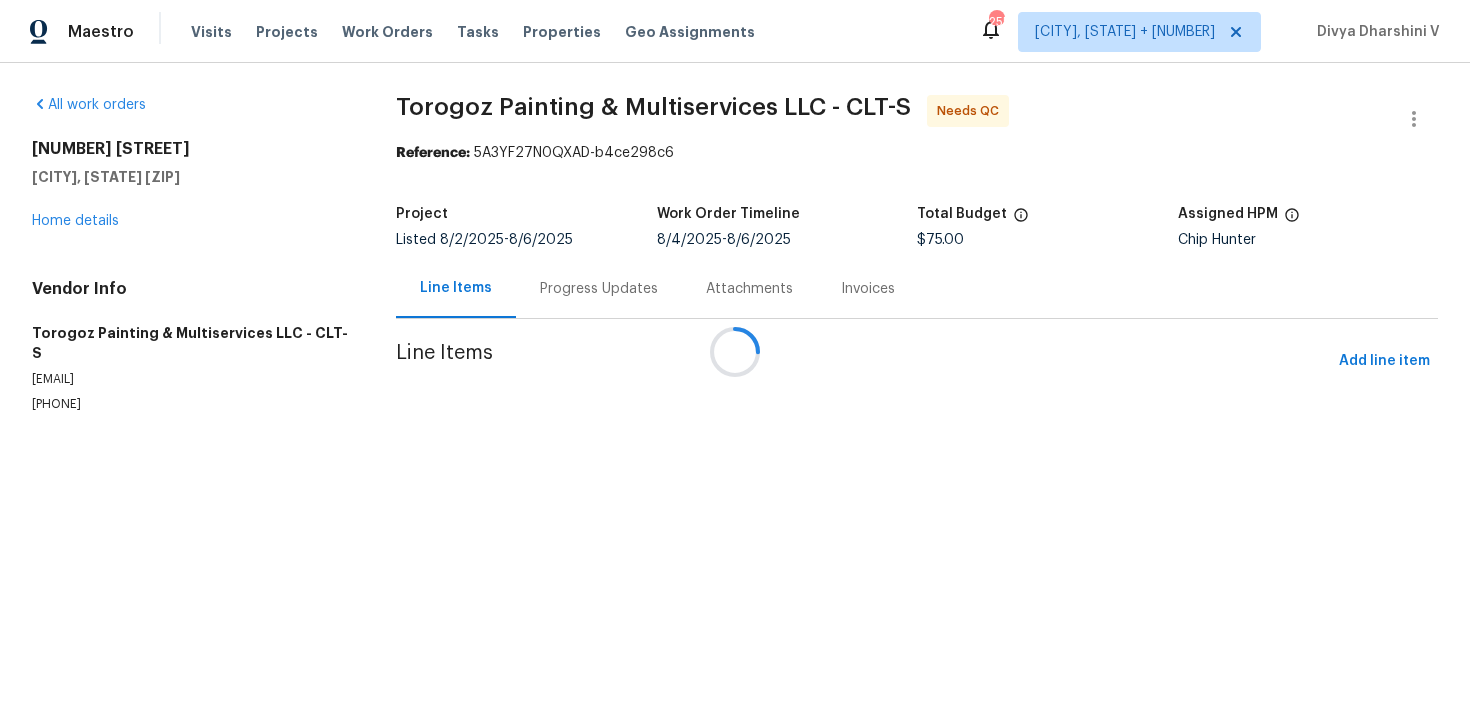 click at bounding box center (735, 352) 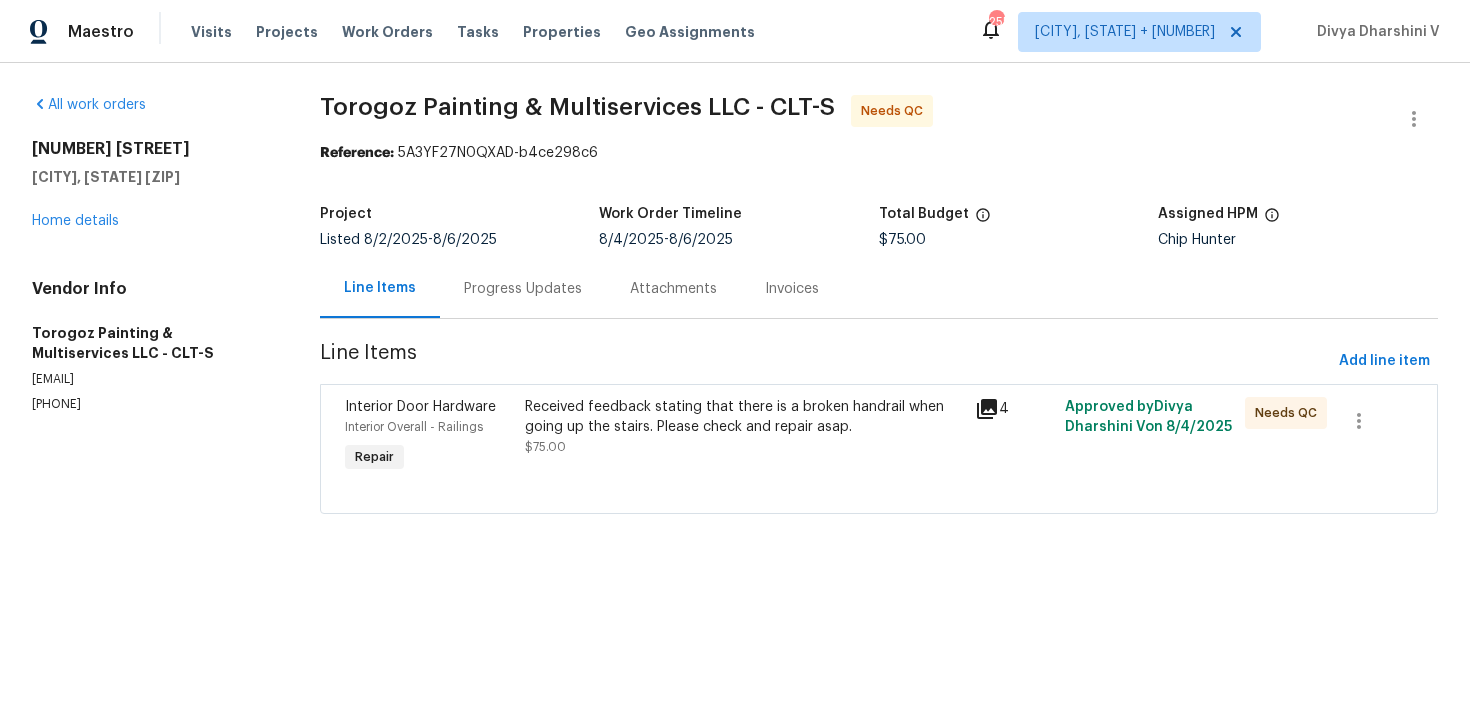 click on "Received feedback stating that there is a broken handrail when going up the stairs. Please check and repair asap." at bounding box center [744, 417] 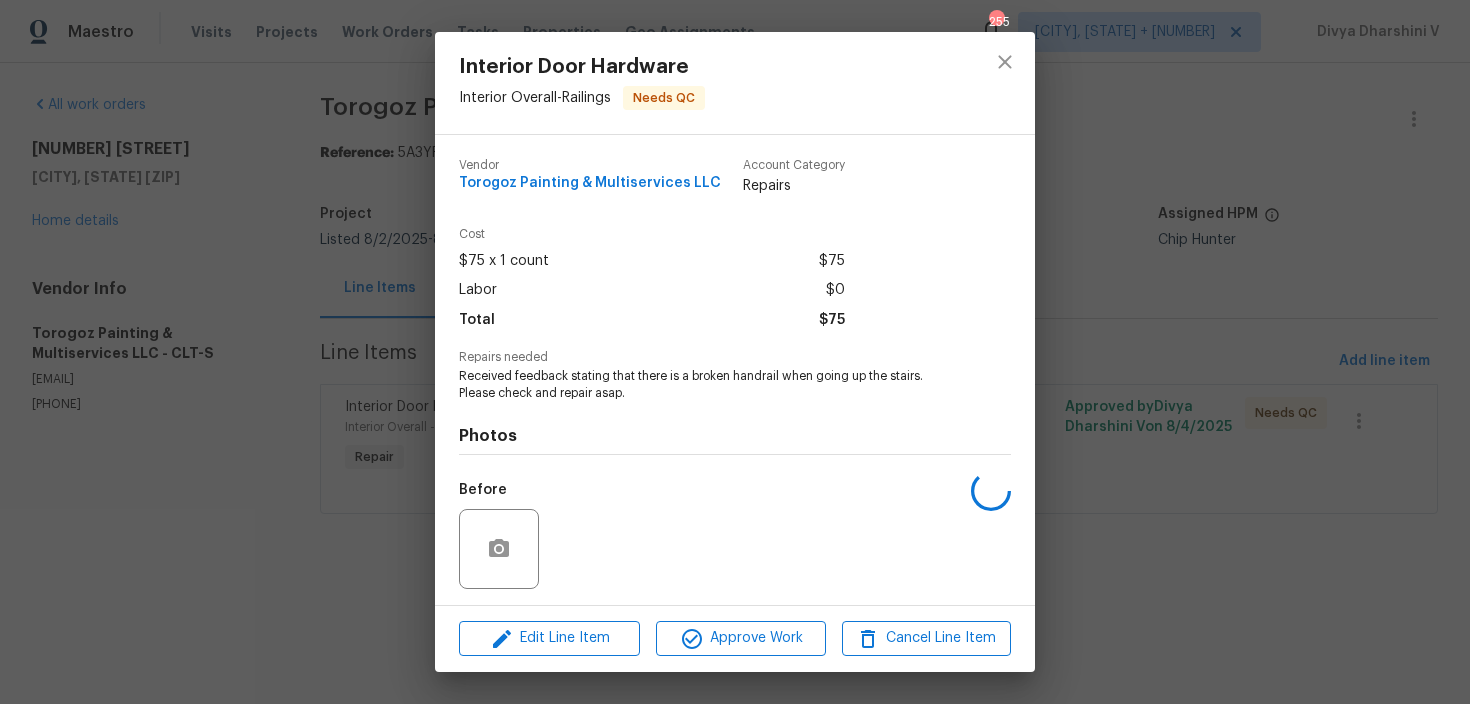 scroll, scrollTop: 134, scrollLeft: 0, axis: vertical 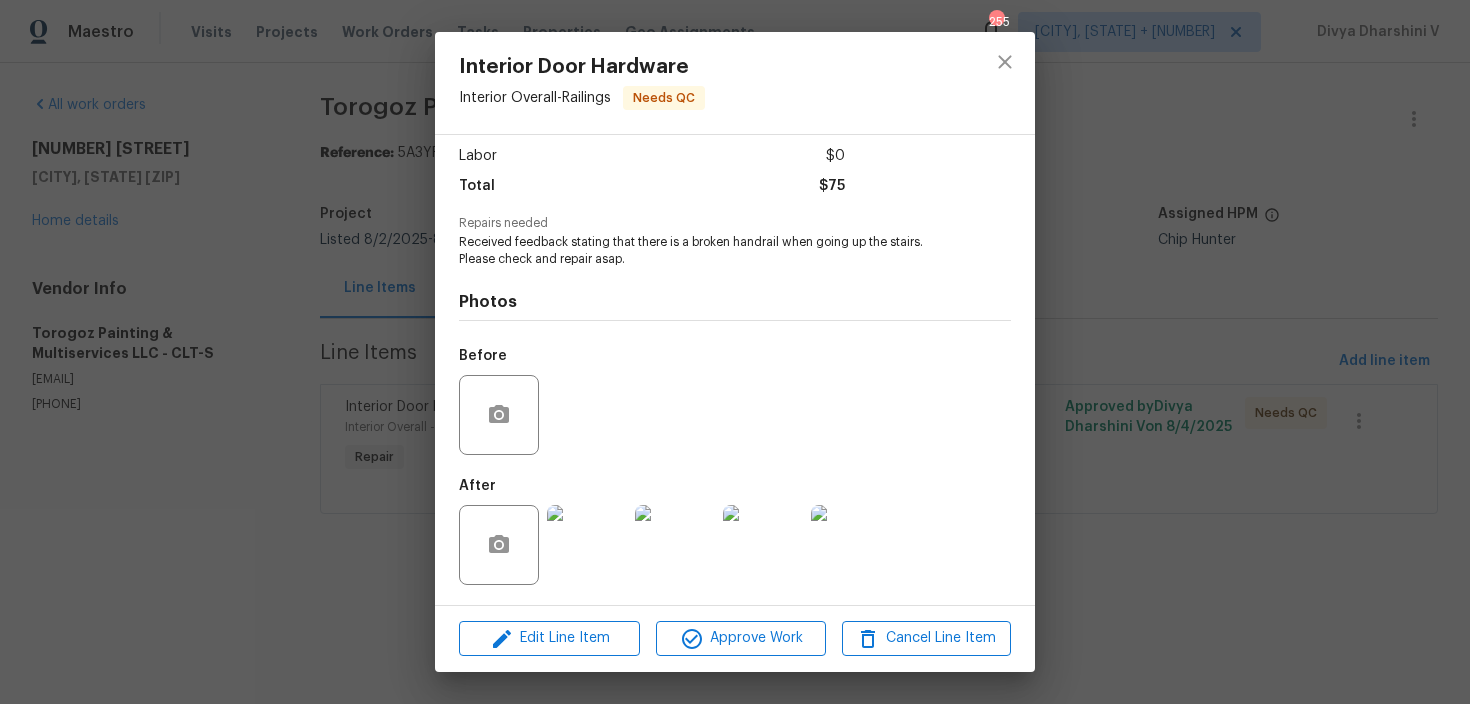 click at bounding box center (587, 545) 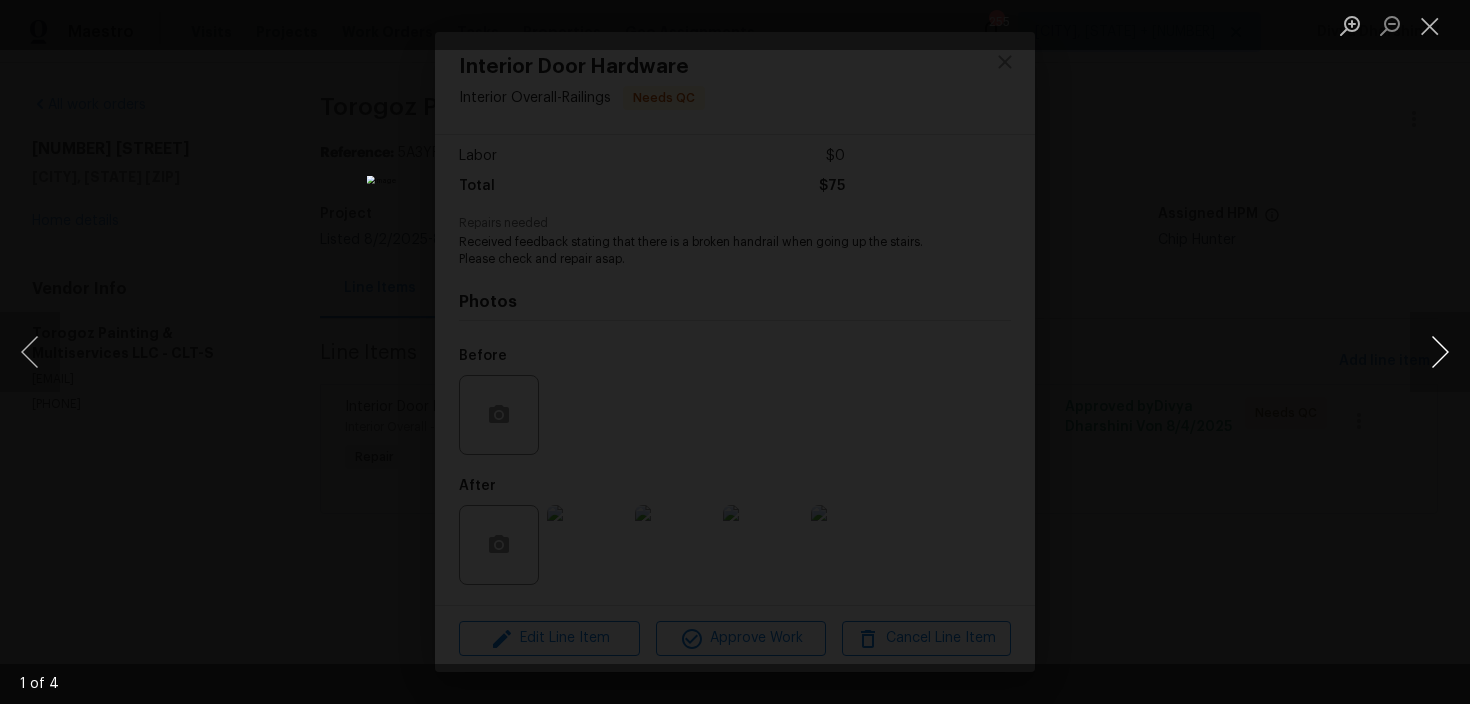 click at bounding box center (1440, 352) 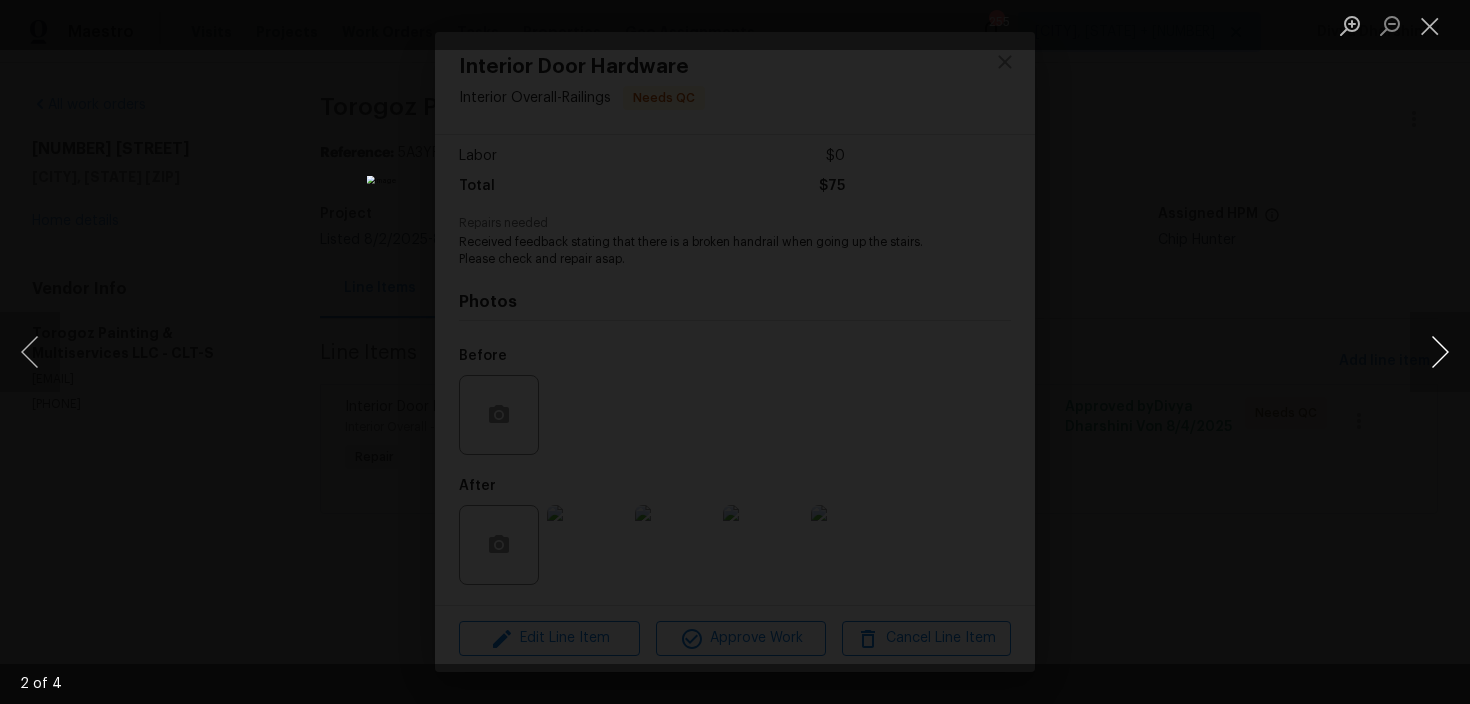 click at bounding box center [1440, 352] 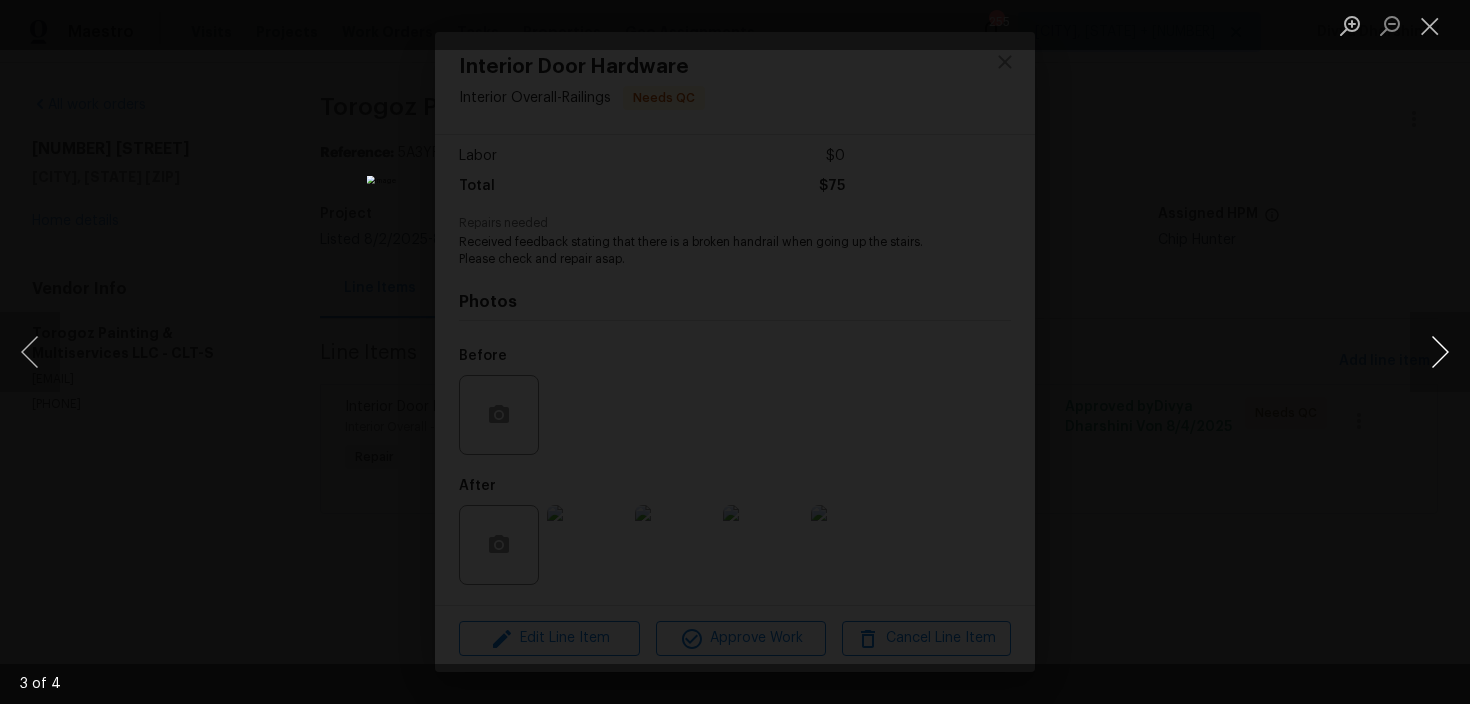 click at bounding box center (1440, 352) 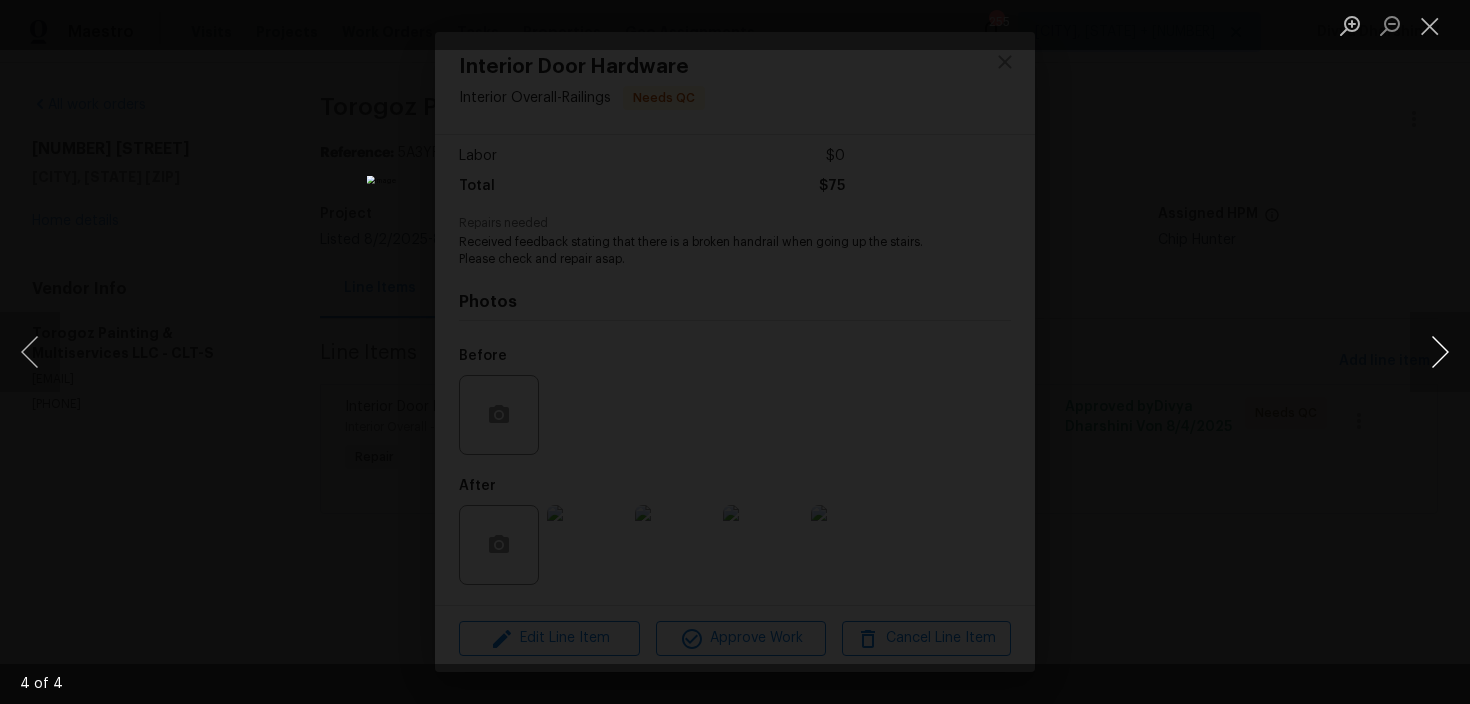 click at bounding box center (1440, 352) 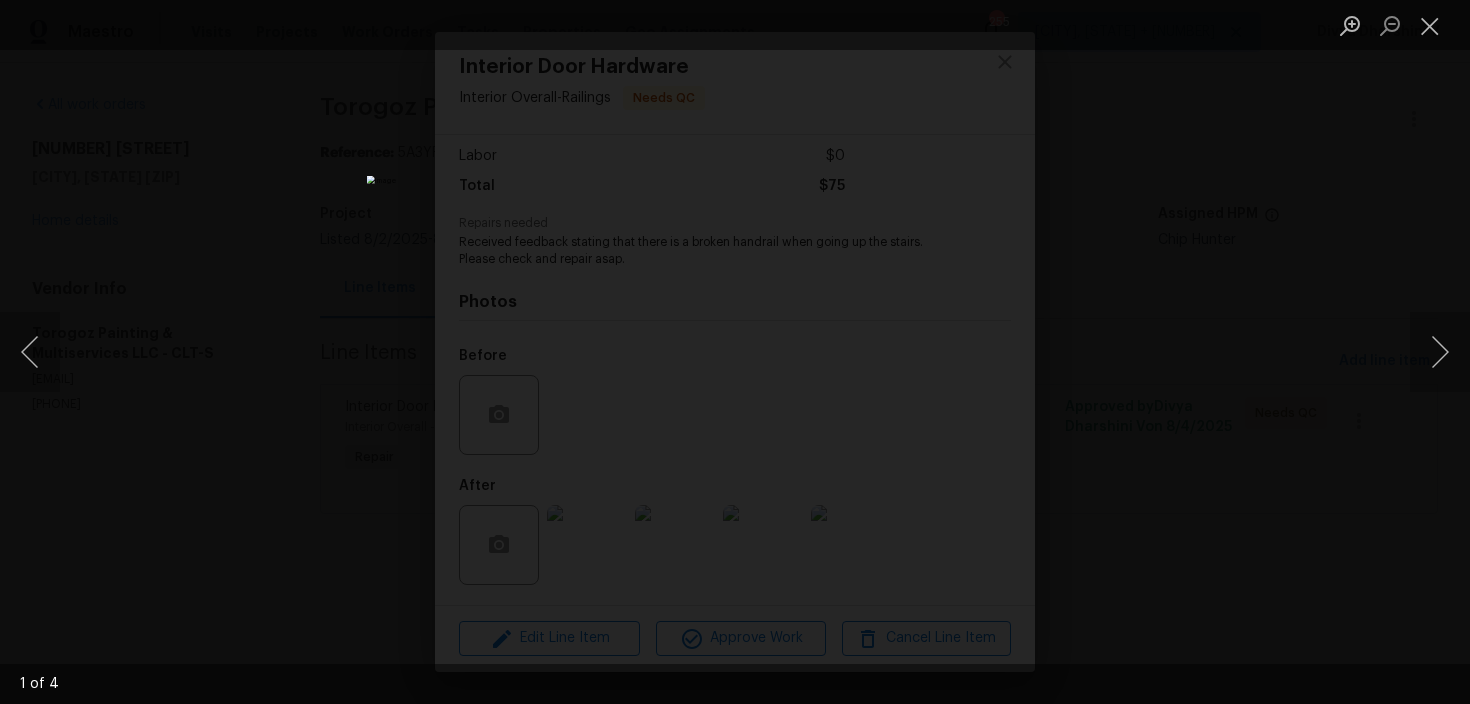 click at bounding box center (735, 352) 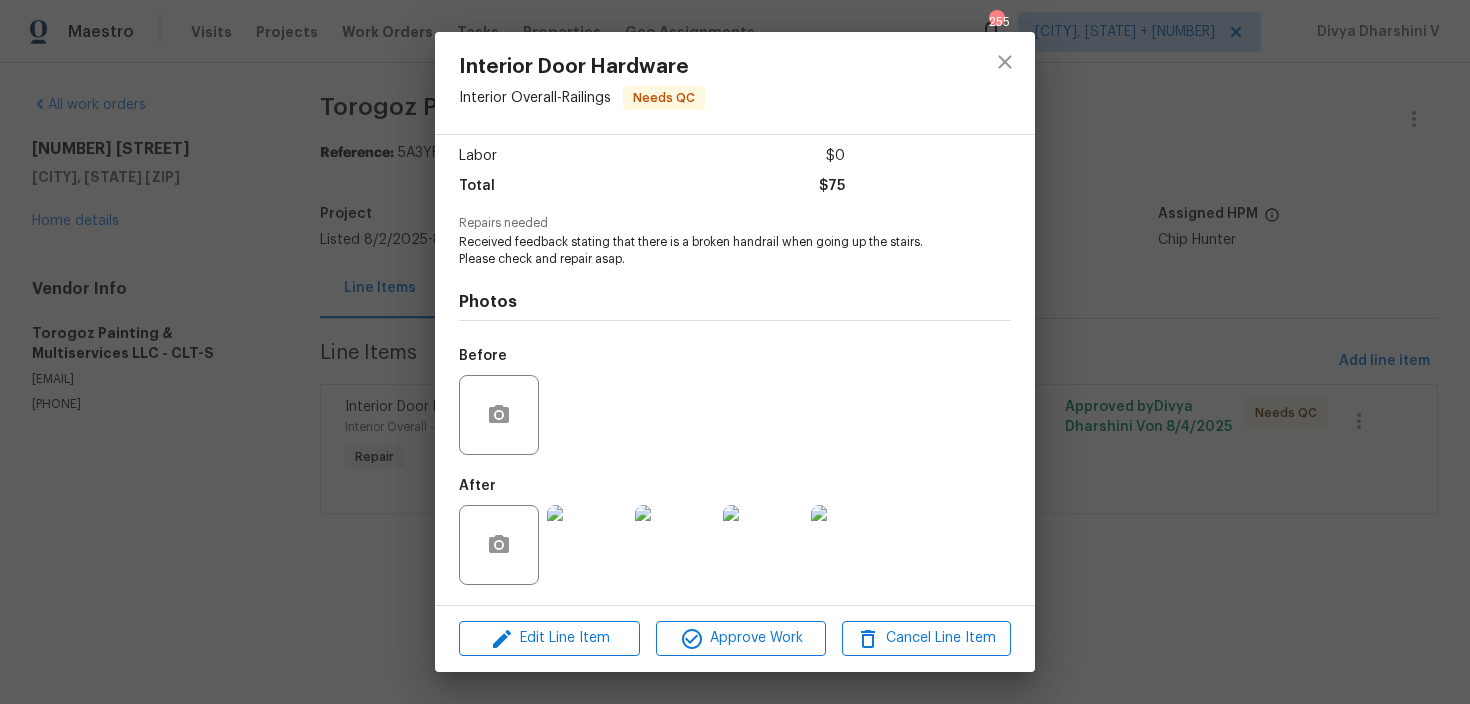 click on "Interior Door Hardware Interior Overall  -  Railings Needs QC Vendor Torogoz Painting & Multiservices LLC Account Category Repairs Cost $75 x 1 count $75 Labor $0 Total $75 Repairs needed Received feedback stating that there is a broken handrail when going up the stairs. Please check and repair asap. Photos Before After  Edit Line Item  Approve Work  Cancel Line Item" at bounding box center [735, 352] 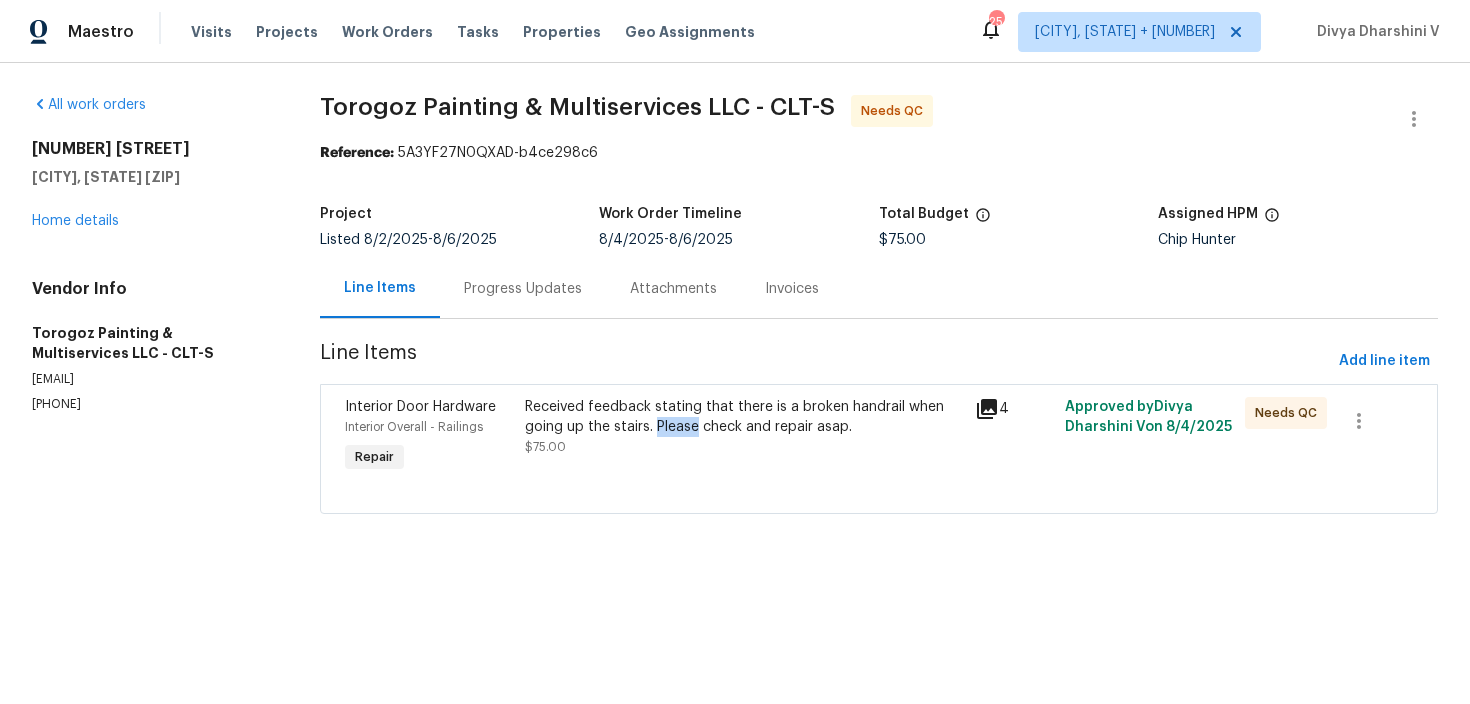 click on "Progress Updates" at bounding box center [523, 288] 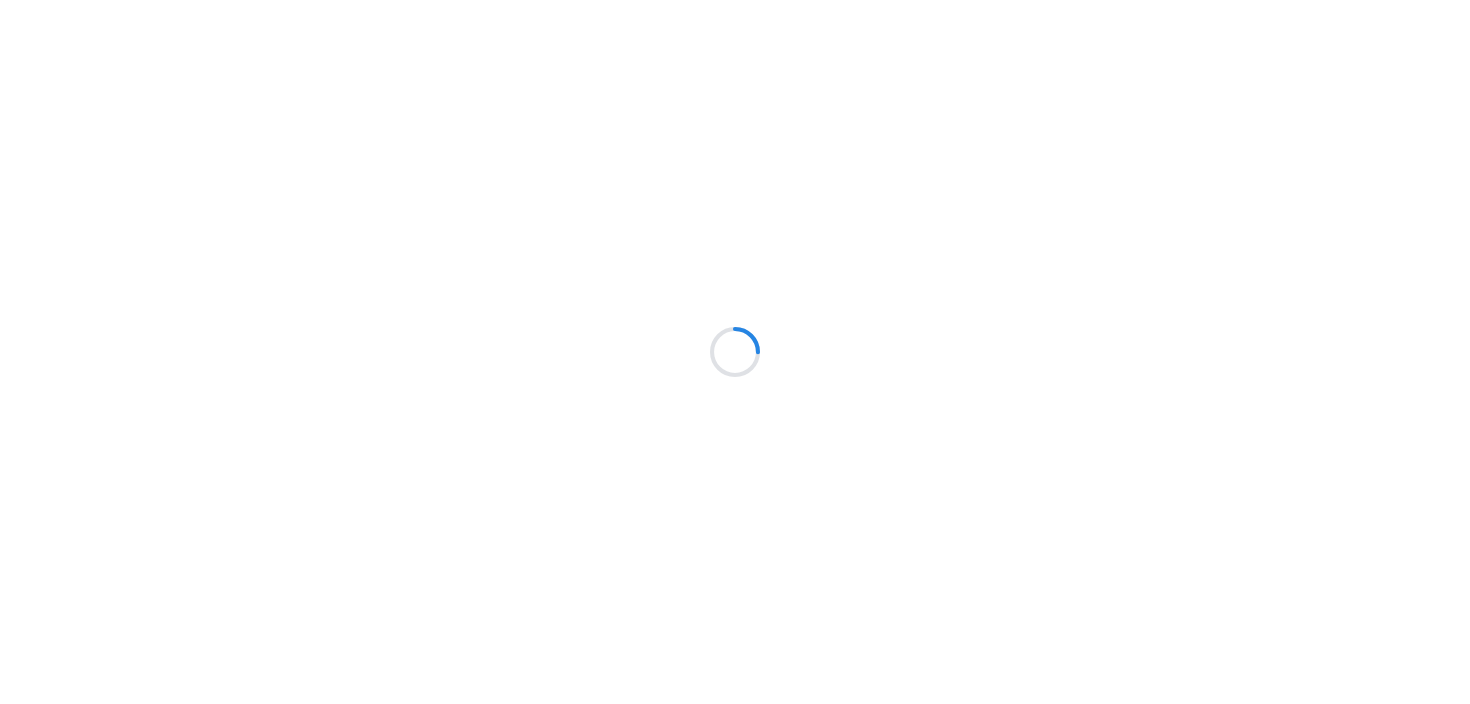 scroll, scrollTop: 0, scrollLeft: 0, axis: both 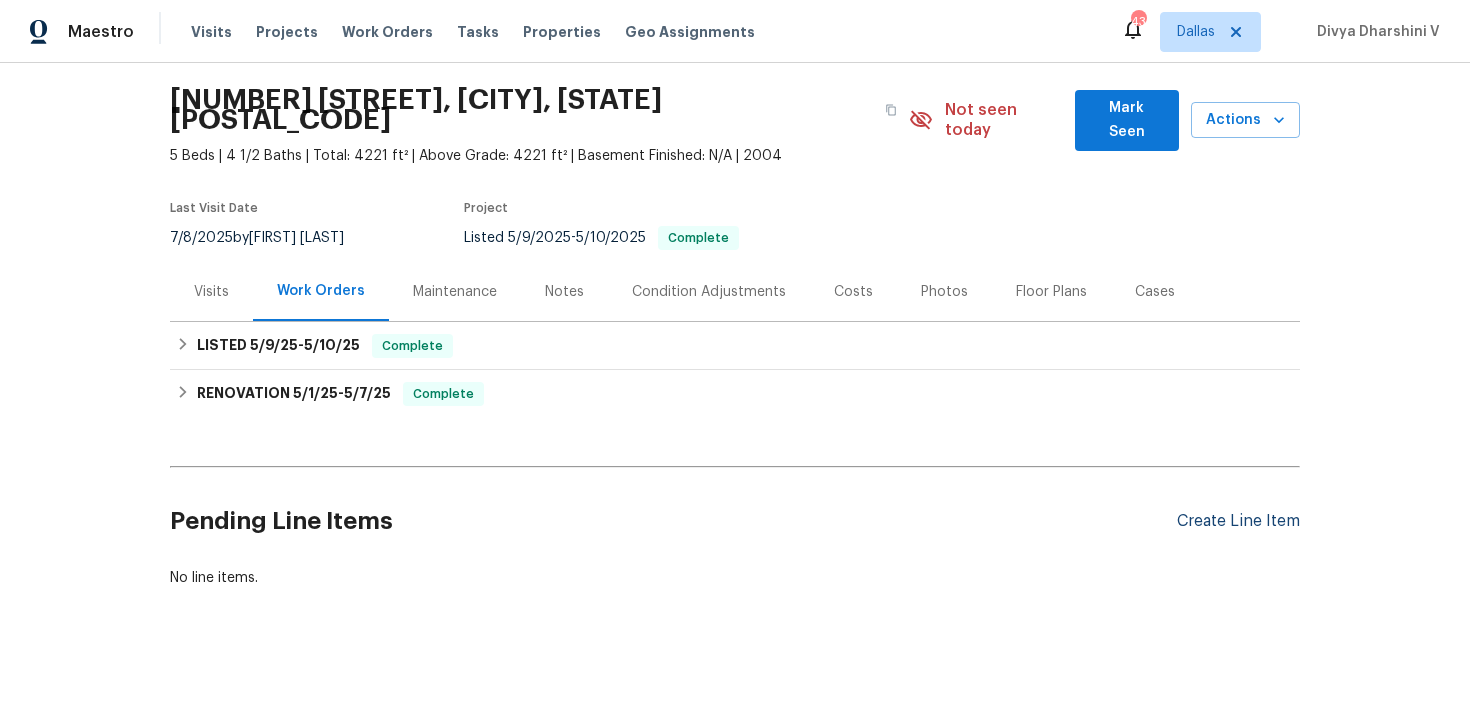 click on "Create Line Item" at bounding box center [1238, 521] 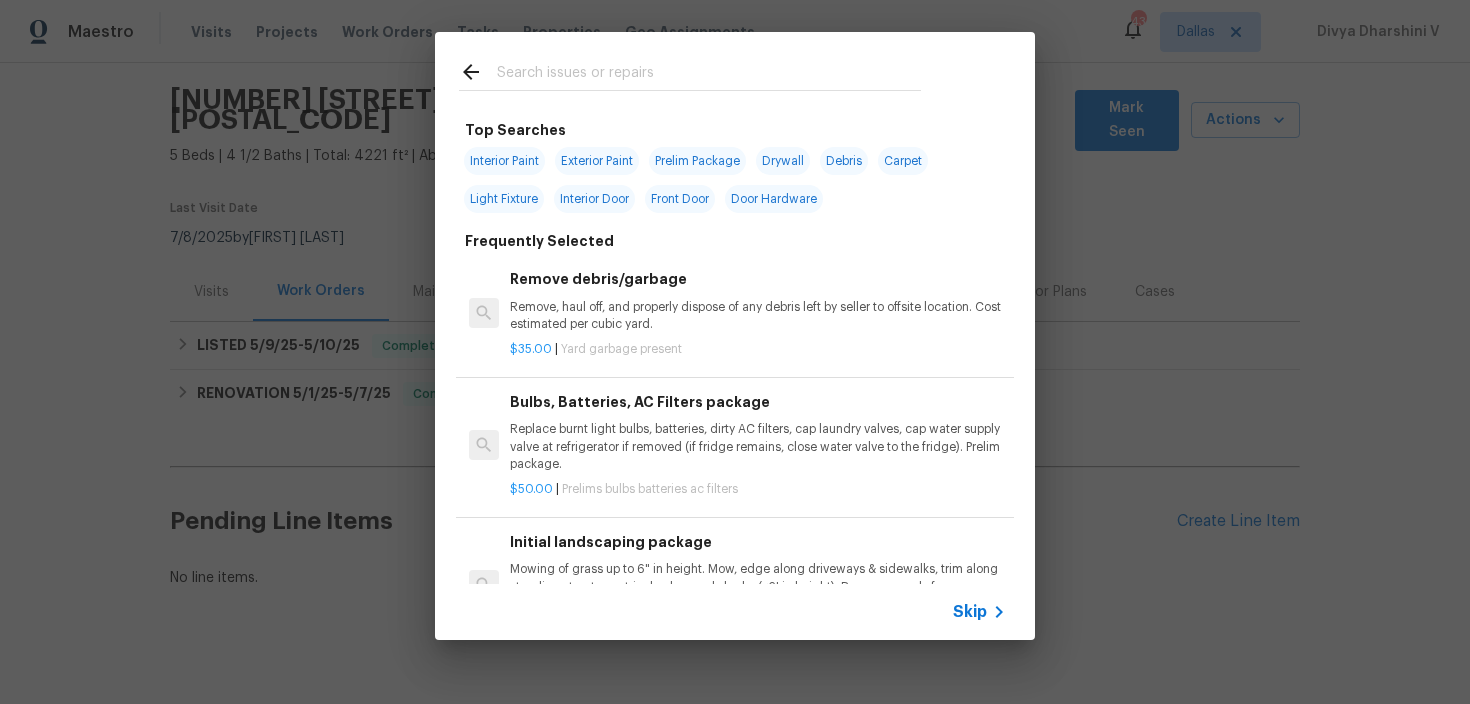 click 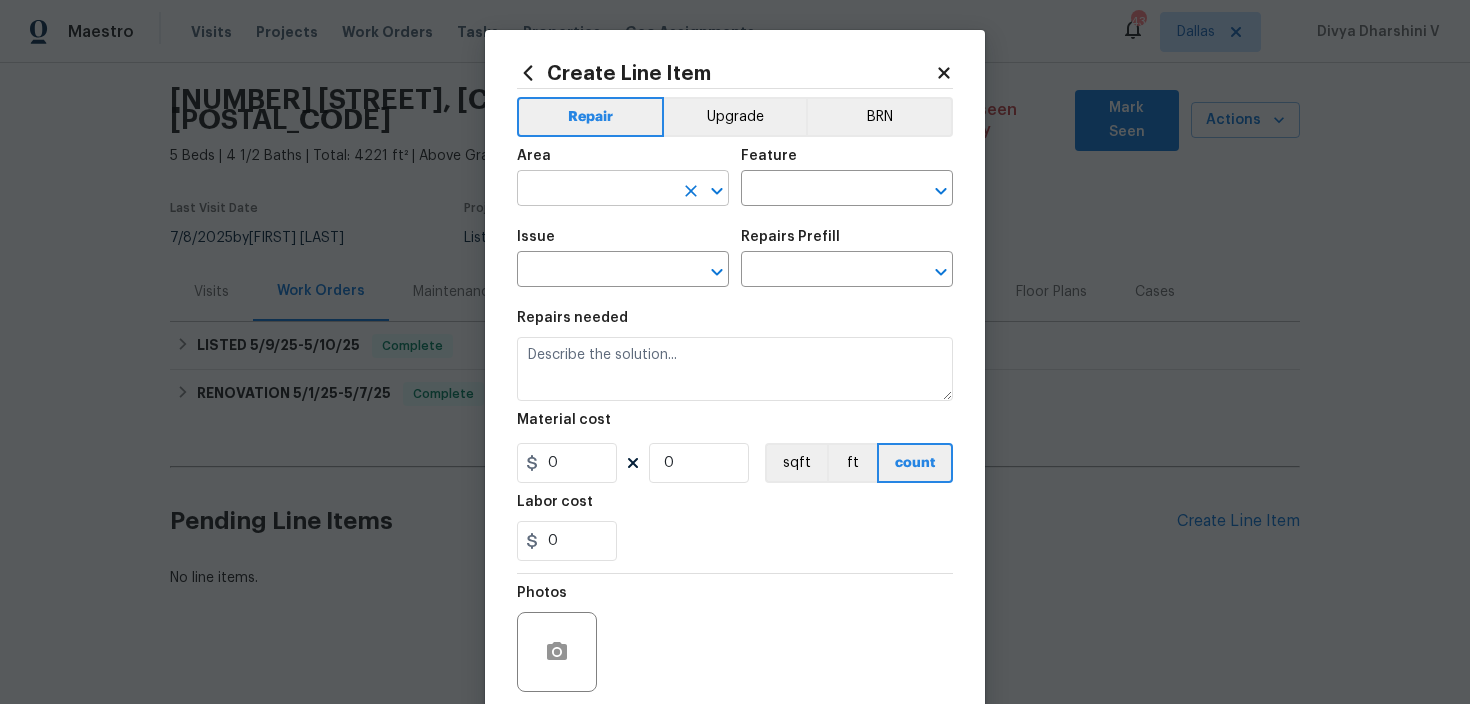 click at bounding box center [595, 190] 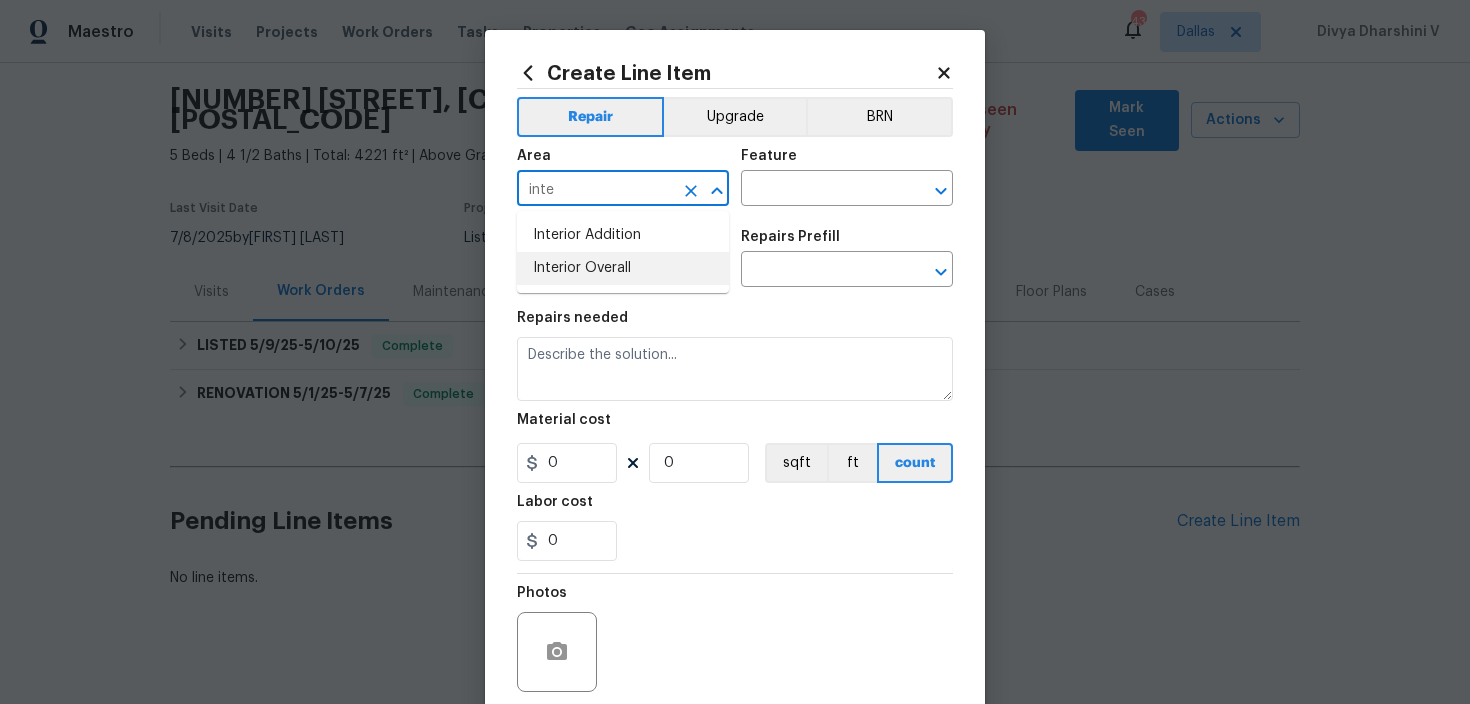 click on "Interior Overall" at bounding box center [623, 268] 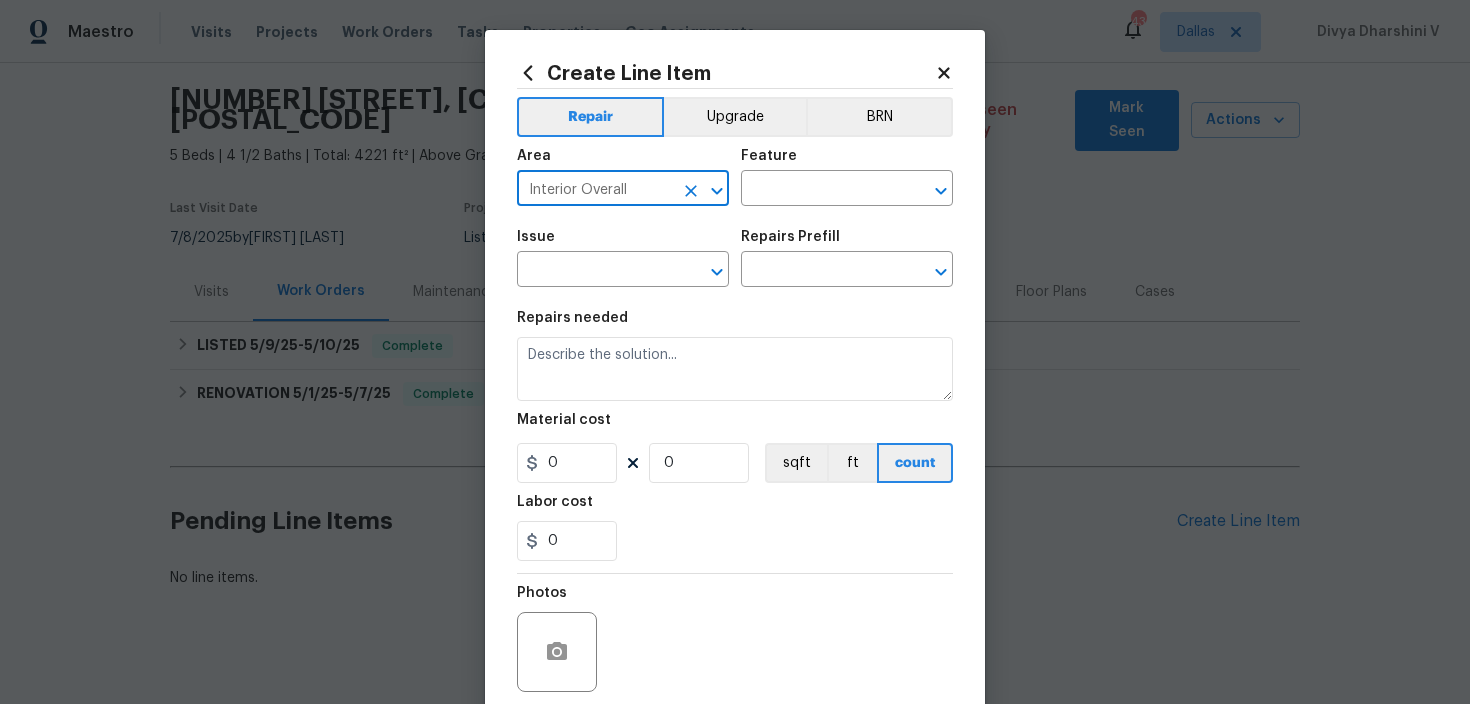 type on "Interior Overall" 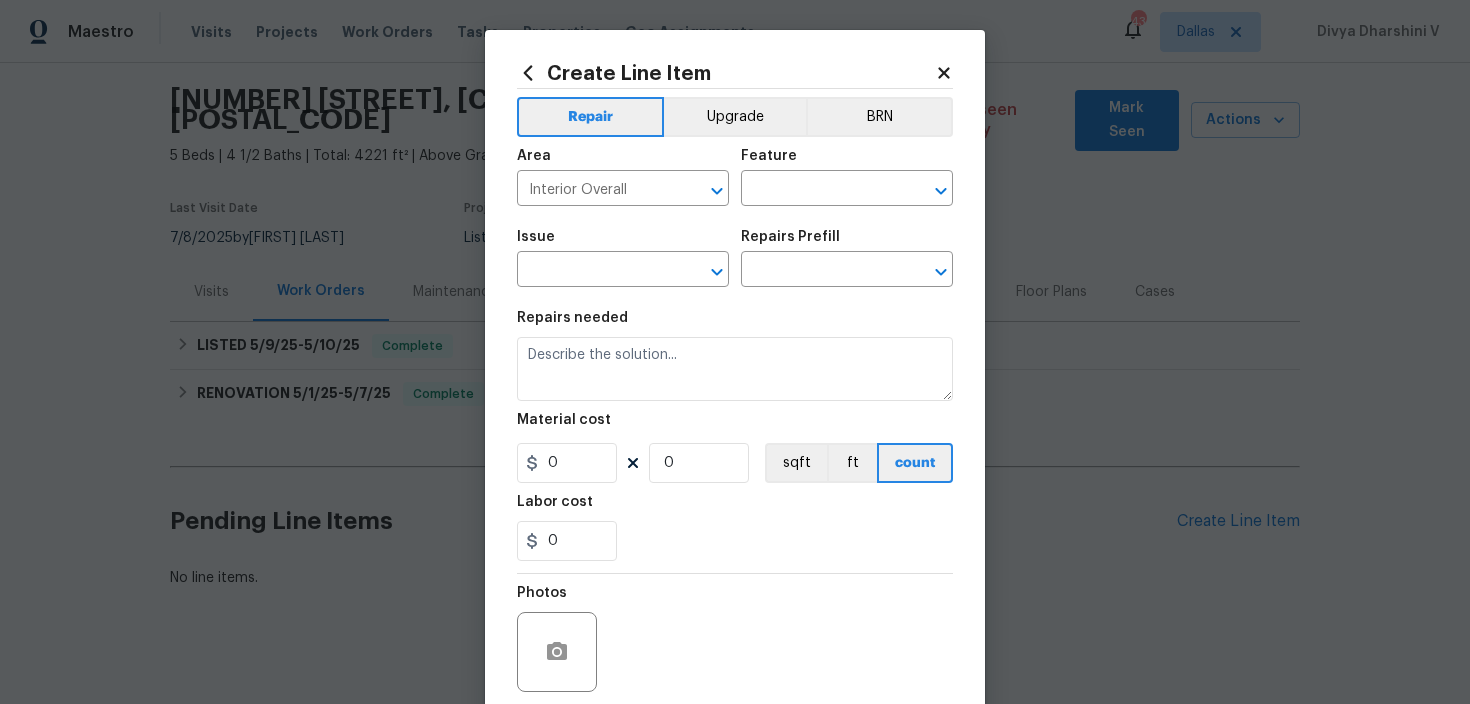 click on "Issue ​ Repairs Prefill ​" at bounding box center (735, 258) 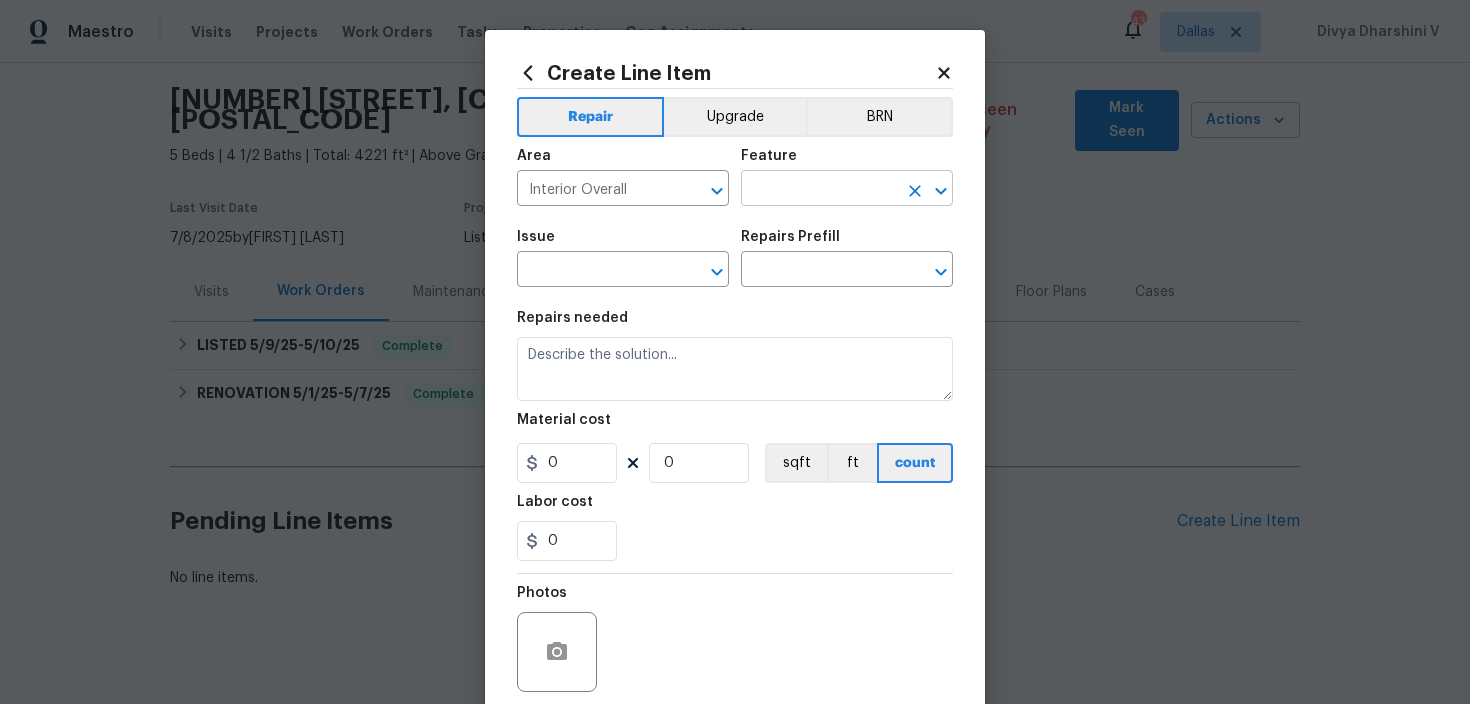 click at bounding box center (819, 190) 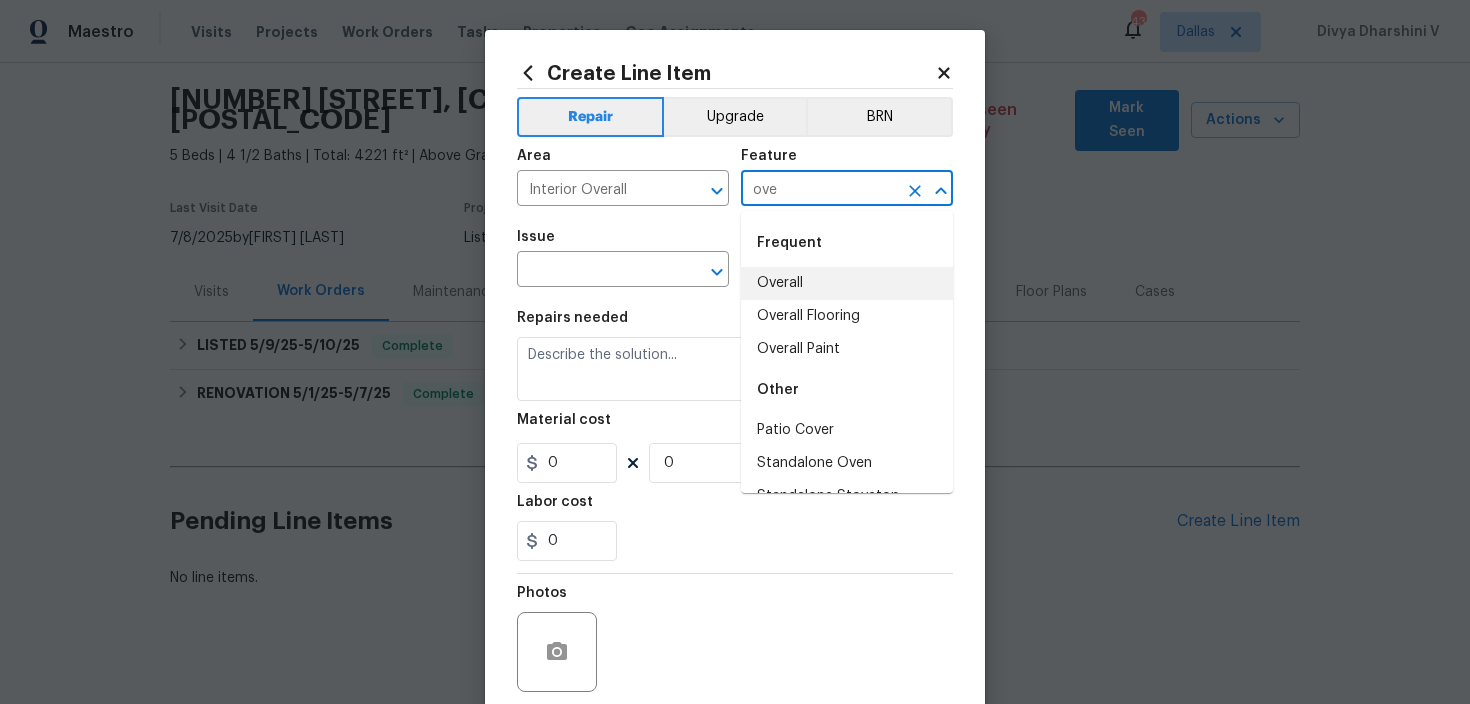 click on "Overall" at bounding box center (847, 283) 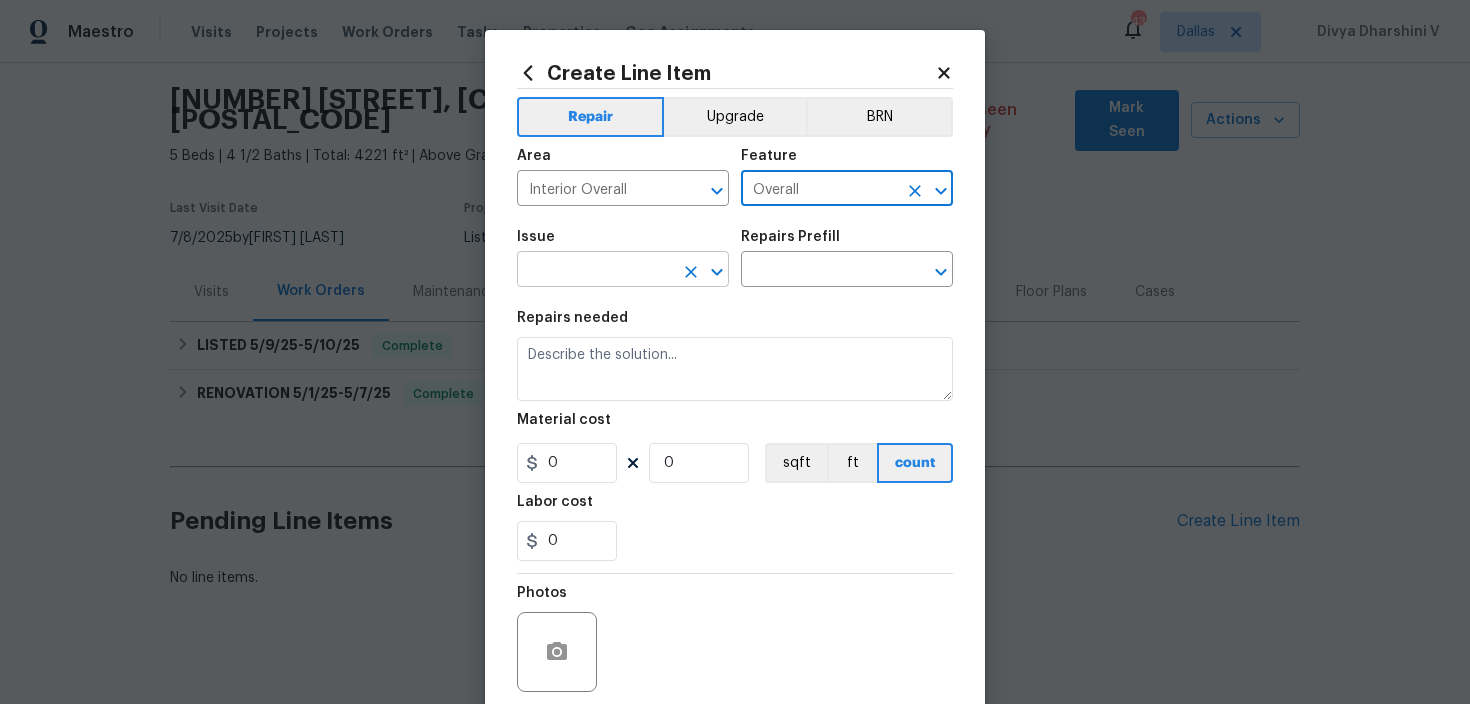 type on "Overall" 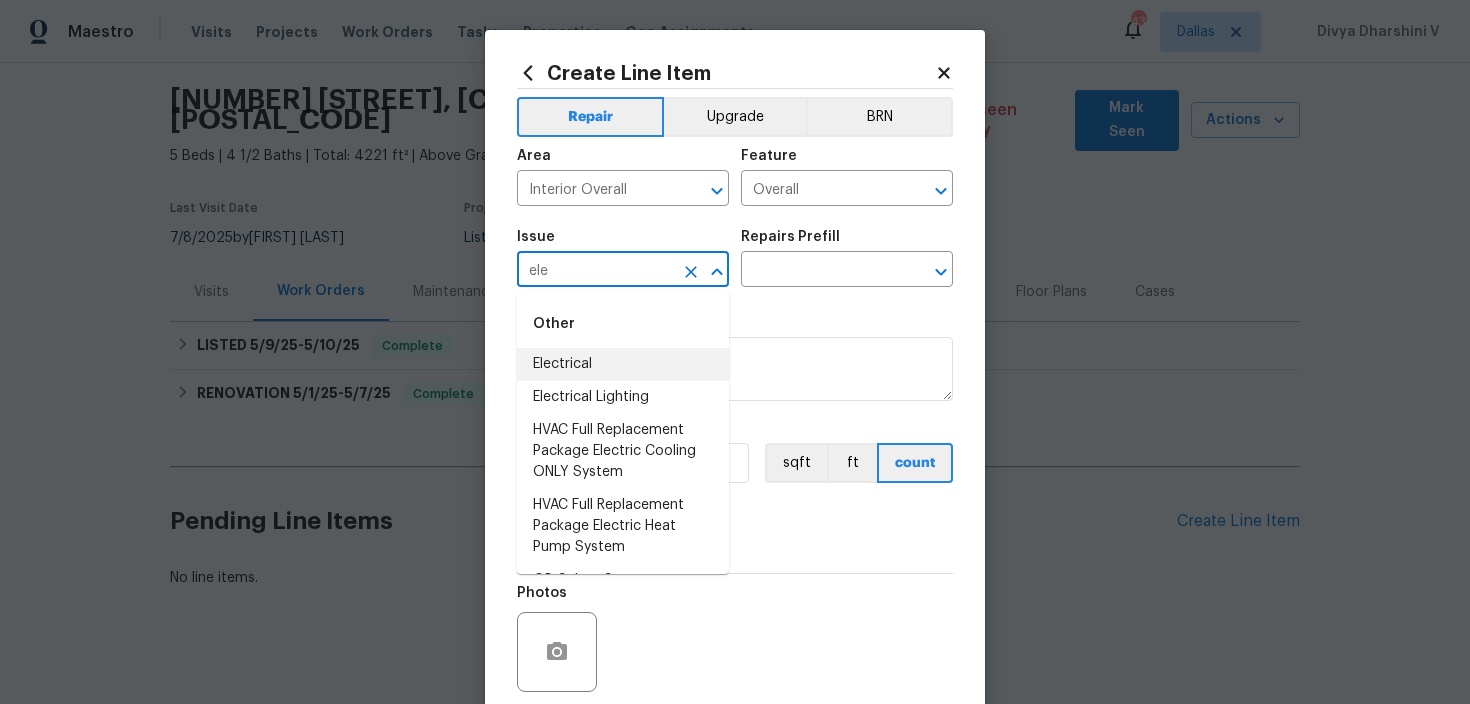 click on "Electrical" at bounding box center [623, 364] 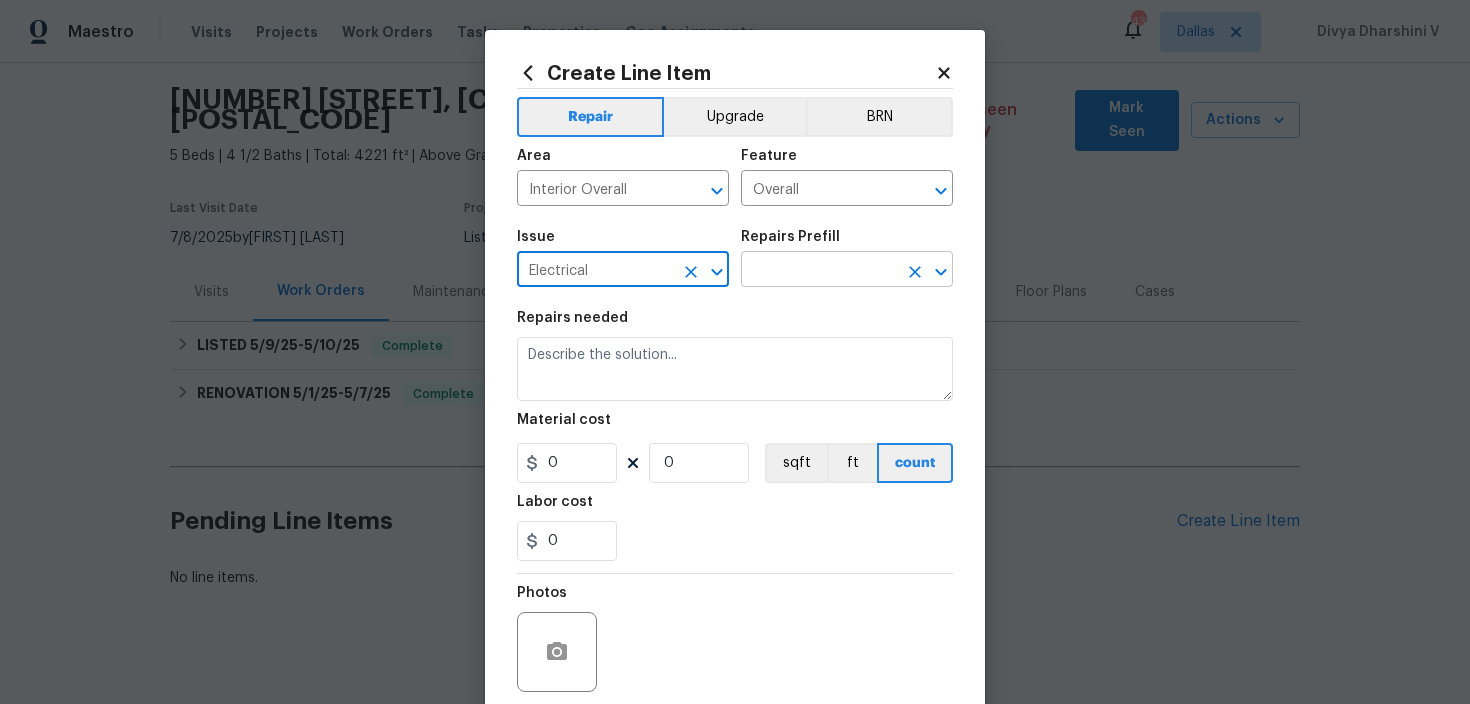 type on "Electrical" 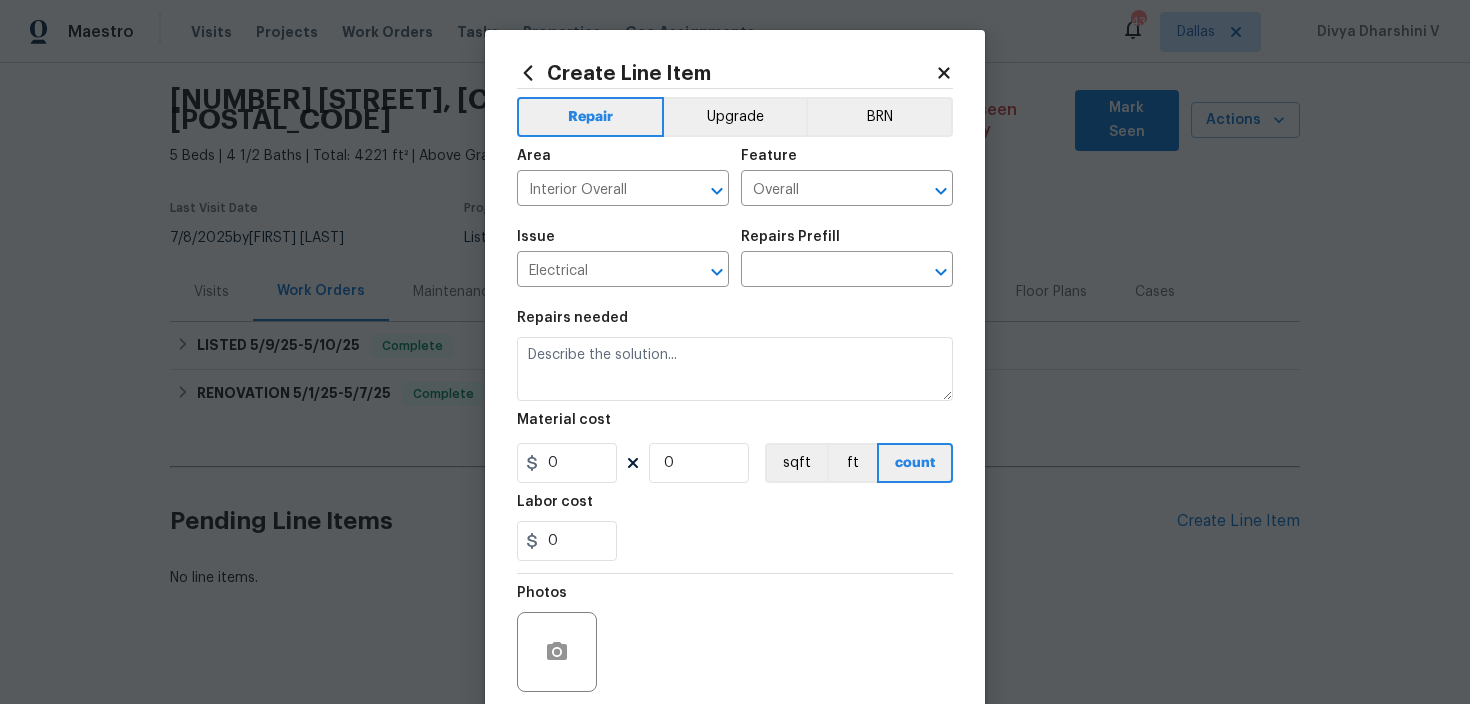 click on "Issue Electrical ​ Repairs Prefill ​" at bounding box center (735, 258) 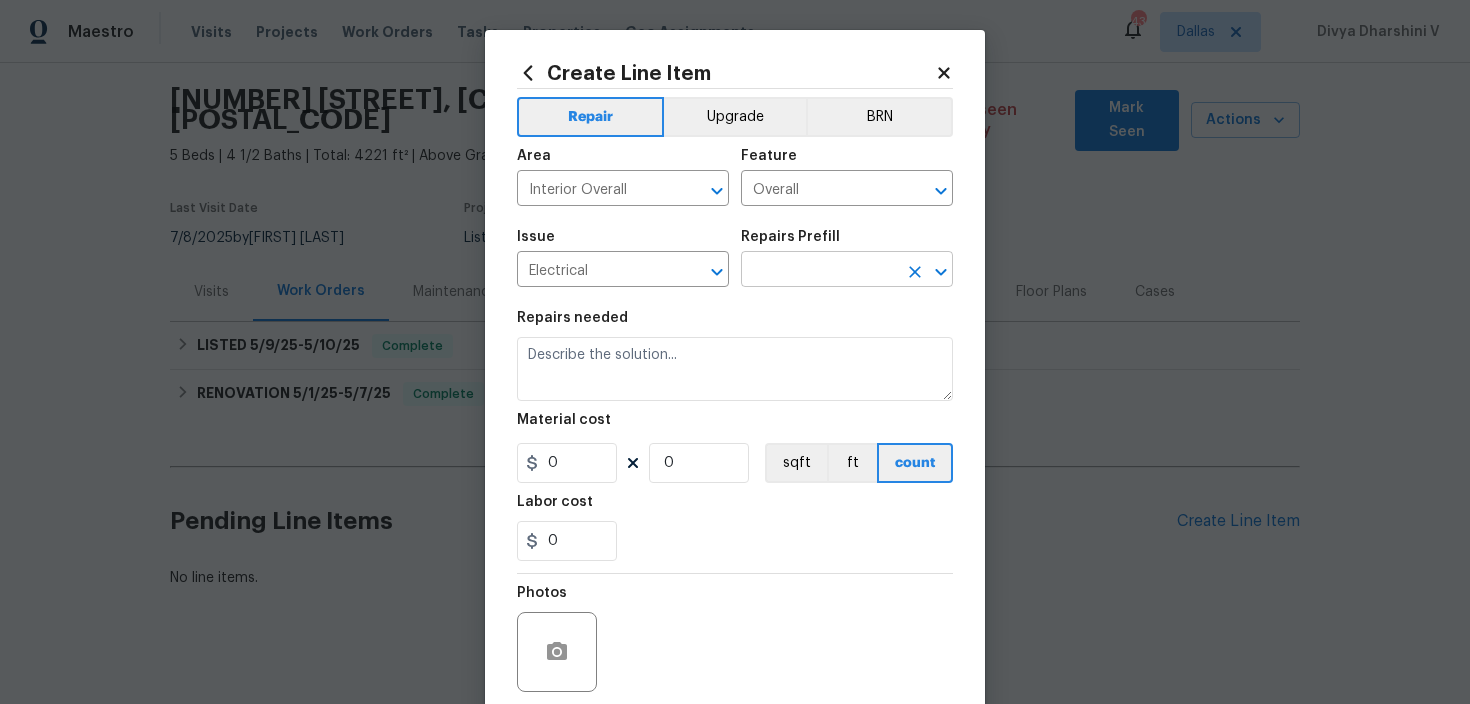 click at bounding box center (819, 271) 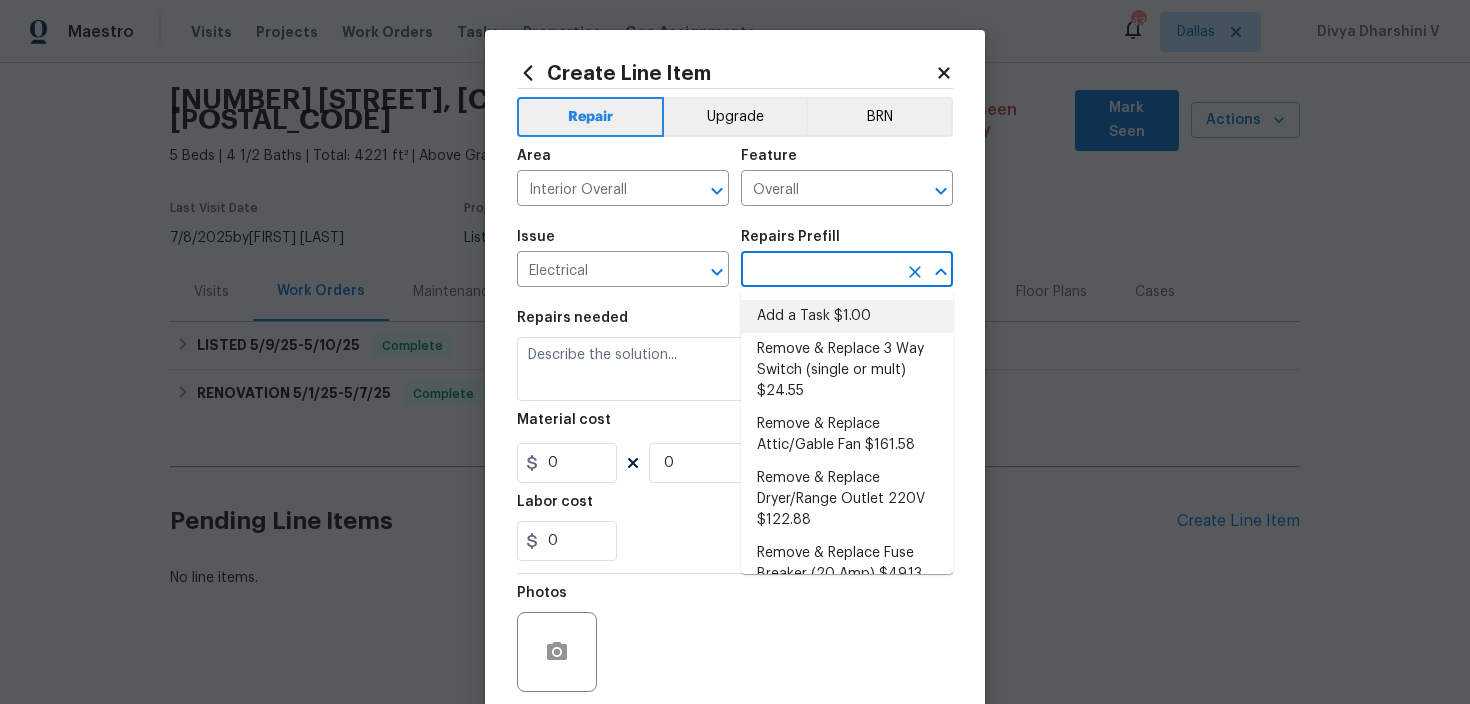 click on "Add a Task $1.00" at bounding box center (847, 316) 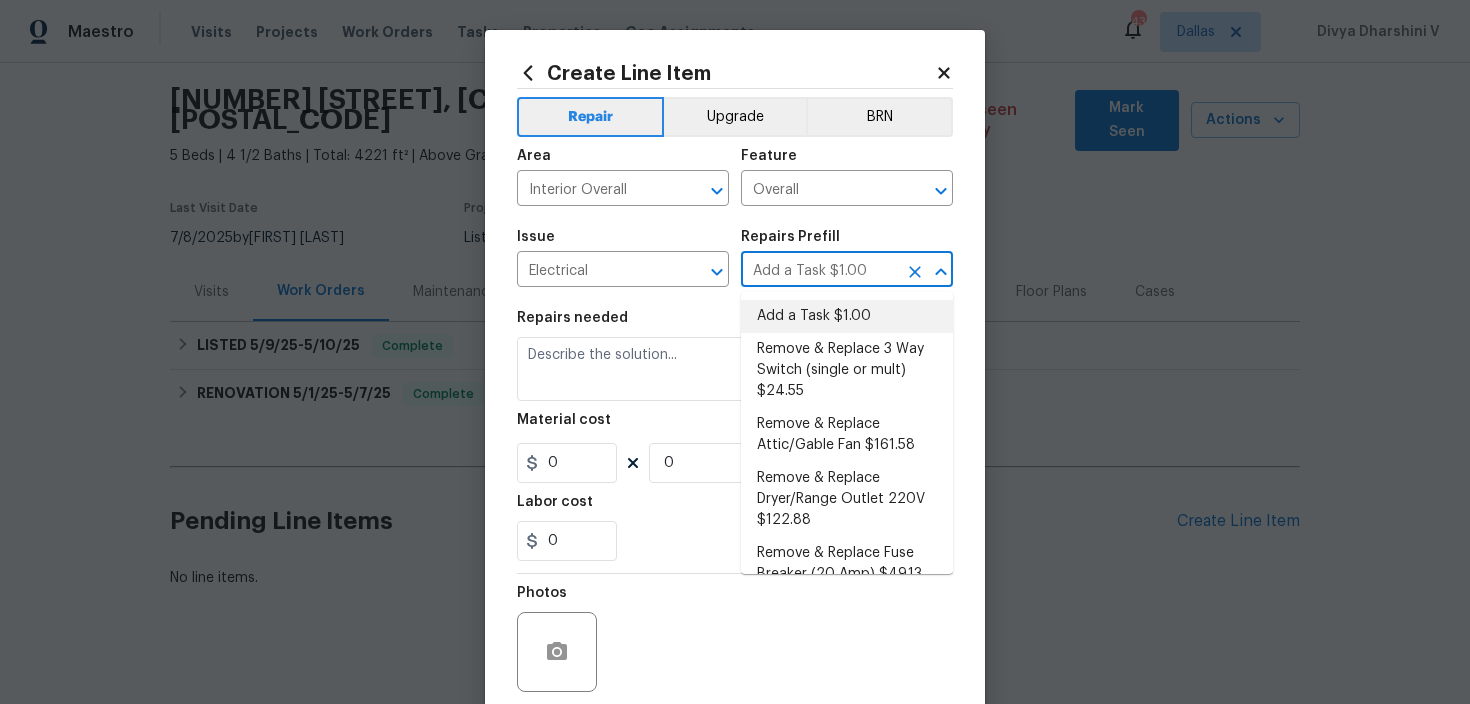 type on "HPM to detail" 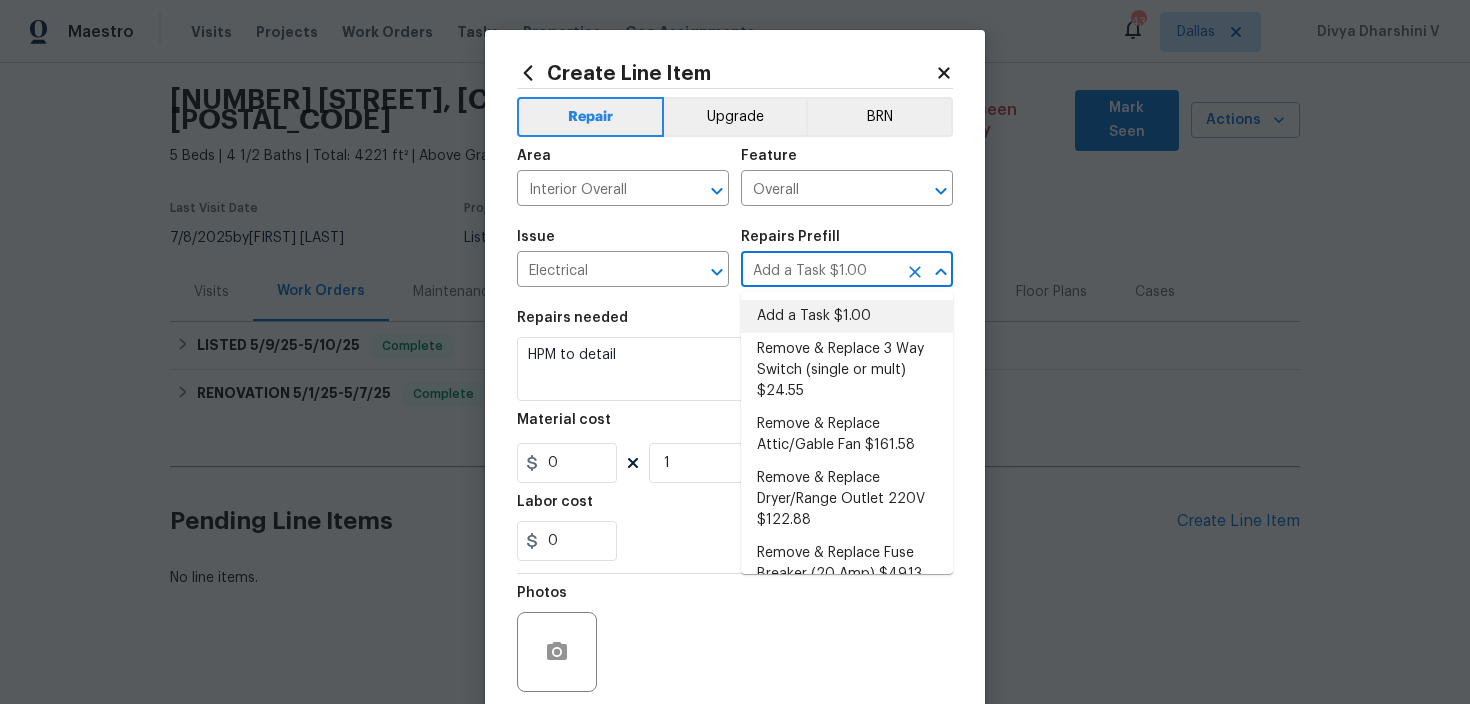 type on "1" 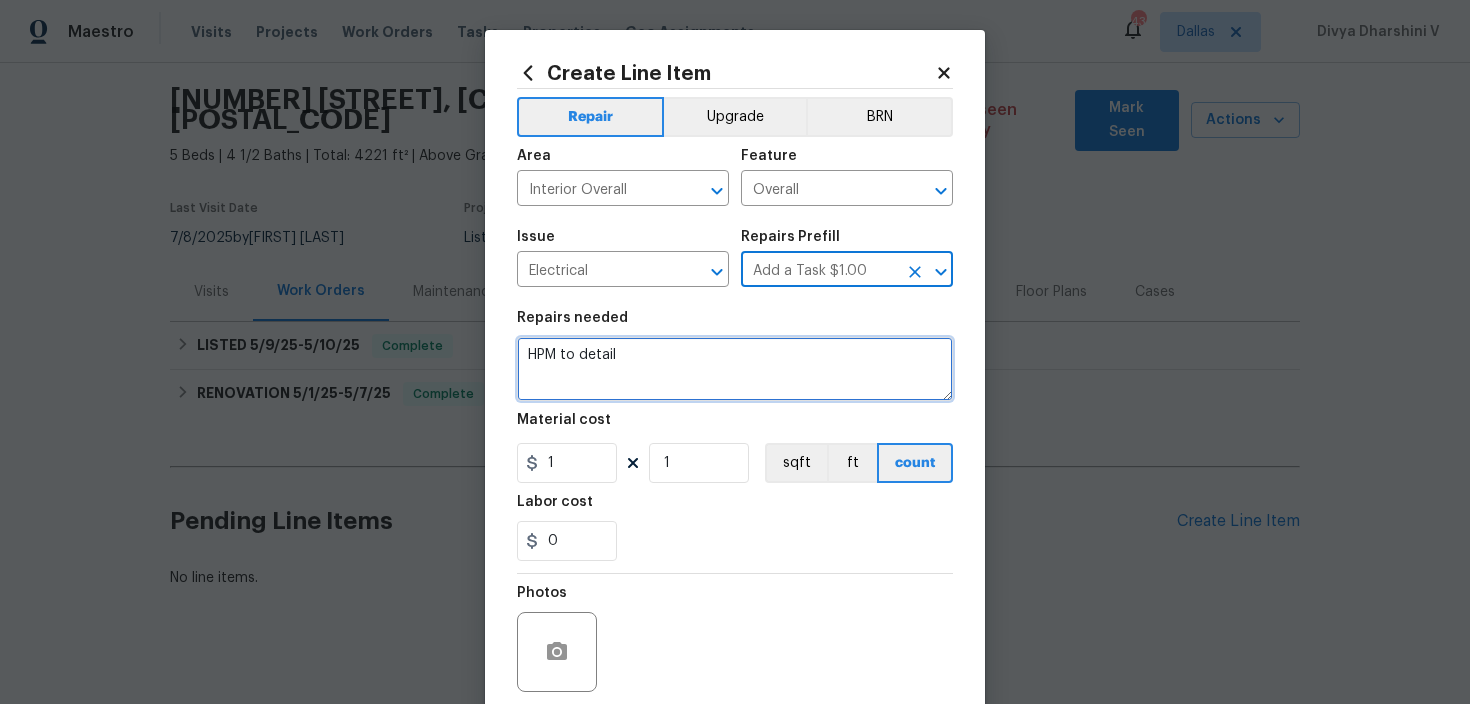 click on "HPM to detail" at bounding box center (735, 369) 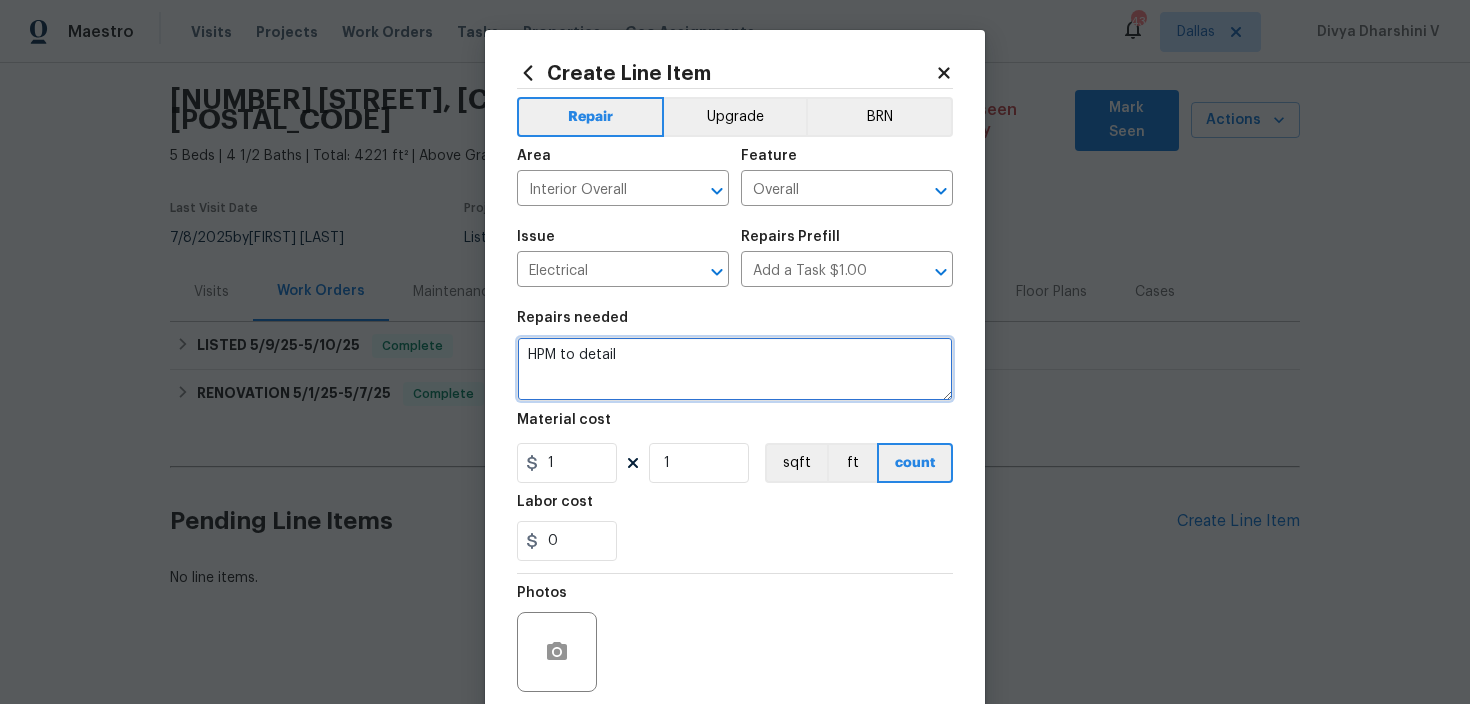 click on "HPM to detail" at bounding box center (735, 369) 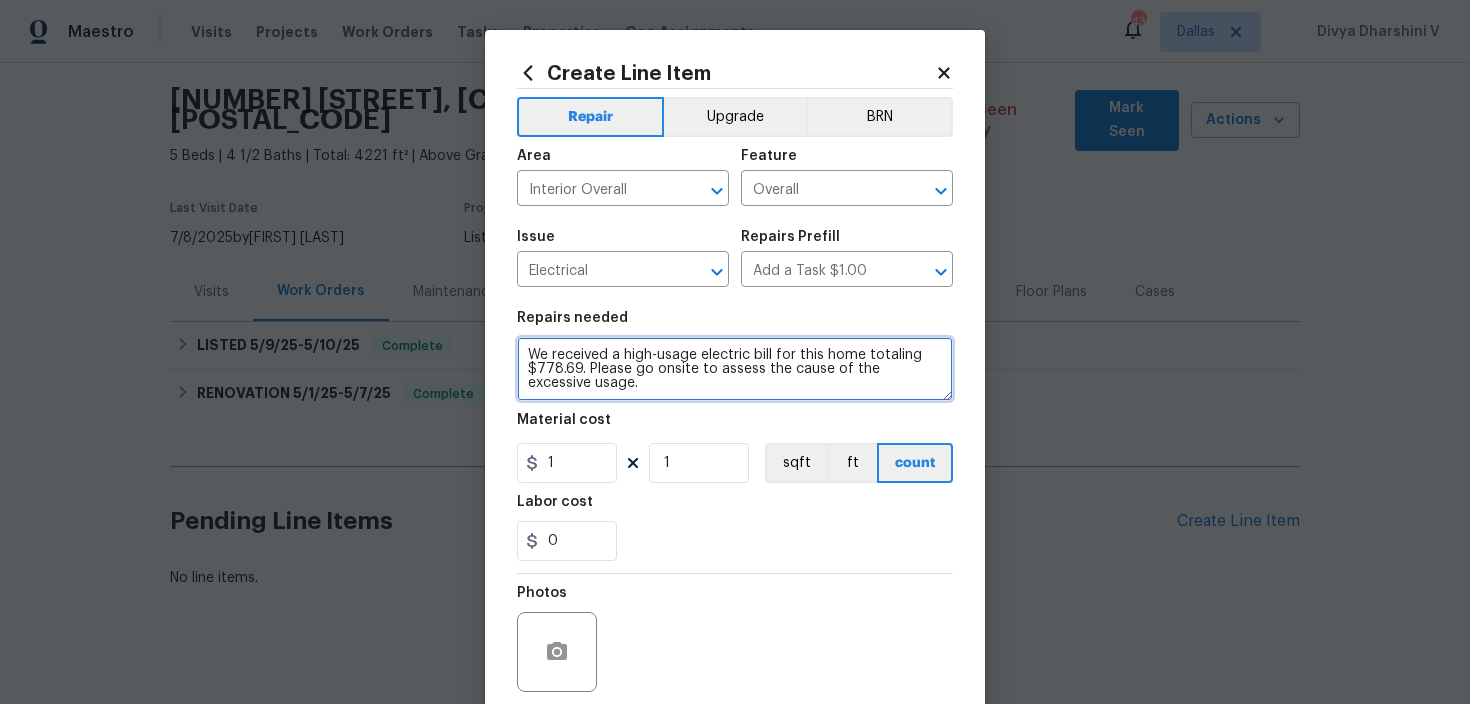 drag, startPoint x: 555, startPoint y: 357, endPoint x: 432, endPoint y: 357, distance: 123 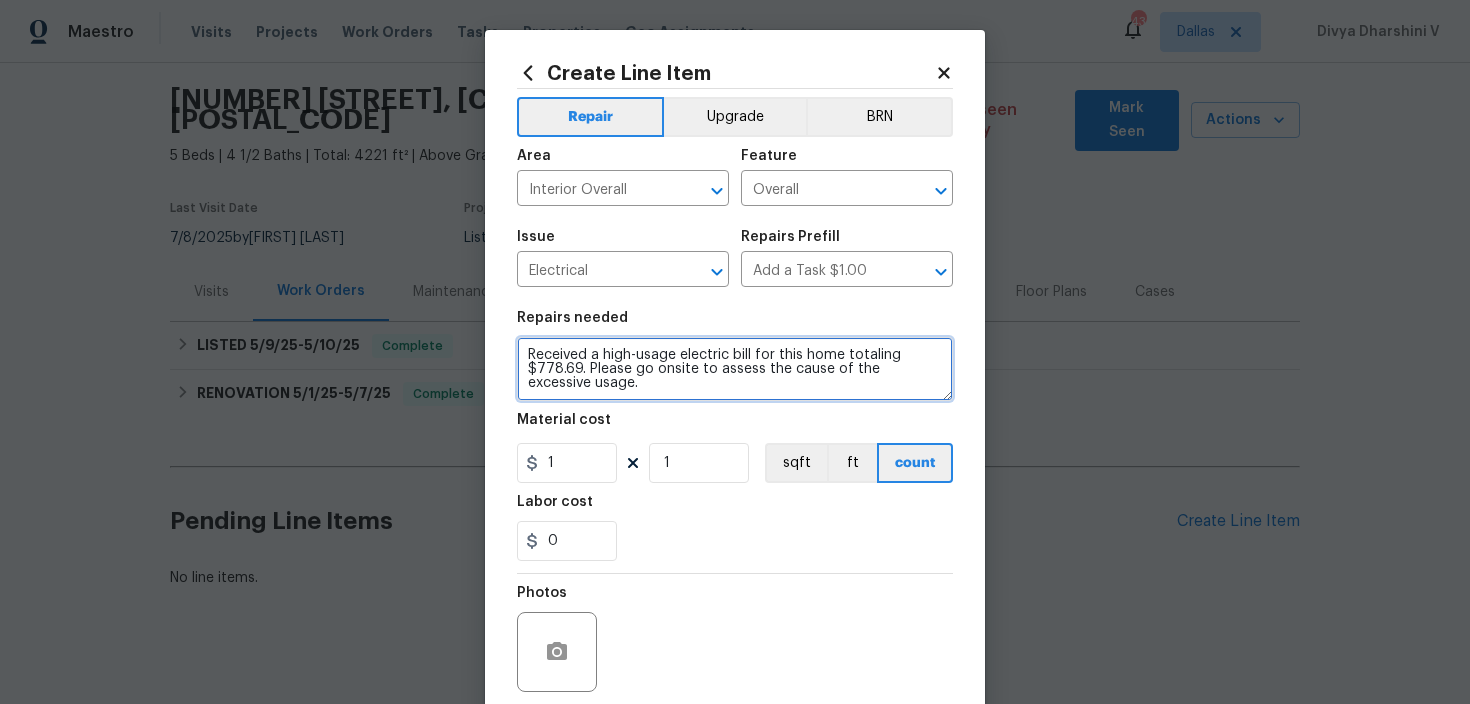 scroll, scrollTop: 73, scrollLeft: 0, axis: vertical 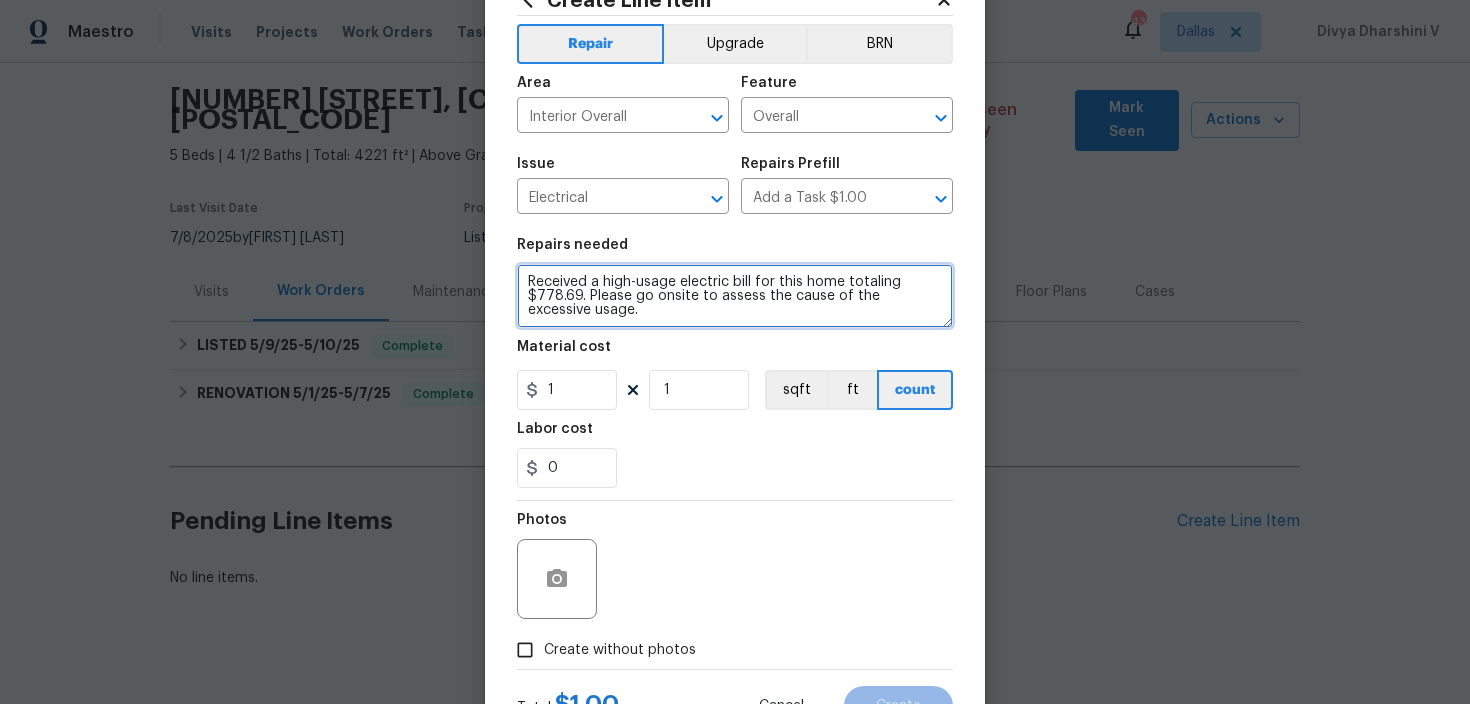 type on "Received a high-usage electric bill for this home totaling $778.69. Please go onsite to assess the cause of the excessive usage." 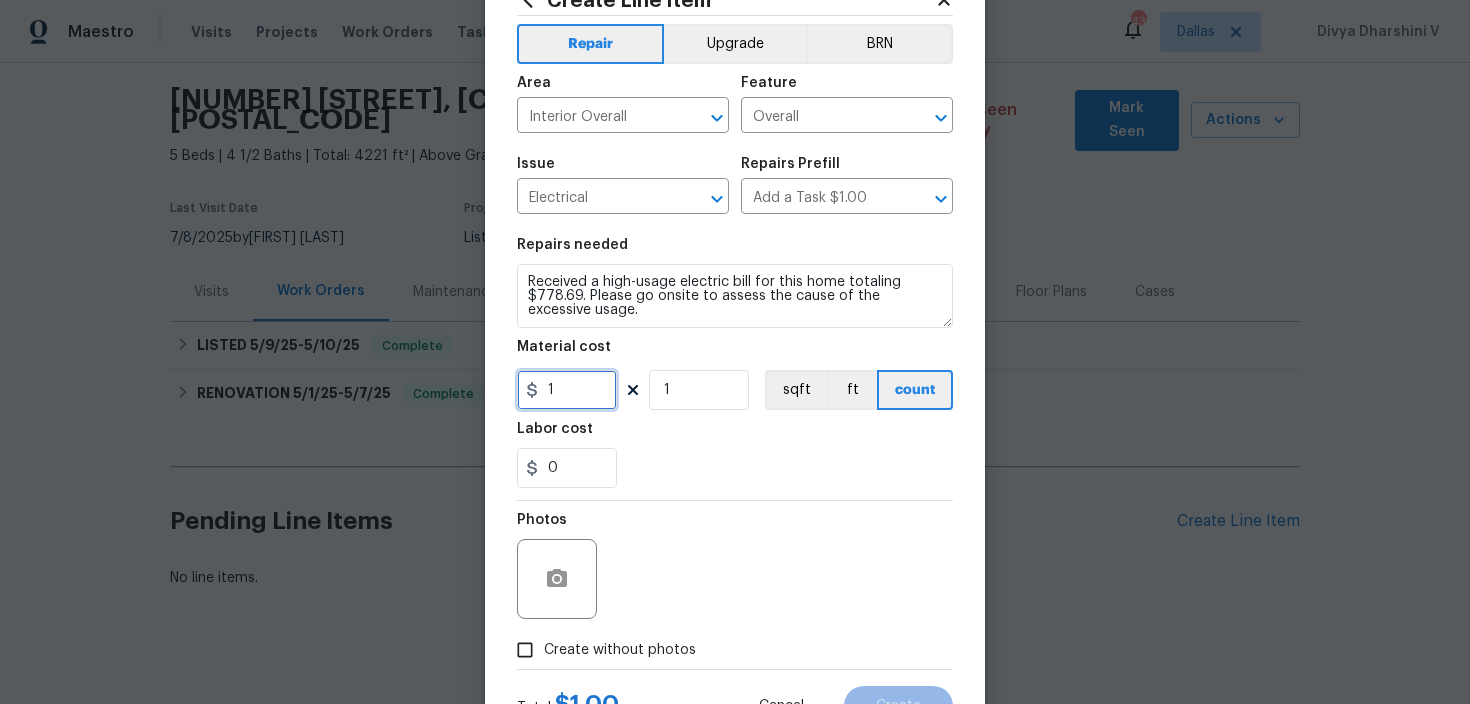click on "1" at bounding box center [567, 390] 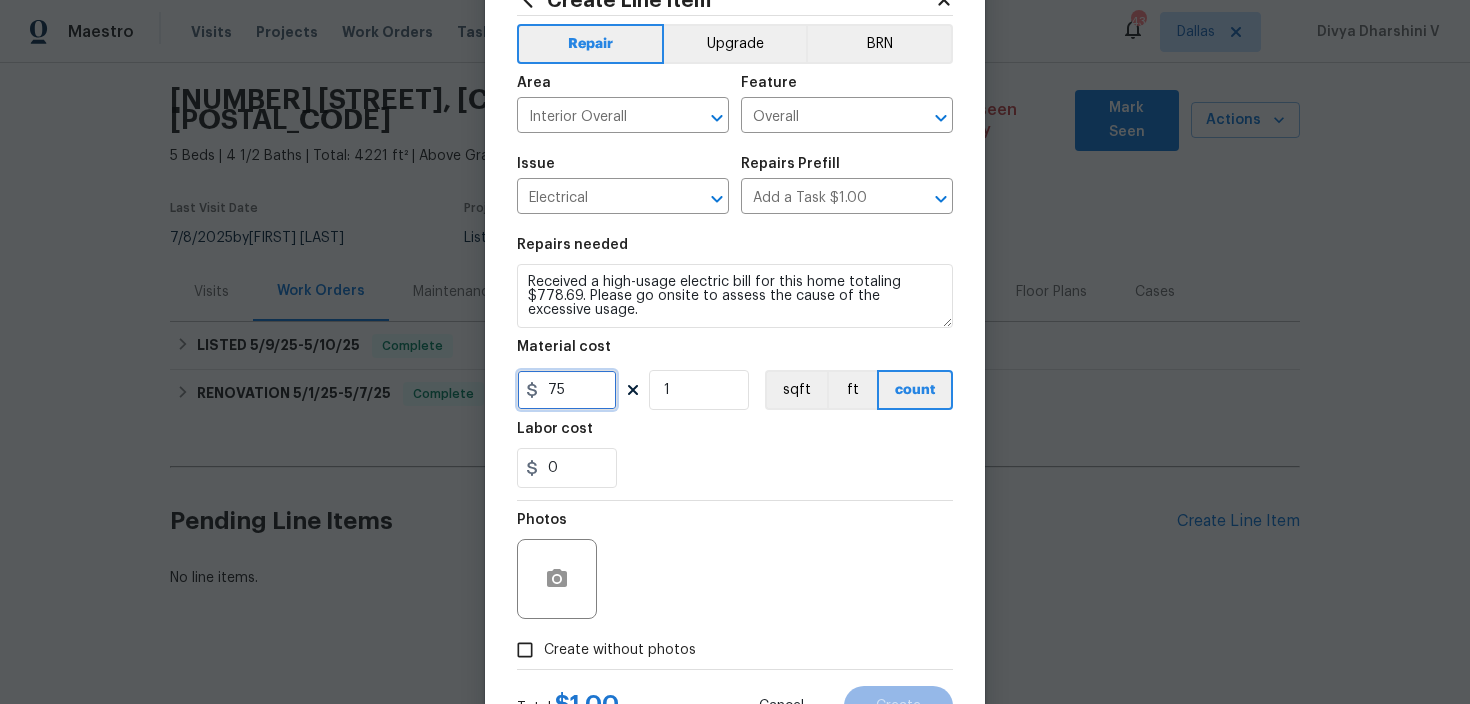 type on "75" 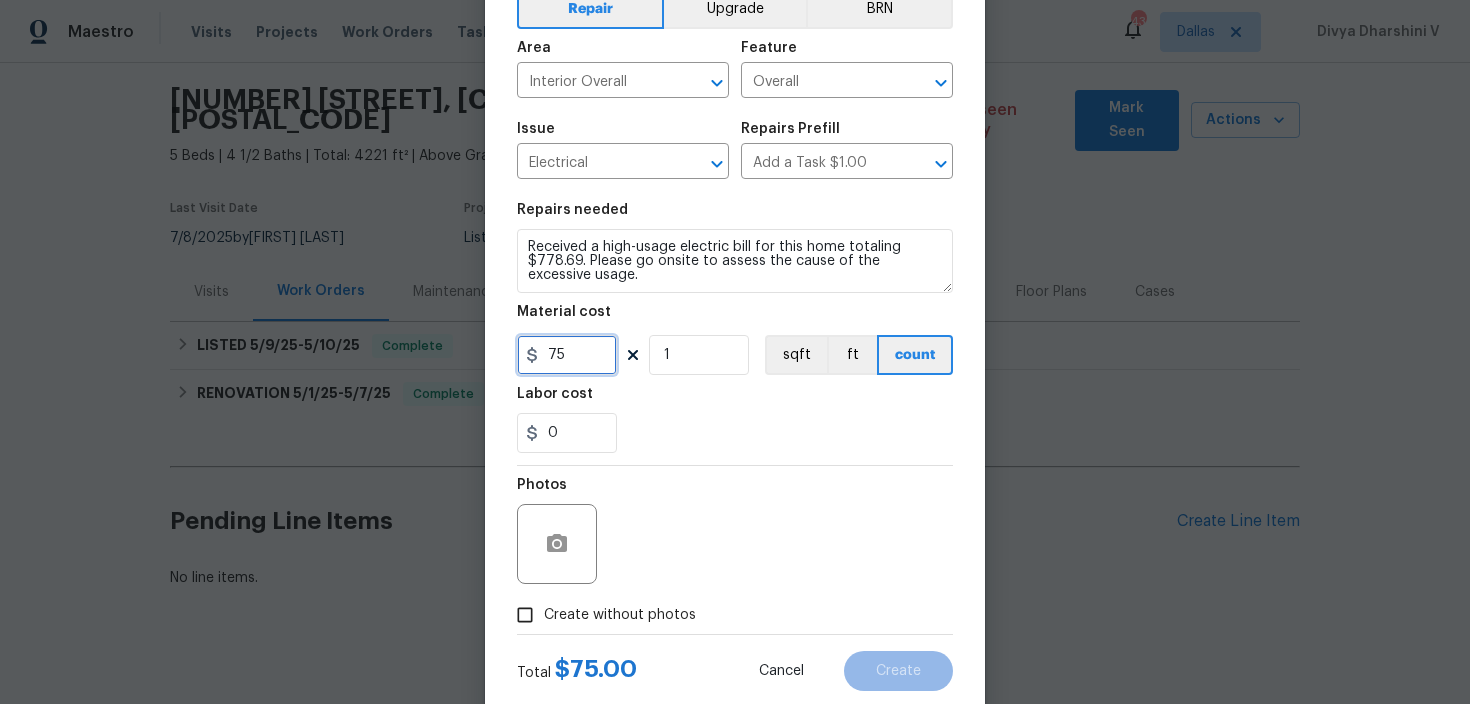 scroll, scrollTop: 109, scrollLeft: 0, axis: vertical 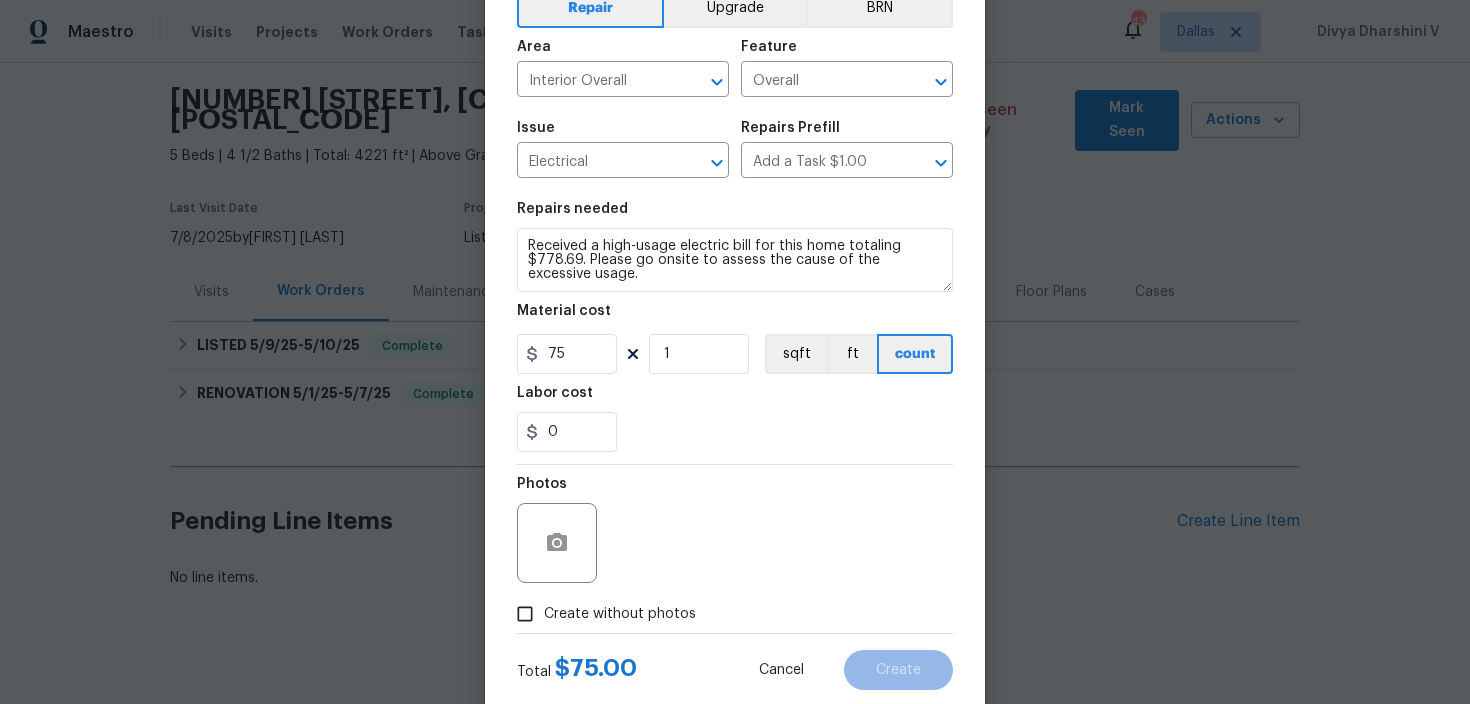 click on "Photos" at bounding box center (559, 530) 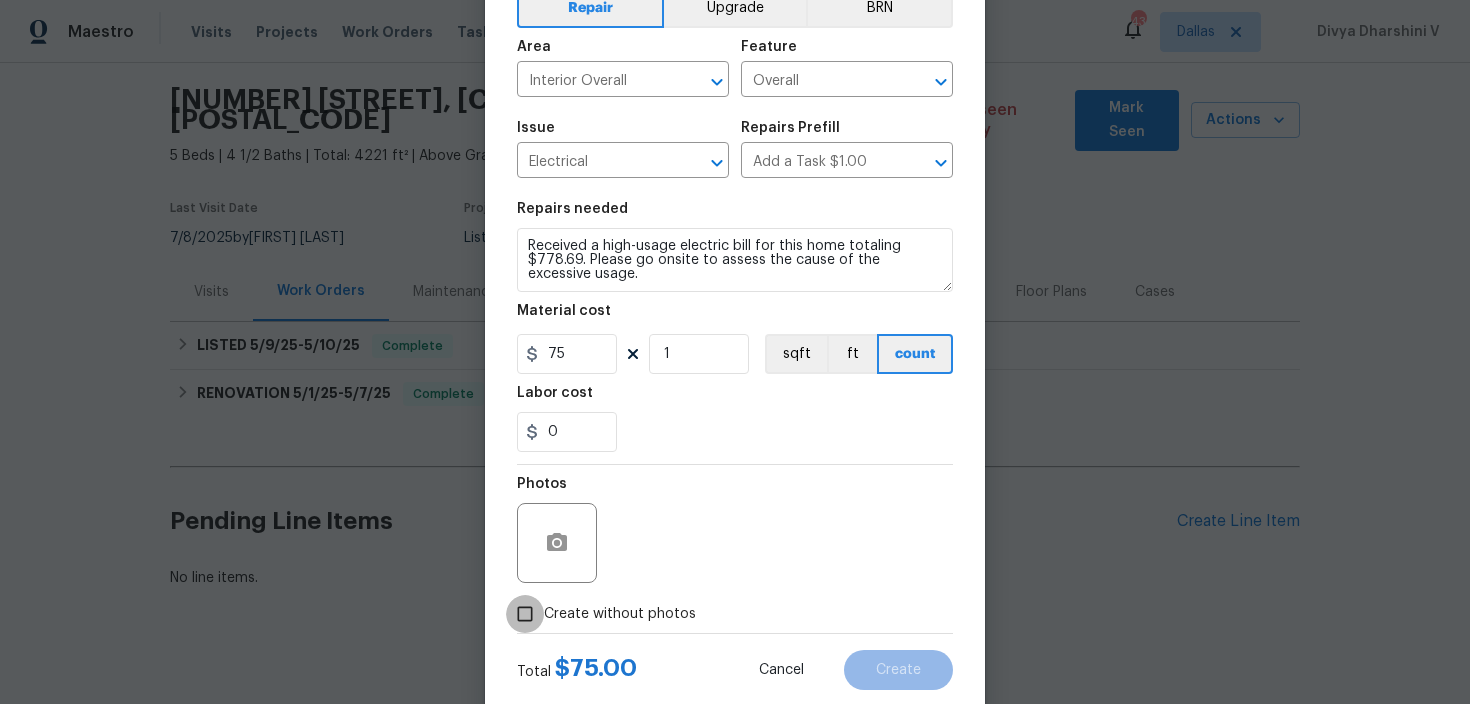 click on "Create without photos" at bounding box center (525, 614) 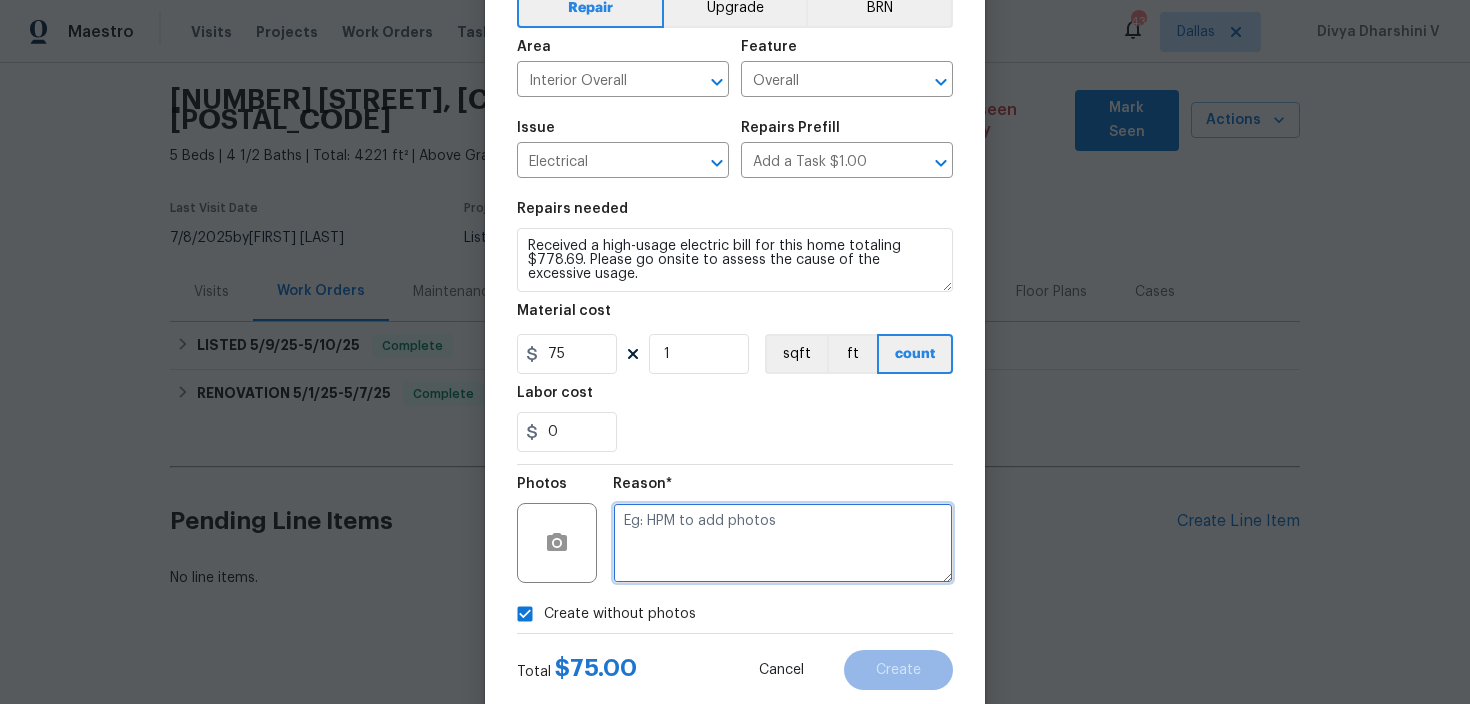 click at bounding box center [783, 543] 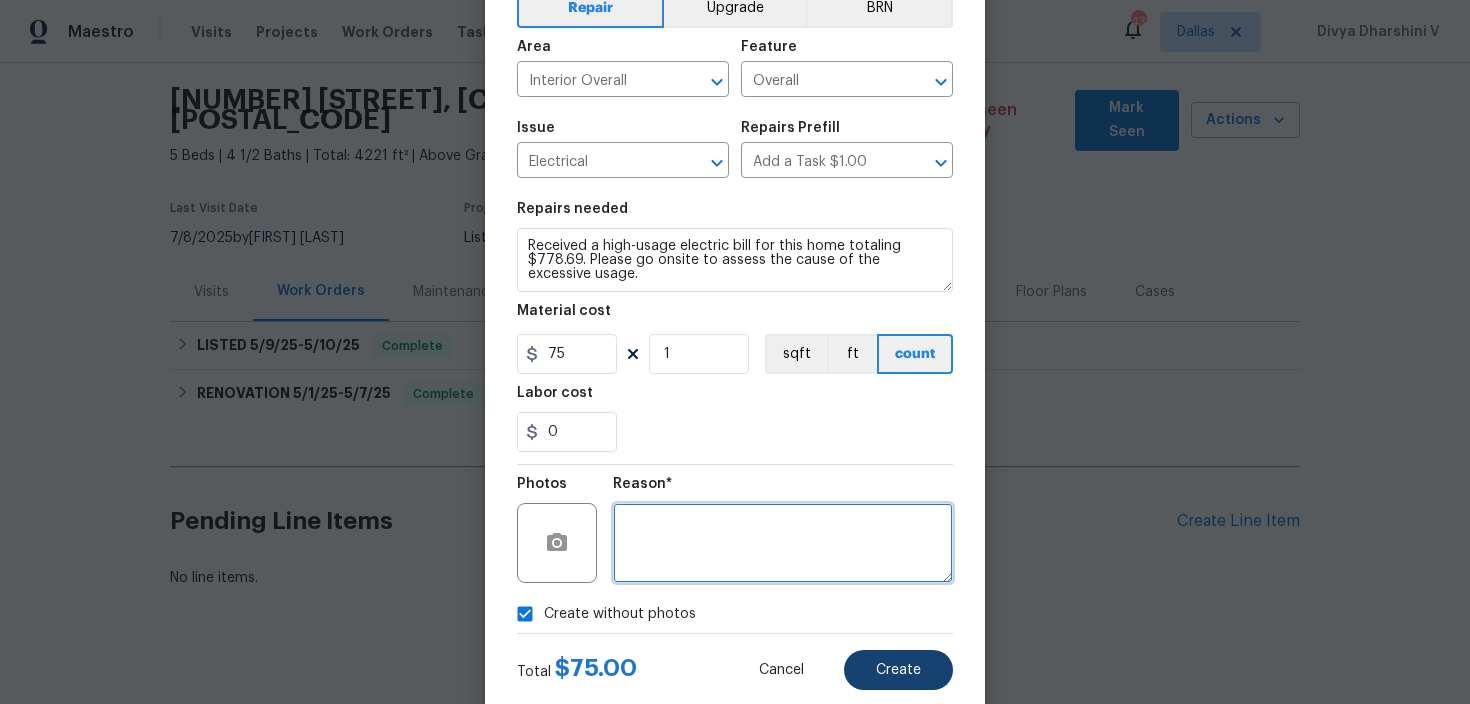 type 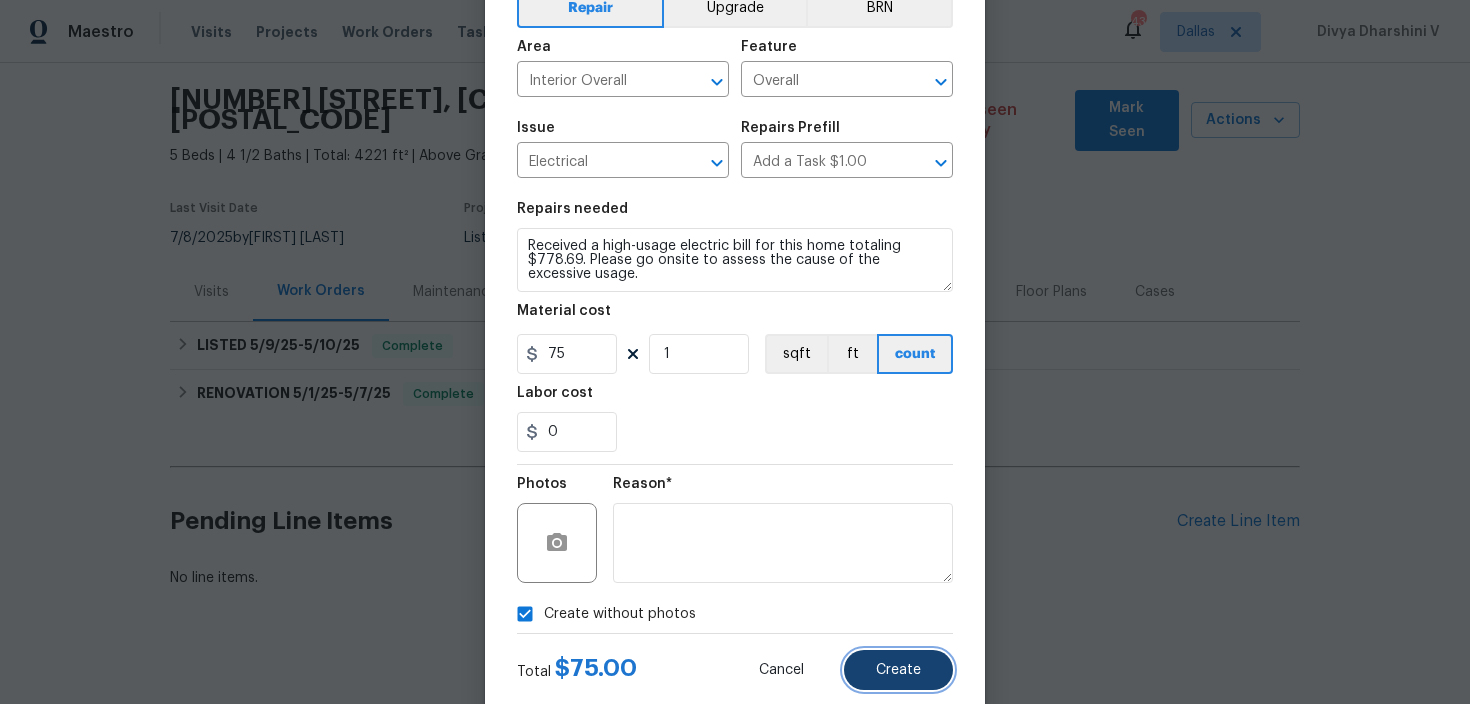 click on "Create" at bounding box center (898, 670) 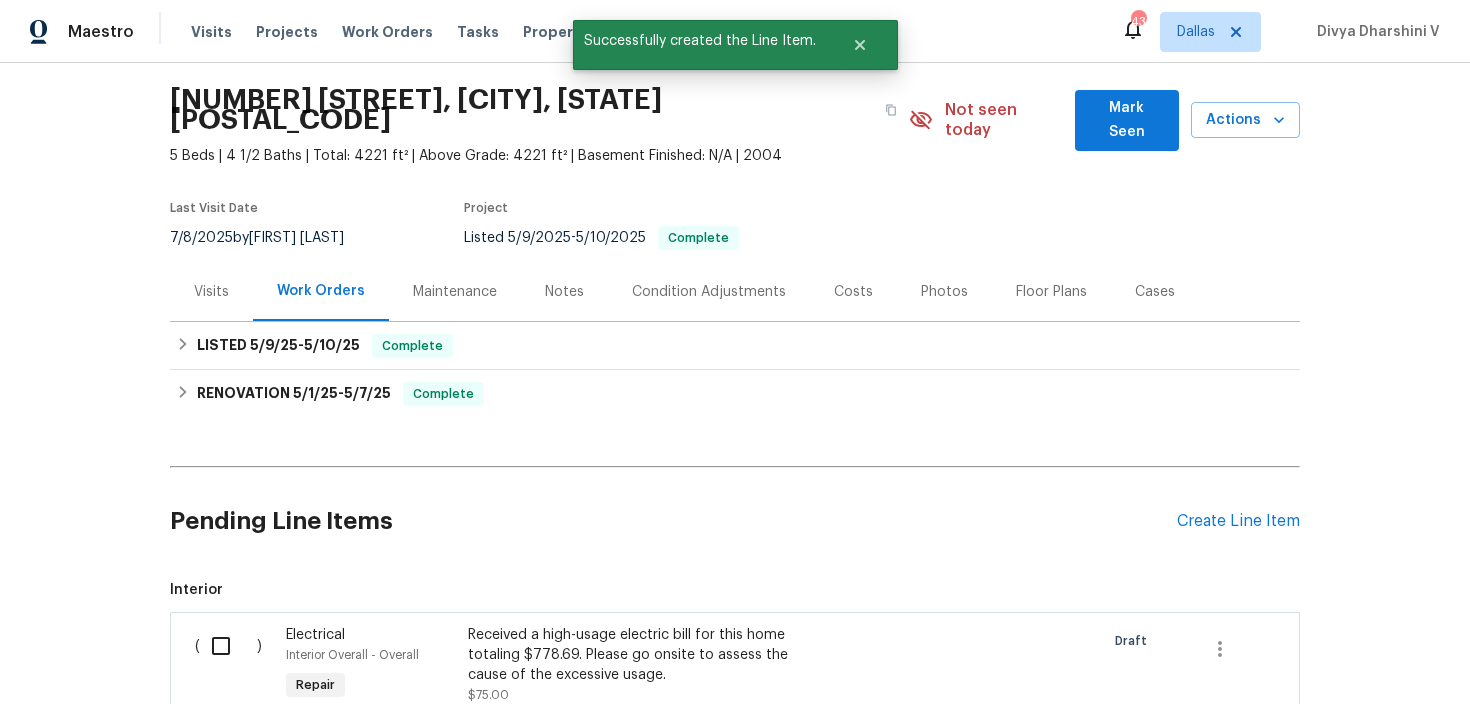 click on "( ) Electrical Interior Overall - Overall Repair Received a high-usage electric bill for this home totaling $778.69. Please go onsite to assess the cause of the excessive usage. $75.00 Draft Change proposed Received a high-usage electric bill for this home totaling $778.69. Please go onsite to assess the cause of the excessive usage. $75.00 Deny Approve" at bounding box center (735, 724) 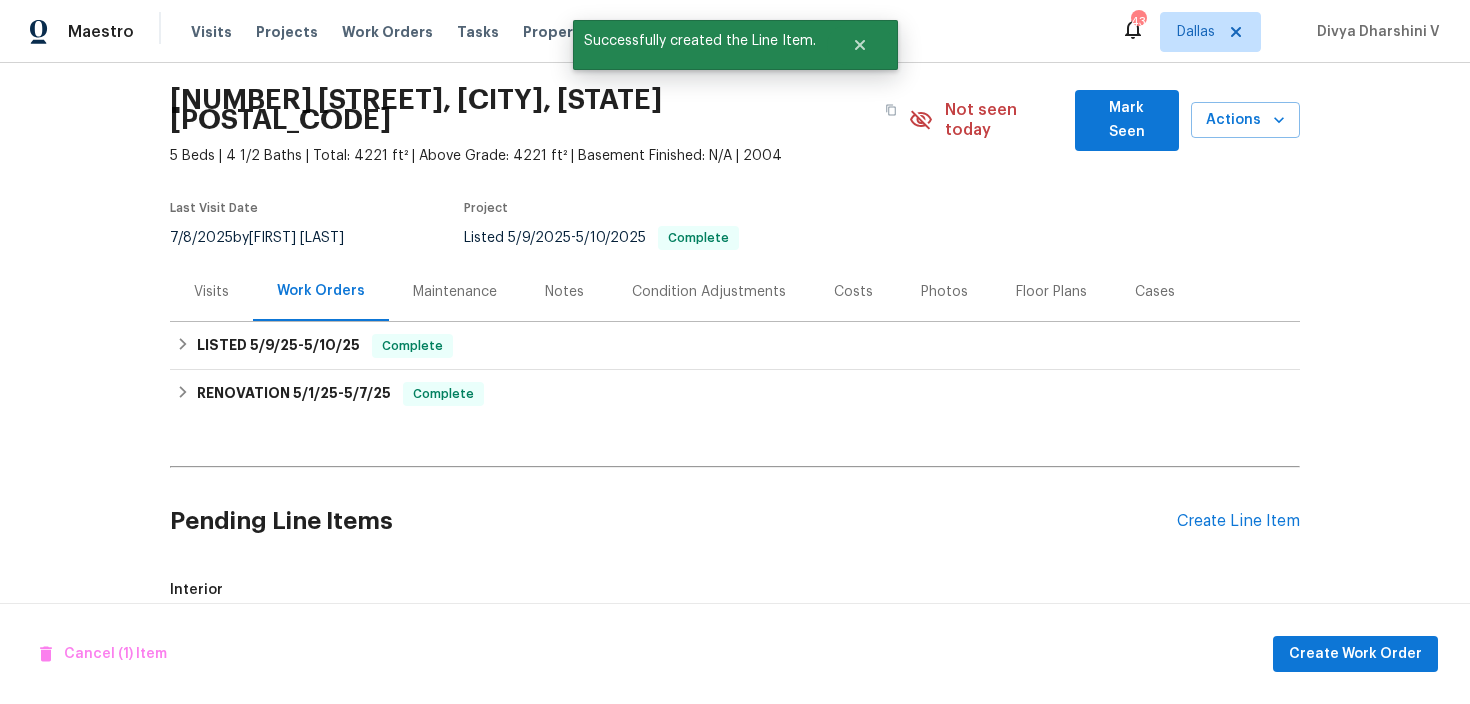 scroll, scrollTop: 309, scrollLeft: 0, axis: vertical 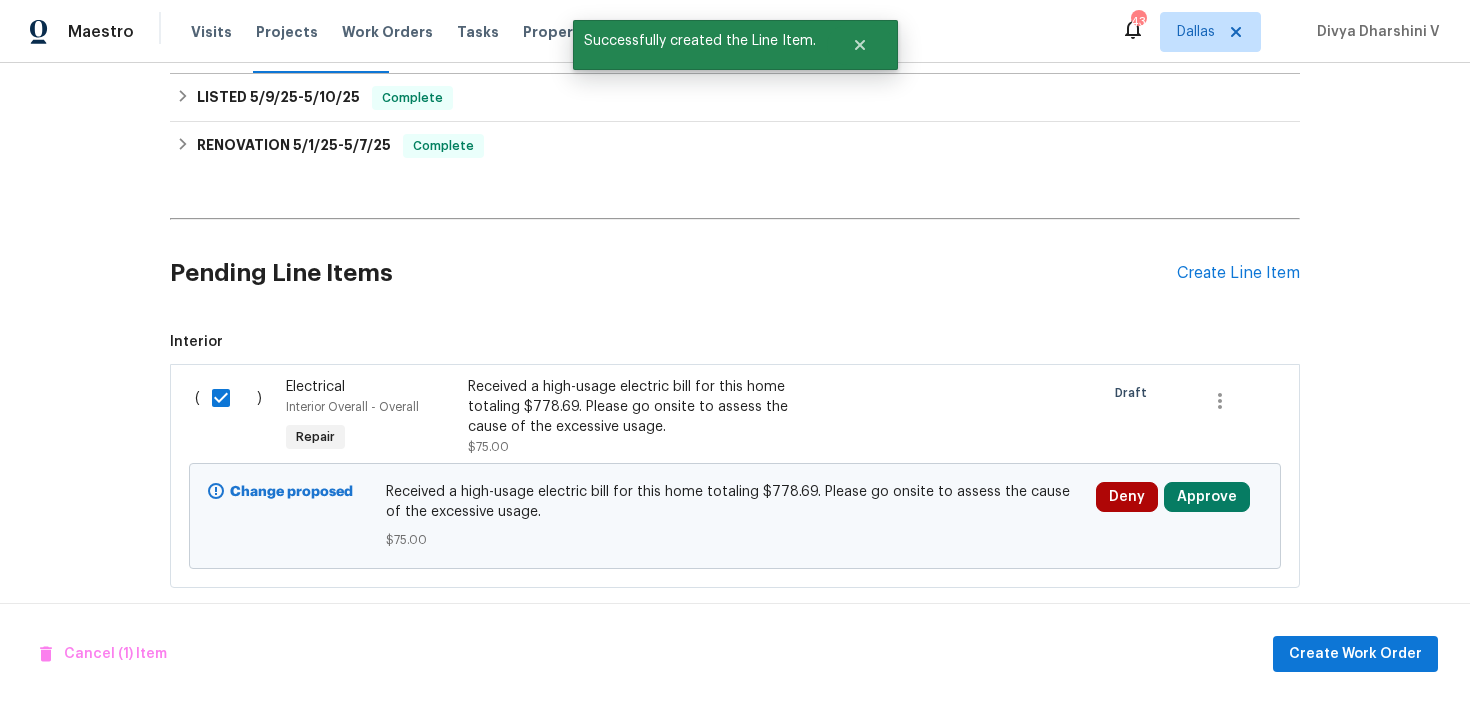 click on "Cancel (1) Item Create Work Order" at bounding box center [735, 654] 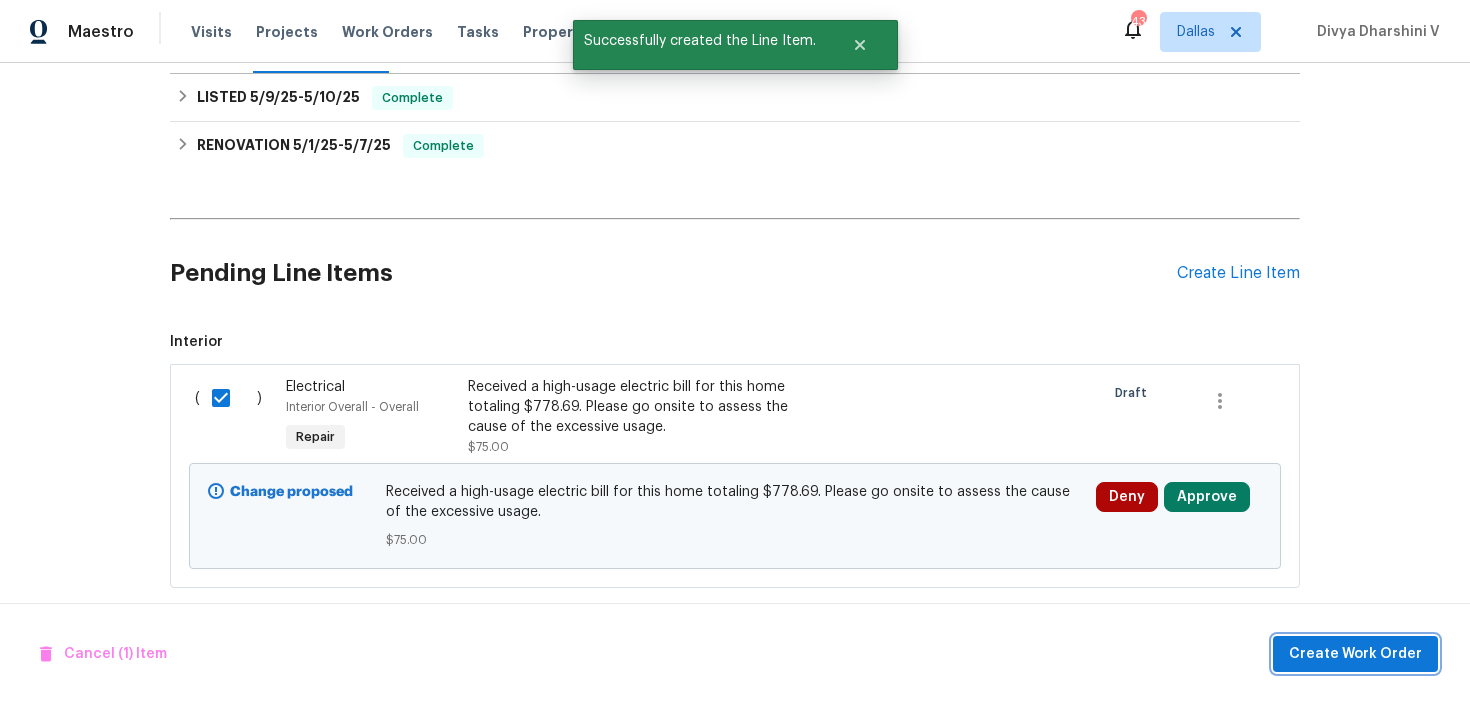 click on "Create Work Order" at bounding box center (1355, 654) 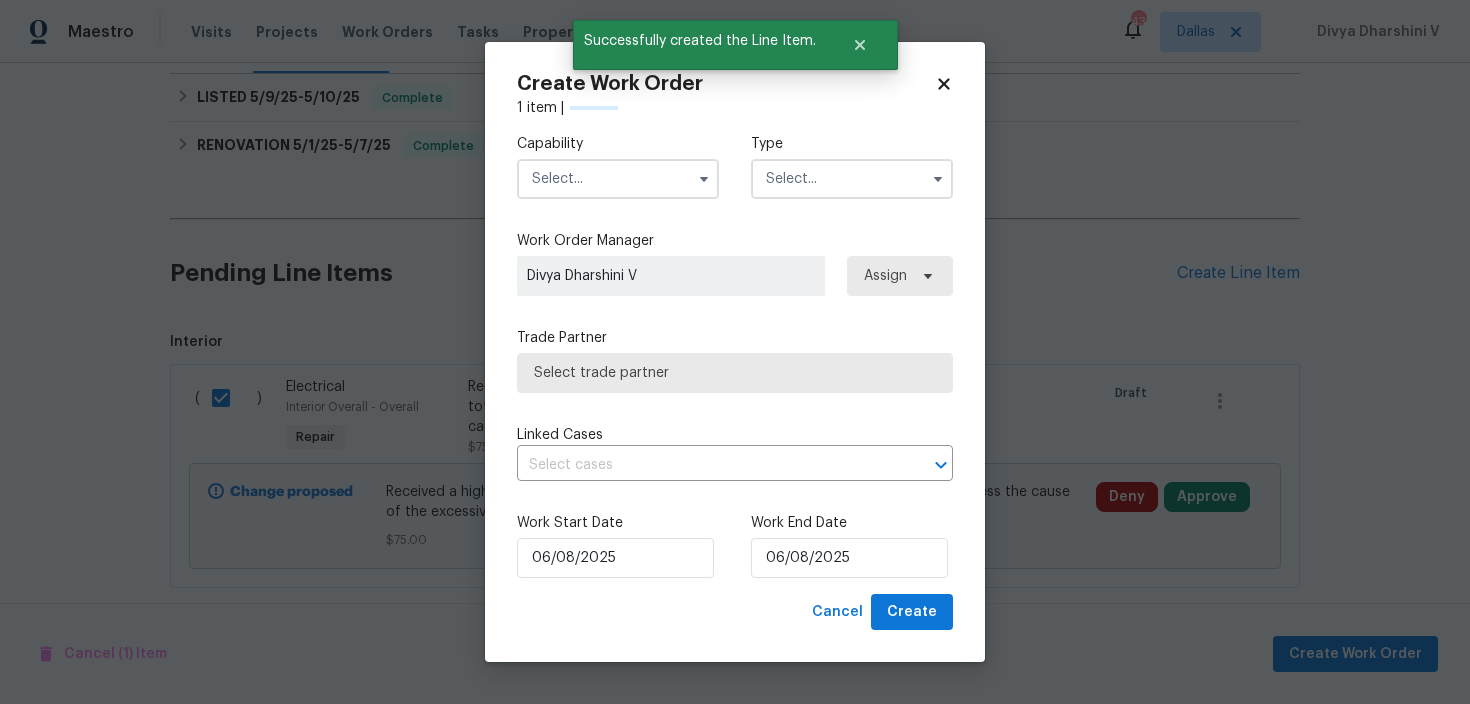 click at bounding box center (618, 179) 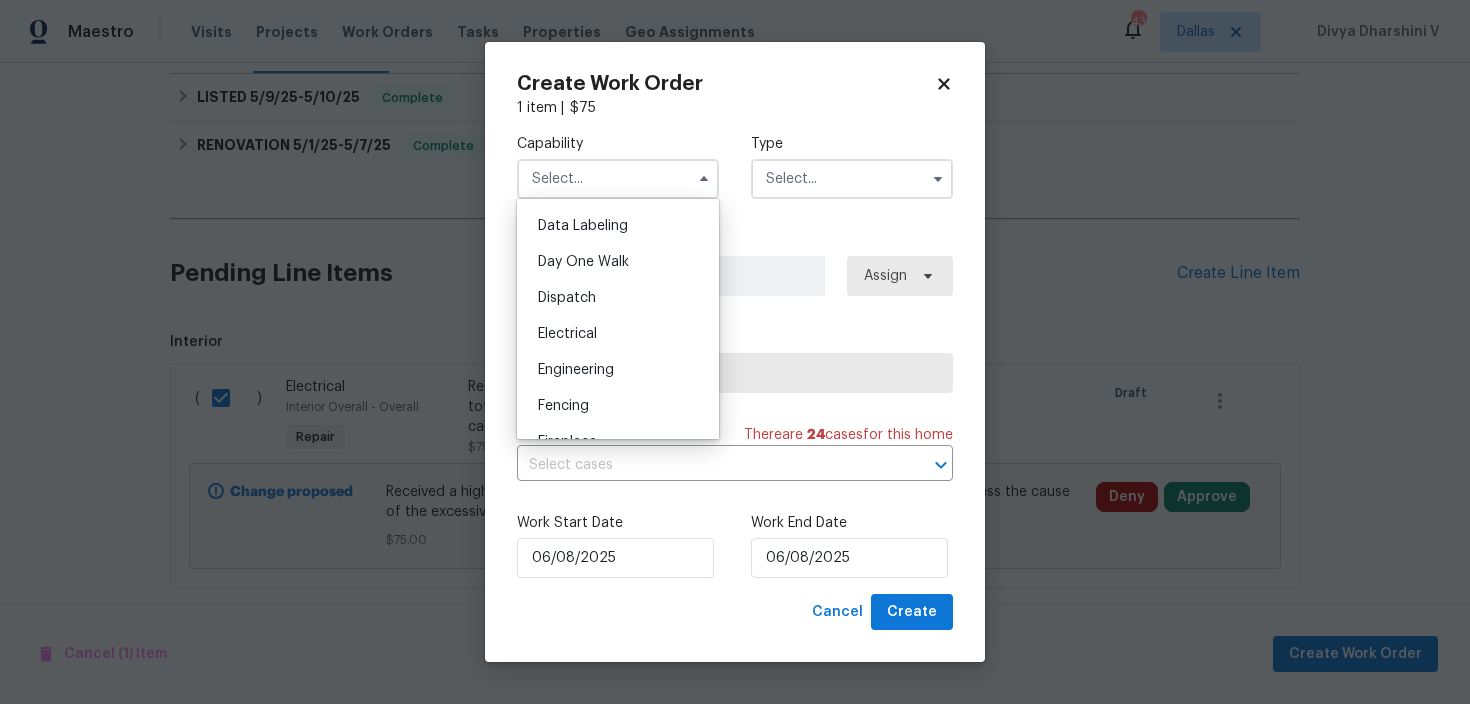 scroll, scrollTop: 519, scrollLeft: 0, axis: vertical 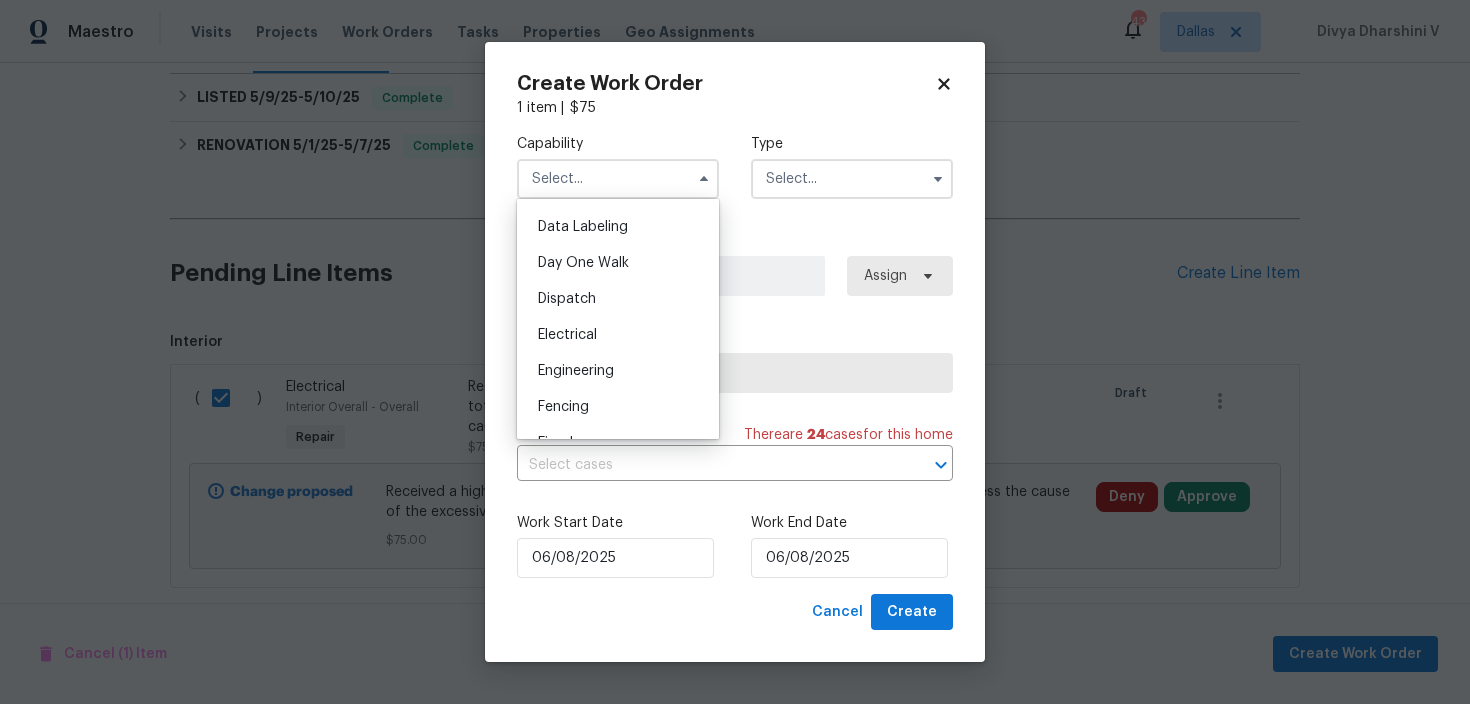 click on "Electrical" at bounding box center (618, 335) 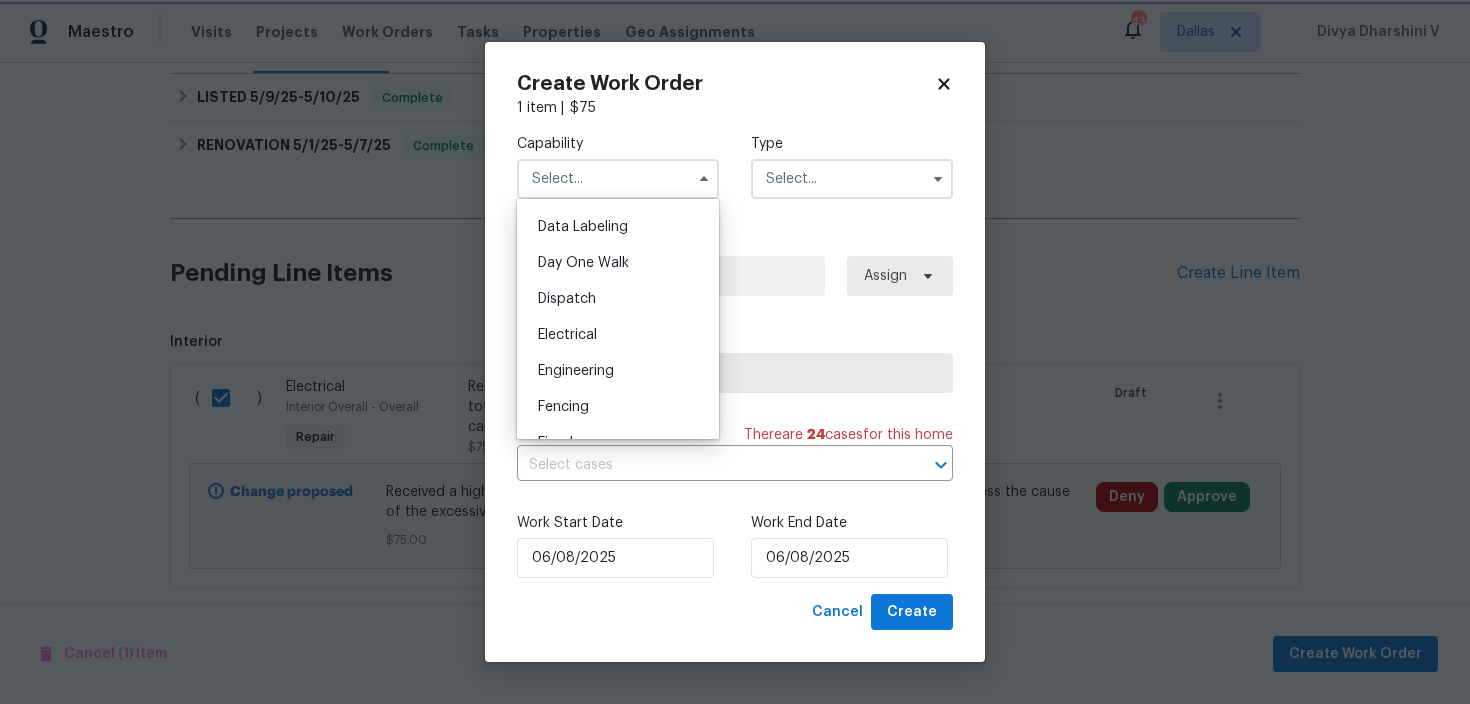 type on "Electrical" 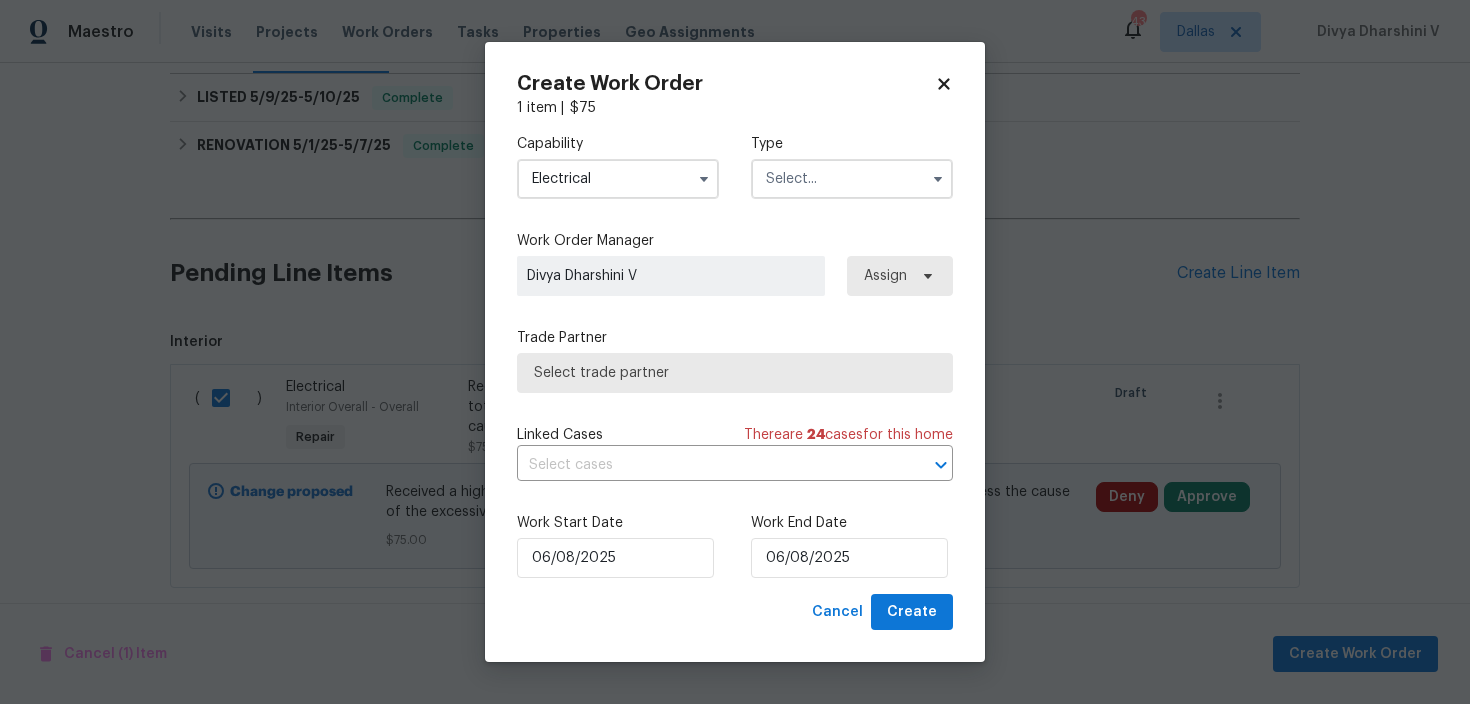 click at bounding box center [852, 179] 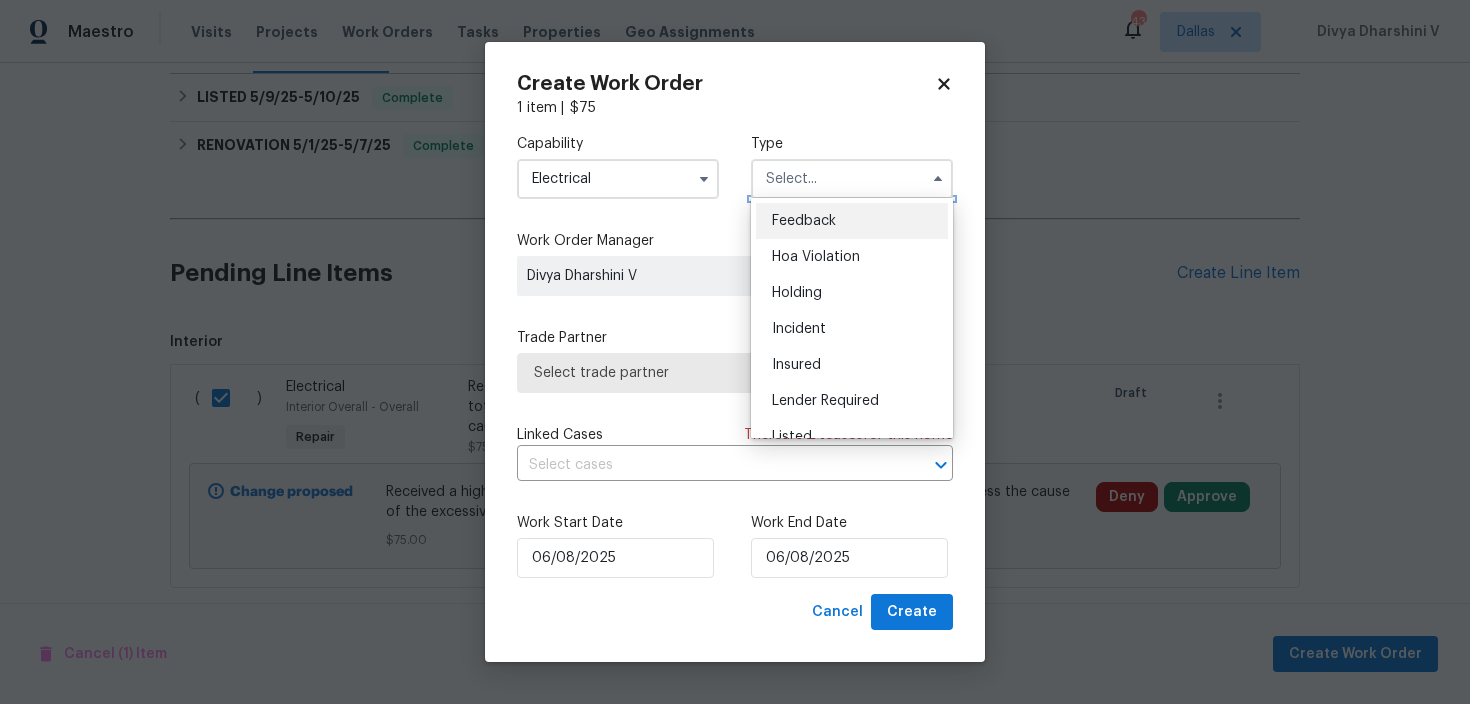 click at bounding box center (852, 179) 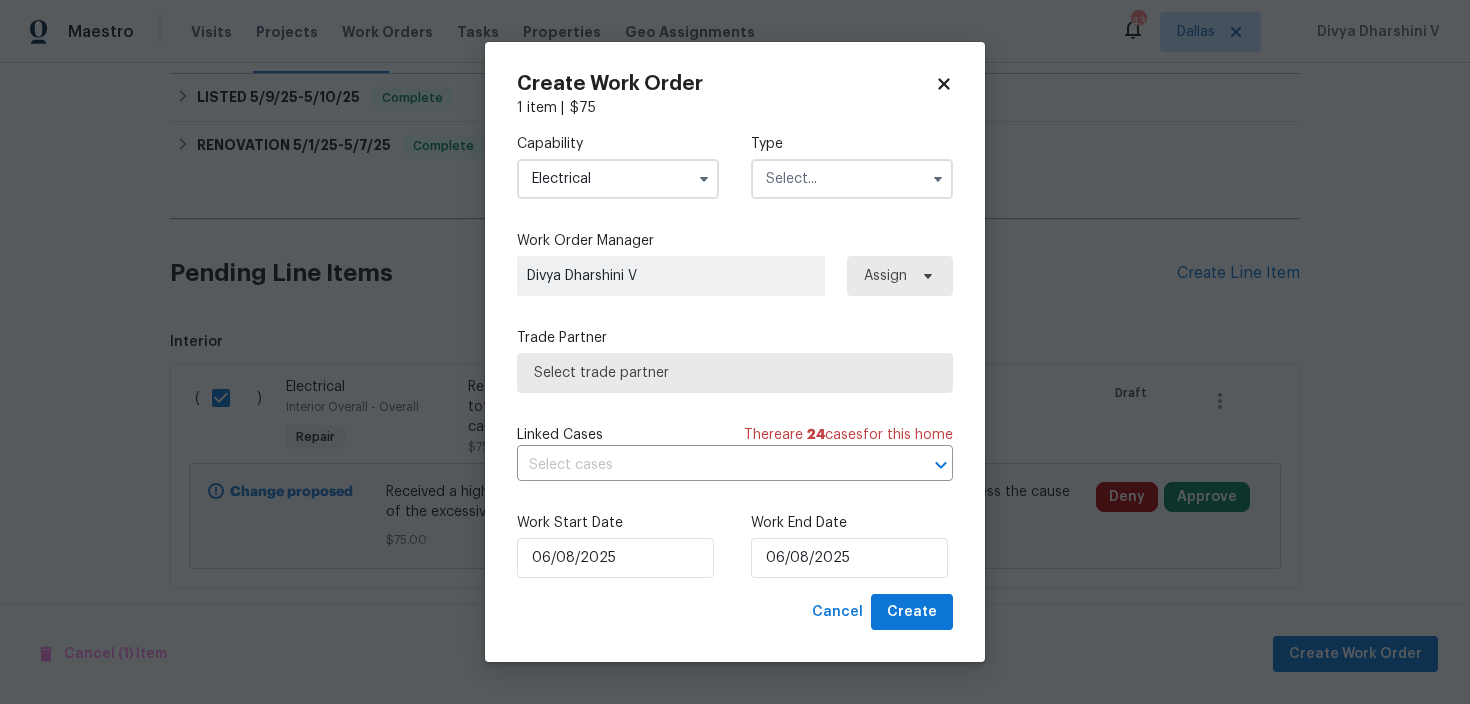 click at bounding box center [852, 179] 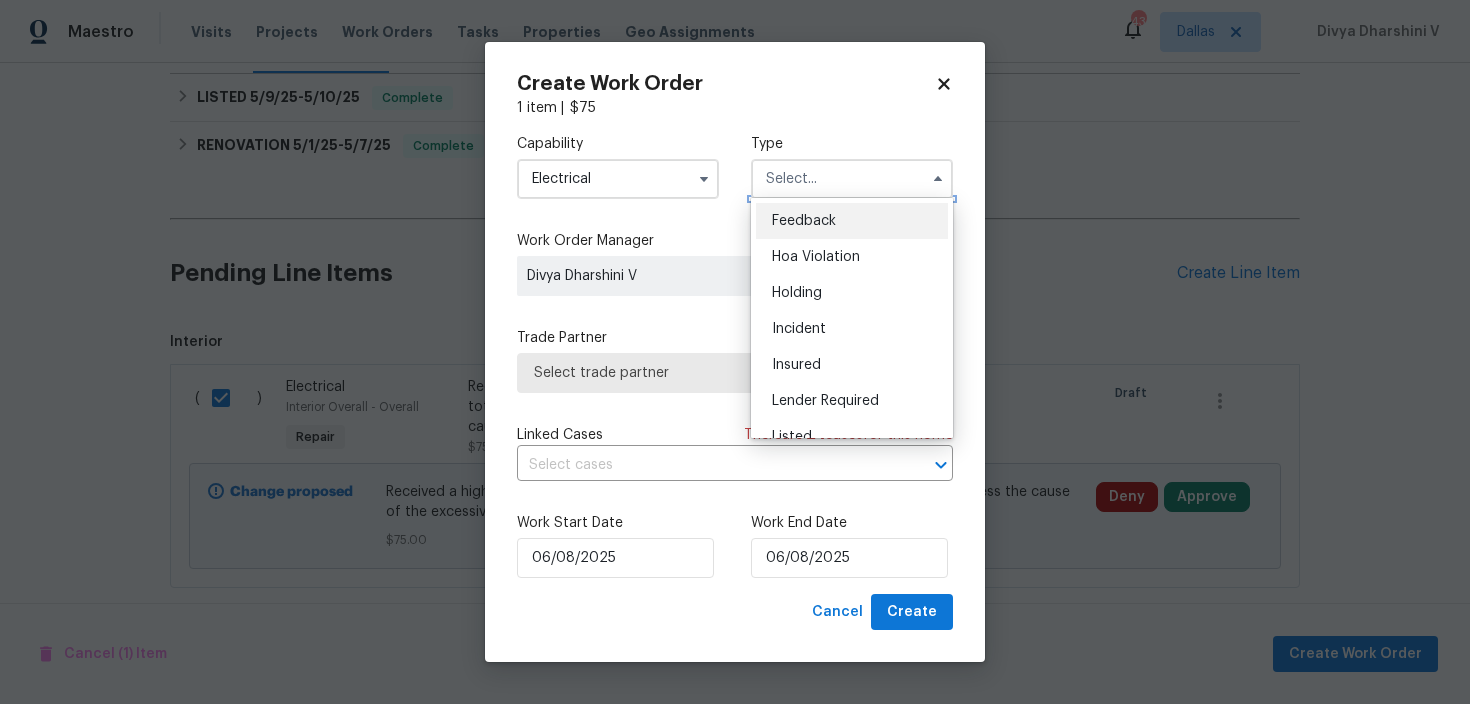 click at bounding box center [852, 179] 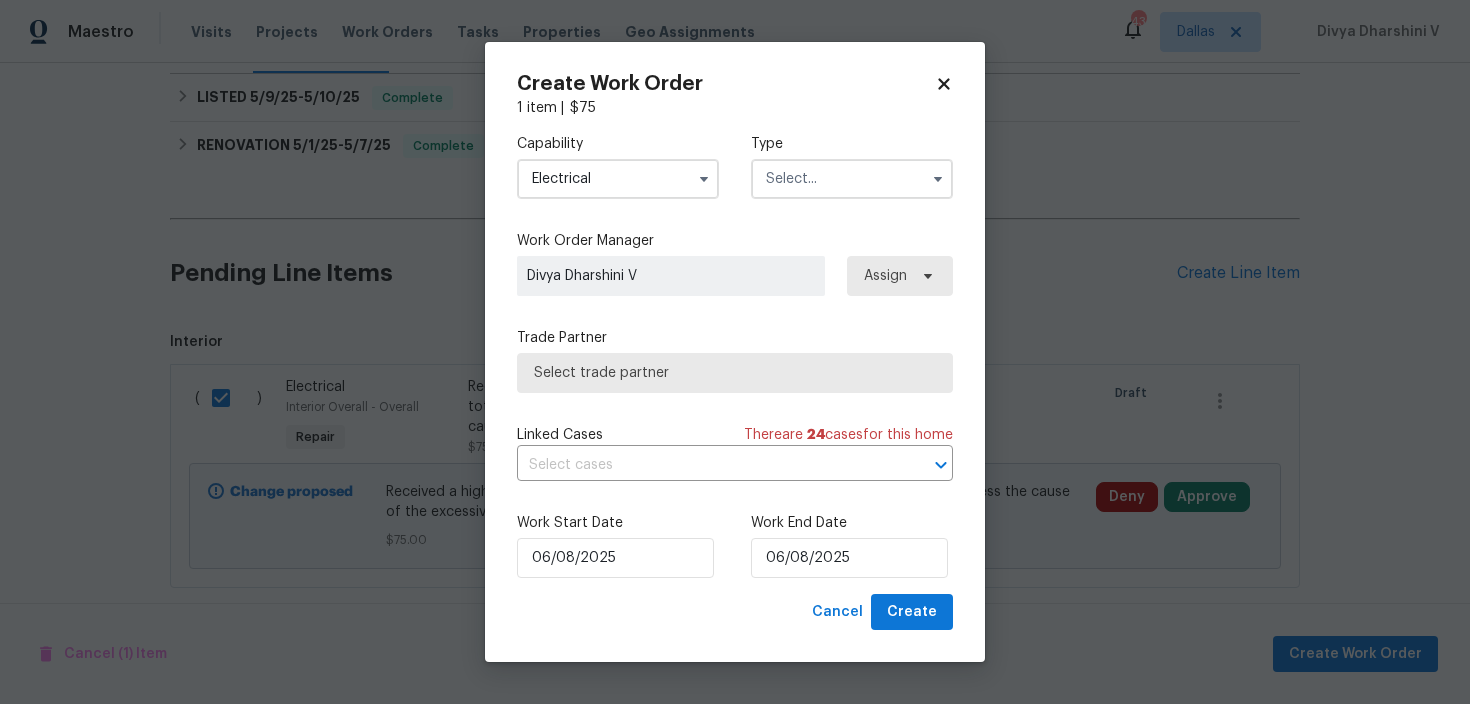 click at bounding box center (852, 179) 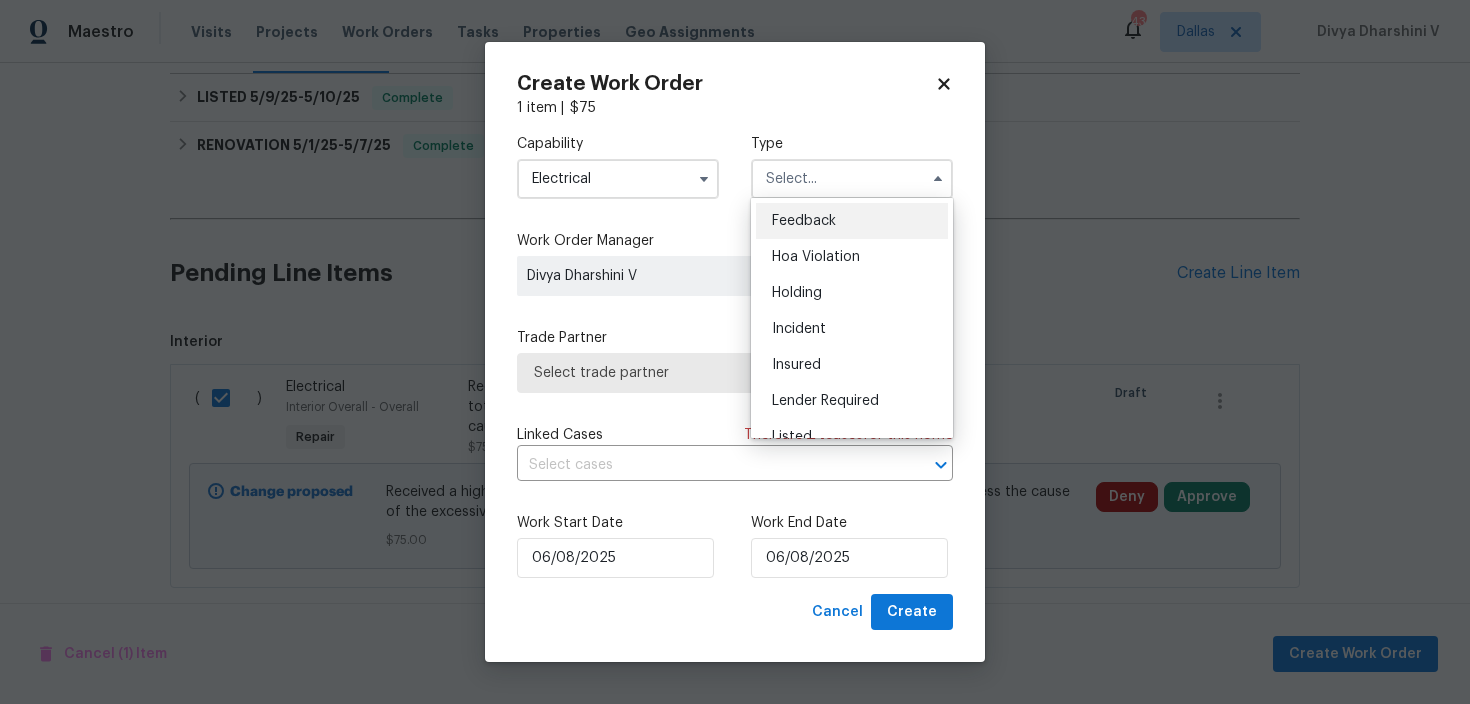 click on "Feedback" at bounding box center (852, 221) 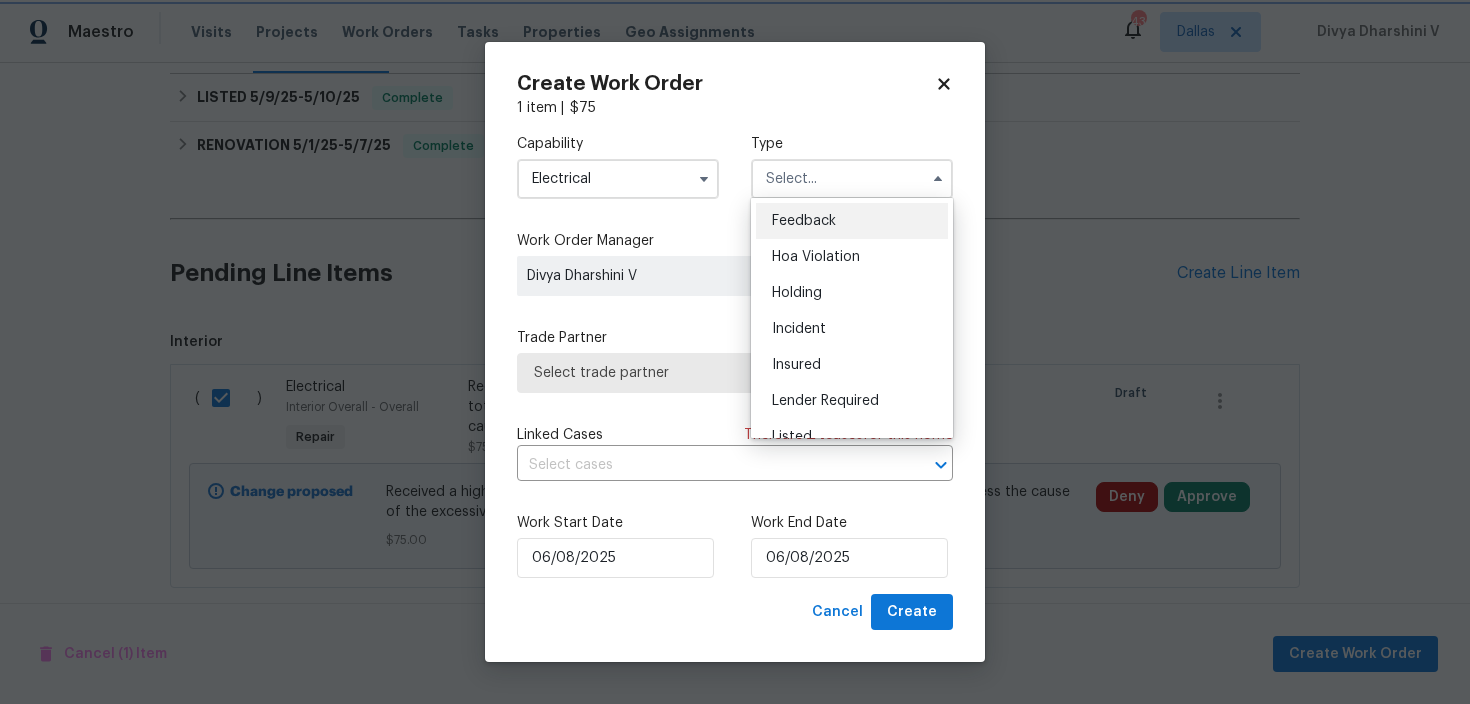 type on "Feedback" 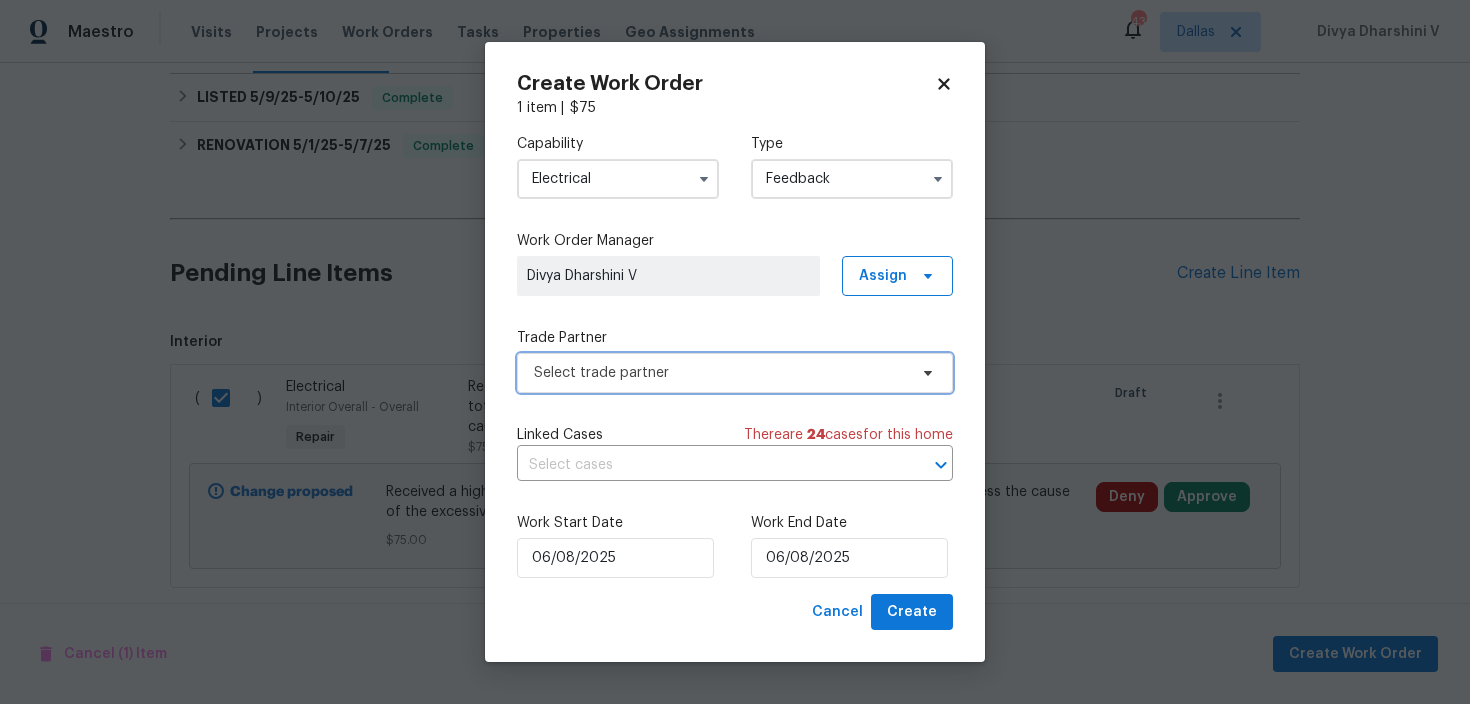 click on "Select trade partner" at bounding box center (720, 373) 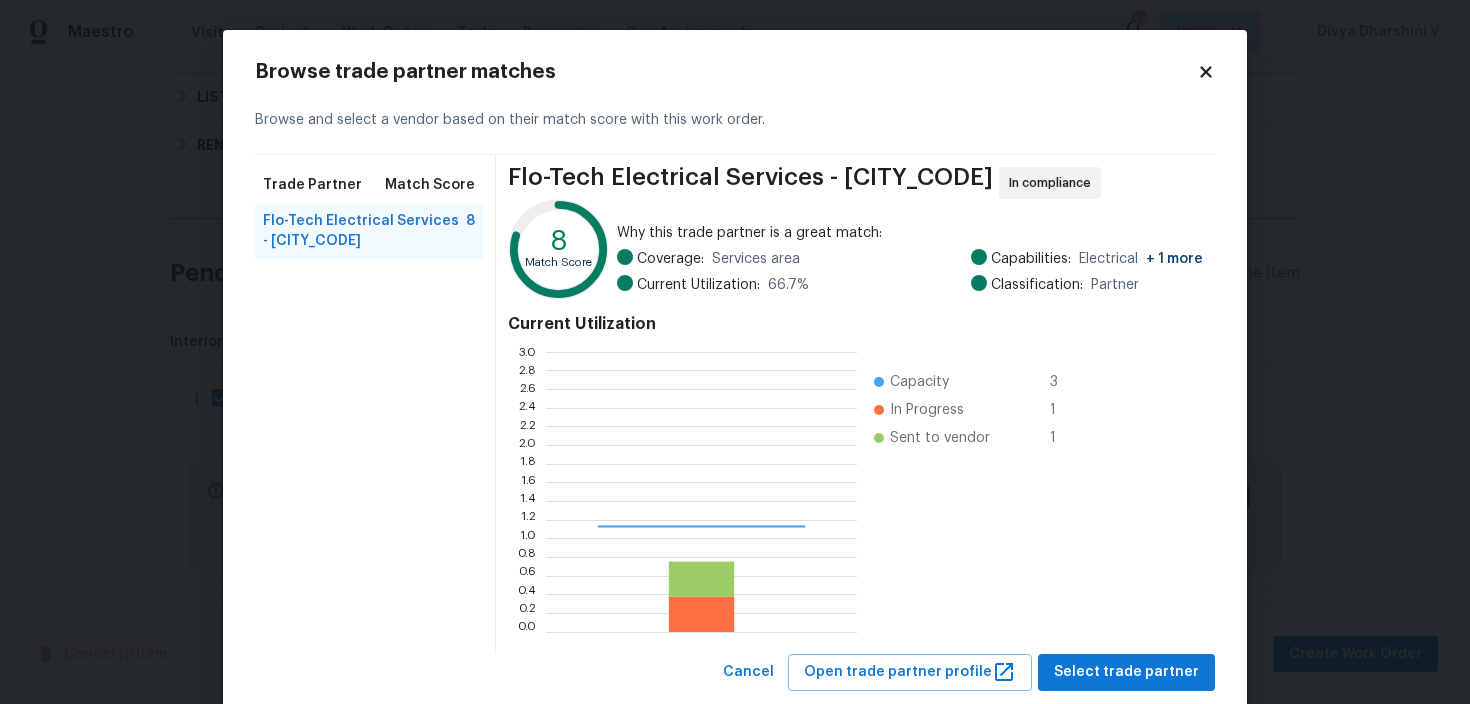 scroll, scrollTop: 2, scrollLeft: 1, axis: both 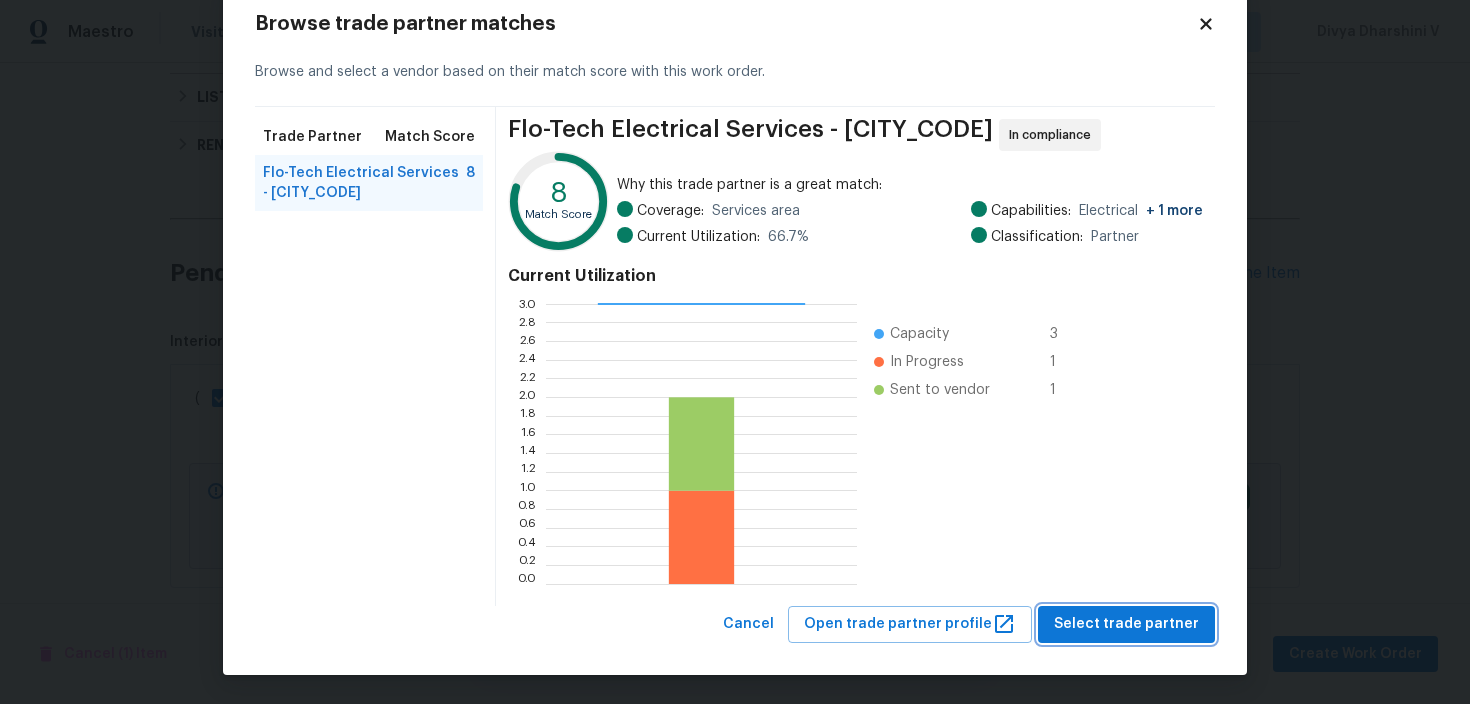 click on "Select trade partner" at bounding box center (1126, 624) 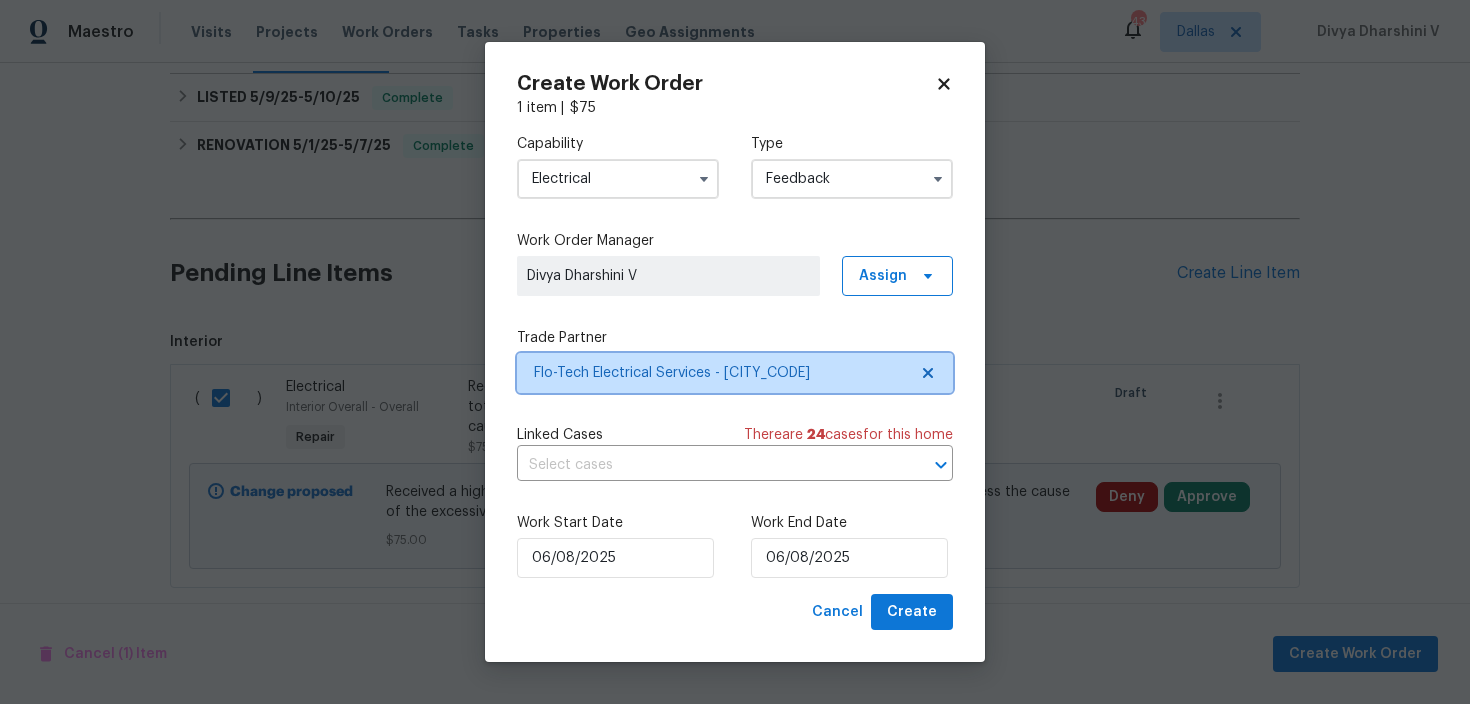 scroll, scrollTop: 0, scrollLeft: 0, axis: both 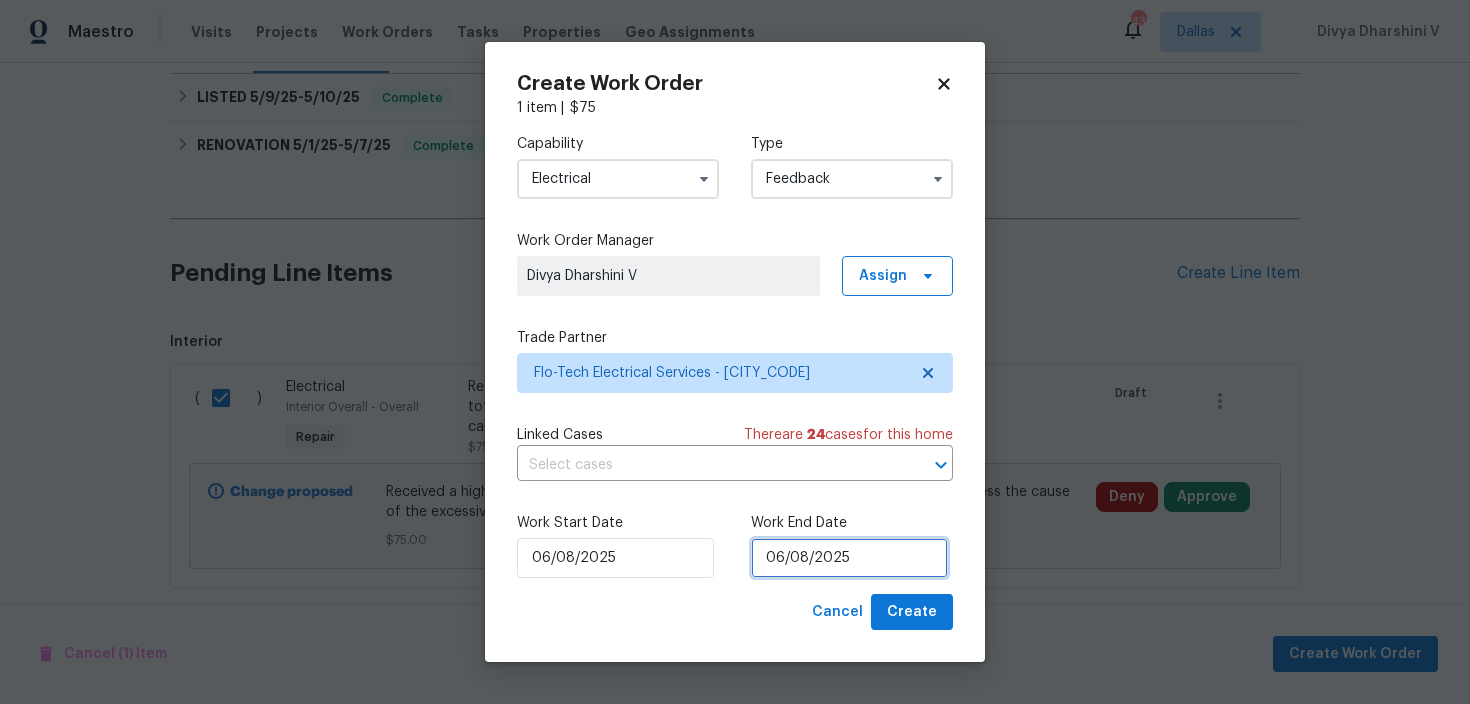 click on "06/08/2025" at bounding box center (849, 558) 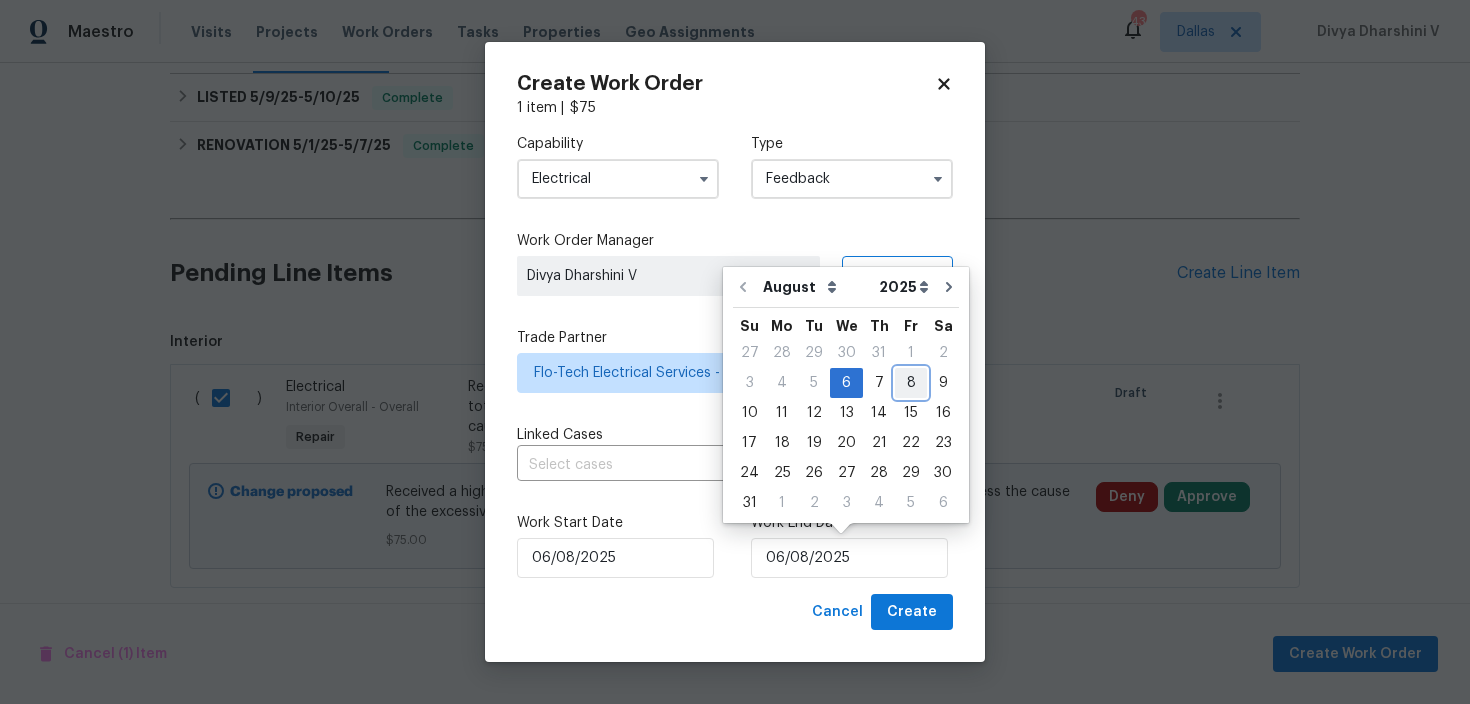 click on "8" at bounding box center (911, 383) 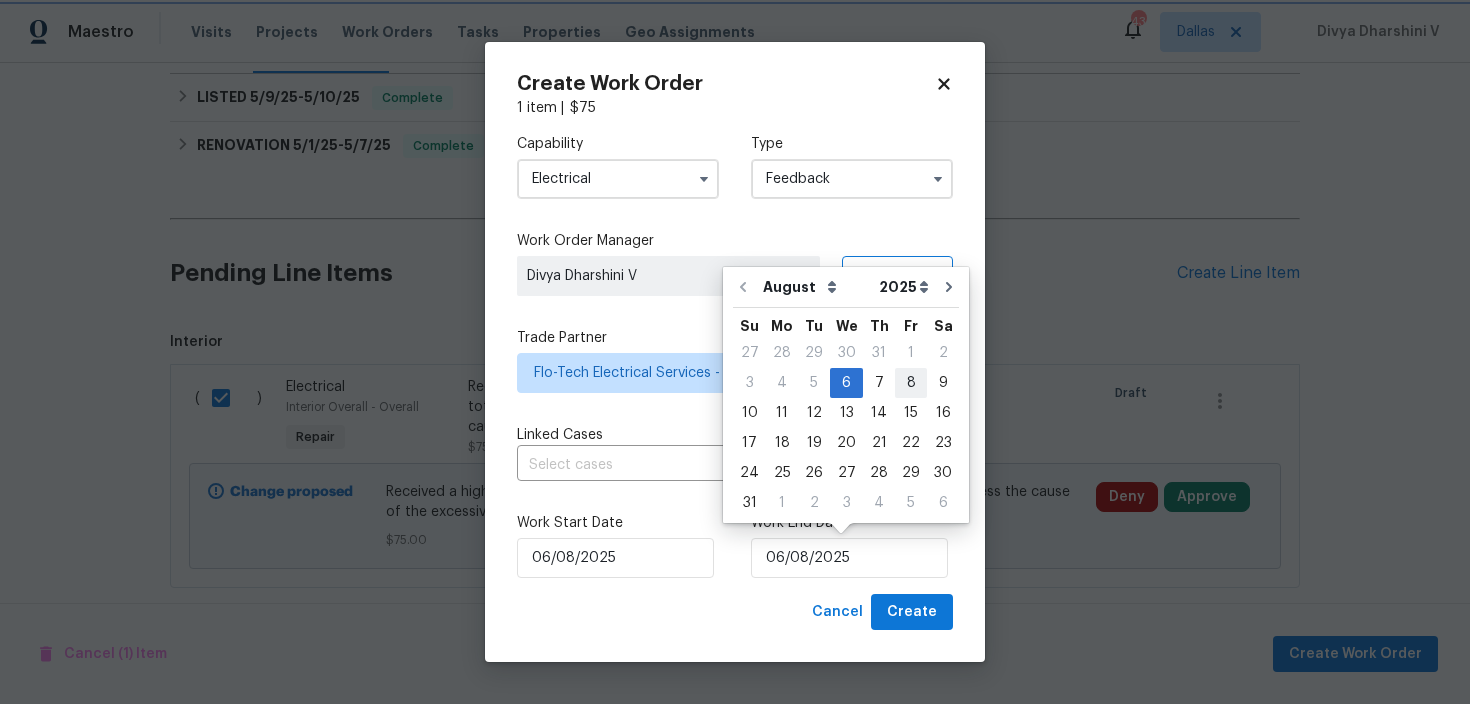 type on "08/08/2025" 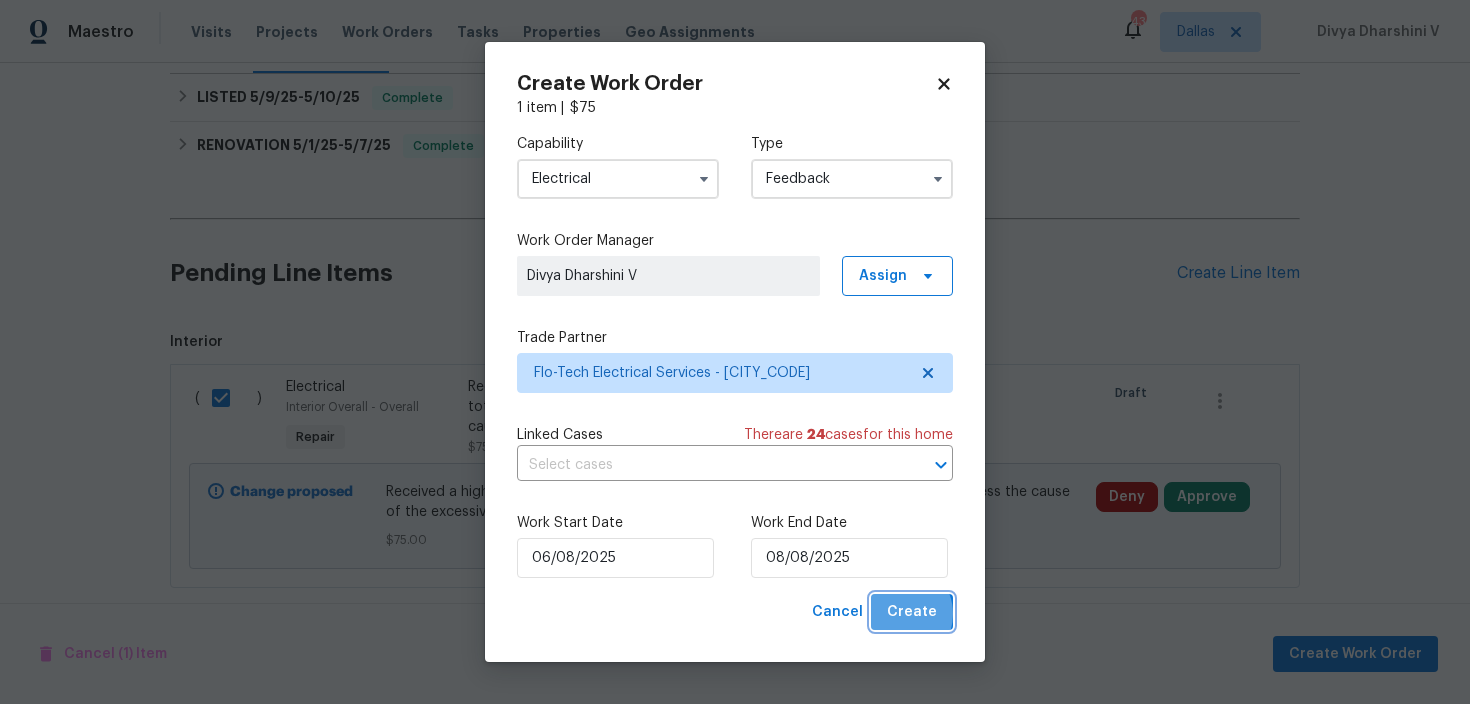 click on "Create" at bounding box center (912, 612) 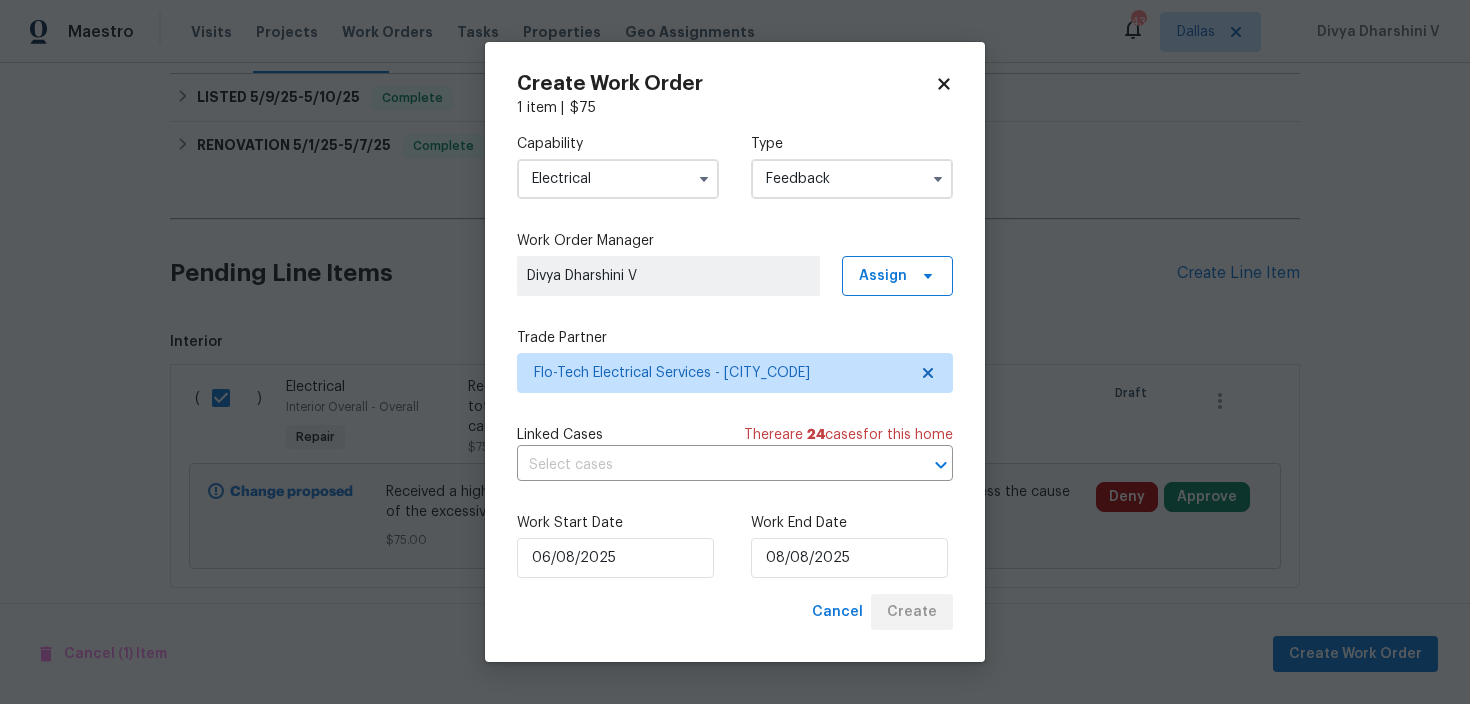 checkbox on "false" 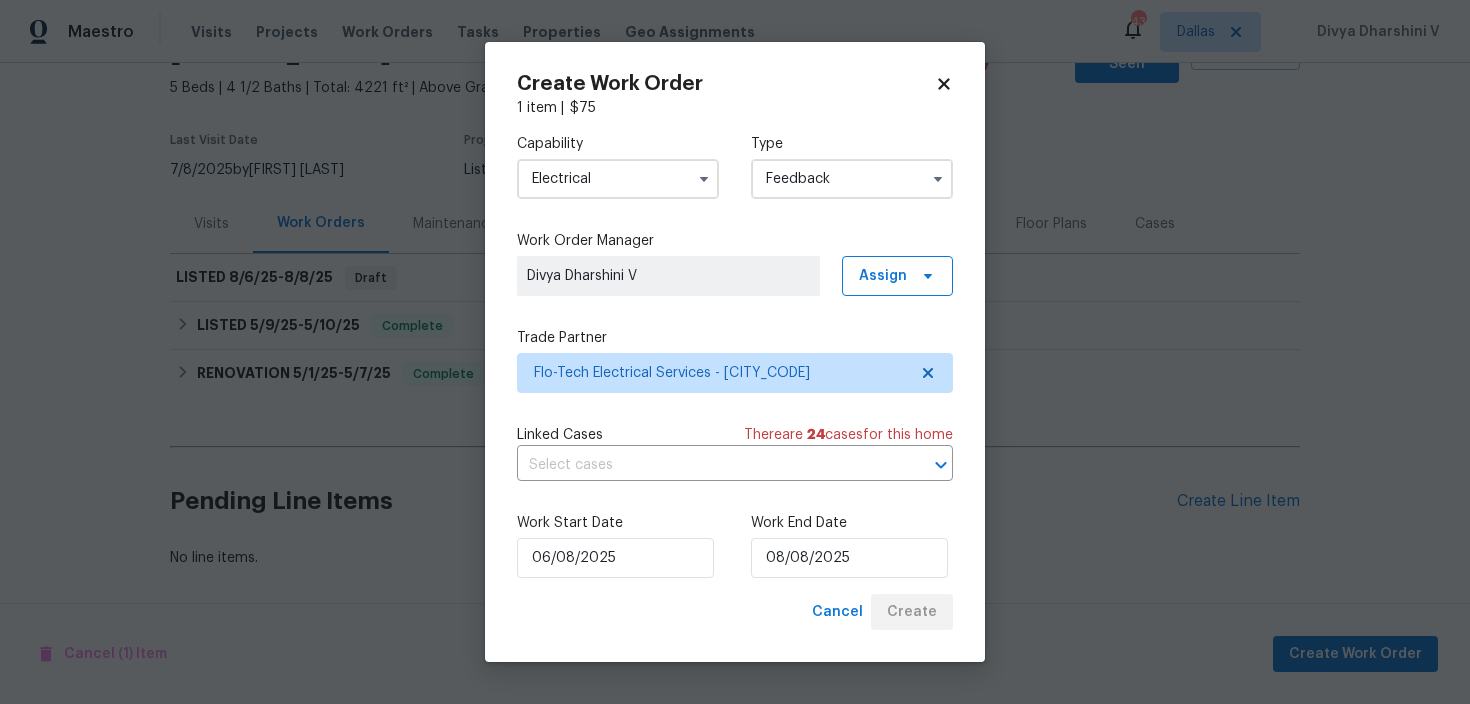 scroll, scrollTop: 109, scrollLeft: 0, axis: vertical 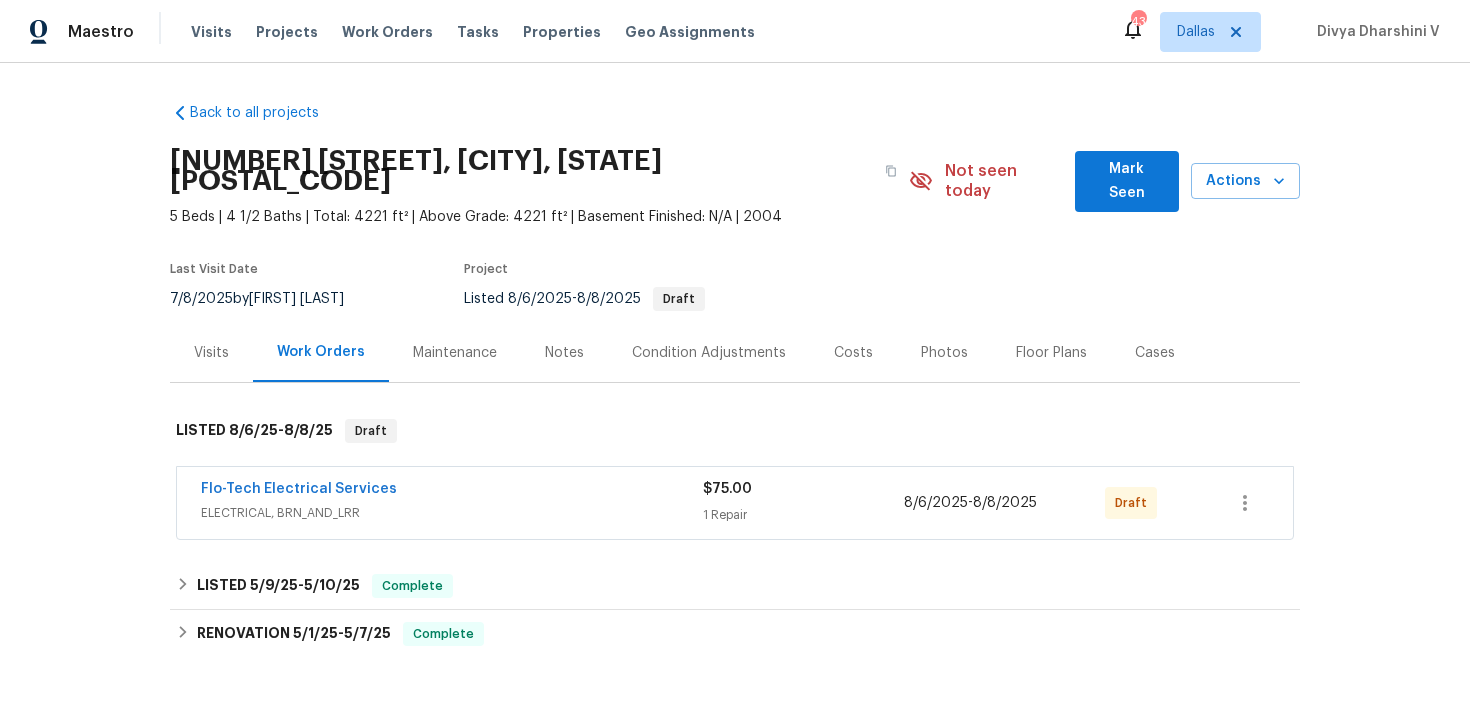 click on "Flo-Tech Electrical Services ELECTRICAL, BRN_AND_LRR $75.00 1 Repair [DATE]  -  [DATE] Draft" at bounding box center (735, 503) 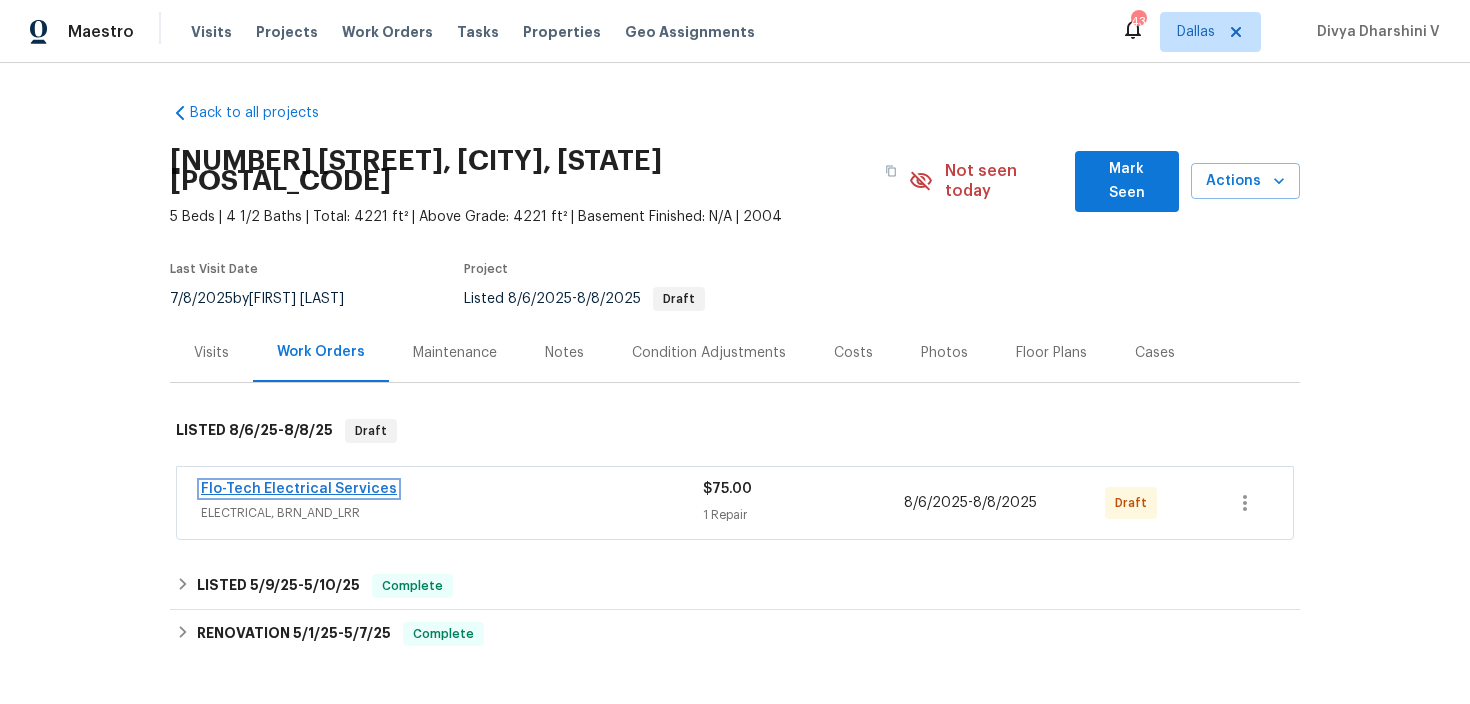 click on "Flo-Tech Electrical Services" at bounding box center [299, 489] 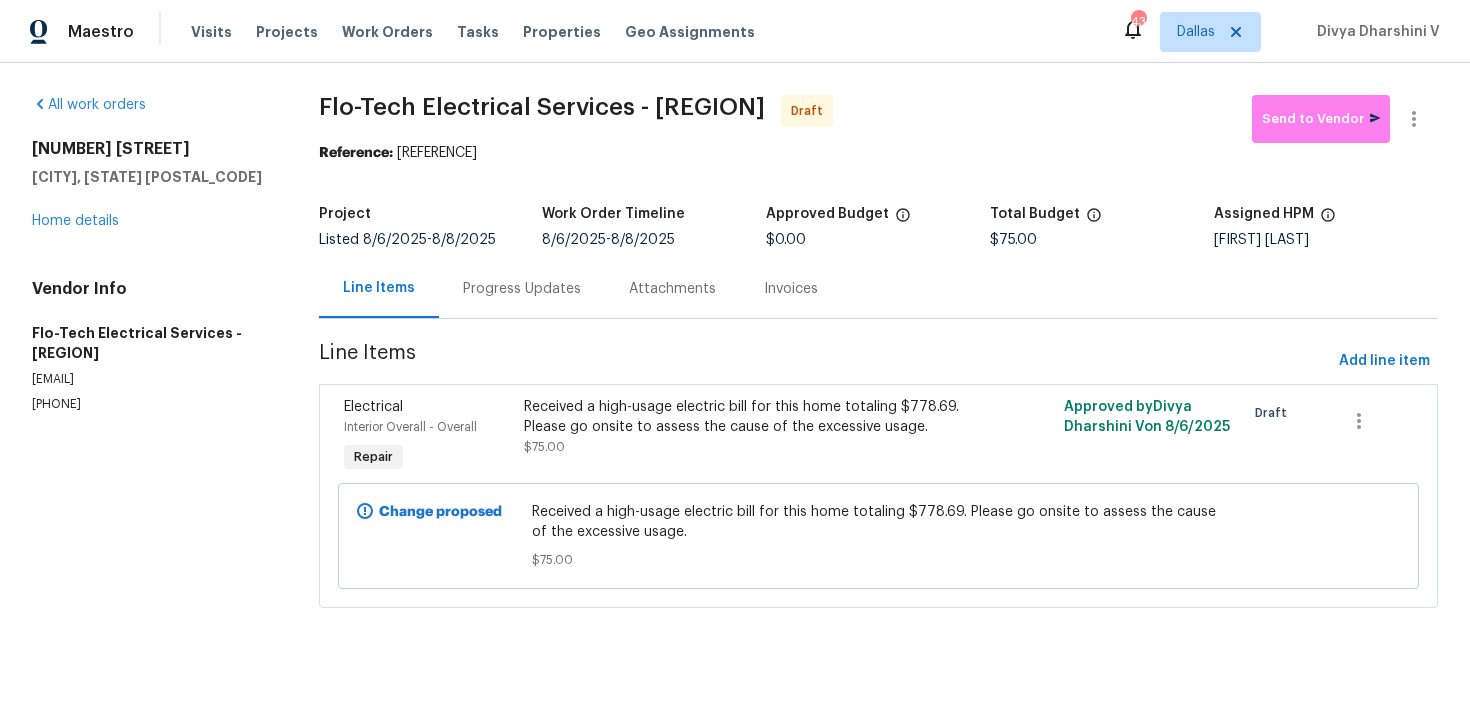 click on "Progress Updates" at bounding box center [522, 289] 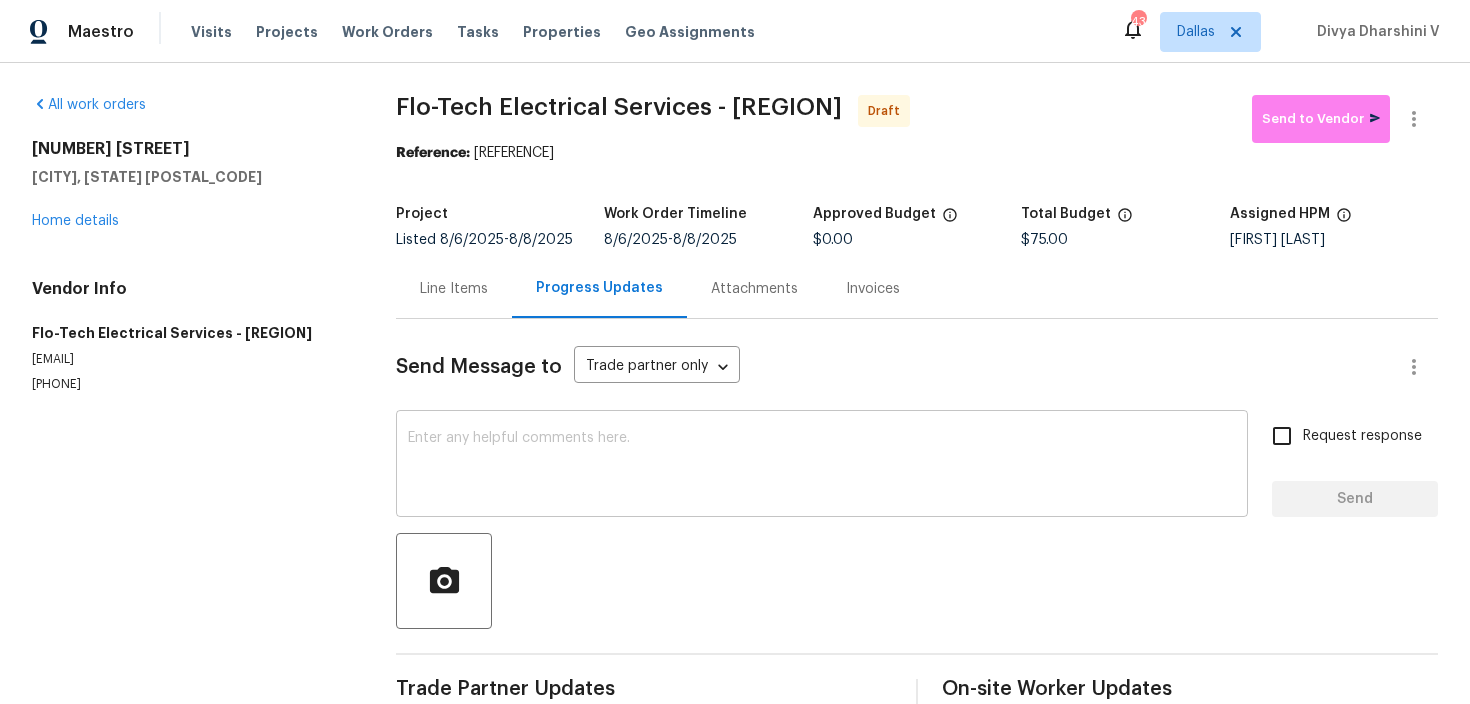 click on "x ​" at bounding box center (822, 466) 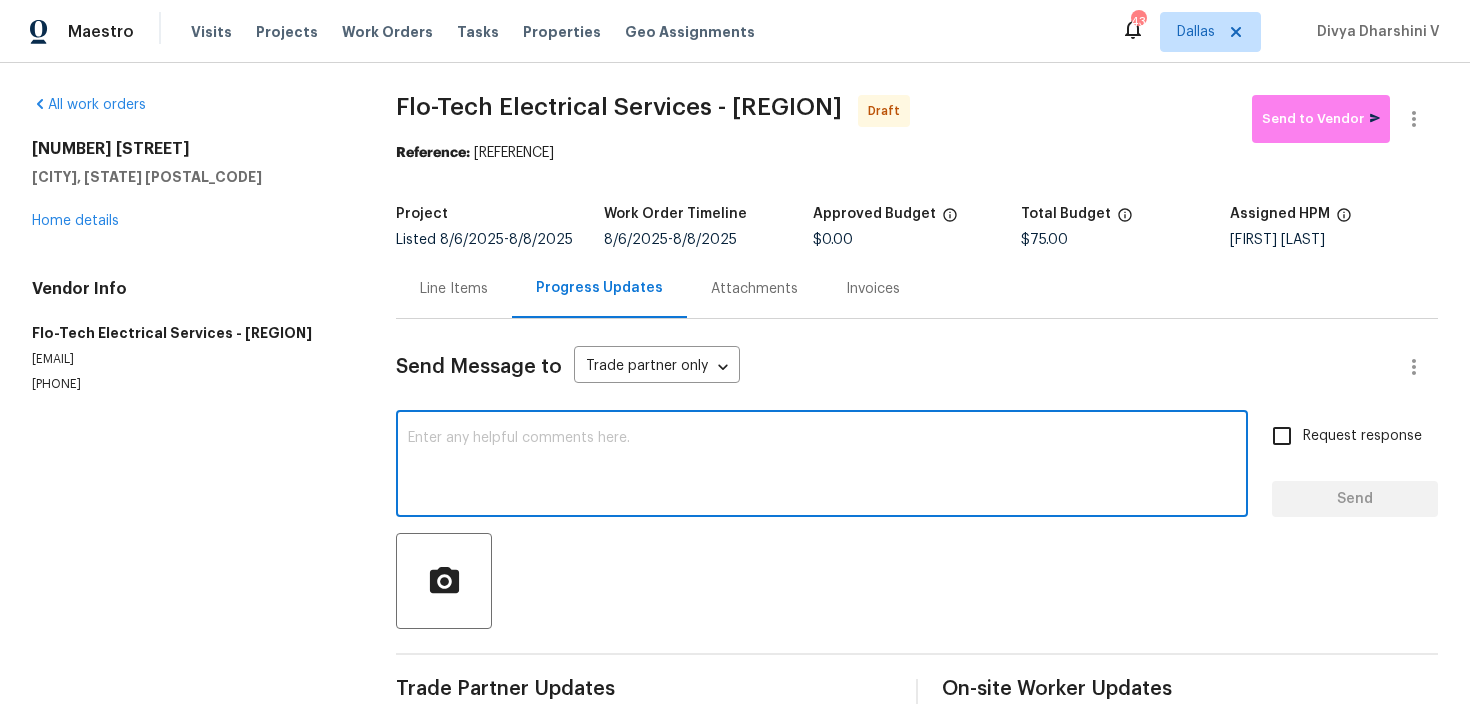paste on "Hi, this is Divya with Opendoor. I’m confirming you received the WO for the property at . Please review and accept the WO within 24 hours and provide a schedule date. Please disregard the contact information for the HPM included in the WO. Our Centralised LWO Team is responsible for Listed WOs." 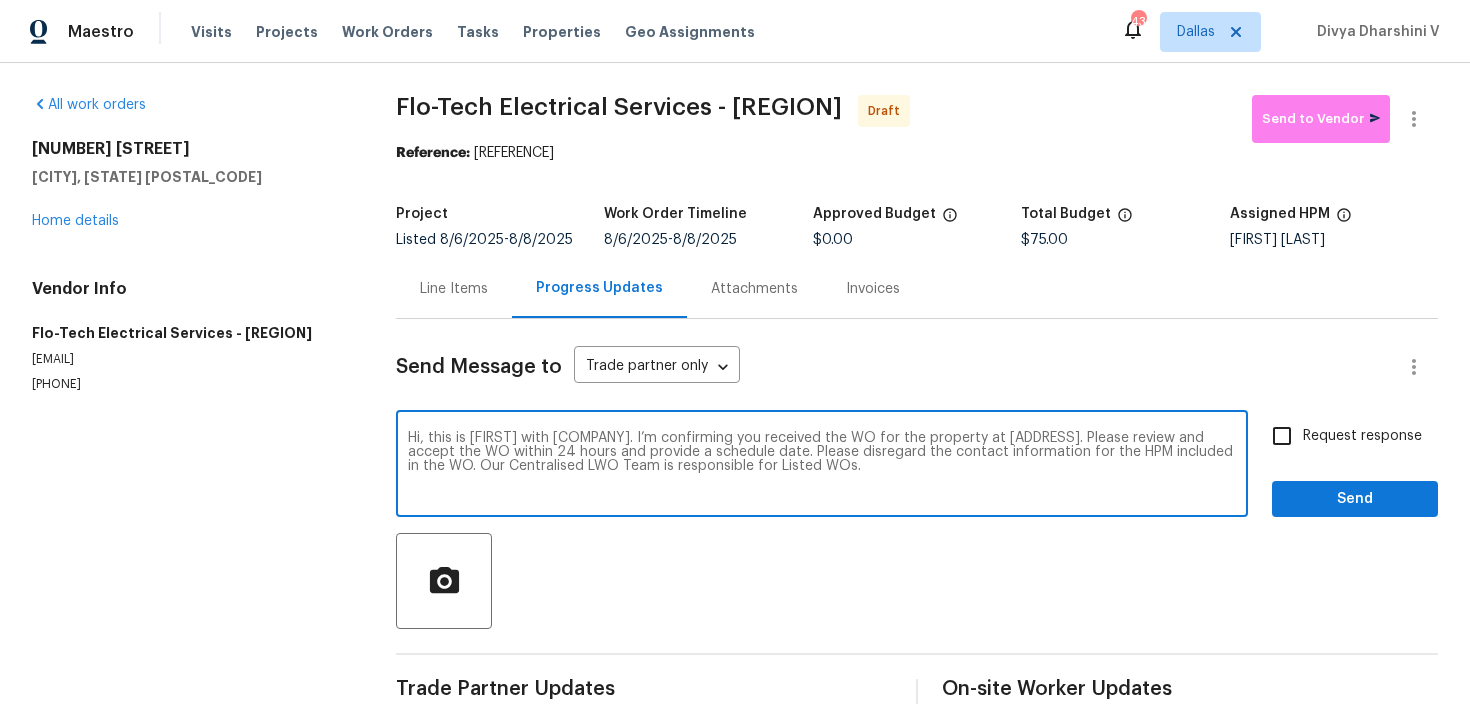 click on "Hi, this is Divya with Opendoor. I’m confirming you received the WO for the property at . Please review and accept the WO within 24 hours and provide a schedule date. Please disregard the contact information for the HPM included in the WO. Our Centralised LWO Team is responsible for Listed WOs." at bounding box center [822, 466] 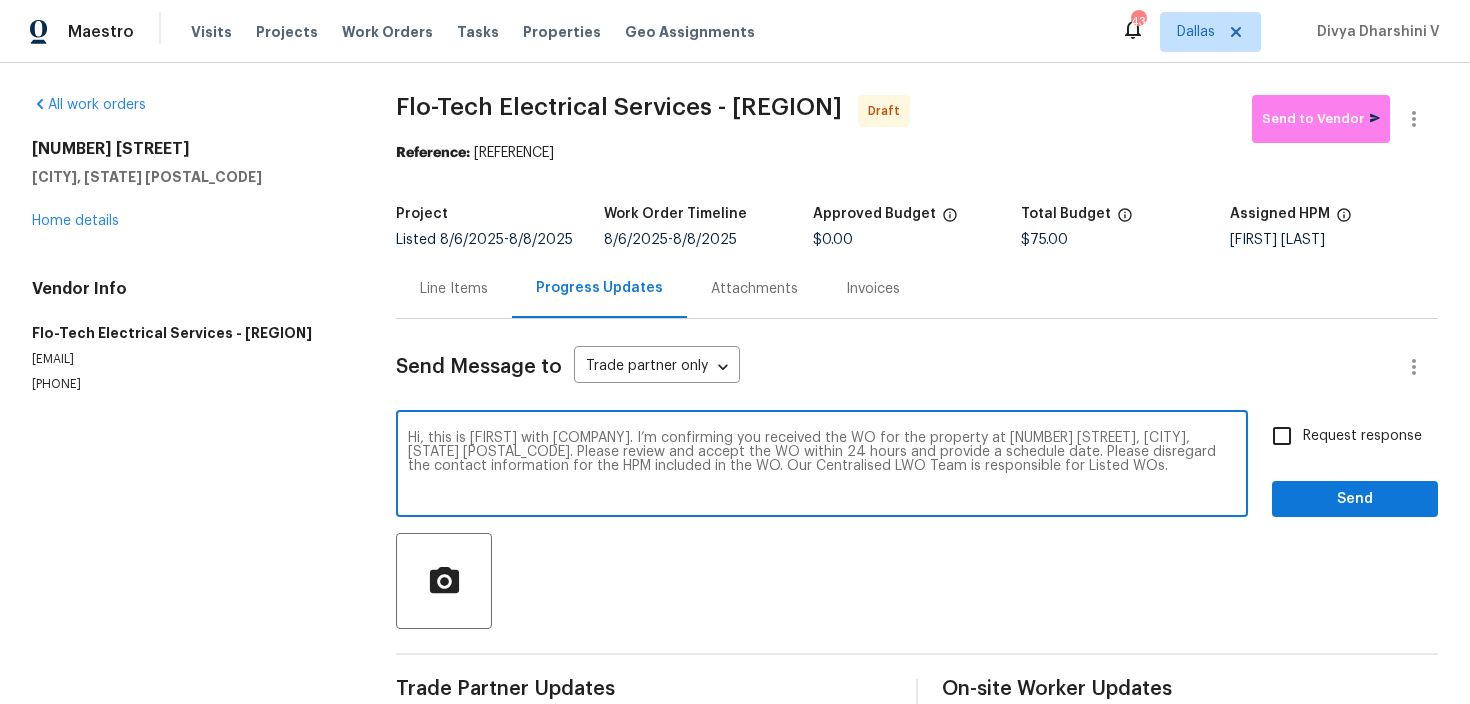 type on "Hi, this is Divya with Opendoor. I’m confirming you received the WO for the property at 13830 Campwood Ln, Cypress, TX 77429. Please review and accept the WO within 24 hours and provide a schedule date. Please disregard the contact information for the HPM included in the WO. Our Centralised LWO Team is responsible for Listed WOs." 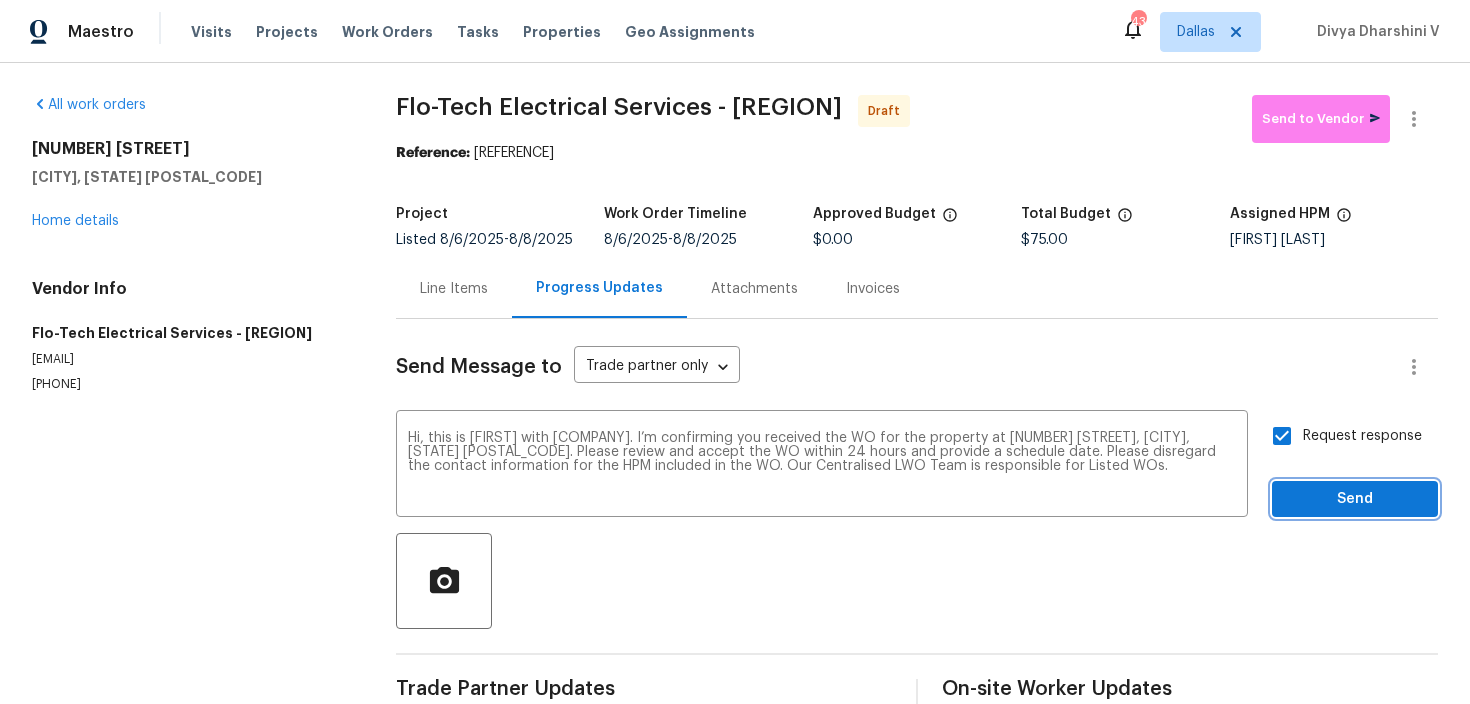 click on "Send" at bounding box center [1355, 499] 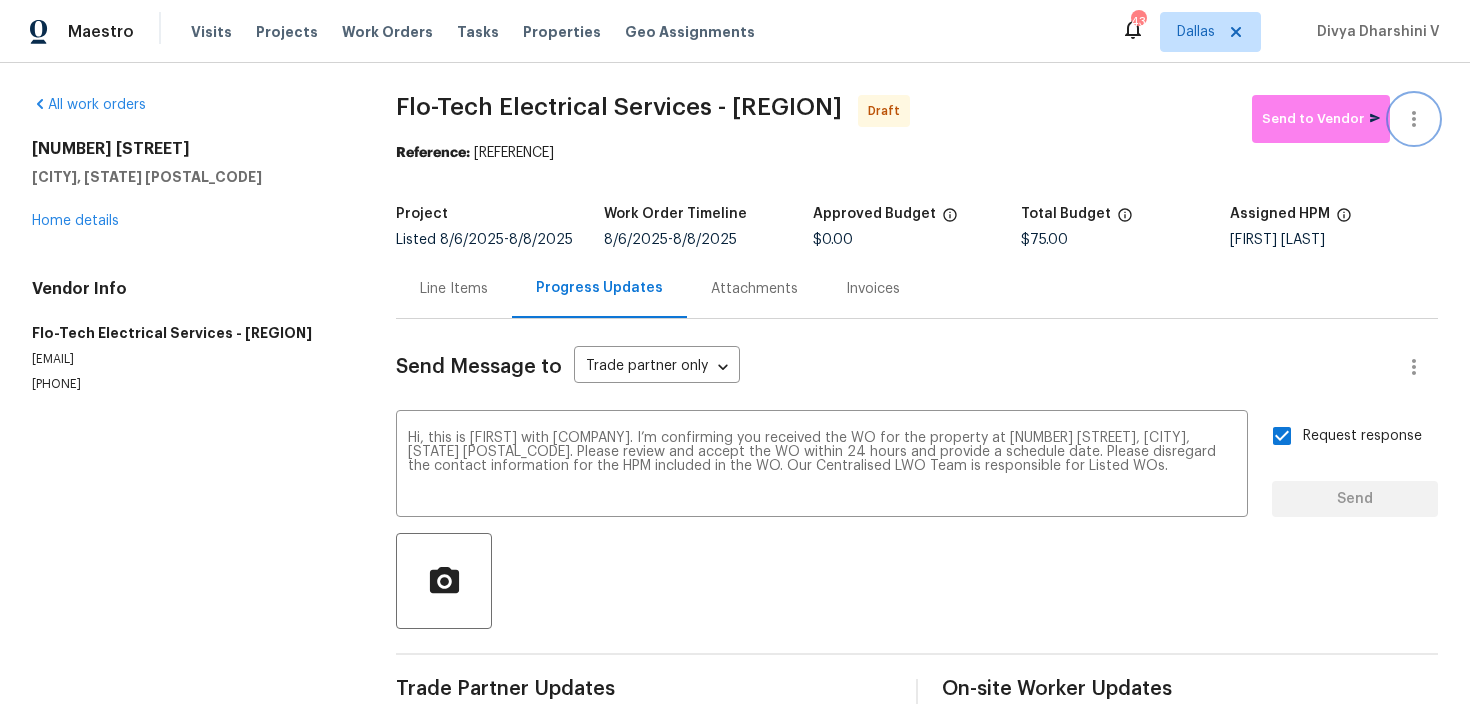 type 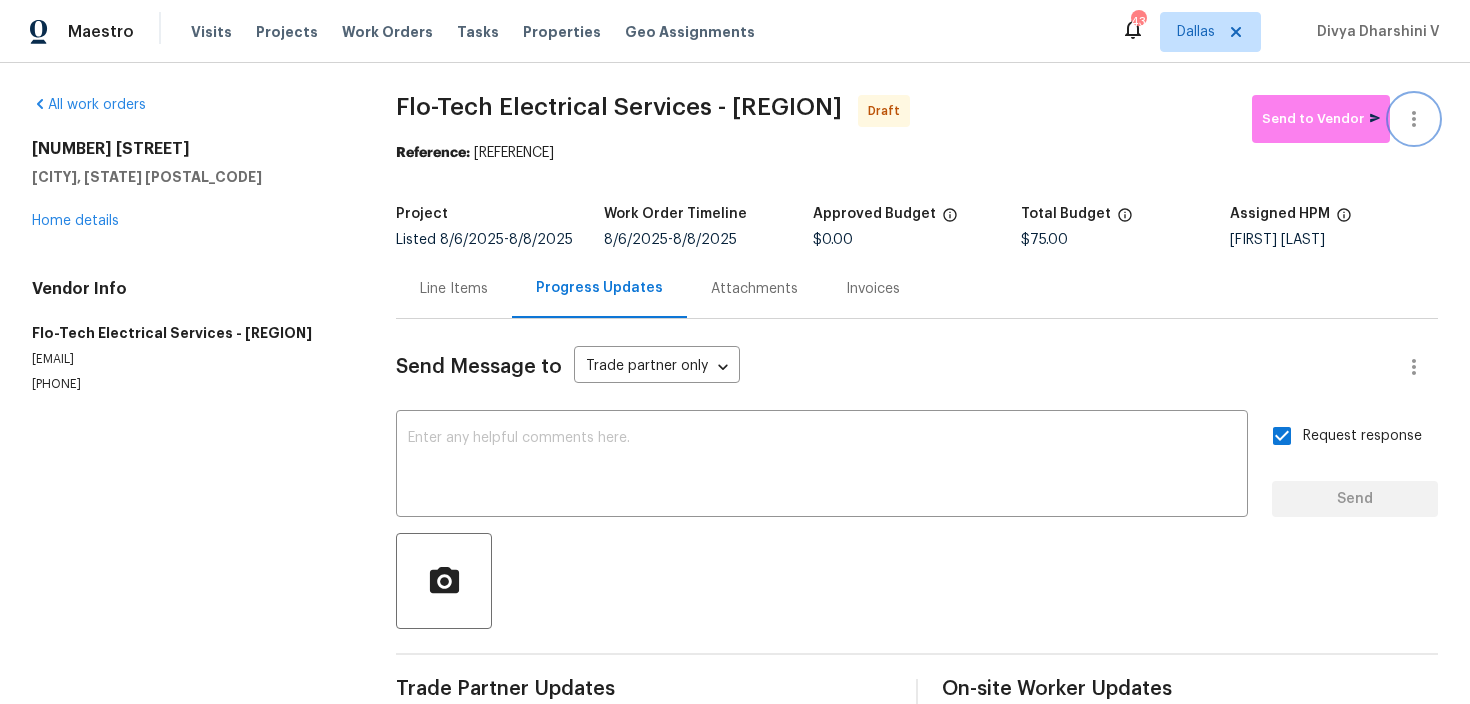 click 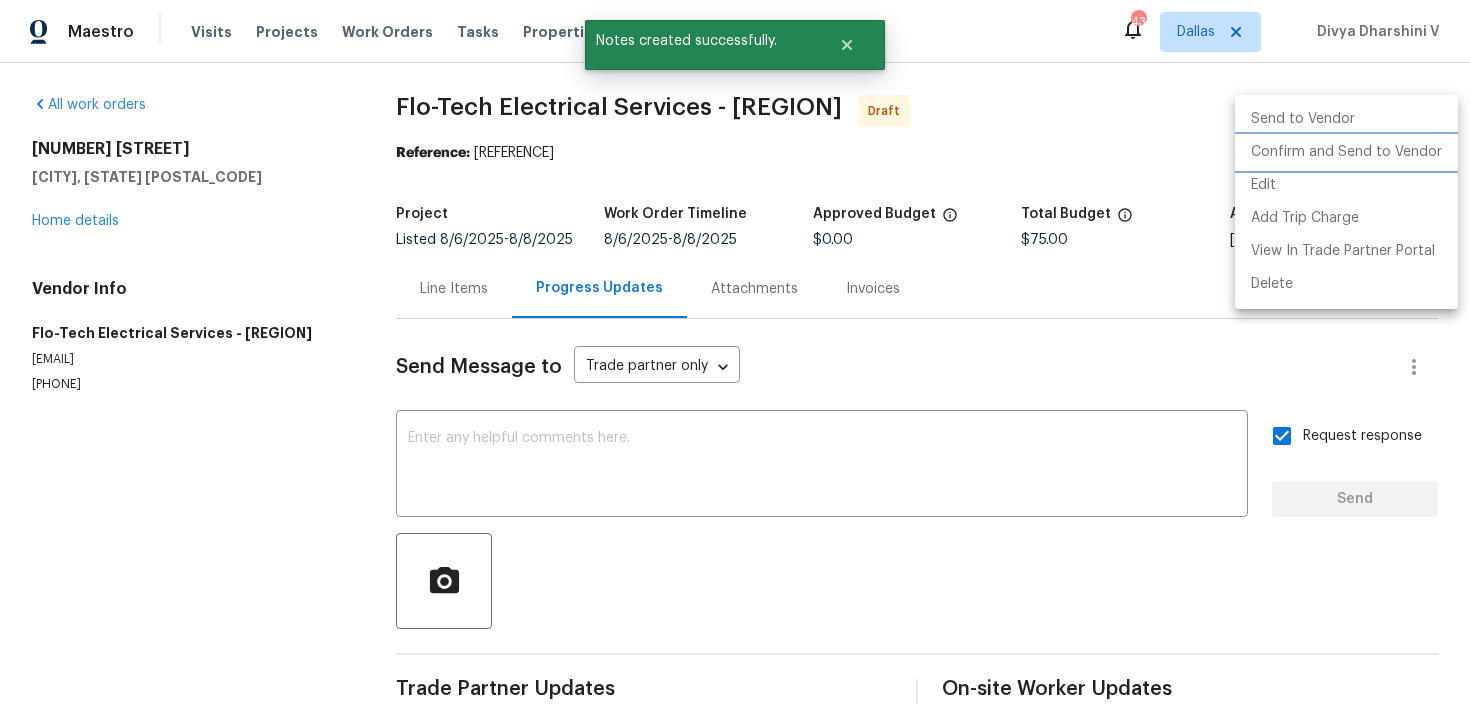 click on "Confirm and Send to Vendor" at bounding box center (1346, 152) 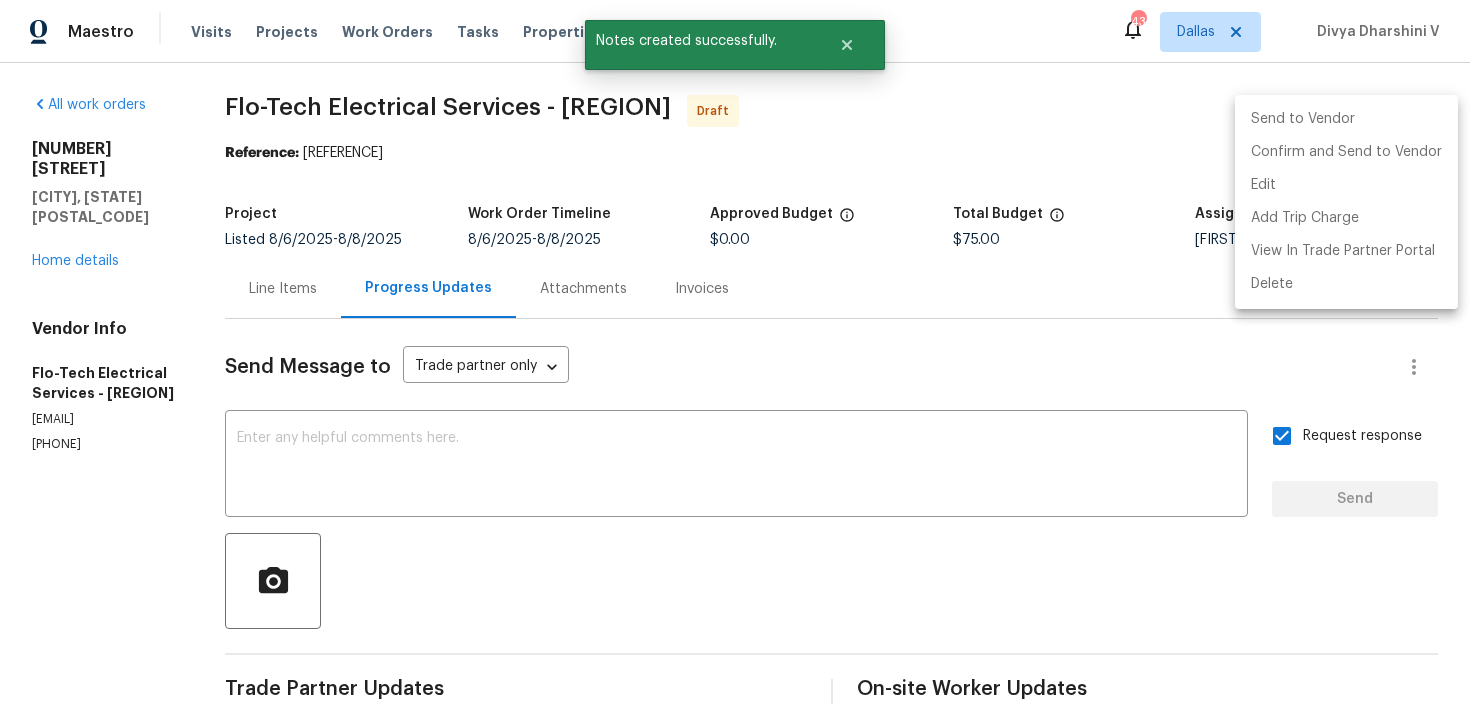 click at bounding box center (735, 352) 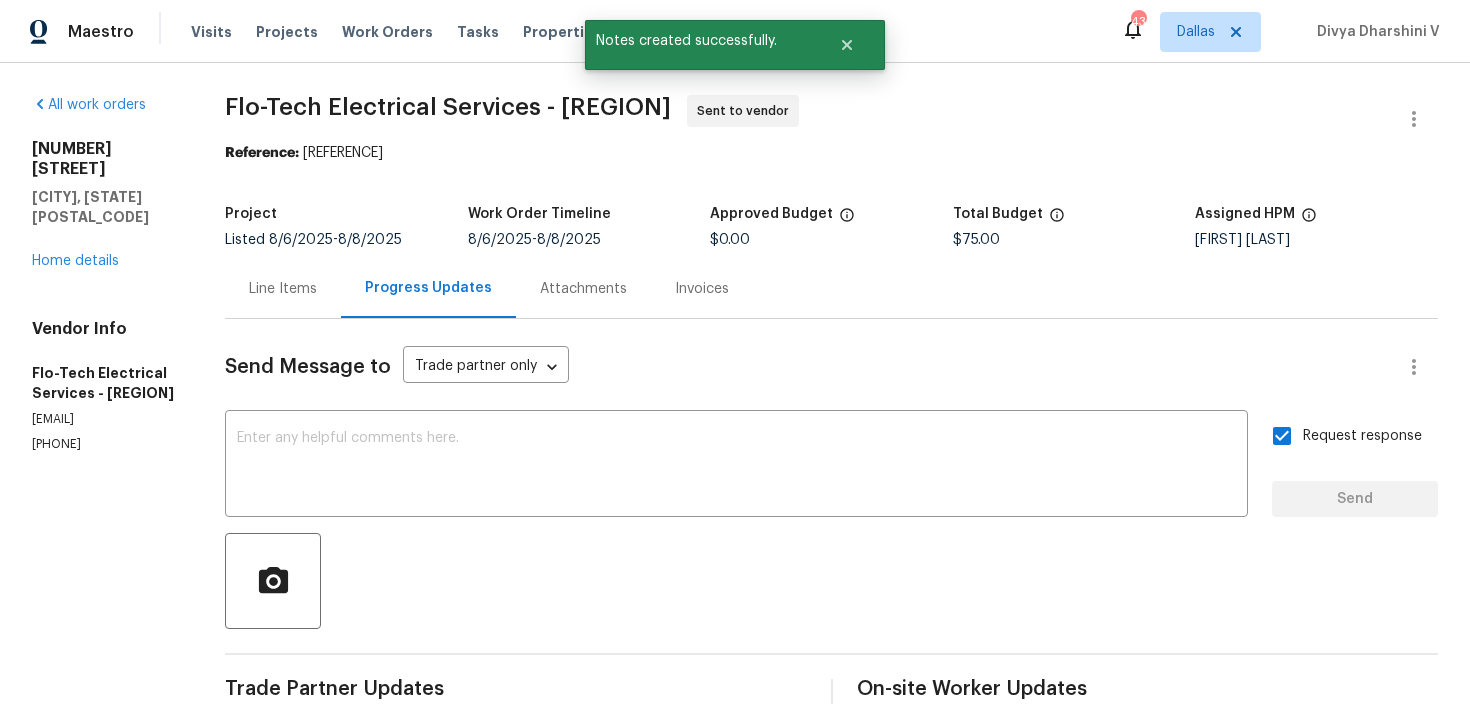 drag, startPoint x: 311, startPoint y: 154, endPoint x: 709, endPoint y: 154, distance: 398 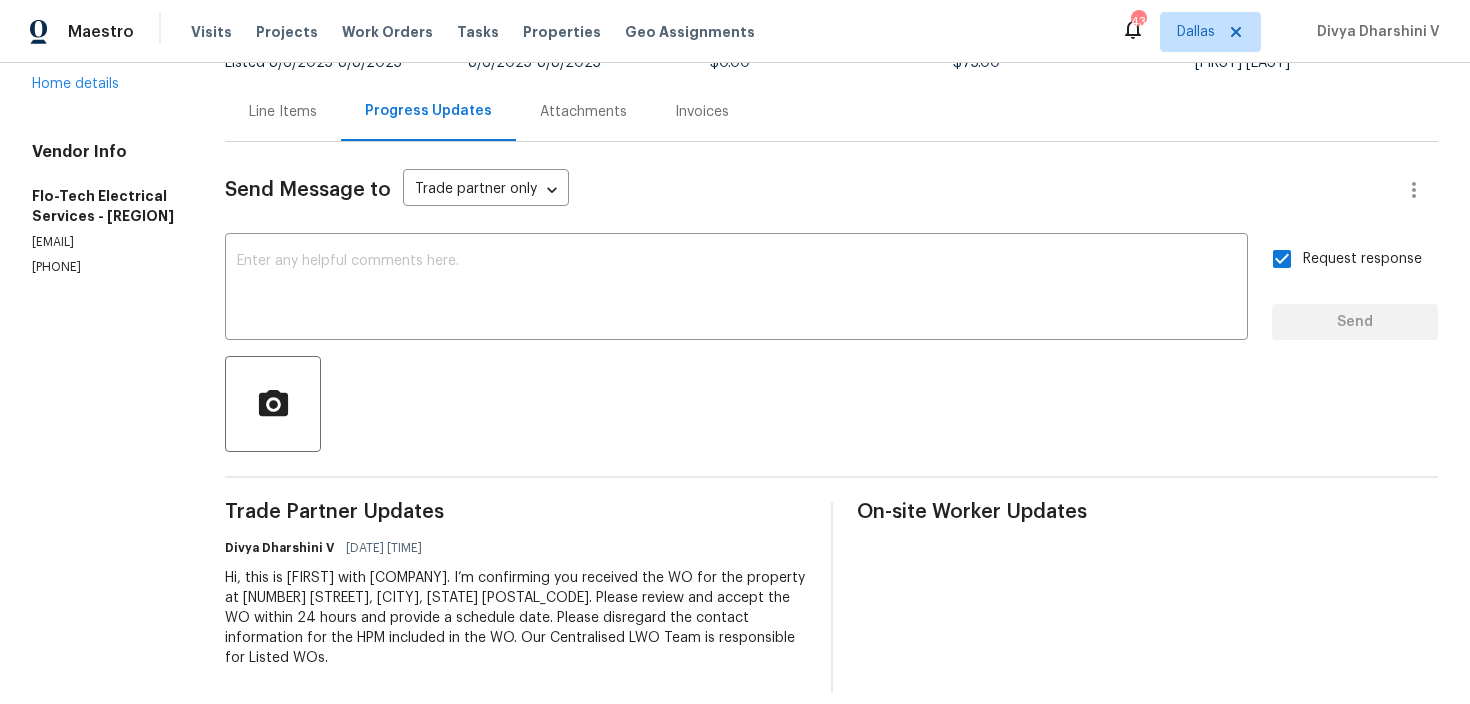 scroll, scrollTop: 0, scrollLeft: 0, axis: both 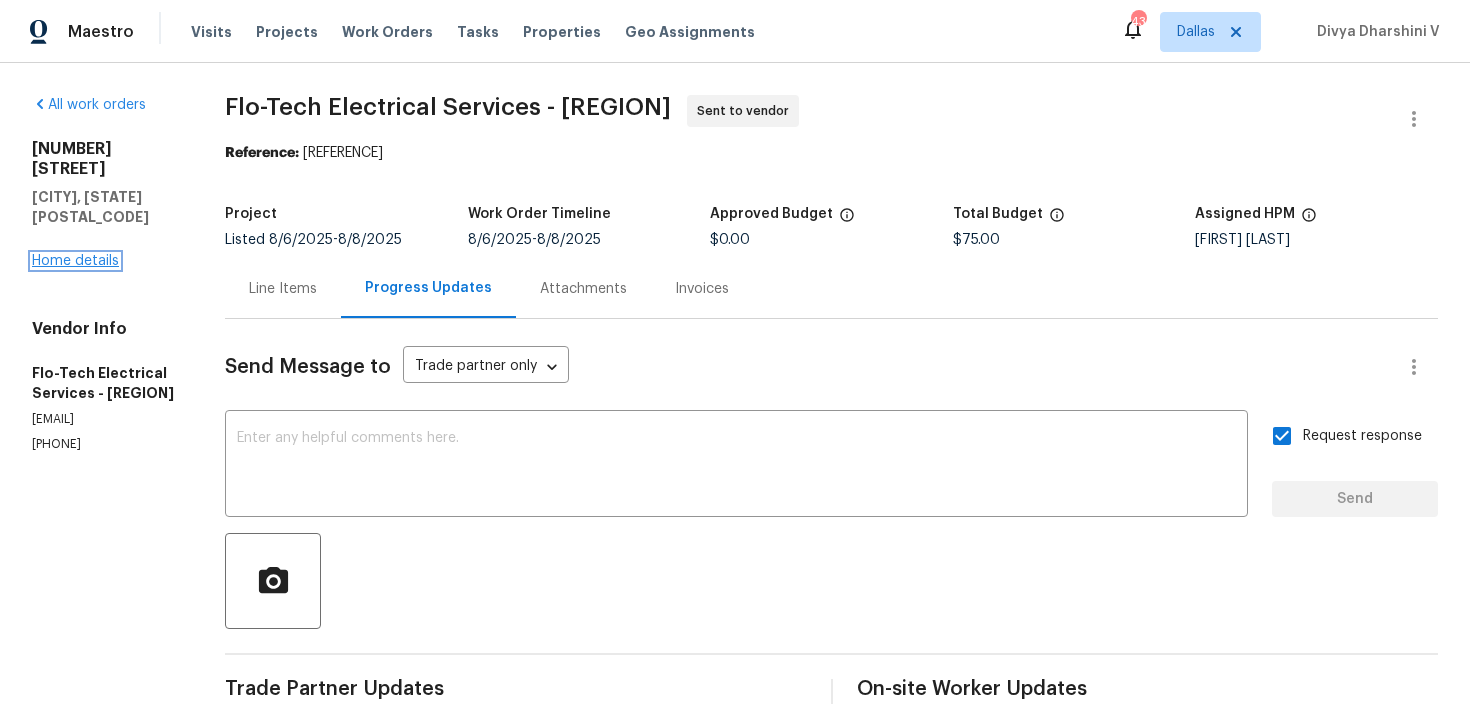 click on "Home details" at bounding box center [75, 261] 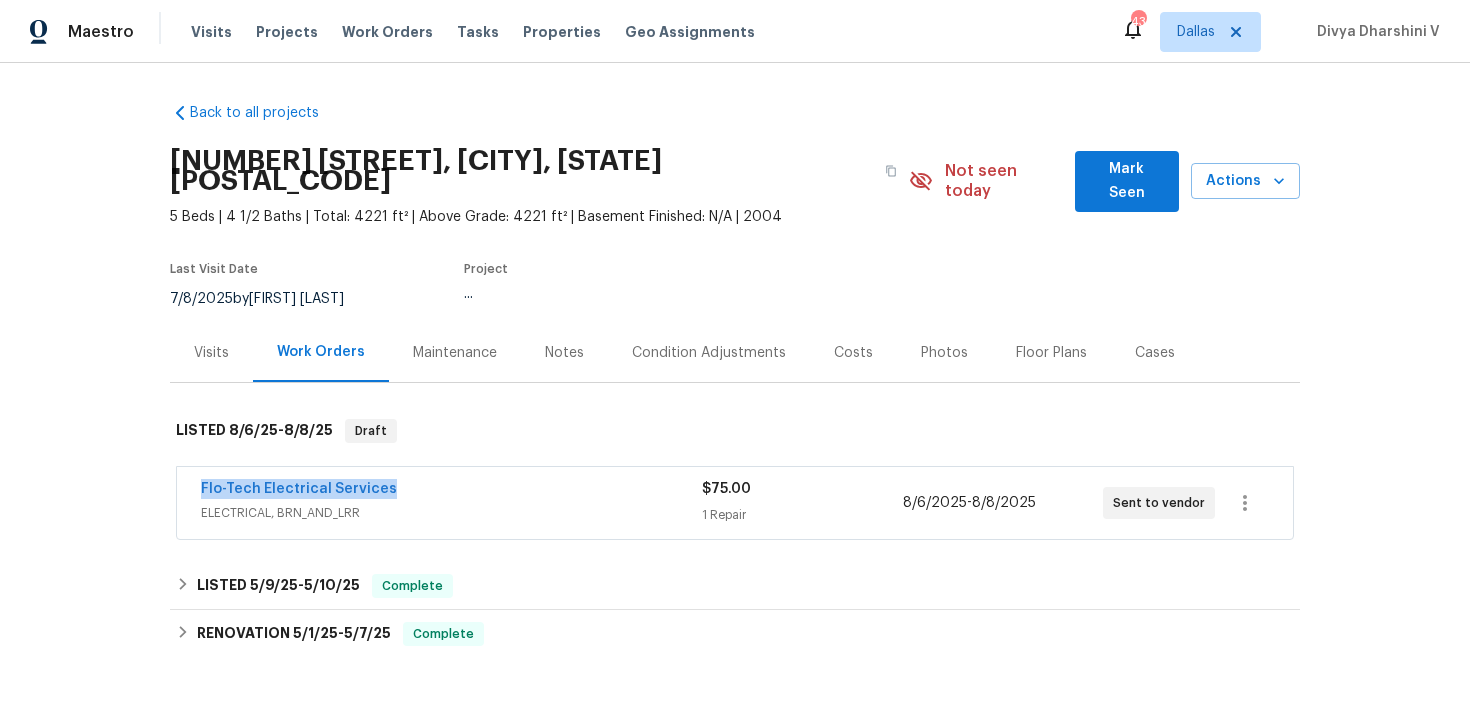 drag, startPoint x: 188, startPoint y: 465, endPoint x: 512, endPoint y: 464, distance: 324.00156 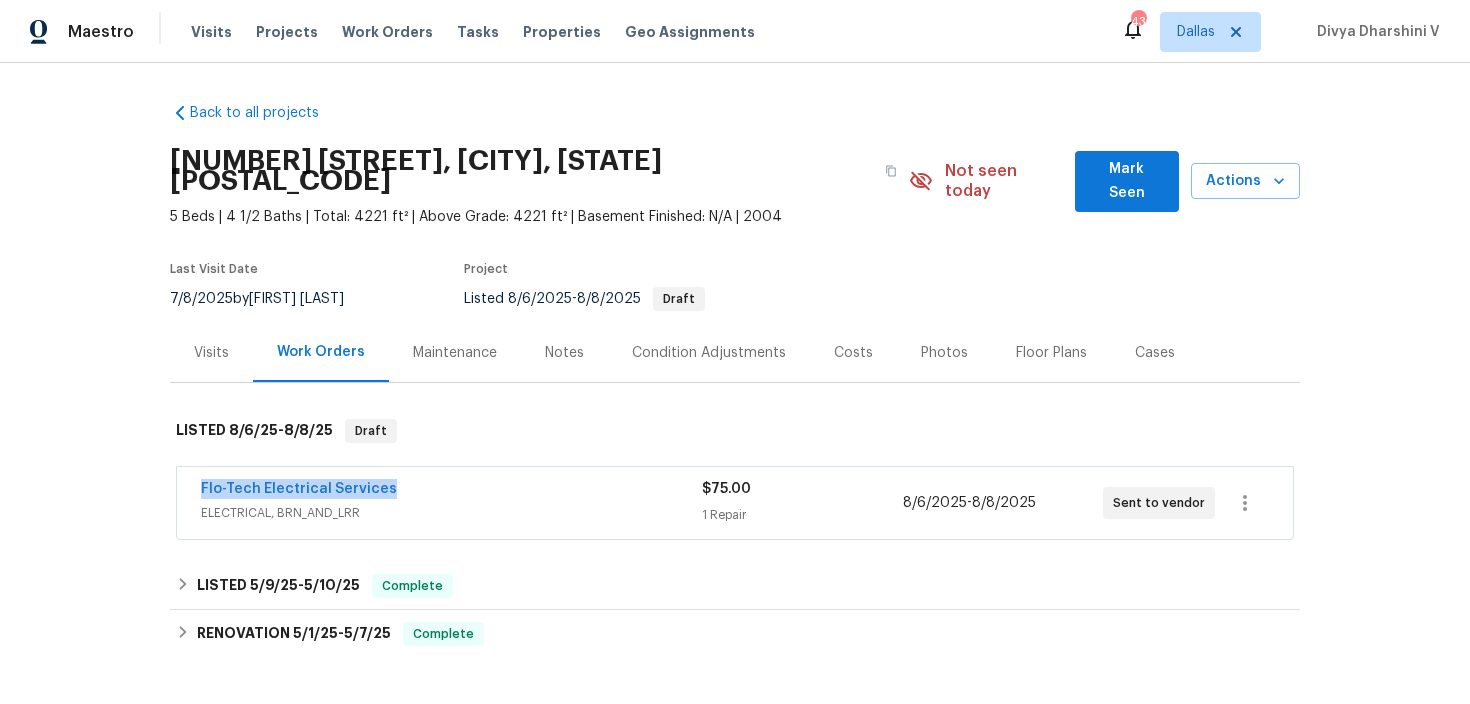 copy on "Flo-Tech Electrical Services" 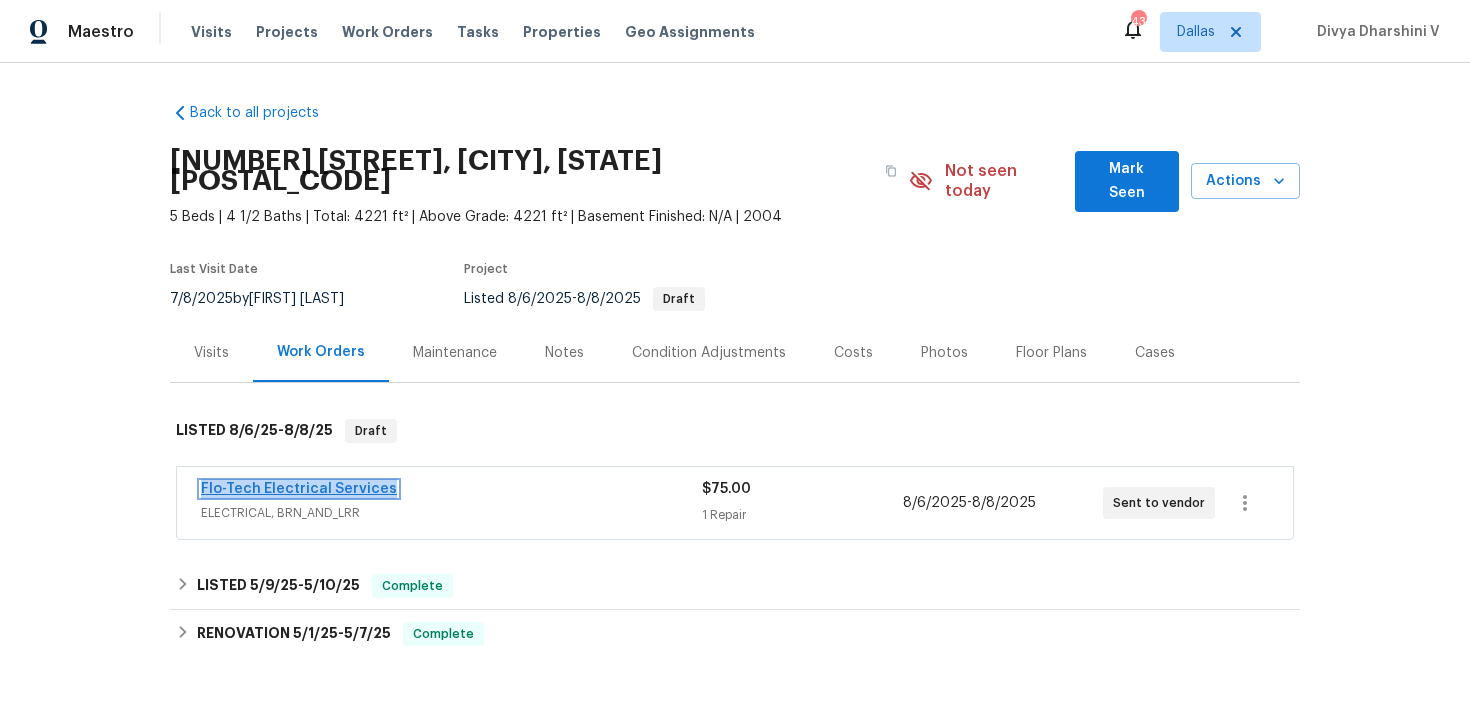 click on "Flo-Tech Electrical Services" at bounding box center (299, 489) 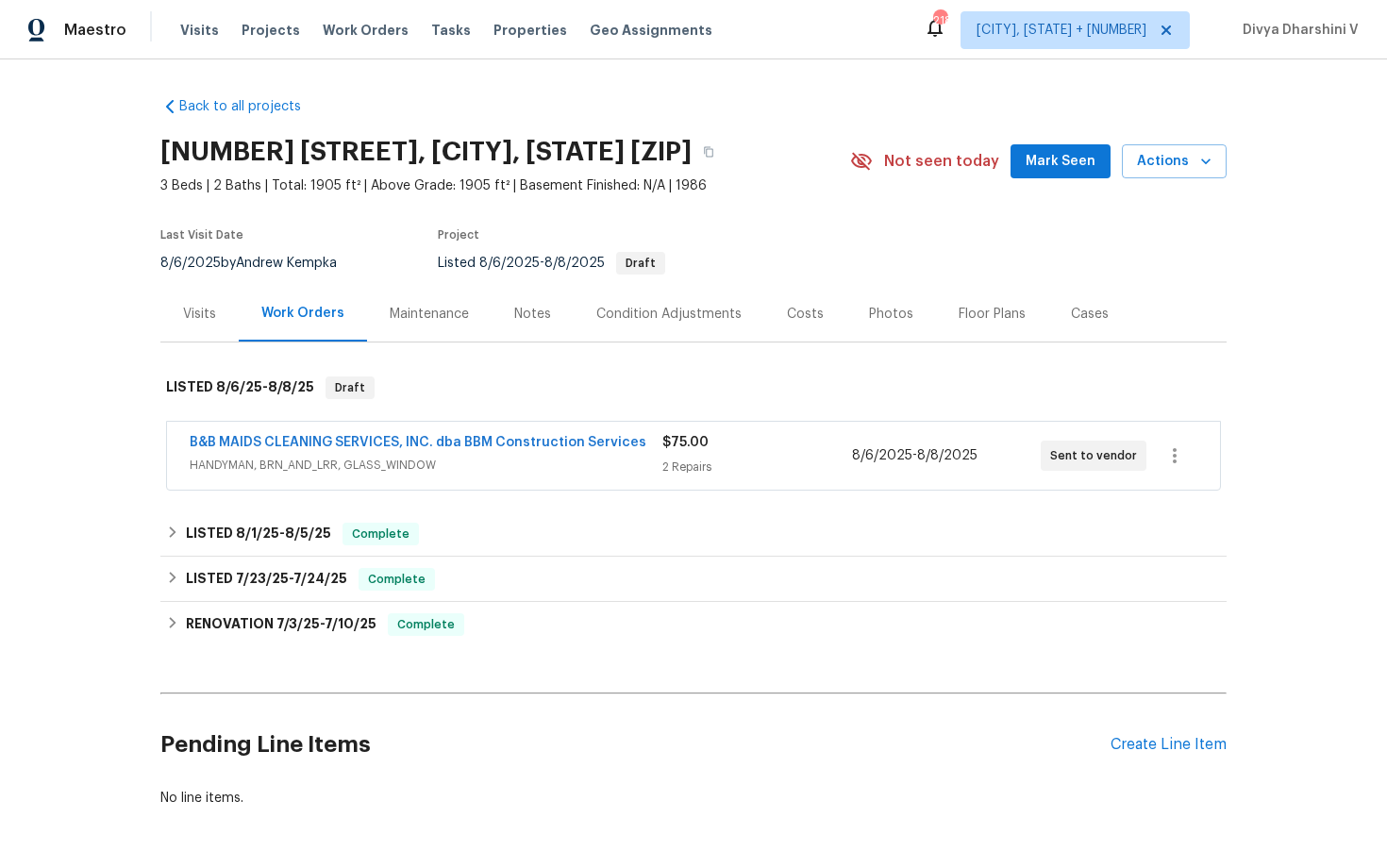 scroll, scrollTop: 0, scrollLeft: 0, axis: both 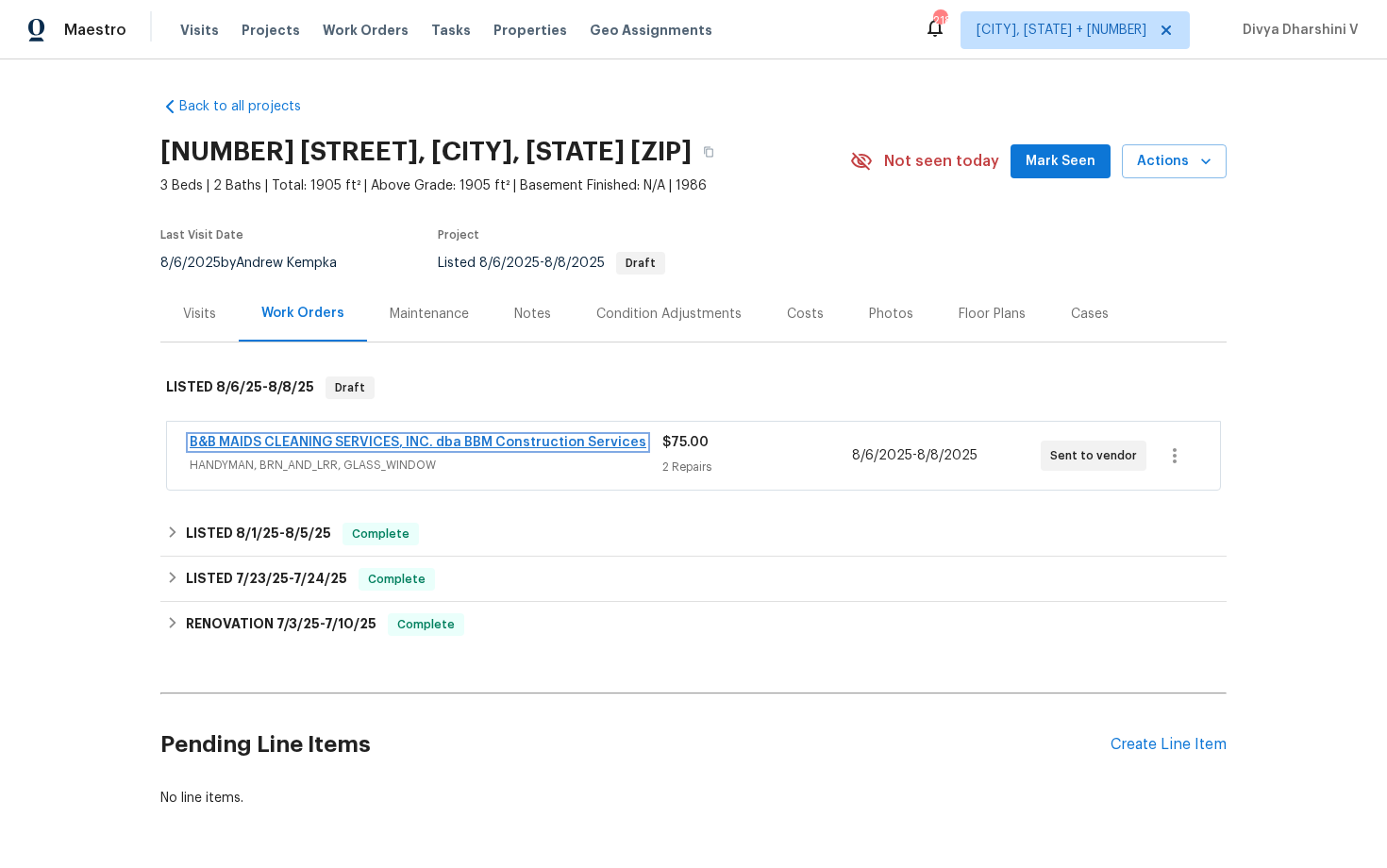 click on "B&B MAIDS CLEANING SERVICES, INC. dba BBM Construction Services" at bounding box center [418, 442] 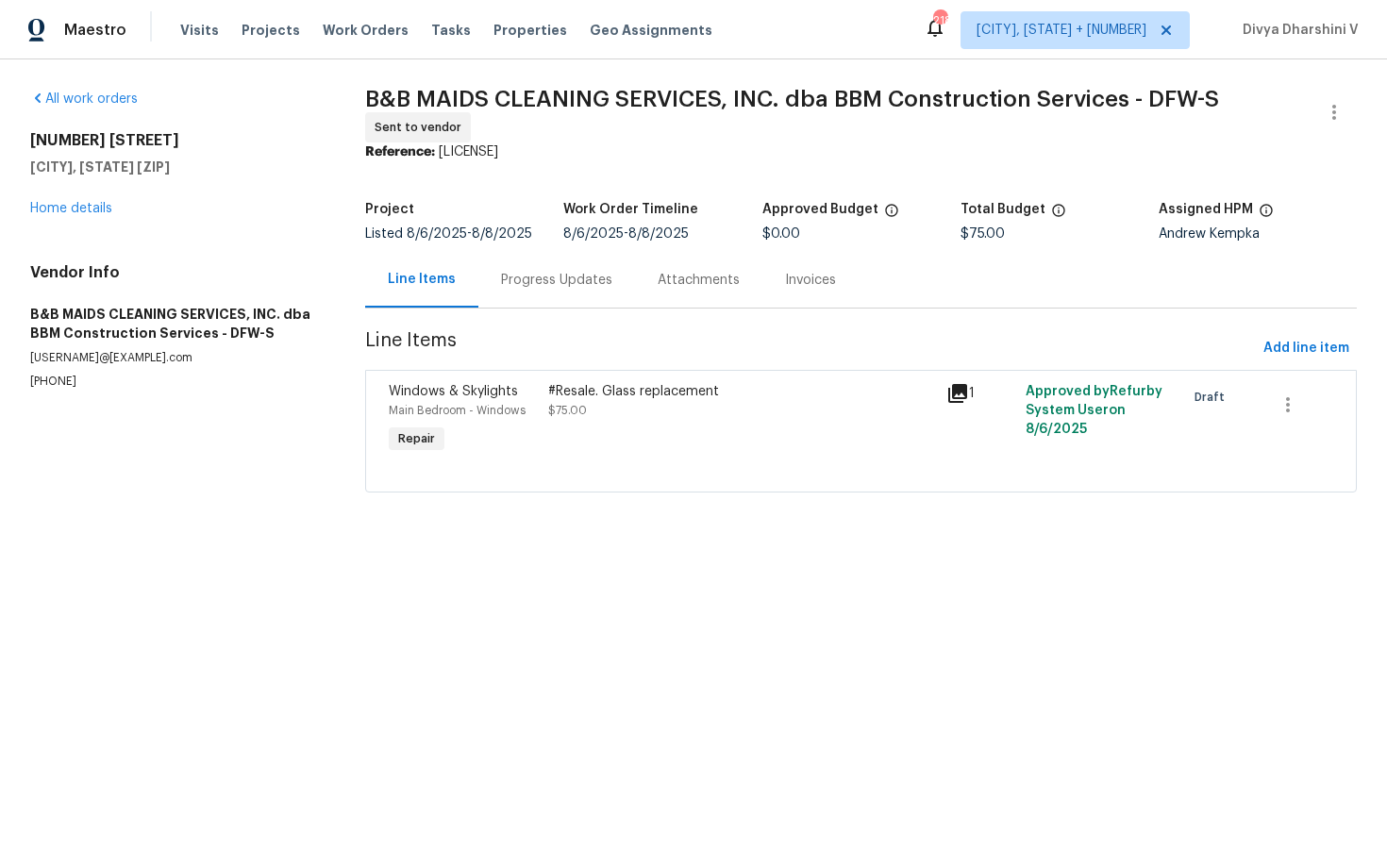 click on "Progress Updates" at bounding box center (557, 279) 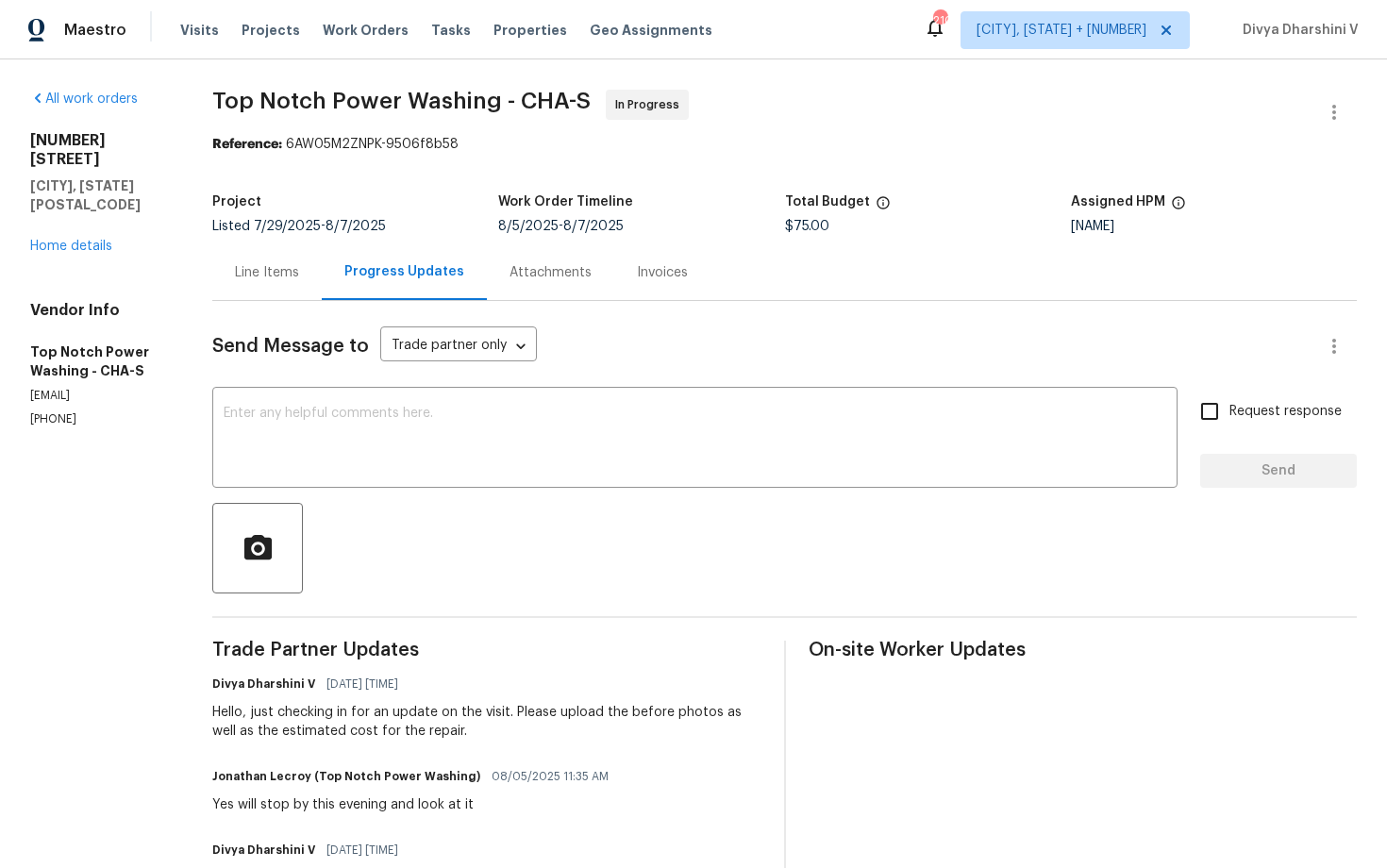 scroll, scrollTop: 0, scrollLeft: 0, axis: both 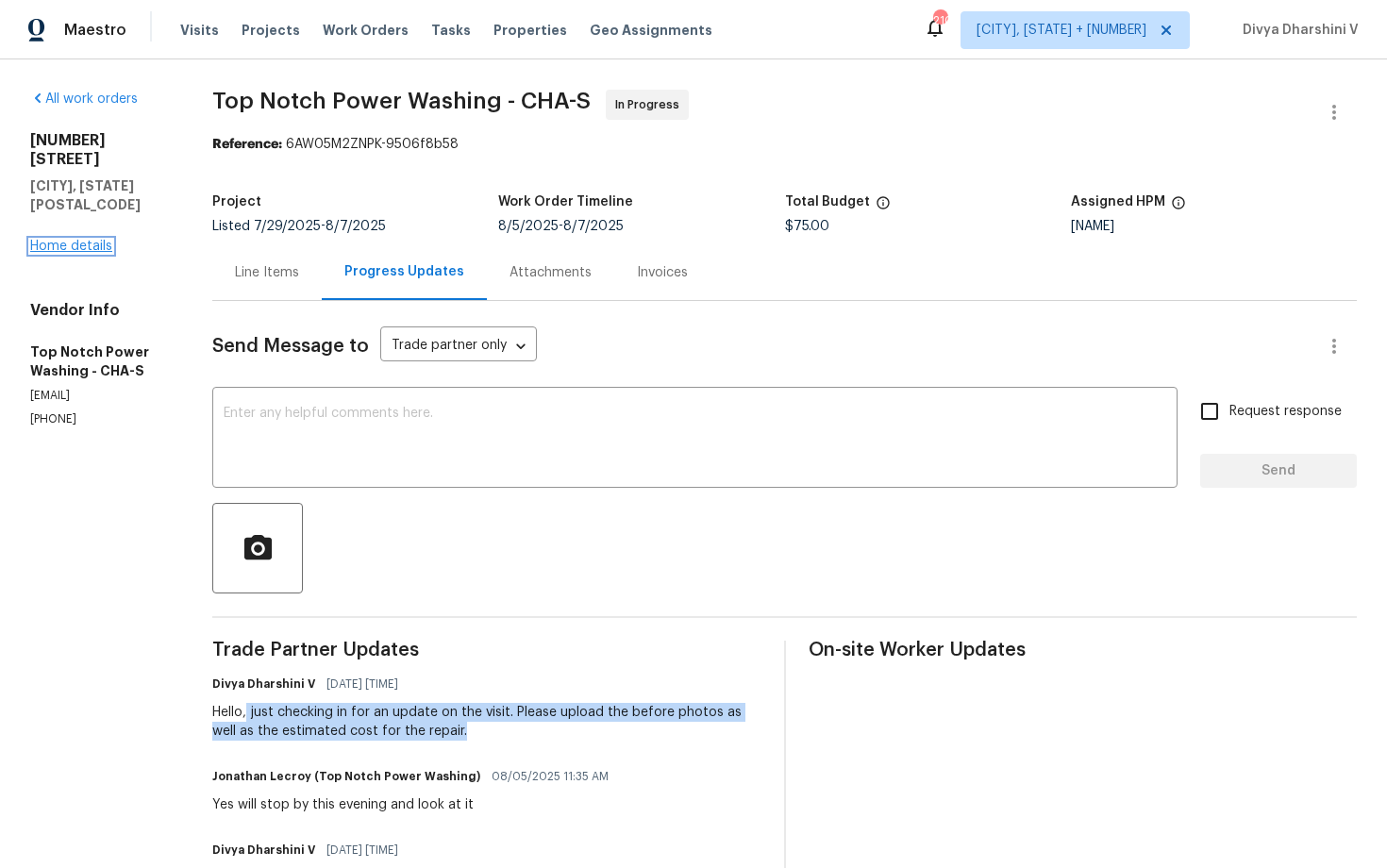 click on "Home details" at bounding box center (71, 246) 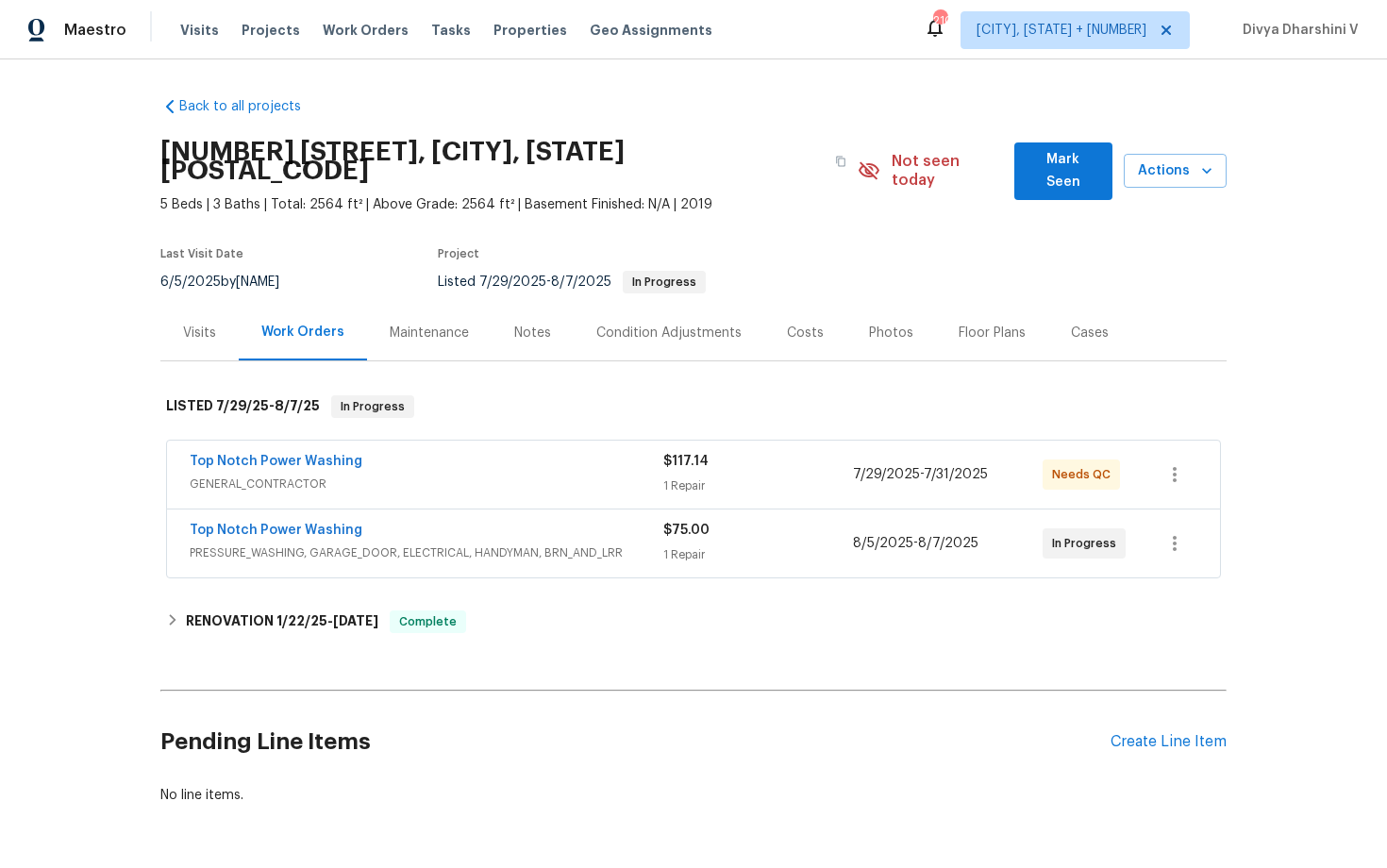 click on "Top Notch Power Washing" at bounding box center (276, 461) 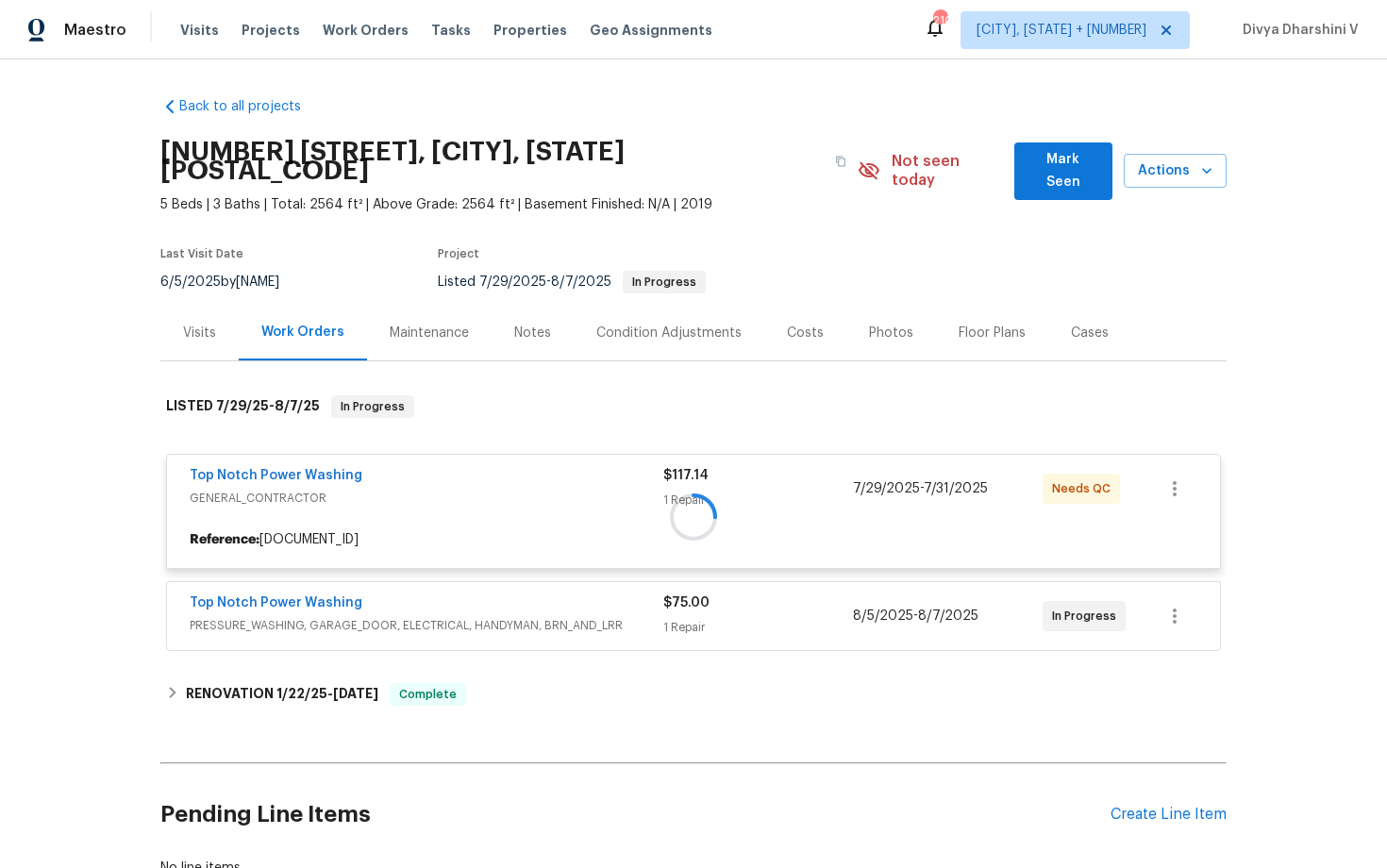 click at bounding box center (694, 516) 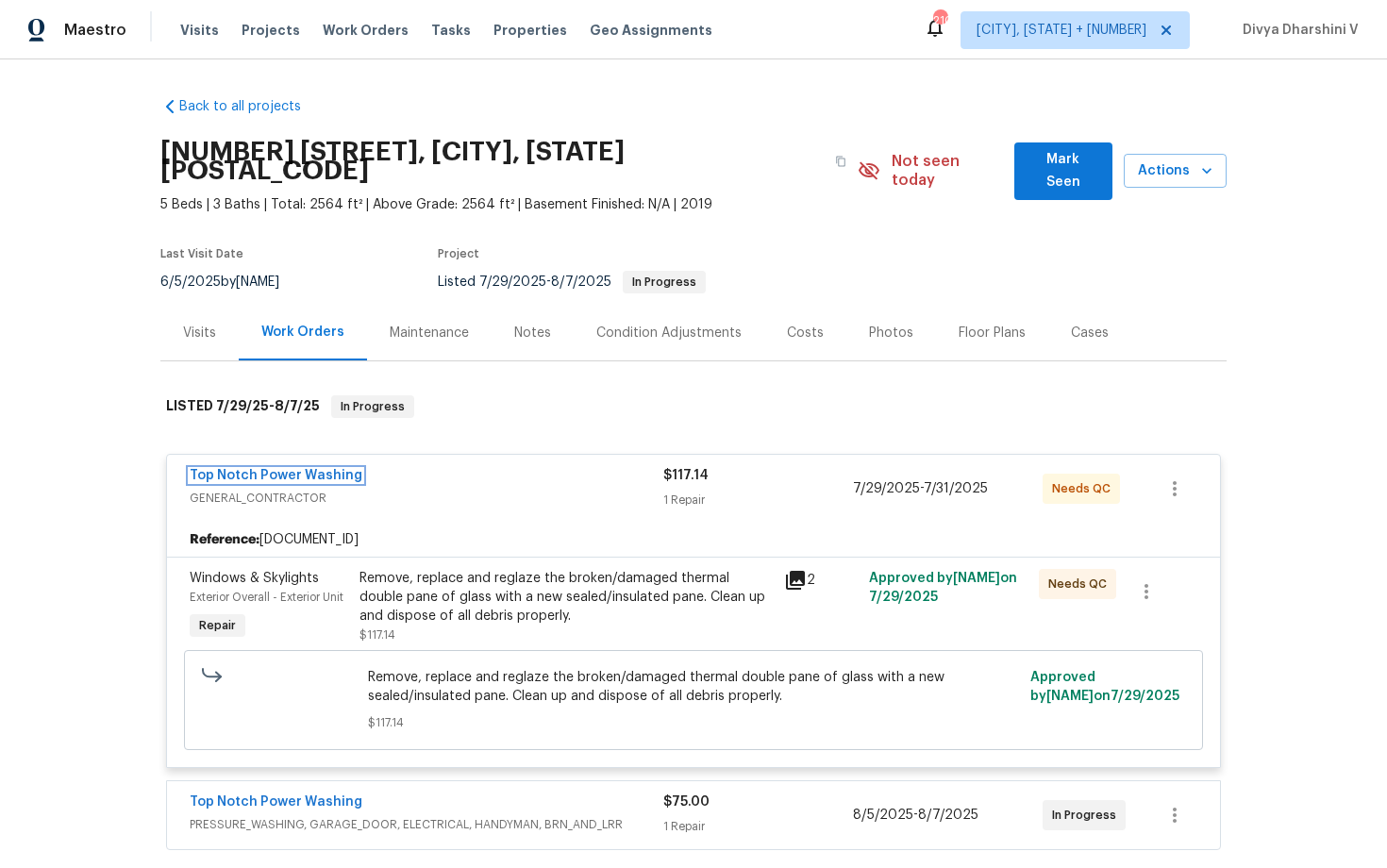 click on "Top Notch Power Washing" at bounding box center (276, 476) 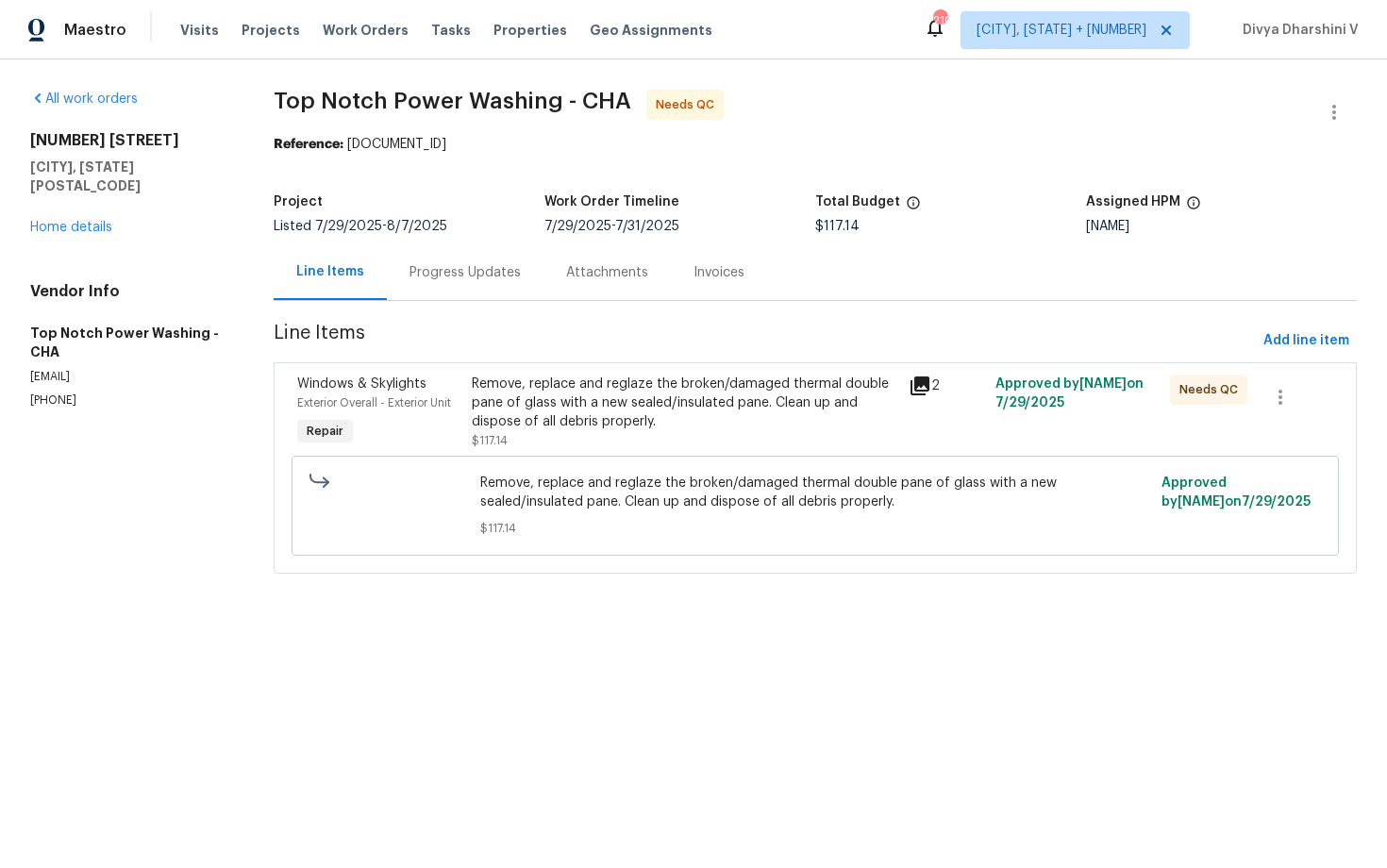 click on "Progress Updates" at bounding box center (465, 273) 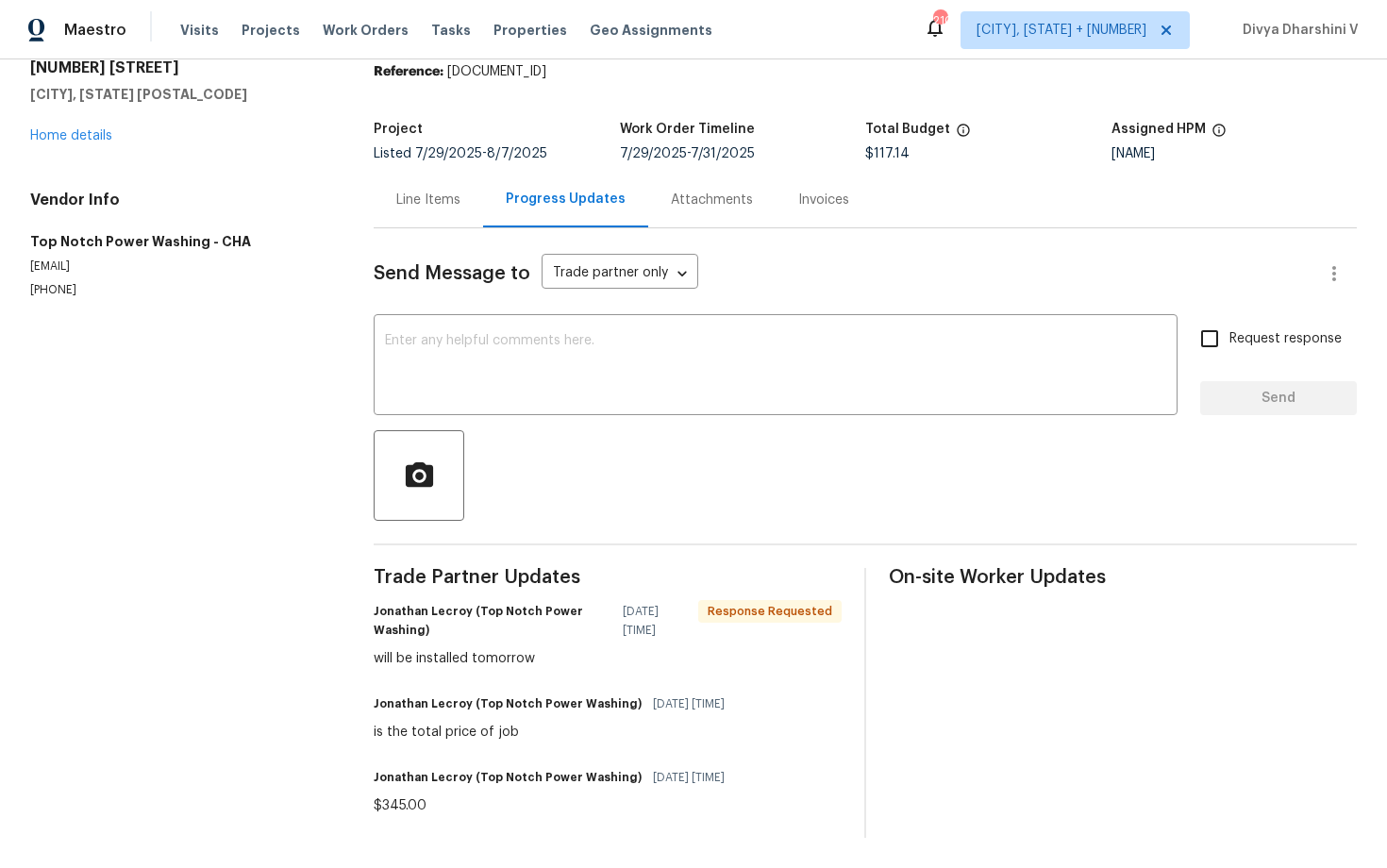 scroll, scrollTop: 0, scrollLeft: 0, axis: both 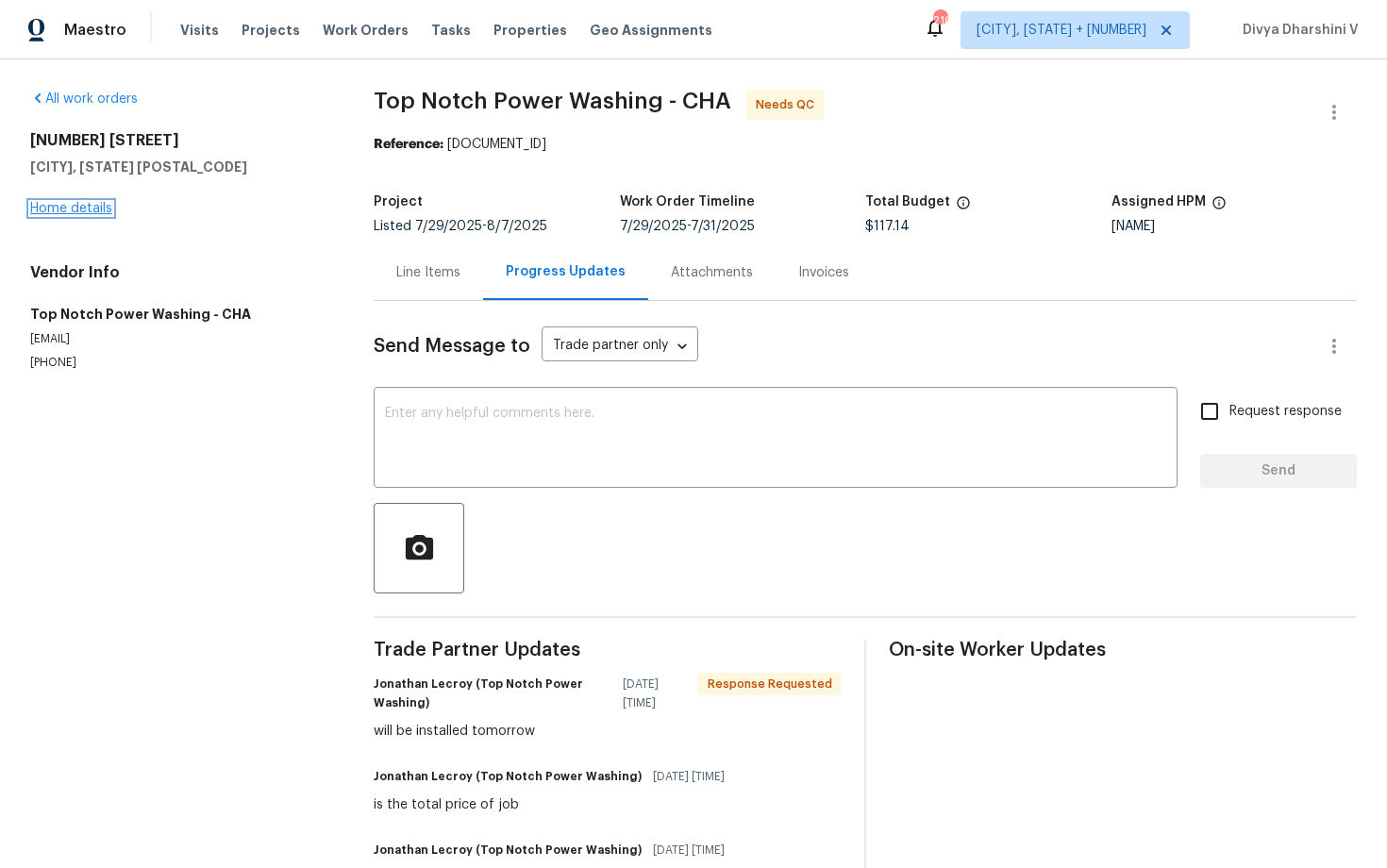 click on "Home details" at bounding box center [71, 209] 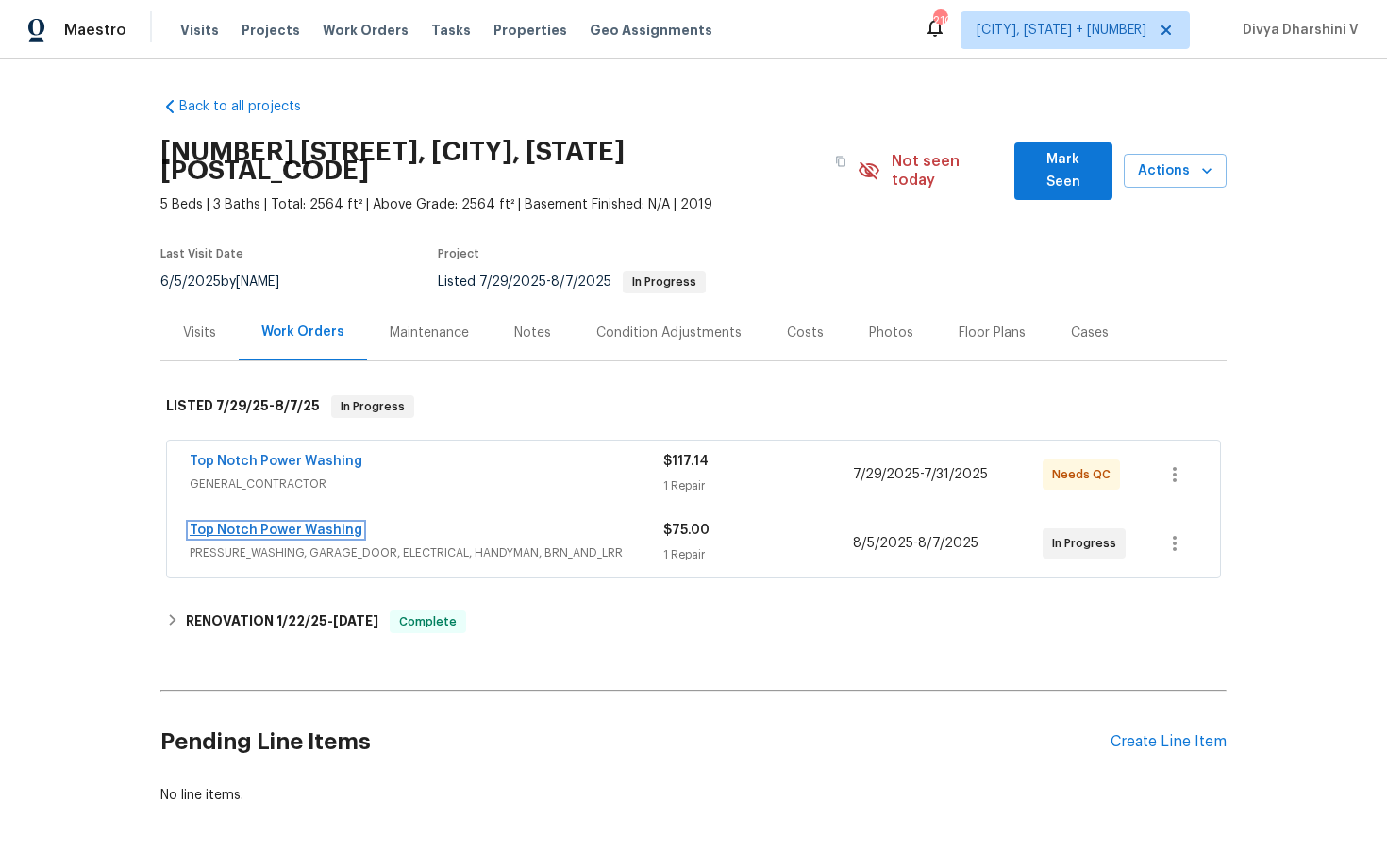 click on "Top Notch Power Washing" at bounding box center [276, 530] 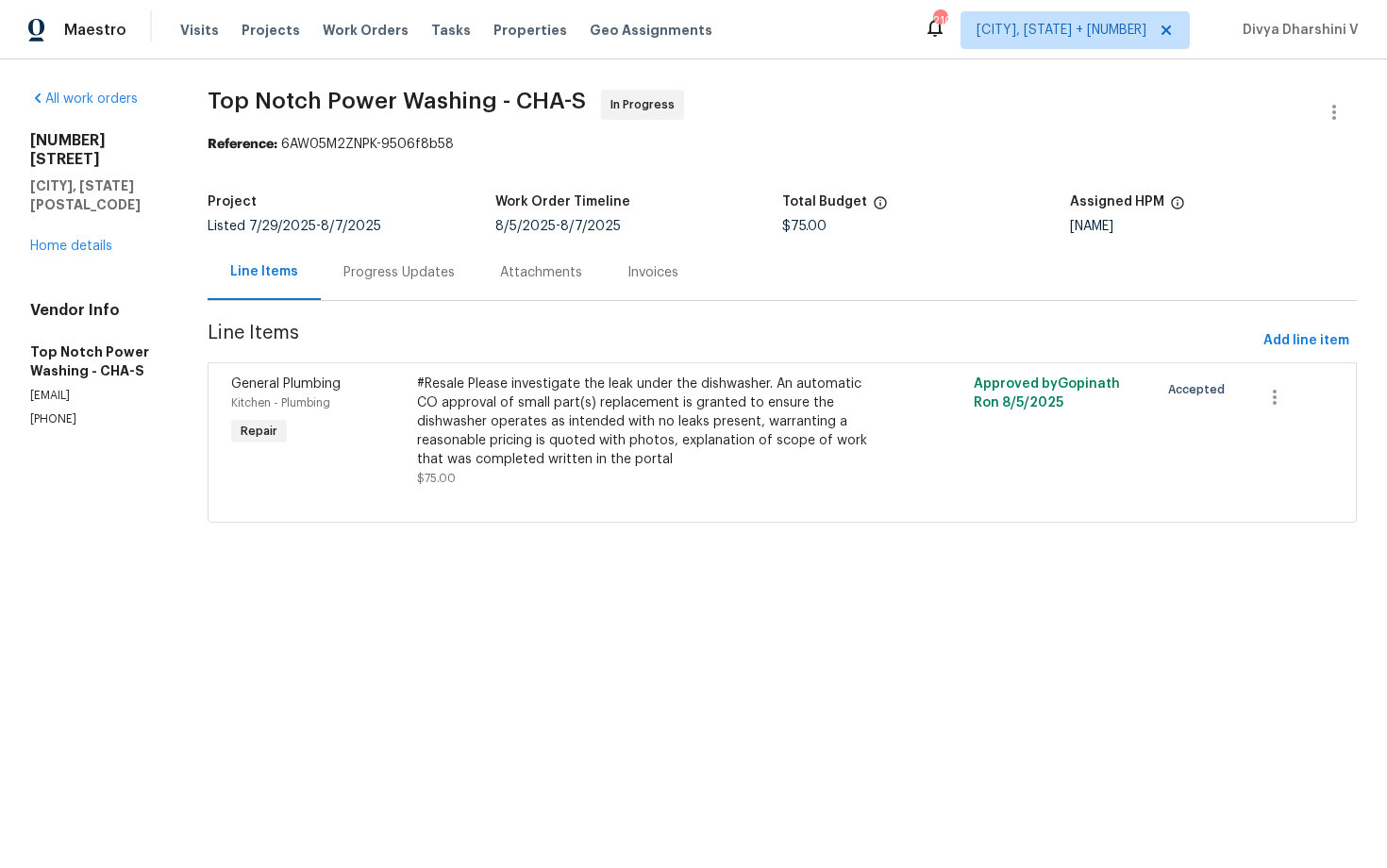 click on "Progress Updates" at bounding box center (399, 272) 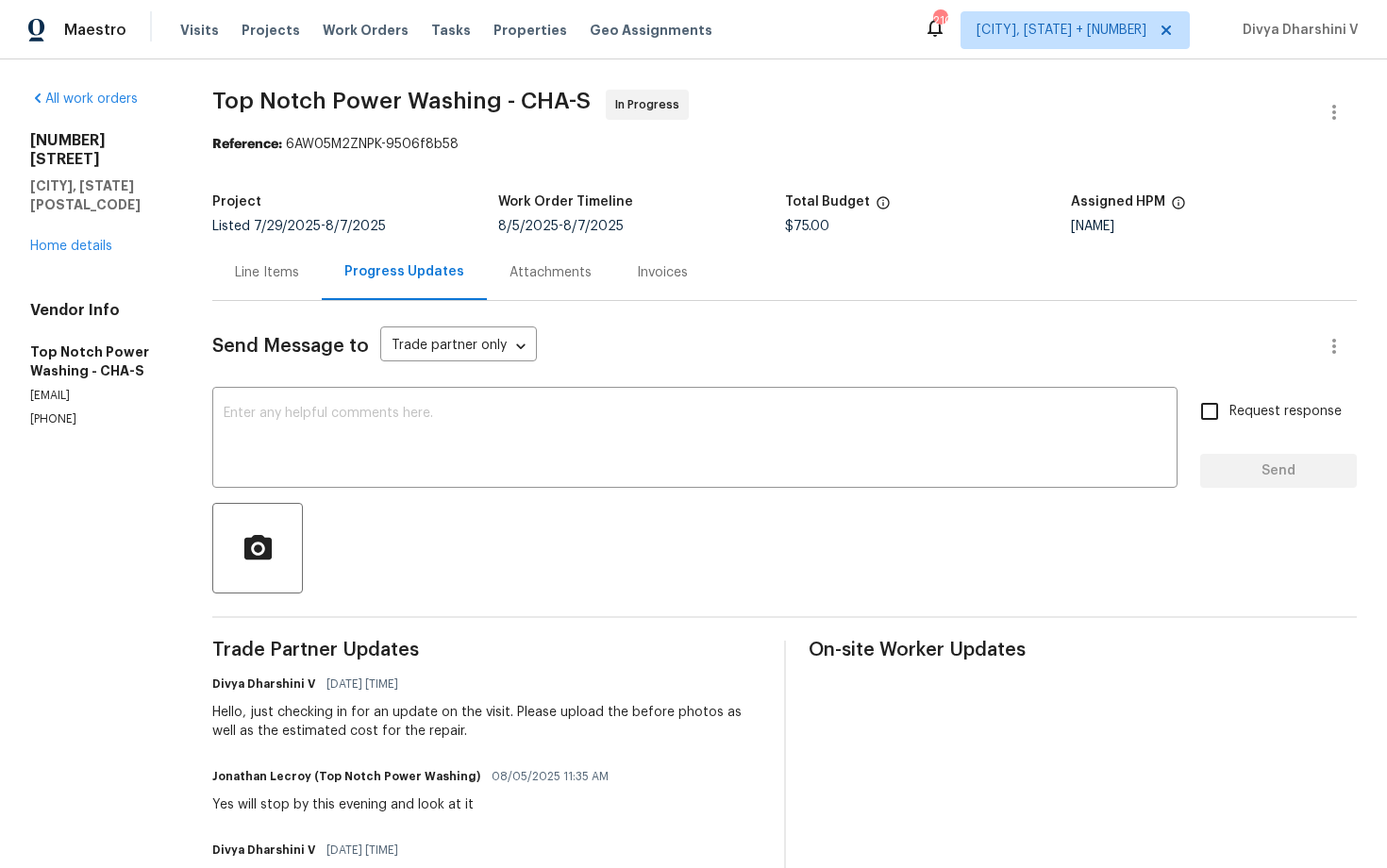 scroll, scrollTop: 101, scrollLeft: 0, axis: vertical 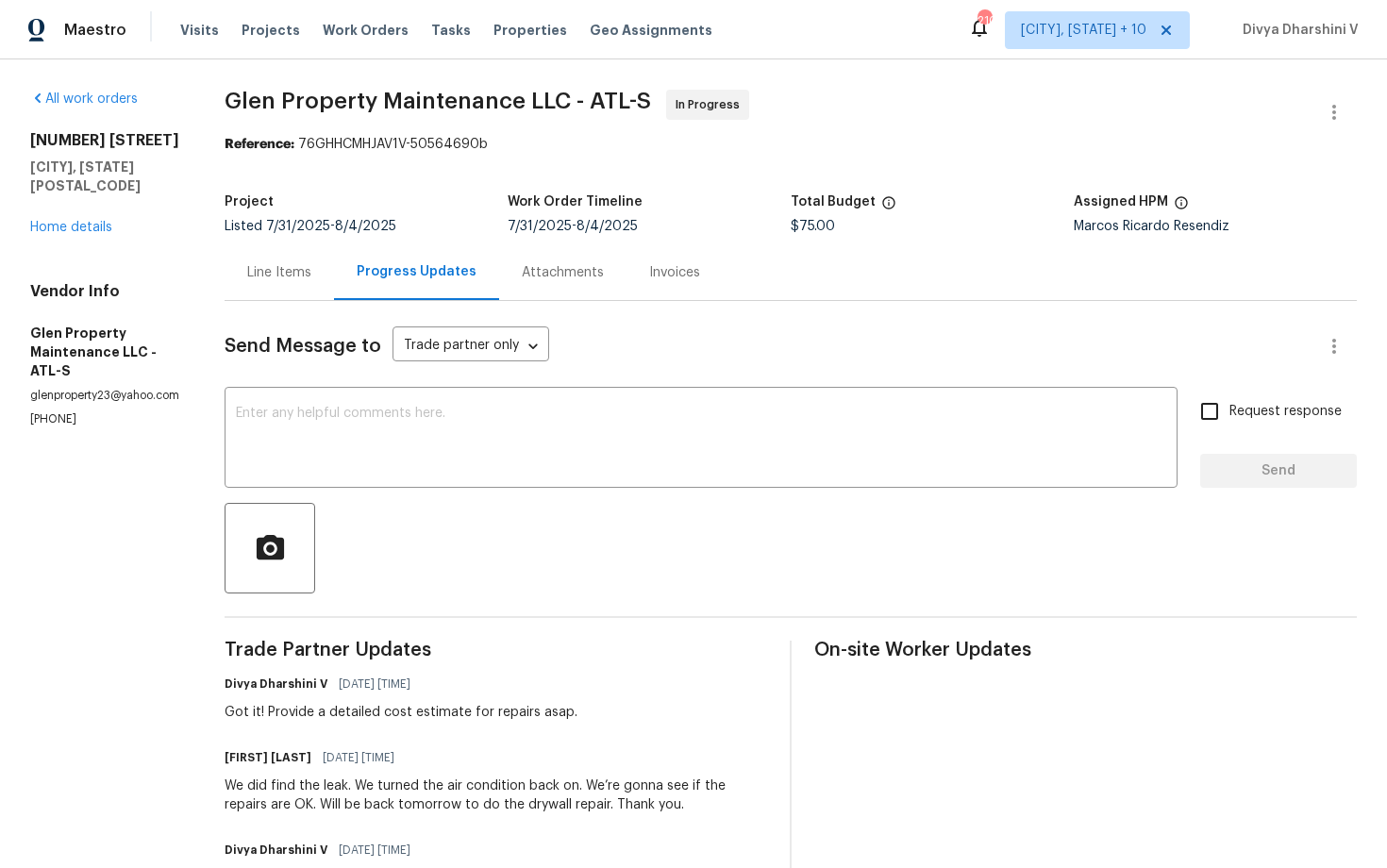 click on "Home details" at bounding box center (71, 227) 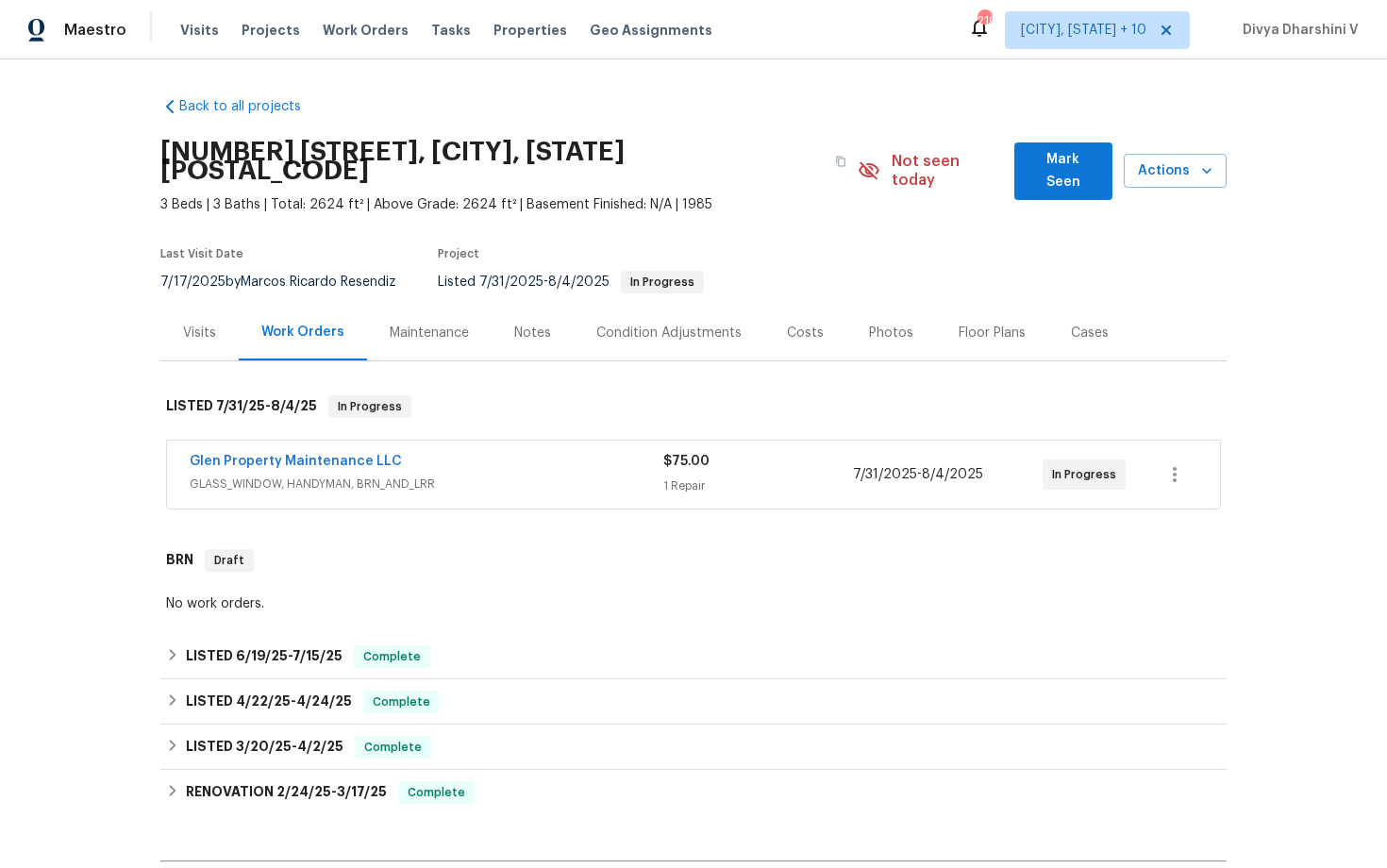 click on "Glen Property Maintenance LLC GLASS_WINDOW, HANDYMAN, BRN_AND_LRR $75.00 1 Repair 7/31/2025  -  8/4/2025 In Progress" at bounding box center [694, 475] 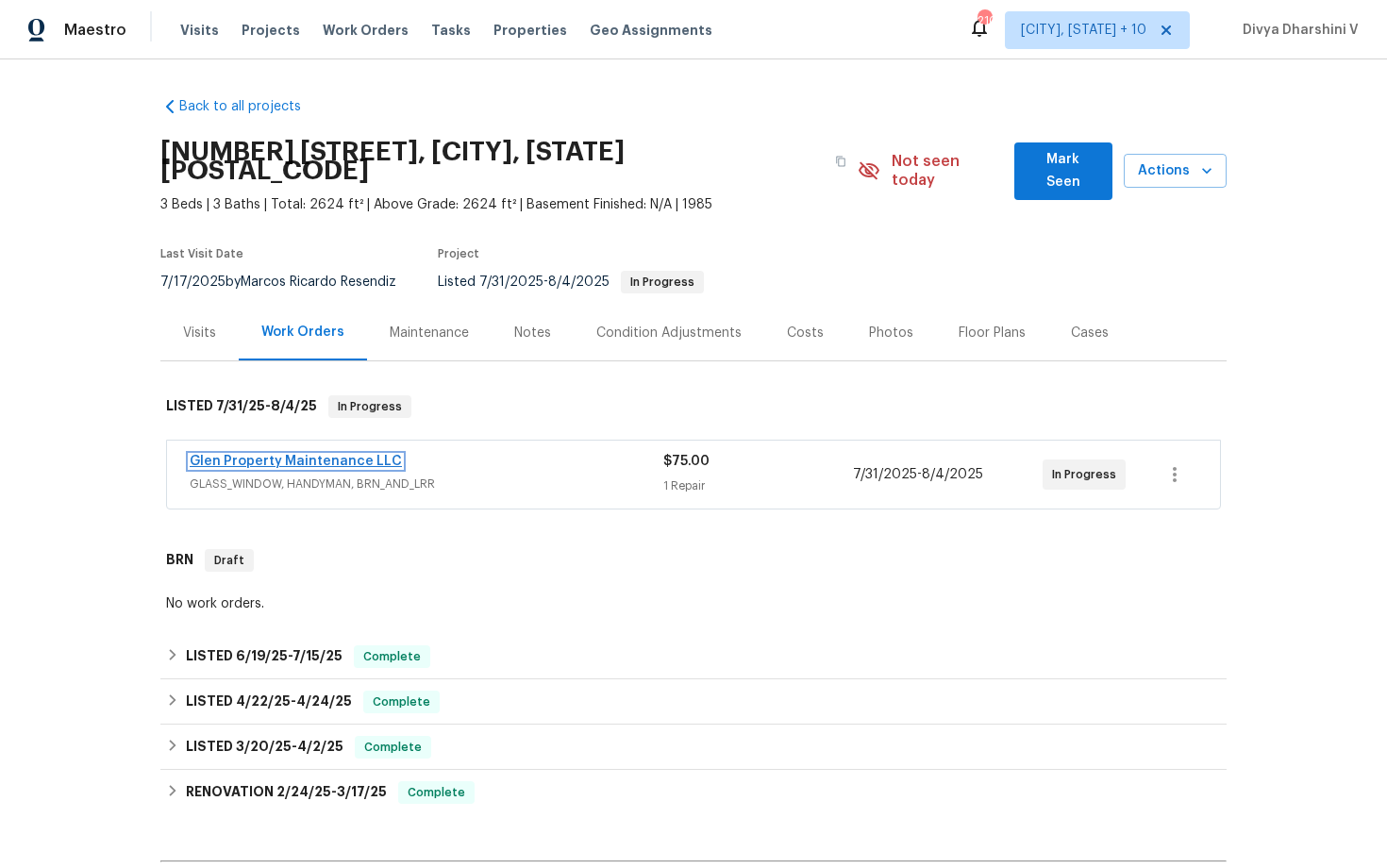 click on "Glen Property Maintenance LLC" at bounding box center [295, 461] 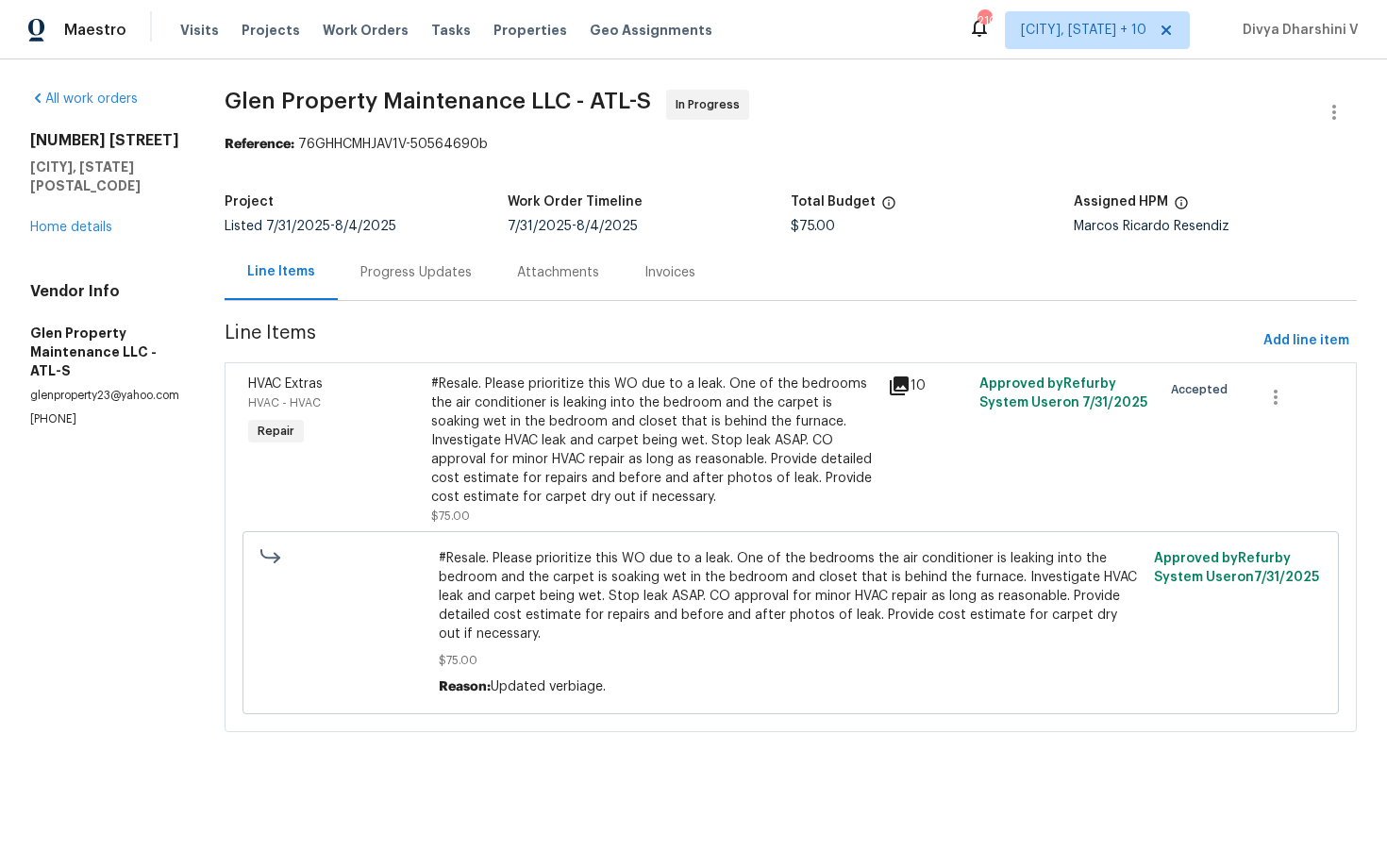 click on "Progress Updates" at bounding box center [416, 273] 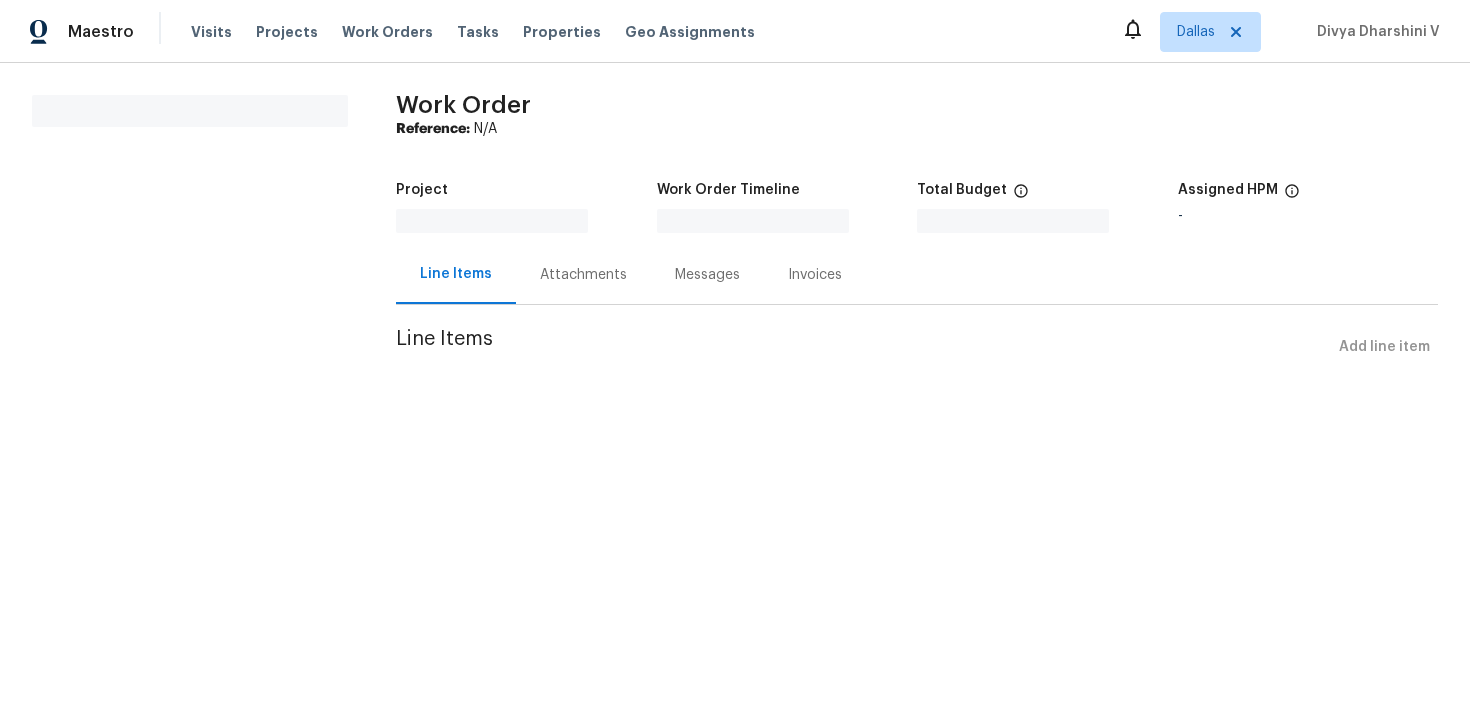 scroll, scrollTop: 0, scrollLeft: 0, axis: both 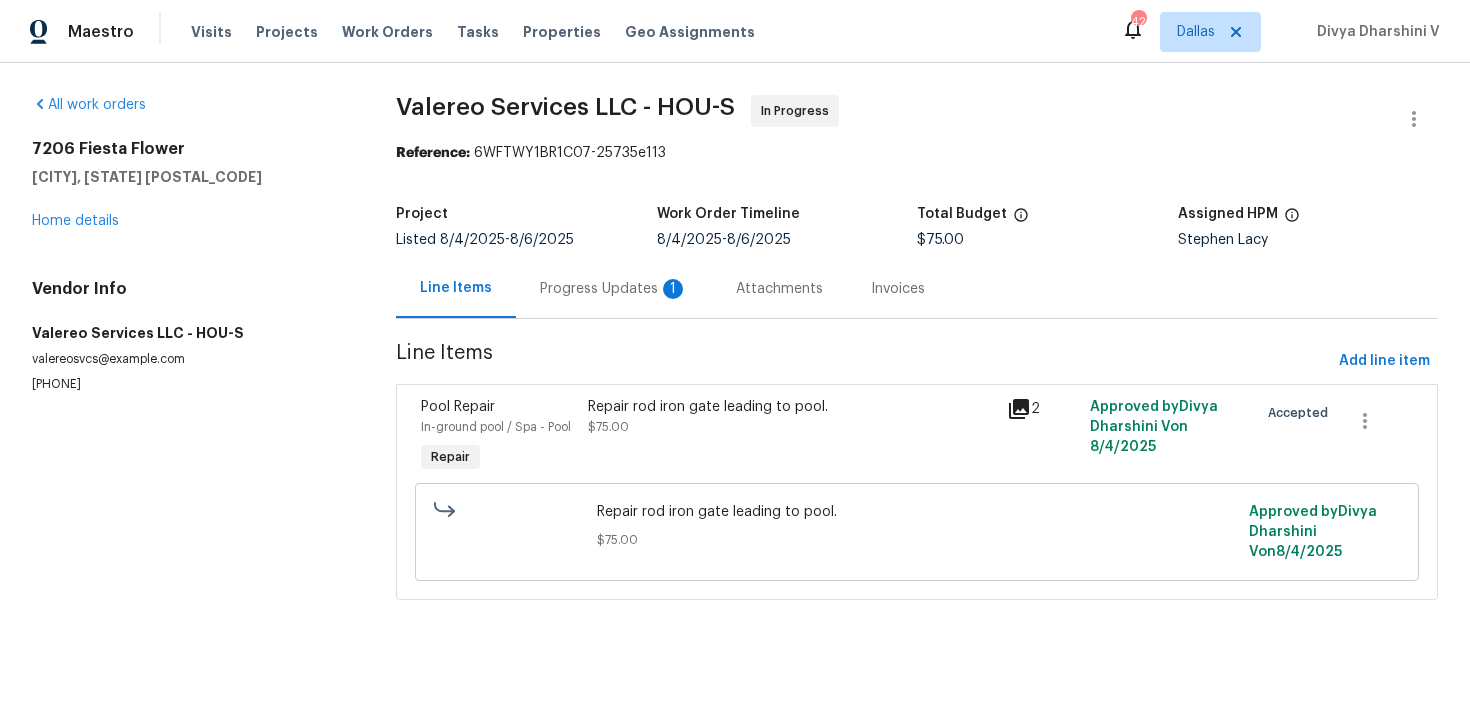 click on "Progress Updates 1" at bounding box center [614, 288] 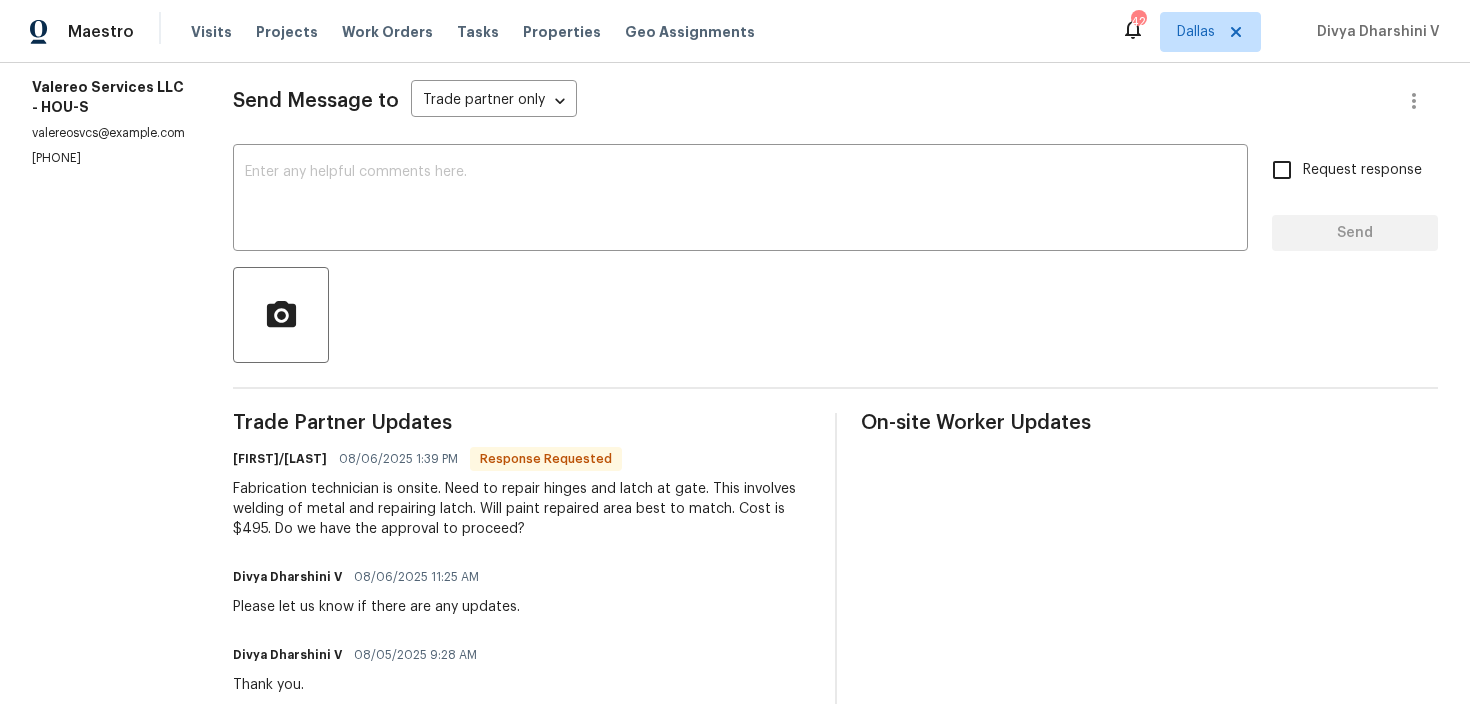 scroll, scrollTop: 0, scrollLeft: 0, axis: both 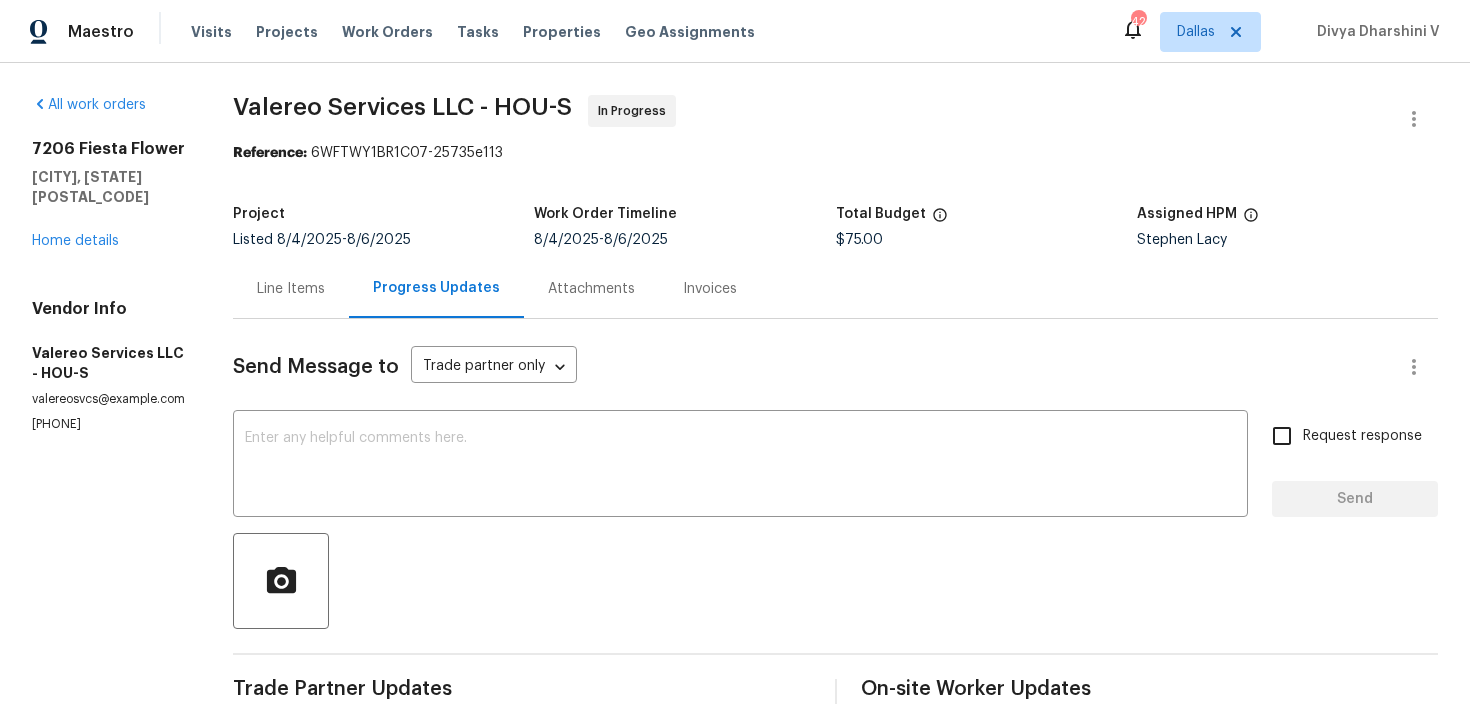 click on "Project Listed   8/4/2025  -  8/6/2025 Work Order Timeline 8/4/2025  -  8/6/2025 Total Budget $75.00 Assigned HPM Stephen Lacy" at bounding box center [835, 227] 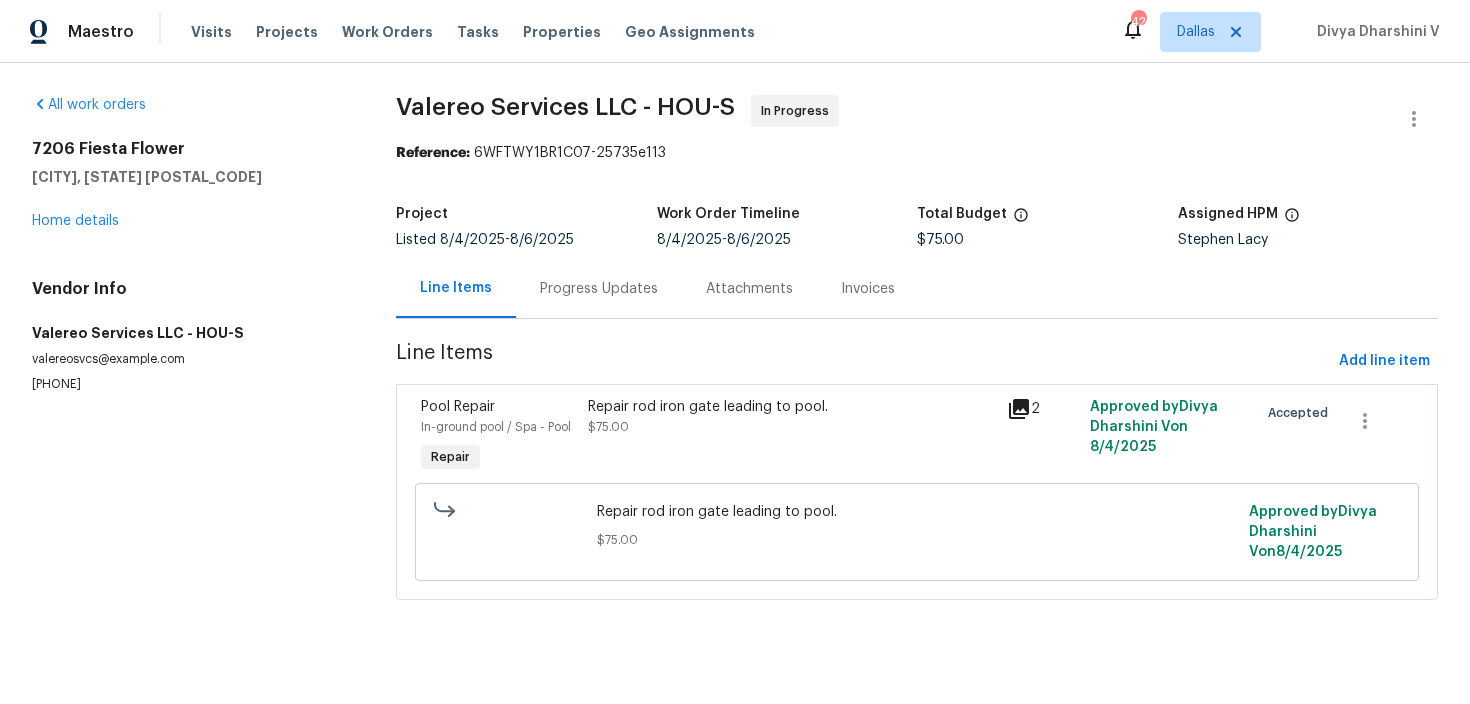 click on "Repair rod iron gate leading to pool." at bounding box center [791, 407] 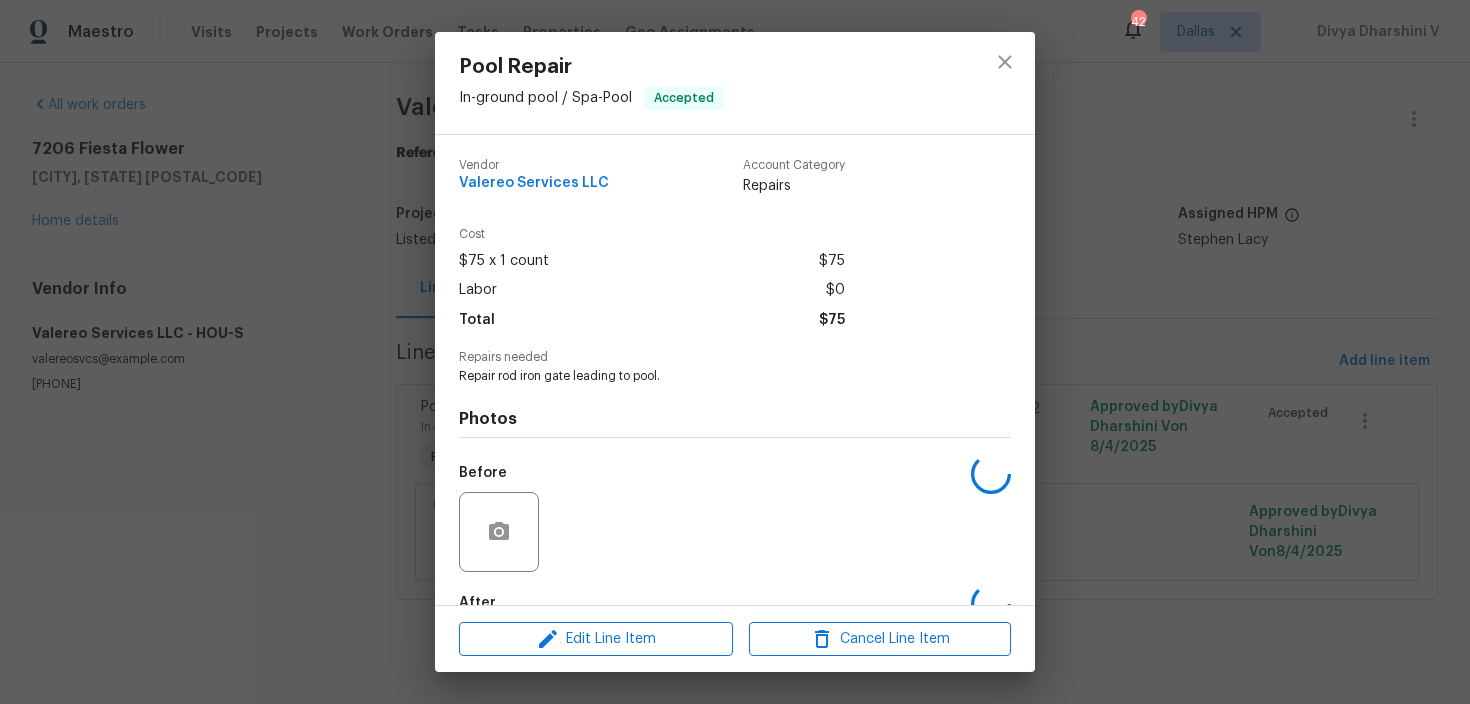 scroll, scrollTop: 117, scrollLeft: 0, axis: vertical 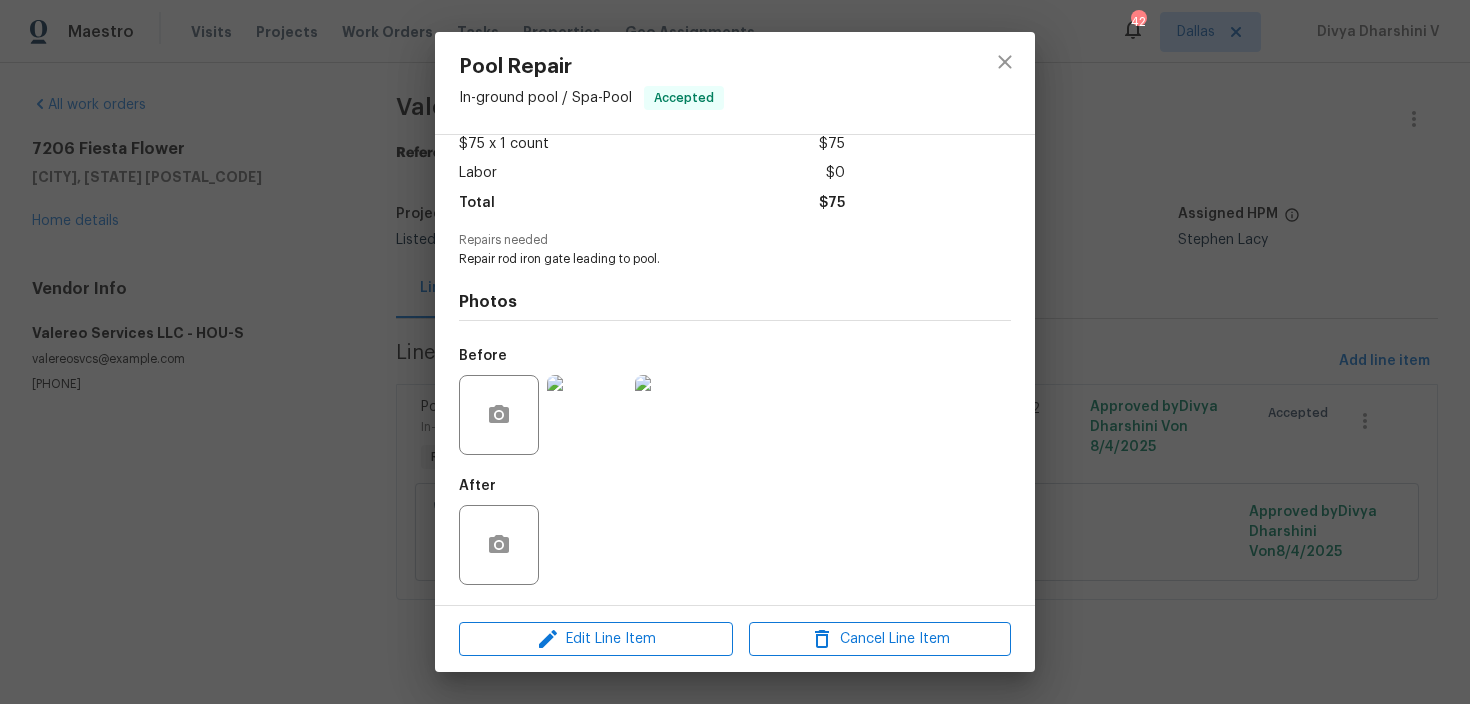 click on "Pool Repair In-ground pool / Spa  -  Pool Accepted Vendor Valereo Services LLC Account Category Repairs Cost $75 x 1 count $75 Labor $0 Total $75 Repairs needed Repair rod iron gate leading to pool. Photos Before After  Edit Line Item  Cancel Line Item" at bounding box center [735, 352] 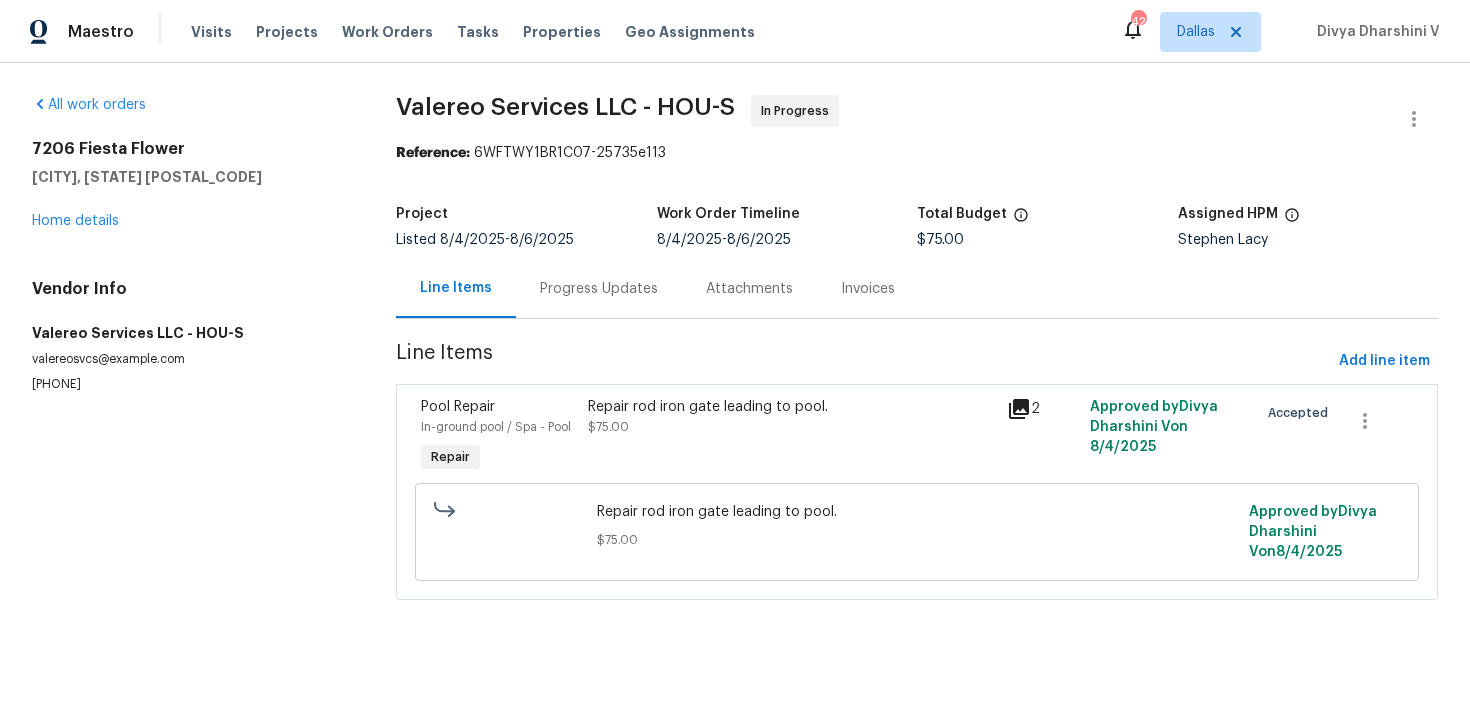 click on "Progress Updates" at bounding box center (599, 289) 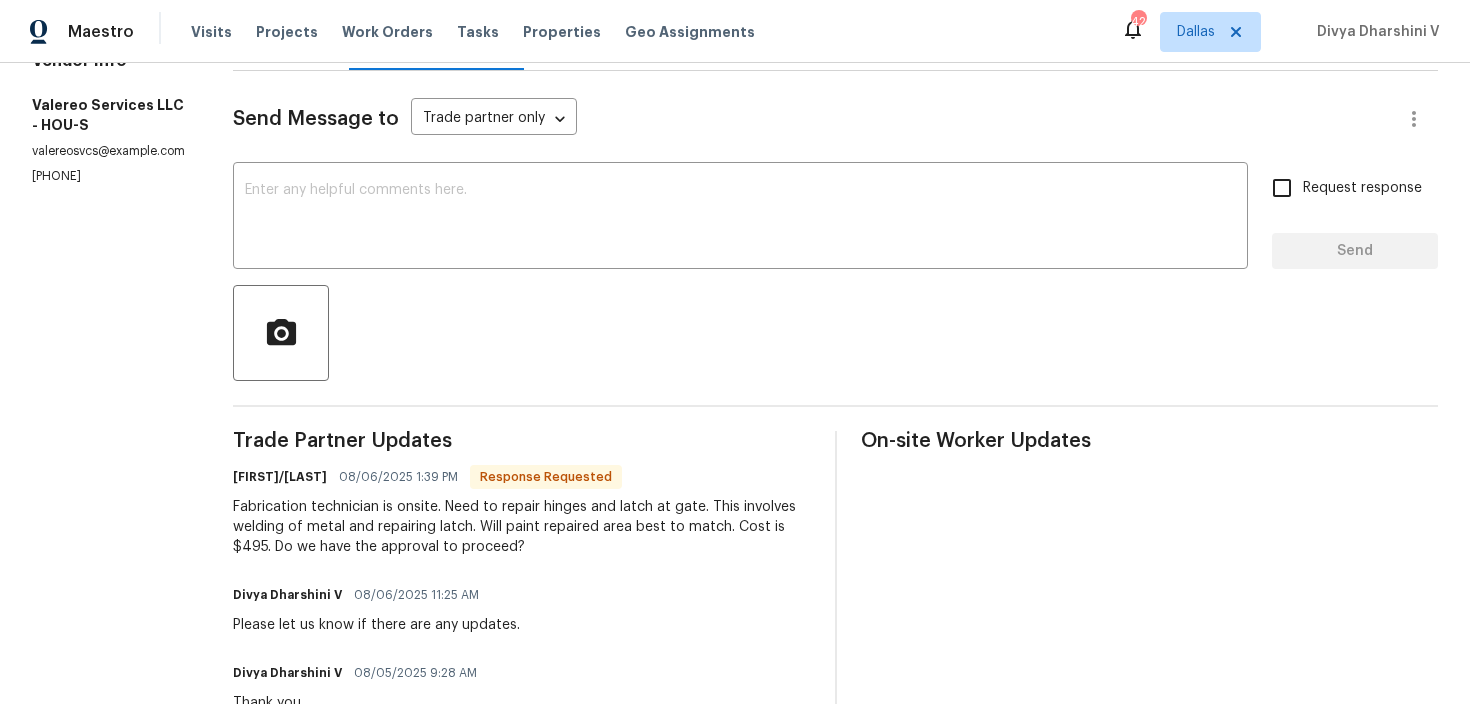 scroll, scrollTop: 181, scrollLeft: 0, axis: vertical 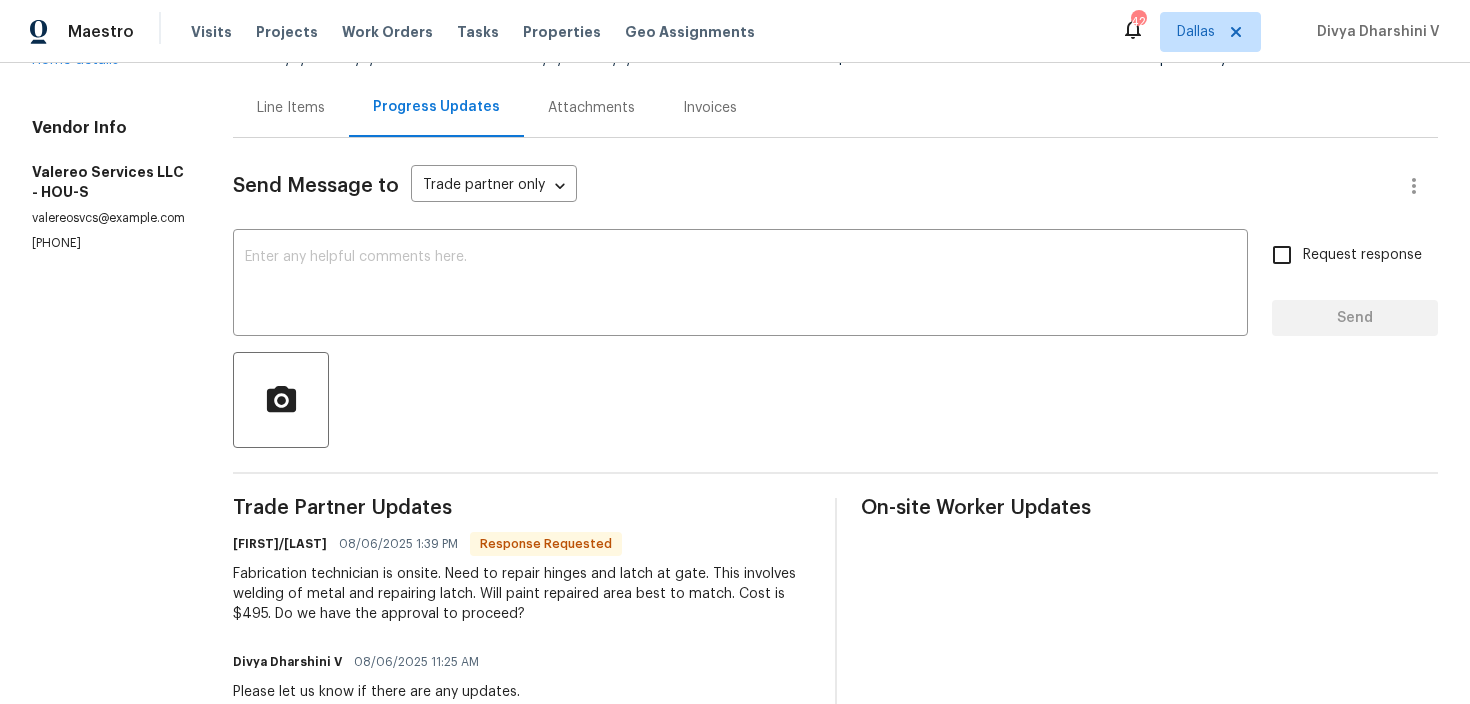 click on "Line Items" at bounding box center [291, 107] 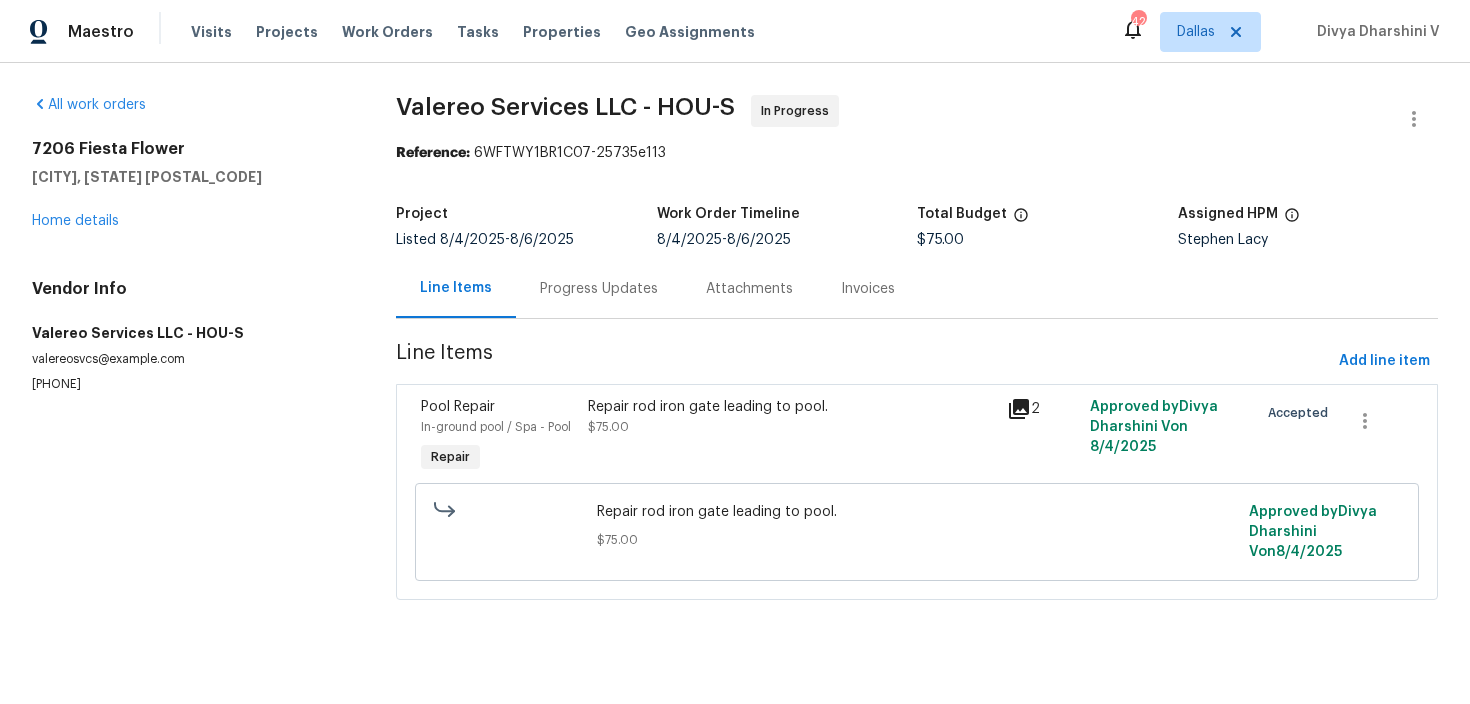click on "Pool Repair In-ground pool / Spa - Pool Repair Repair rod iron gate leading to pool. $75.00   2 Approved by  Divya Dharshini V  on   8/4/2025 Accepted Repair rod iron gate leading to pool. $75.00 Approved by  Divya Dharshini V  on  8/4/2025" at bounding box center [917, 492] 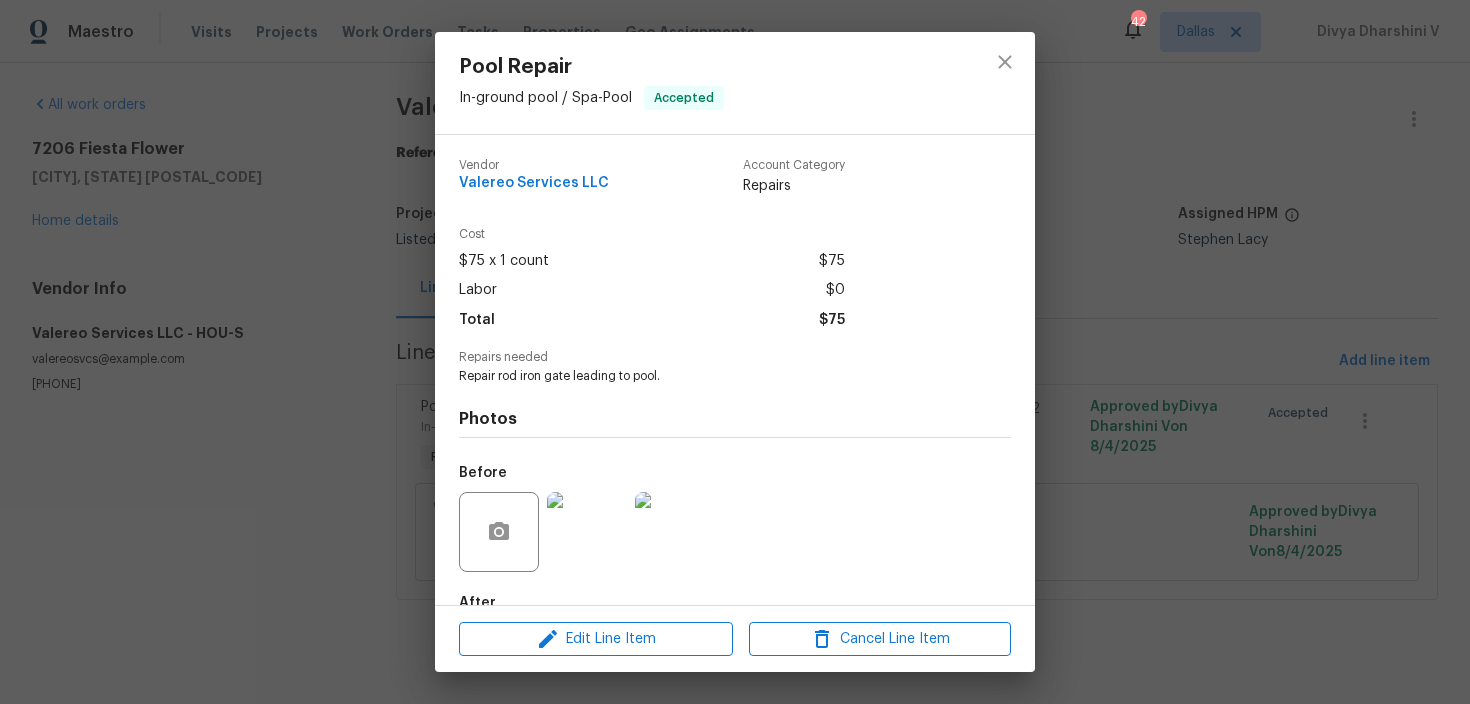 click on "Repair rod iron gate leading to pool." at bounding box center [707, 376] 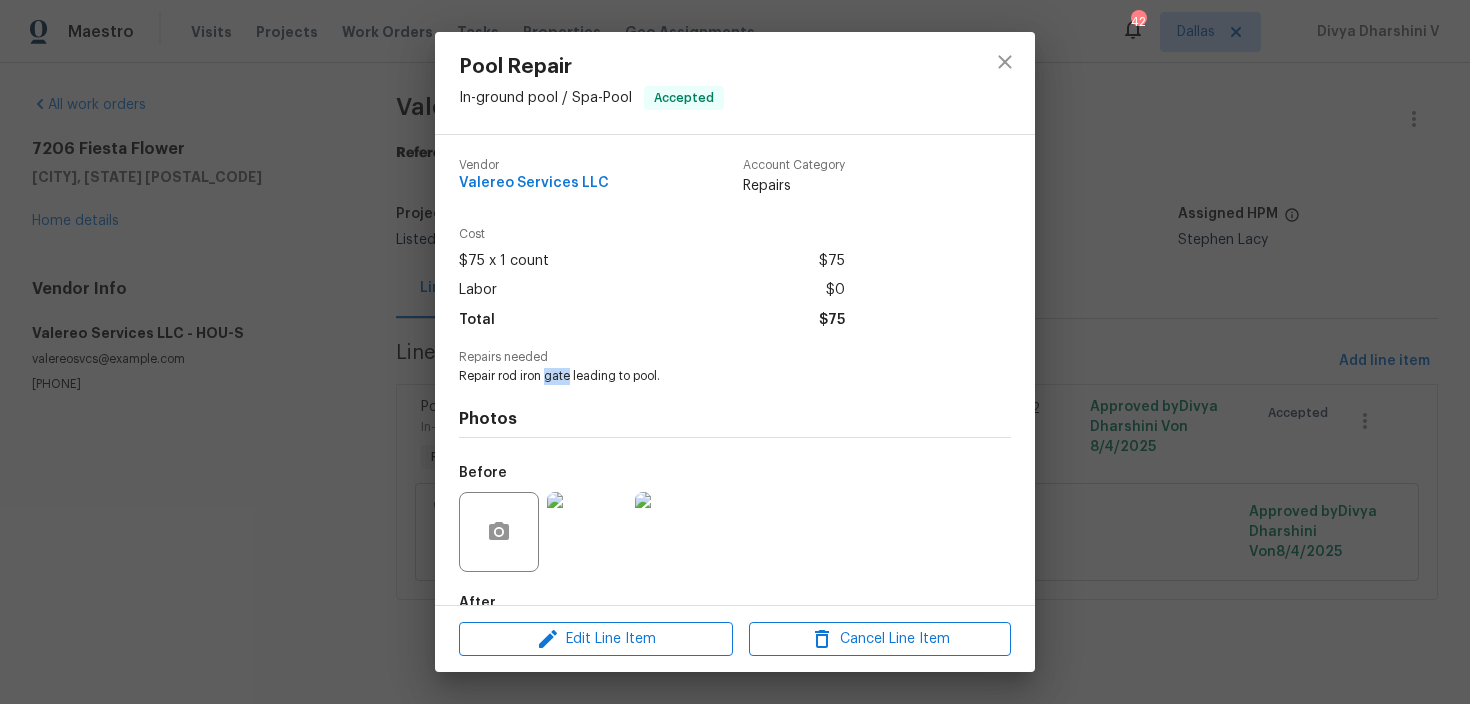 click on "Repair rod iron gate leading to pool." at bounding box center (707, 376) 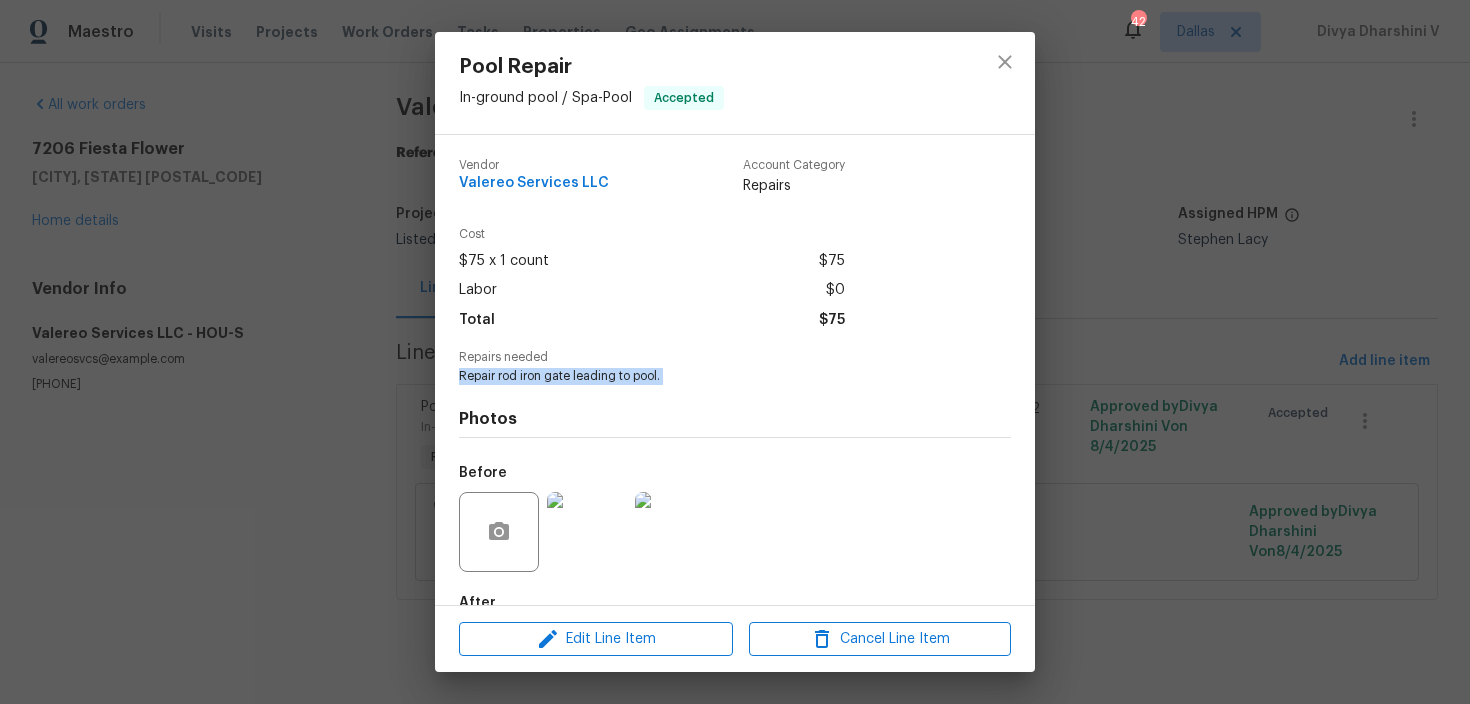 copy on "Repair rod iron gate leading to pool." 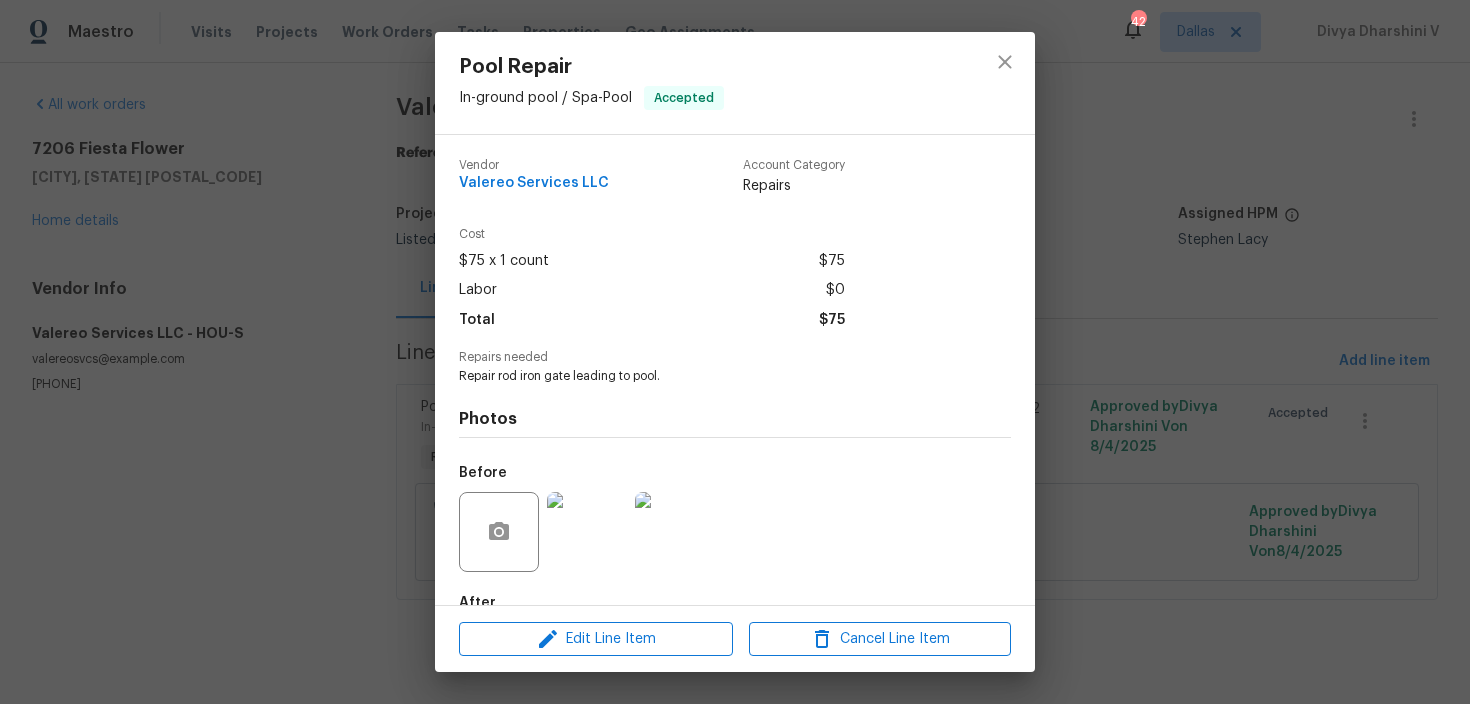 click on "Pool Repair In-ground pool / Spa  -  Pool Accepted Vendor Valereo Services LLC Account Category Repairs Cost $75 x 1 count $75 Labor $0 Total $75 Repairs needed Repair rod iron gate leading to pool. Photos Before After  Edit Line Item  Cancel Line Item" at bounding box center [735, 352] 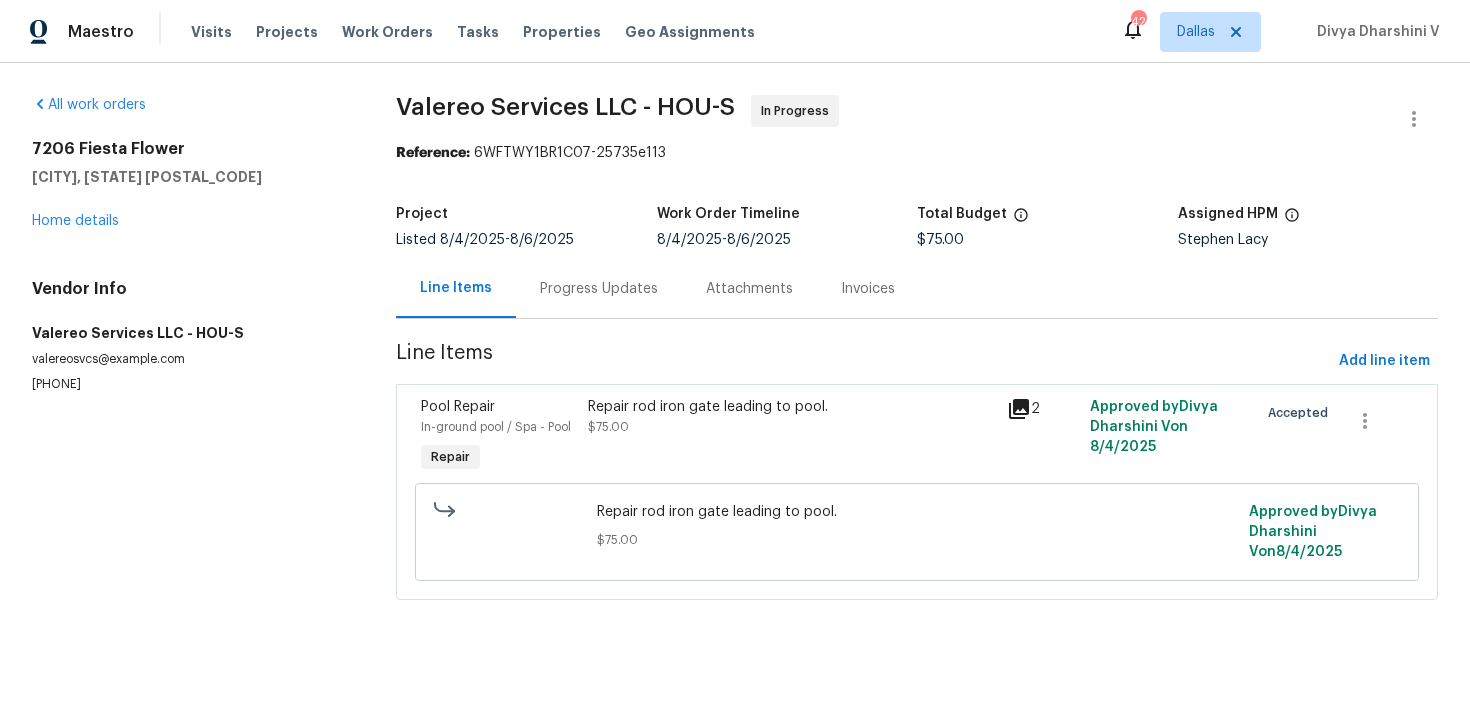 click on "All work orders 7206 Fiesta Flower Katy, TX 77494 Home details Vendor Info Valereo Services LLC - HOU-S valereosvcs@yahoo.com (512) 415-7642 Valereo Services LLC - HOU-S In Progress Reference:   6WFTWY1BR1C07-25735e113 Project Listed   8/4/2025  -  8/6/2025 Work Order Timeline 8/4/2025  -  8/6/2025 Total Budget $75.00 Assigned HPM Stephen Lacy Line Items Progress Updates Attachments Invoices Line Items Add line item Pool Repair In-ground pool / Spa - Pool Repair Repair rod iron gate leading to pool. $75.00   2 Approved by  Divya Dharshini V  on   8/4/2025 Accepted Repair rod iron gate leading to pool. $75.00 Approved by  Divya Dharshini V  on  8/4/2025" at bounding box center (735, 359) 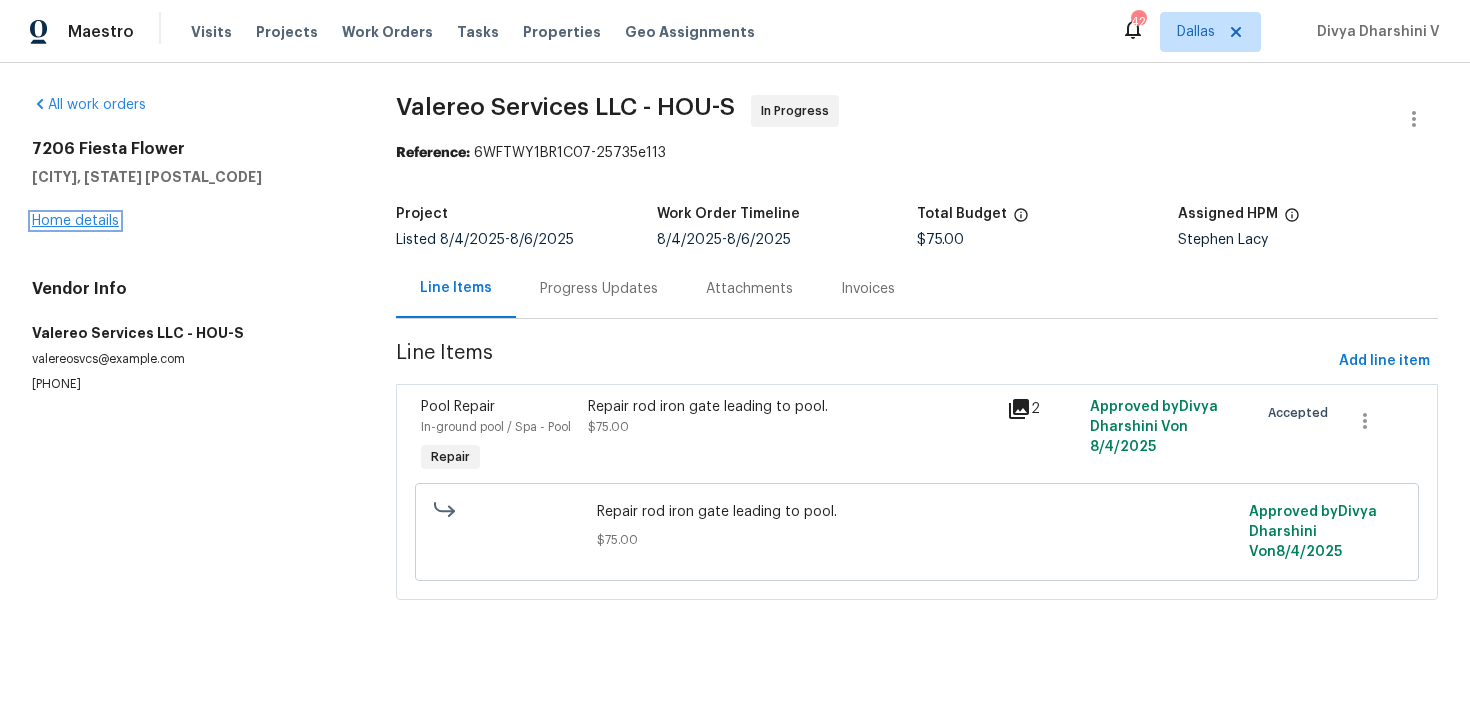 click on "Home details" at bounding box center [75, 221] 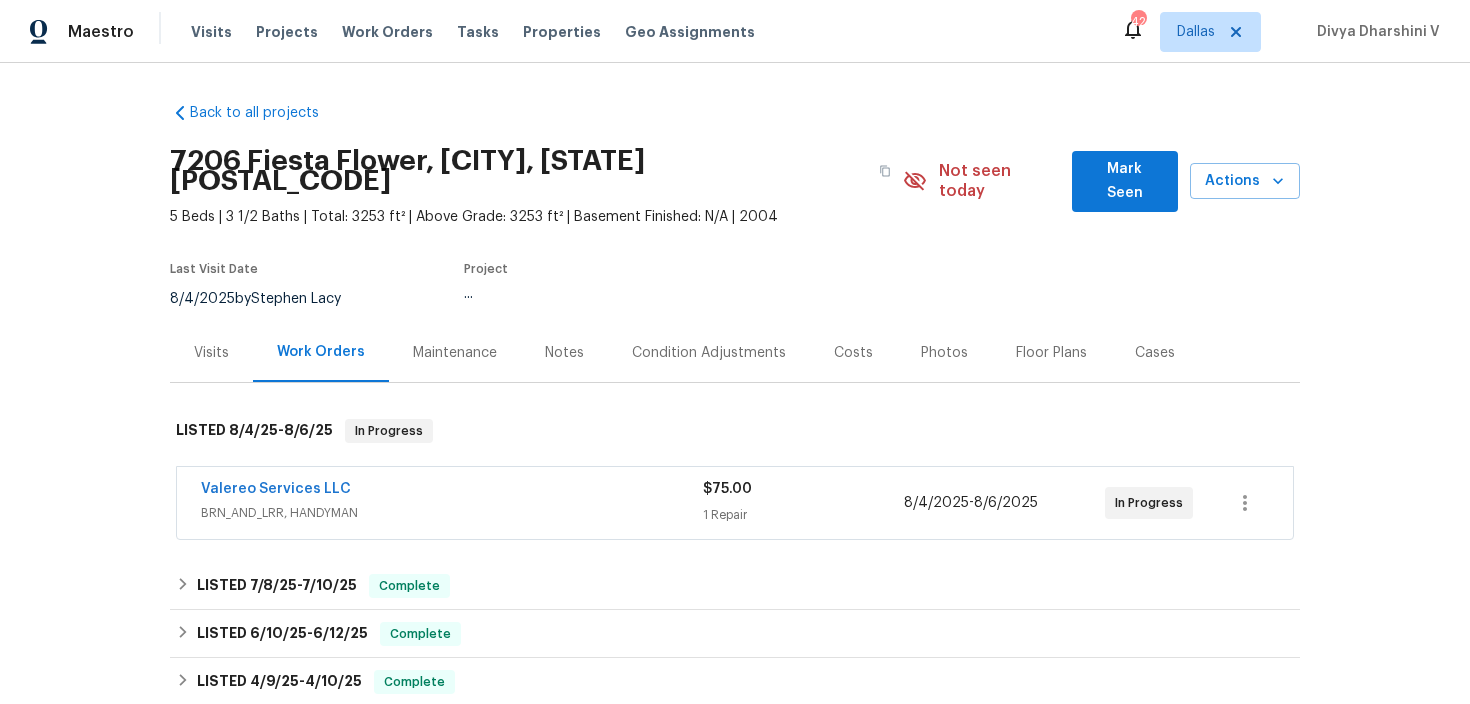 drag, startPoint x: 177, startPoint y: 458, endPoint x: 457, endPoint y: 457, distance: 280.0018 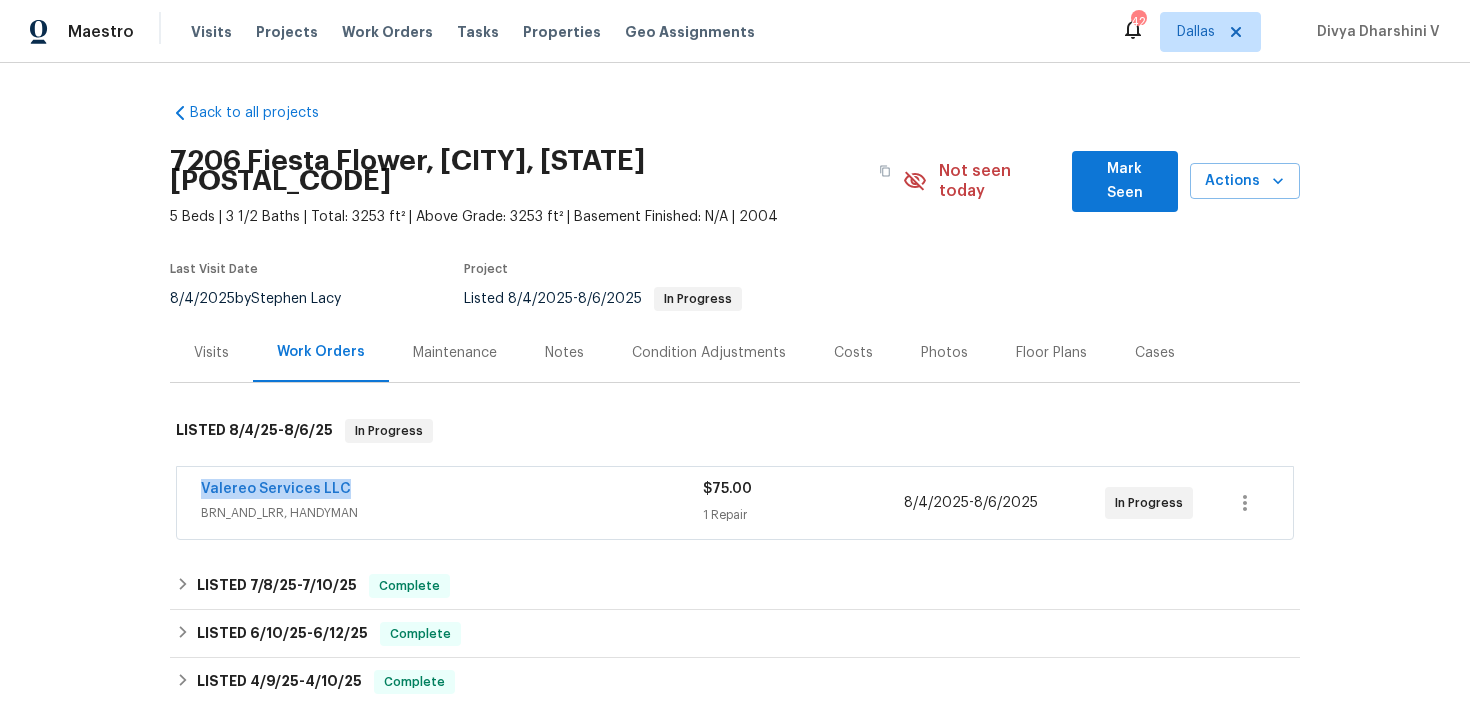 drag, startPoint x: 180, startPoint y: 471, endPoint x: 405, endPoint y: 469, distance: 225.0089 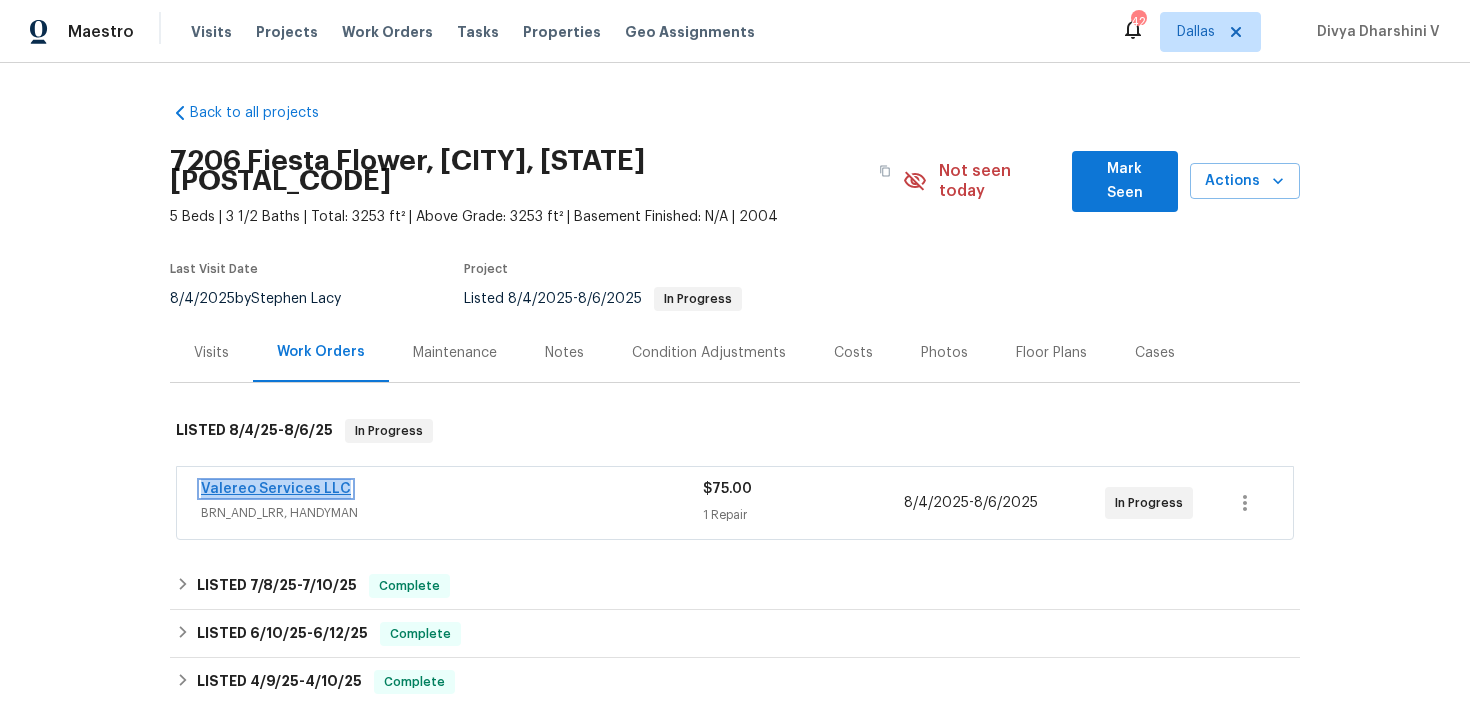 click on "Valereo Services LLC" at bounding box center (276, 489) 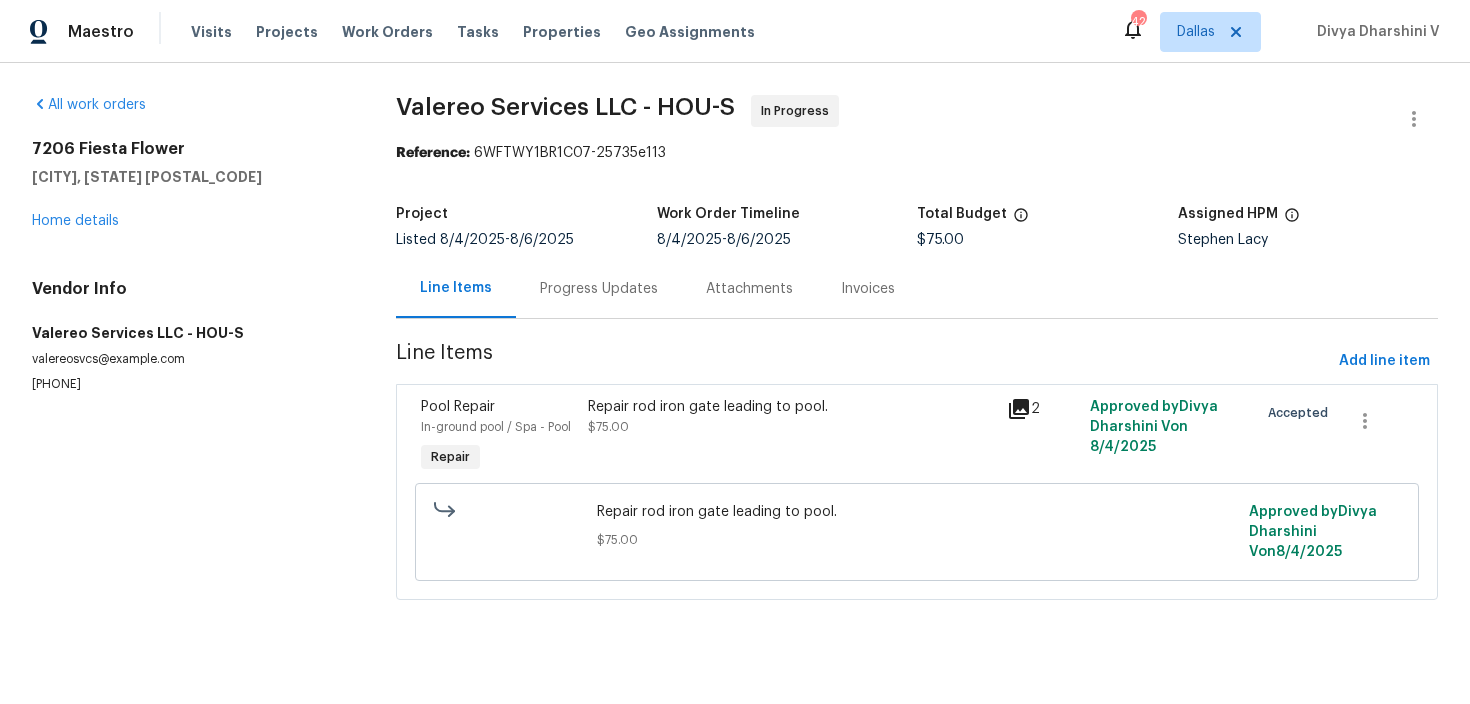 click on "Line Items Progress Updates Attachments Invoices" at bounding box center (917, 289) 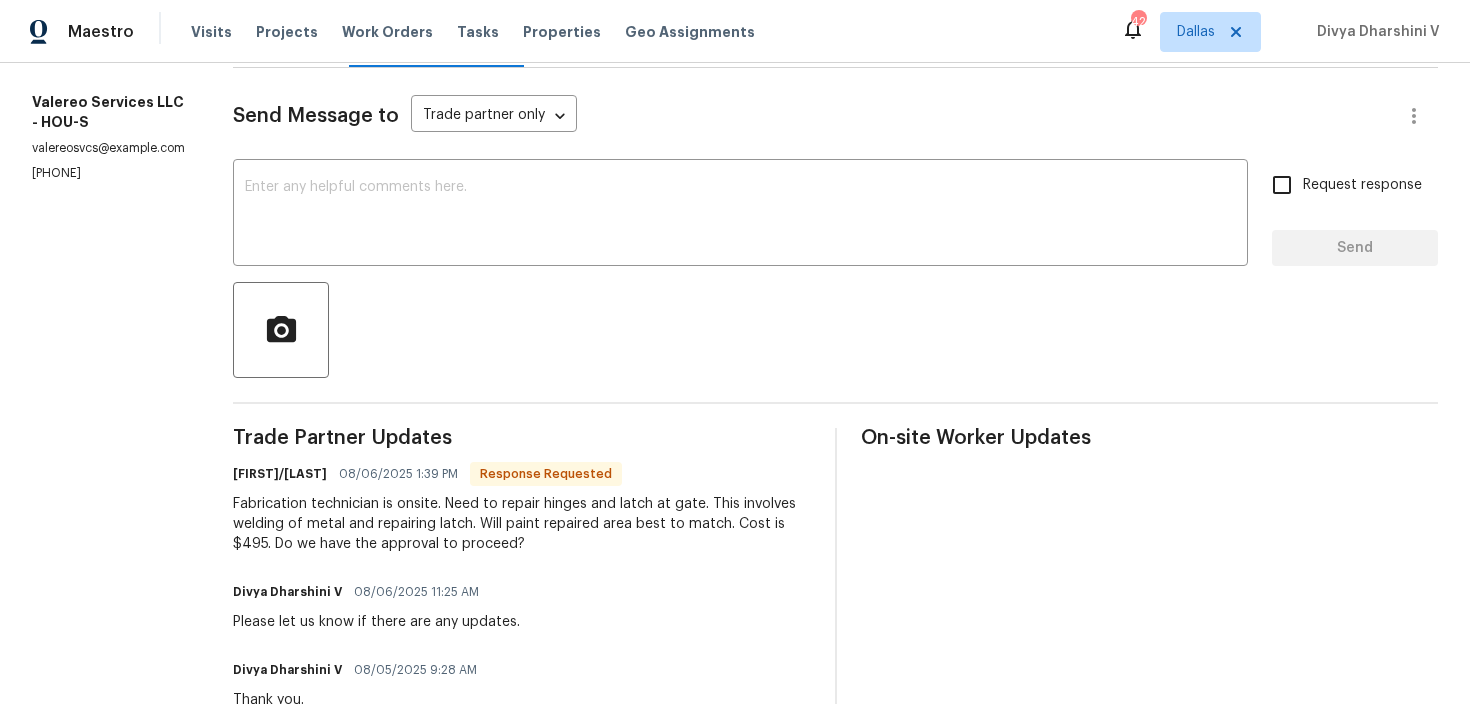 scroll, scrollTop: 286, scrollLeft: 0, axis: vertical 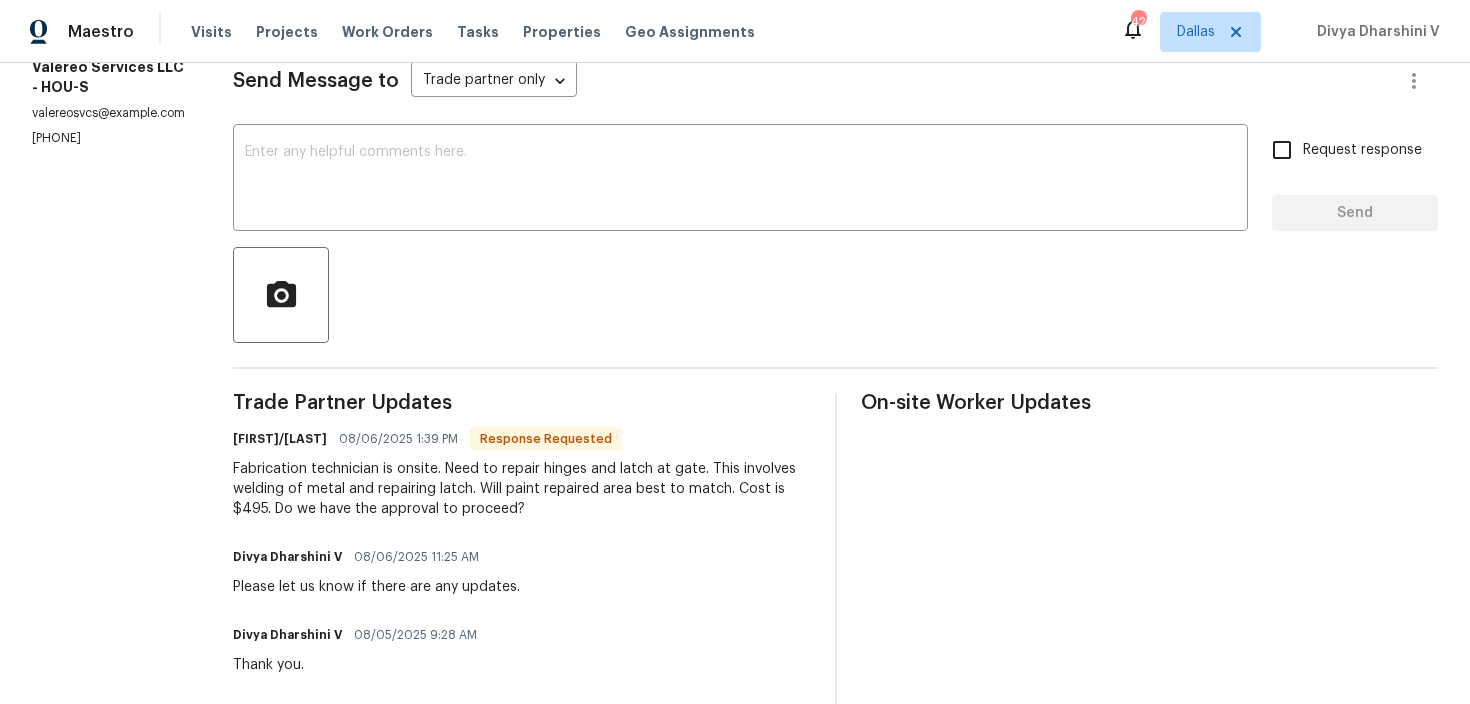 click on "Fabrication technician is onsite. Need to repair hinges and latch at gate. This involves welding of metal and repairing latch. Will paint repaired area best to match. Cost is $495. Do we have the approval to proceed?" at bounding box center [522, 489] 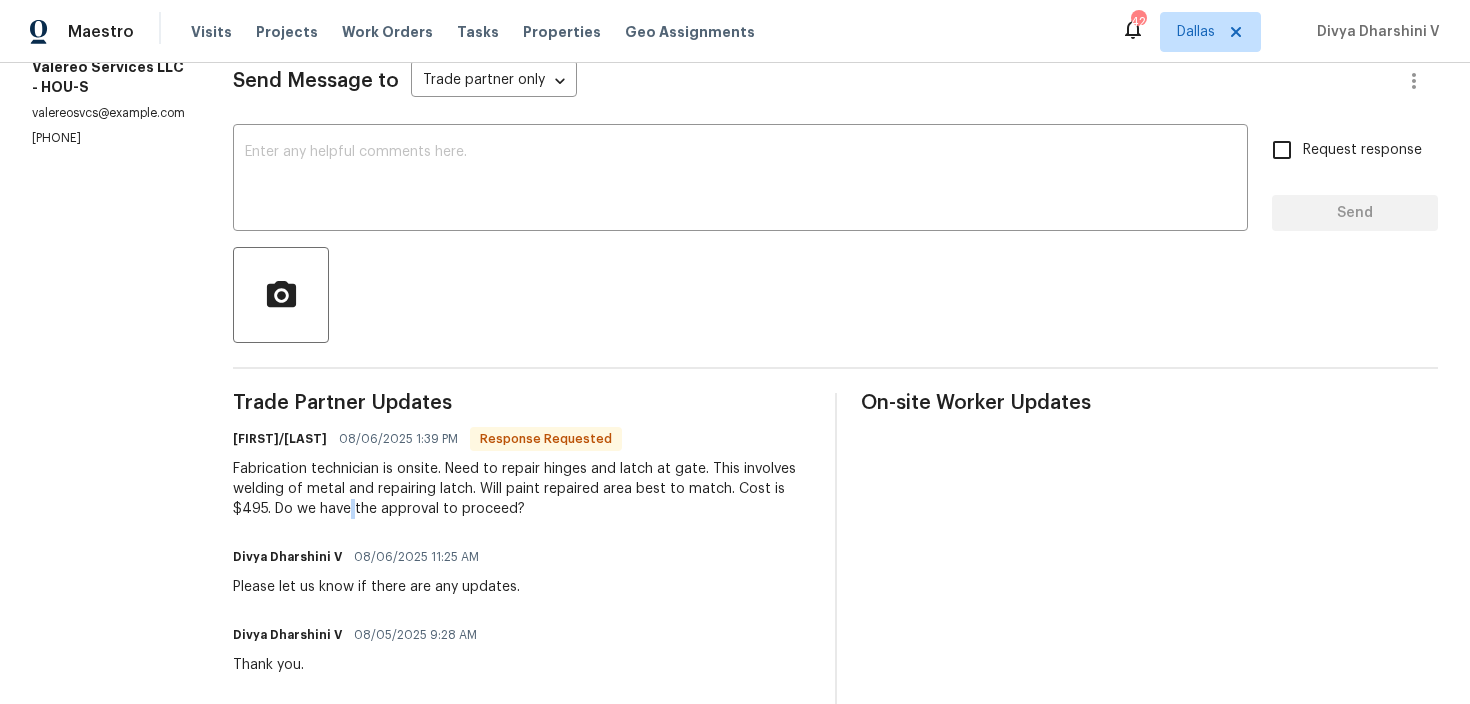 click on "Fabrication technician is onsite. Need to repair hinges and latch at gate. This involves welding of metal and repairing latch. Will paint repaired area best to match. Cost is $495. Do we have the approval to proceed?" at bounding box center (522, 489) 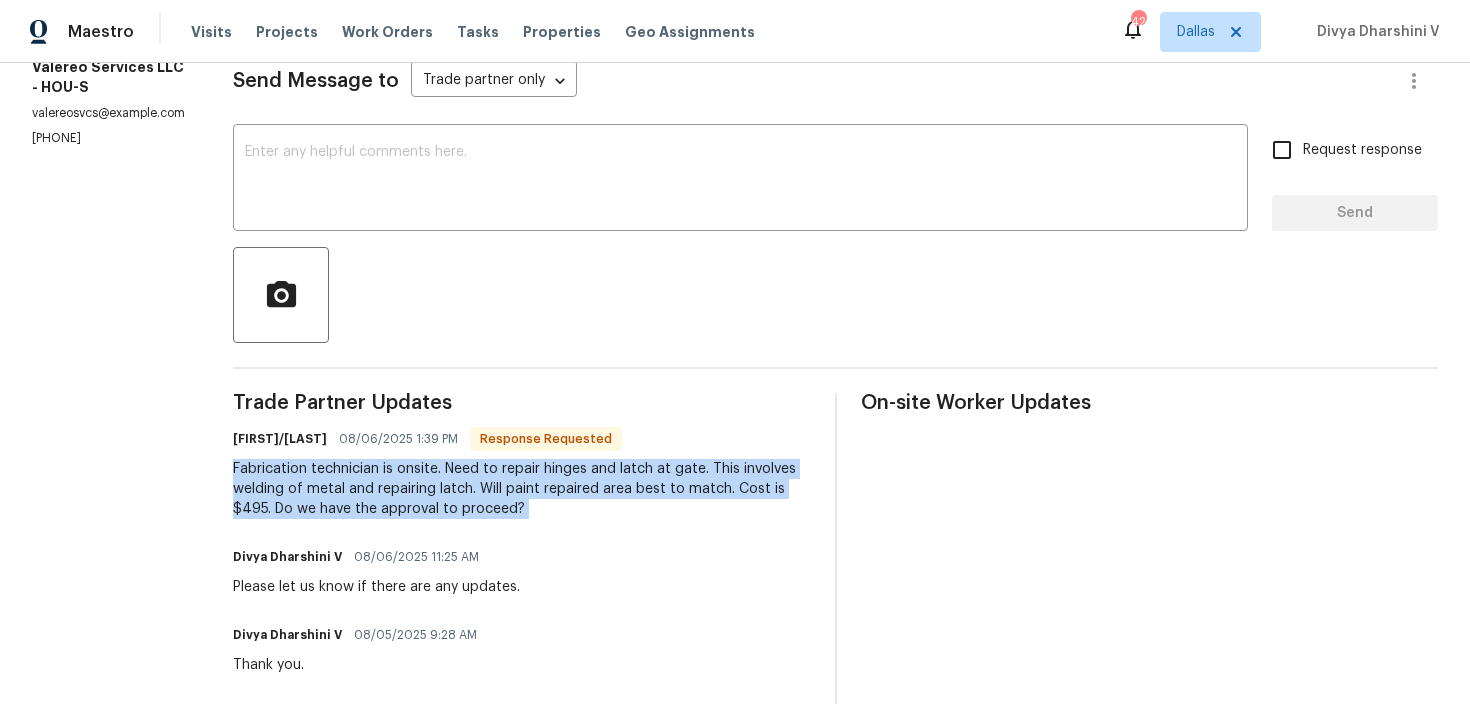 copy on "Fabrication technician is onsite. Need to repair hinges and latch at gate. This involves welding of metal and repairing latch. Will paint repaired area best to match. Cost is $495. Do we have the approval to proceed?" 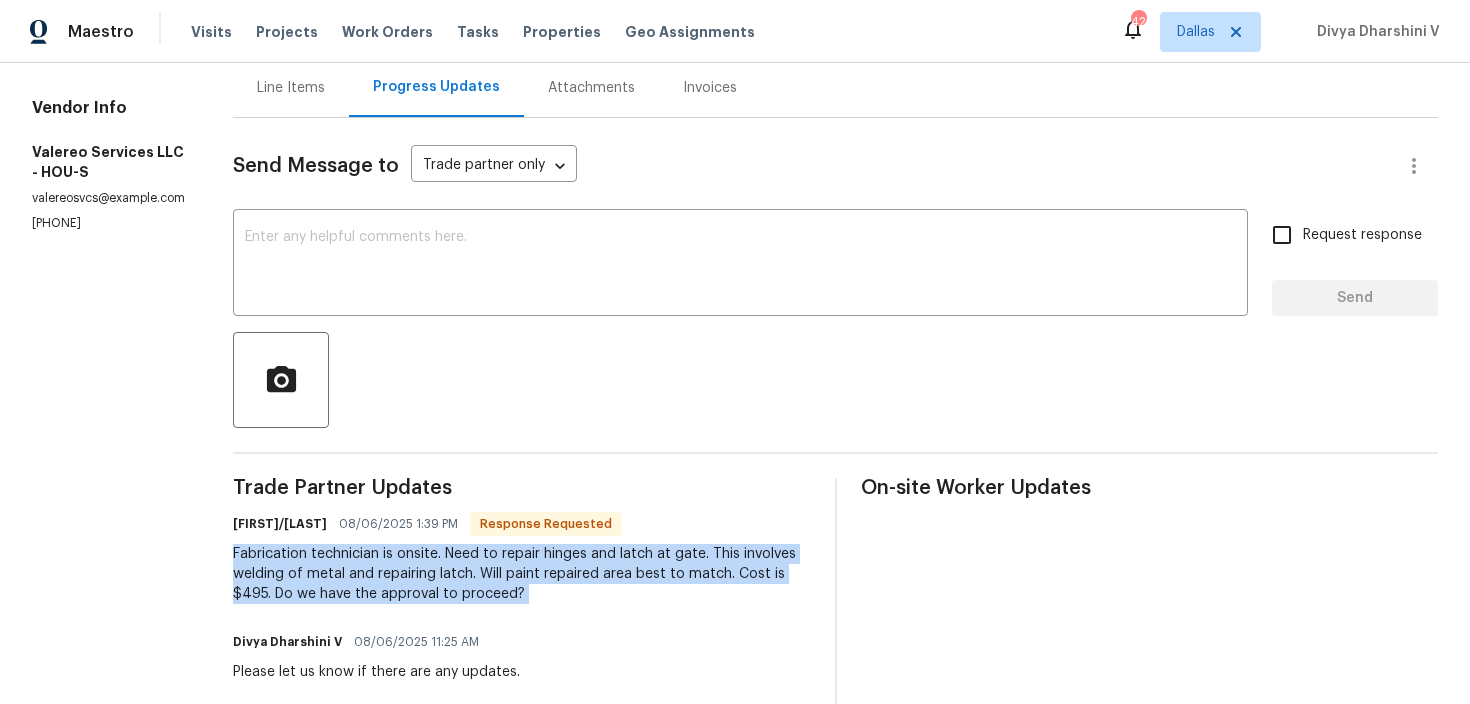 scroll, scrollTop: 149, scrollLeft: 0, axis: vertical 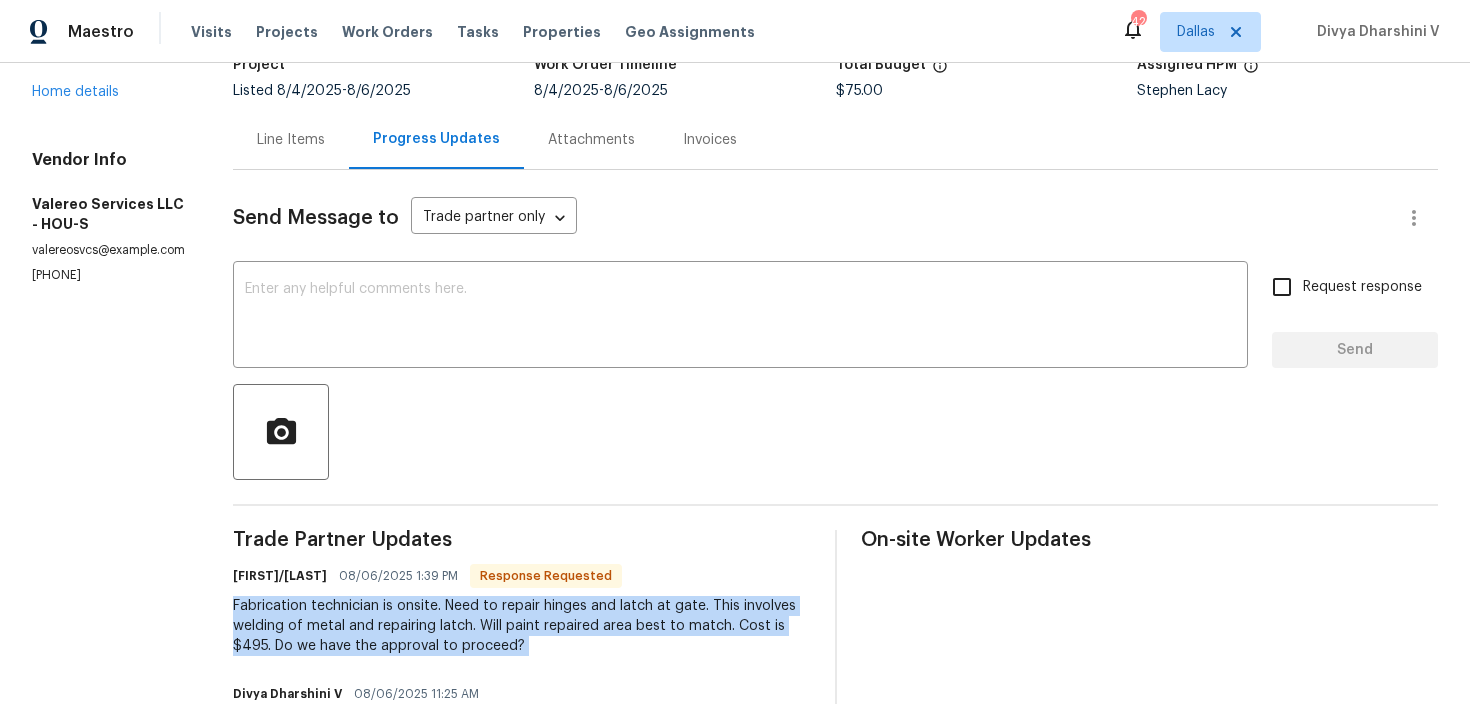click on "Line Items" at bounding box center (291, 140) 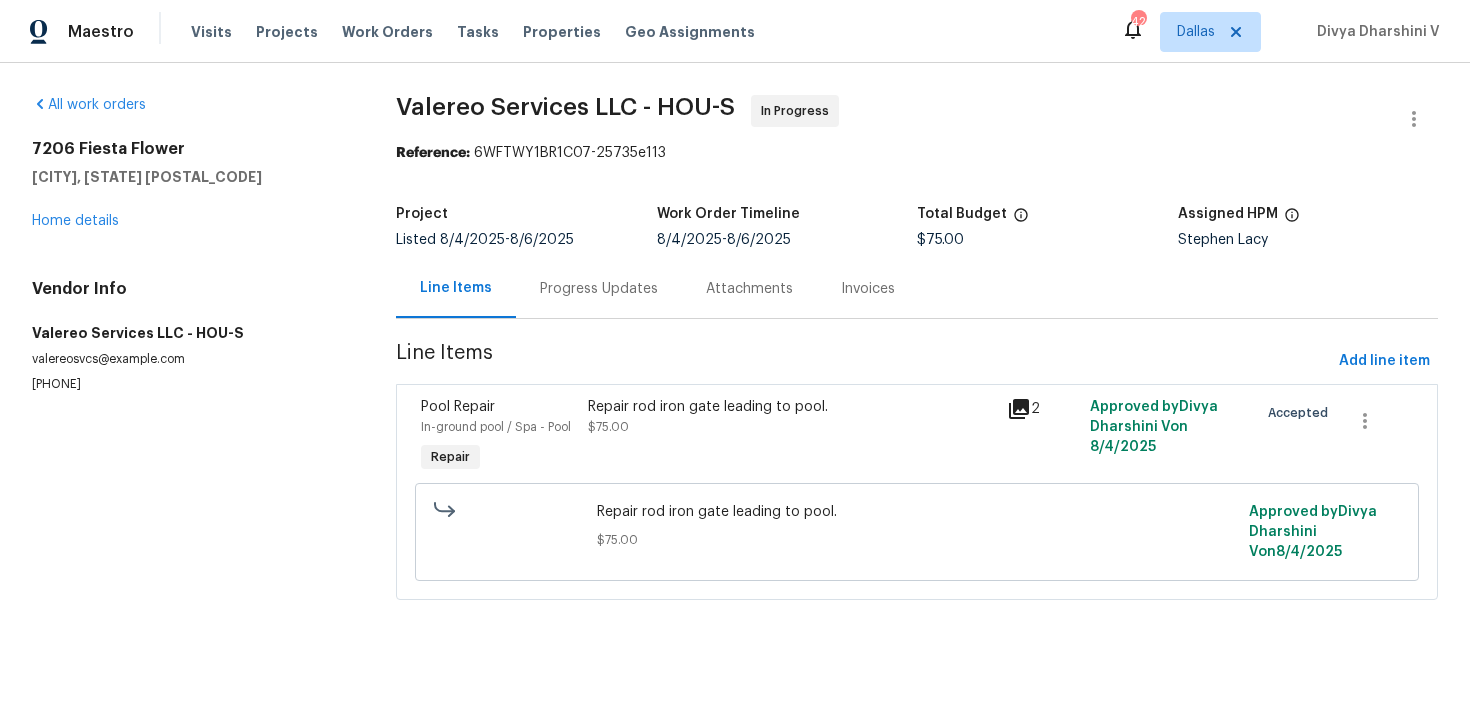 scroll, scrollTop: 0, scrollLeft: 0, axis: both 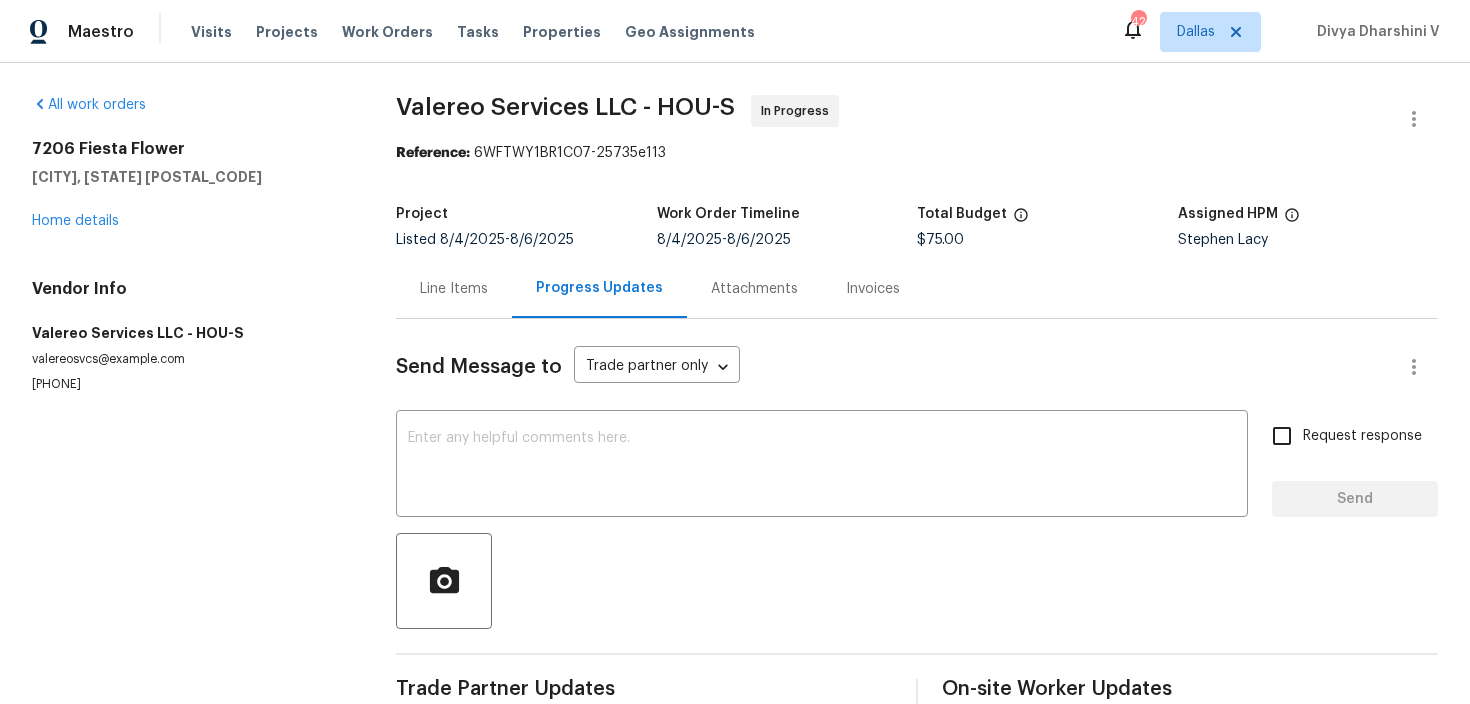click on "Send Message to Trade partner only Trade partner only ​ x ​ Request response Send Trade Partner Updates On-site Worker Updates" at bounding box center [917, 517] 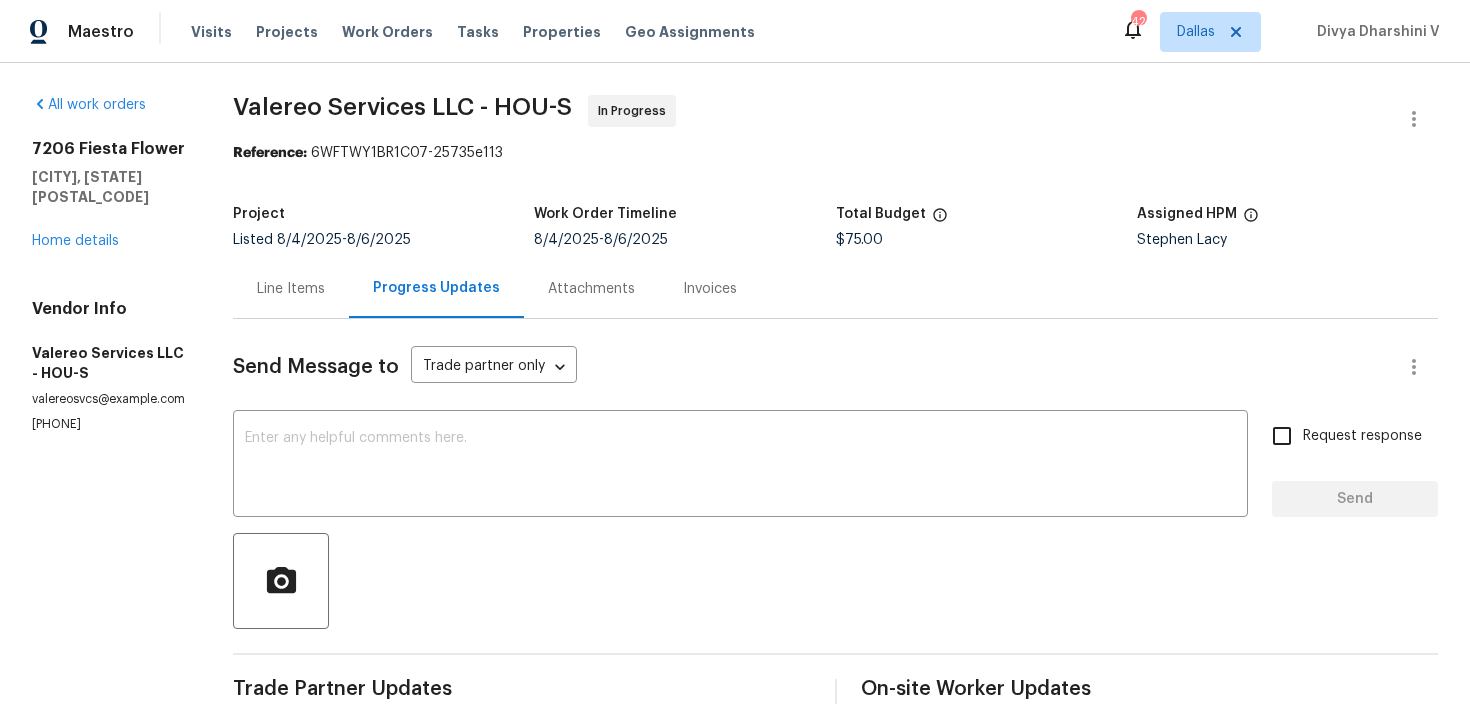 click on "Progress Updates" at bounding box center [436, 288] 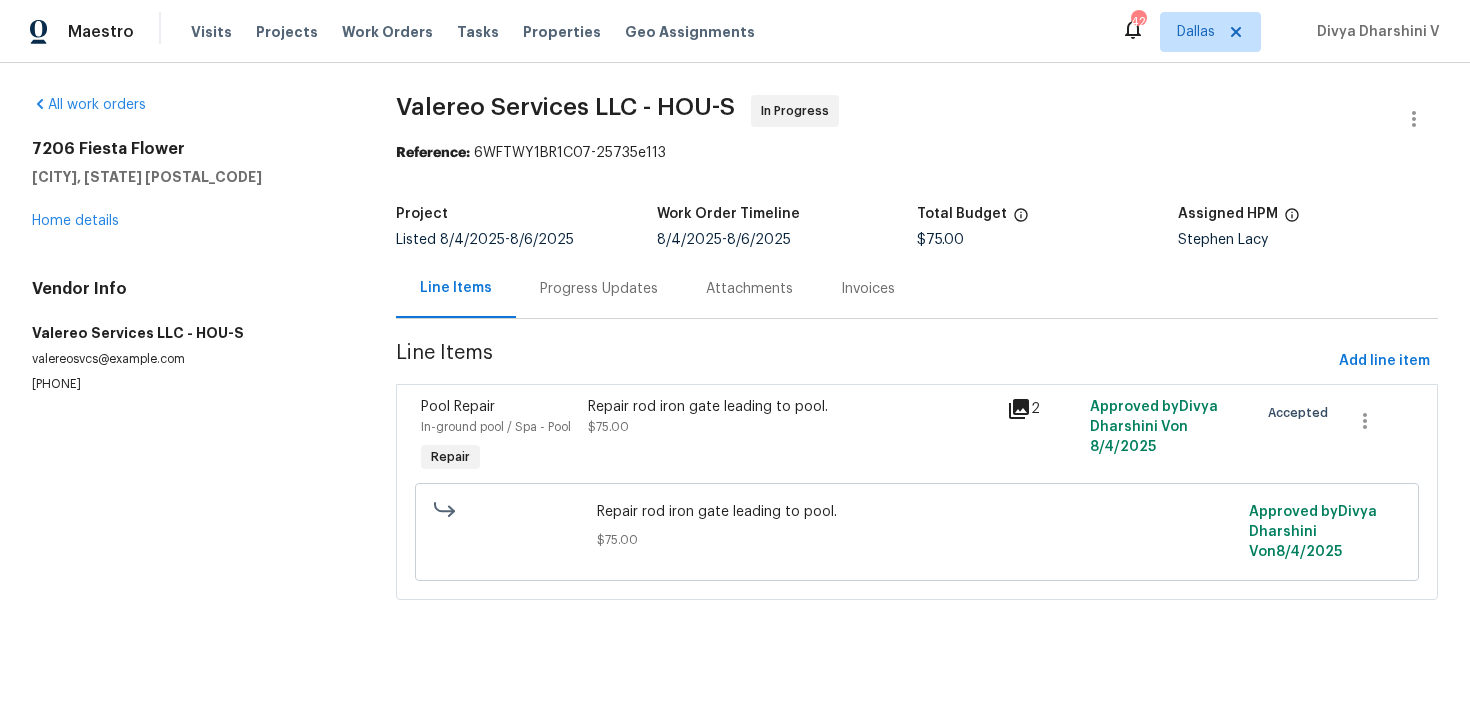 click on "Repair rod iron gate leading to pool." at bounding box center [791, 407] 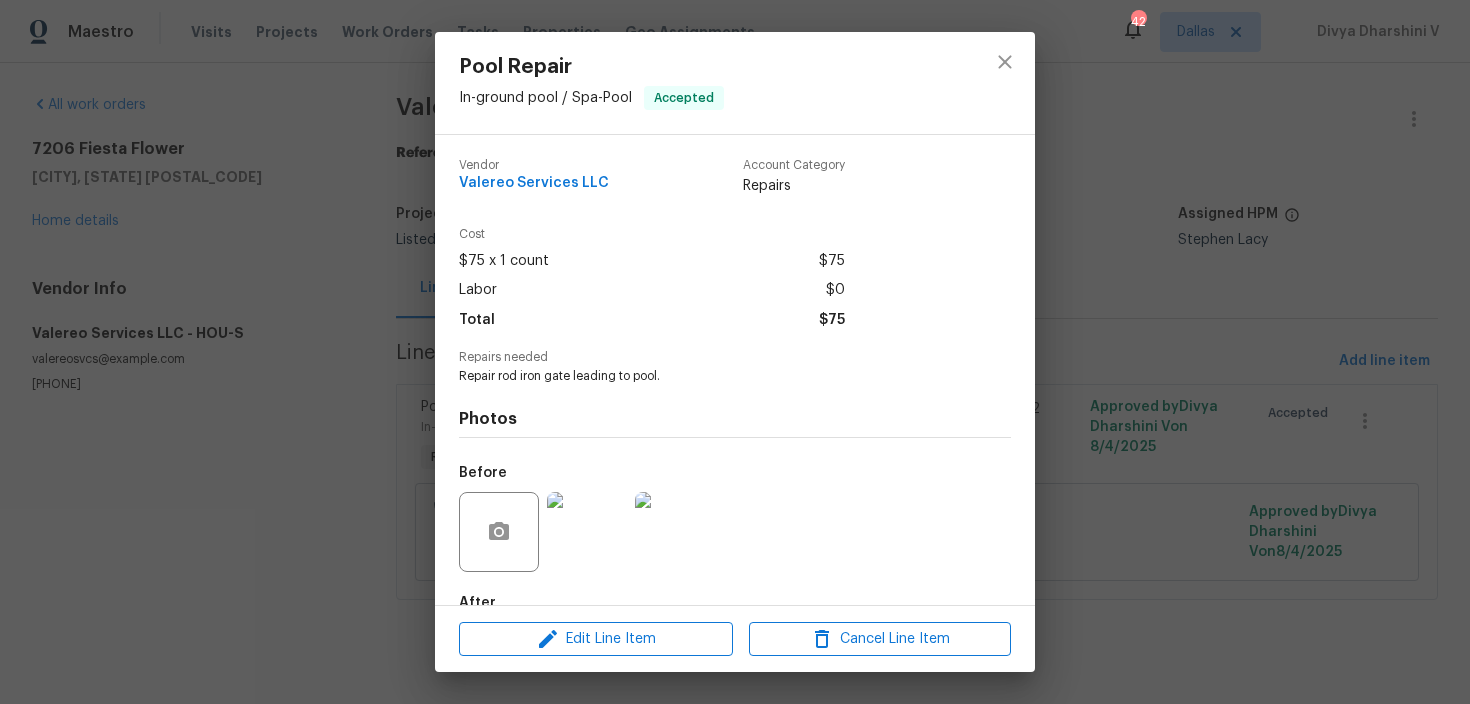 scroll, scrollTop: 117, scrollLeft: 0, axis: vertical 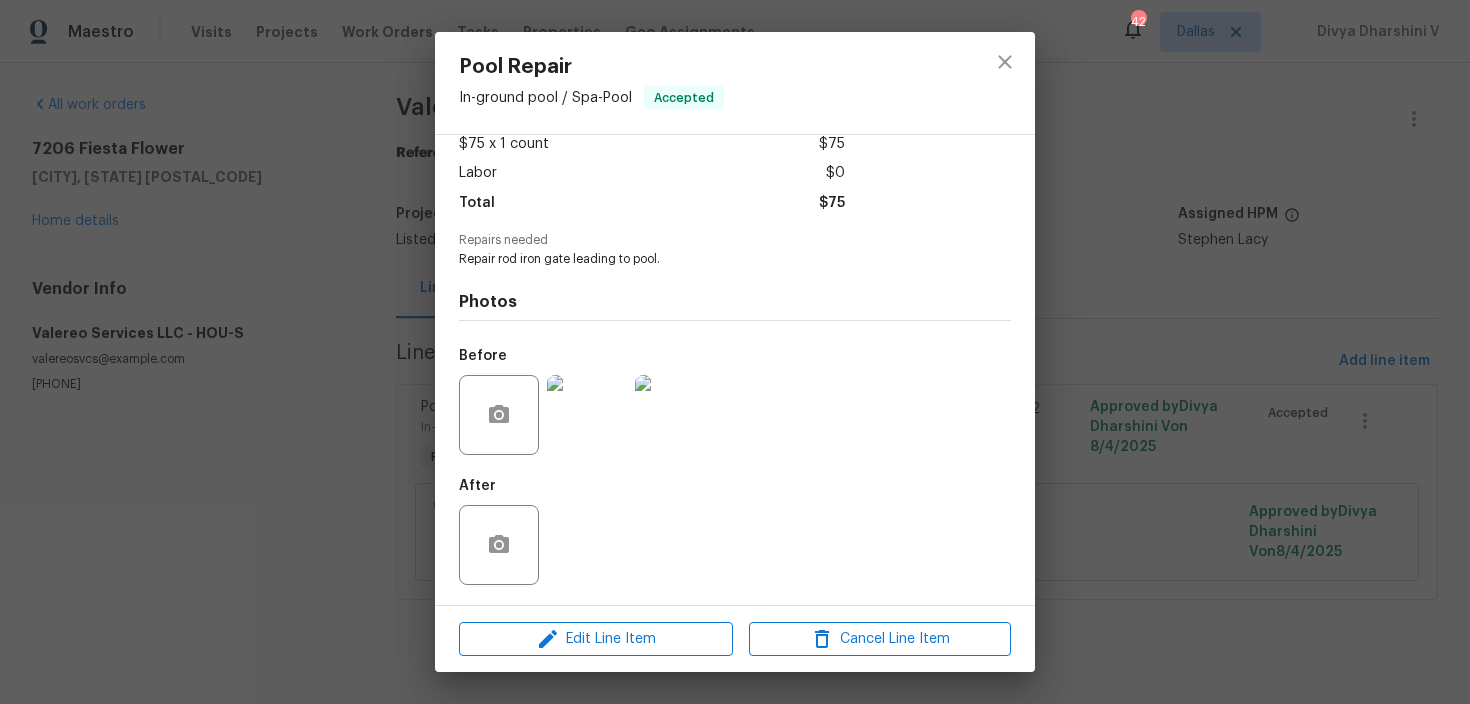 click at bounding box center [587, 415] 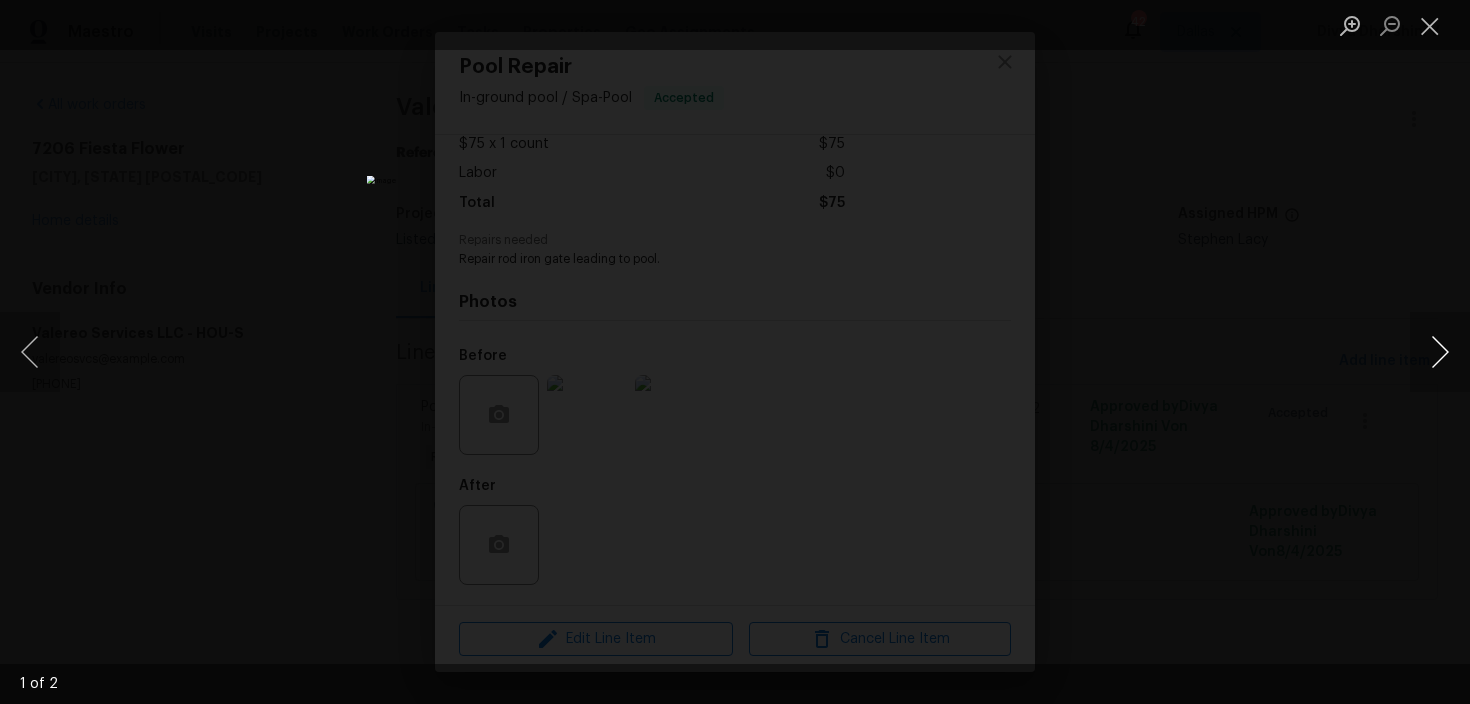 click at bounding box center (1440, 352) 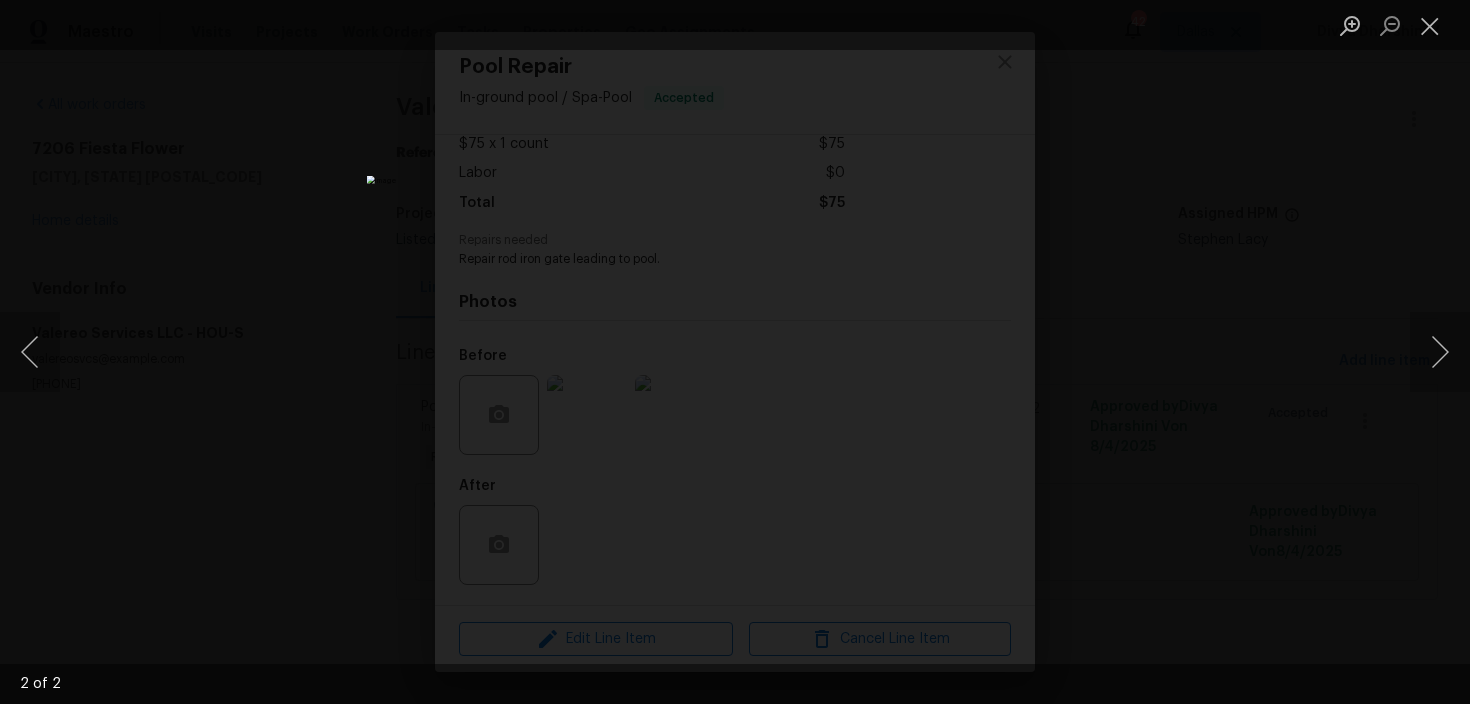 click at bounding box center [735, 352] 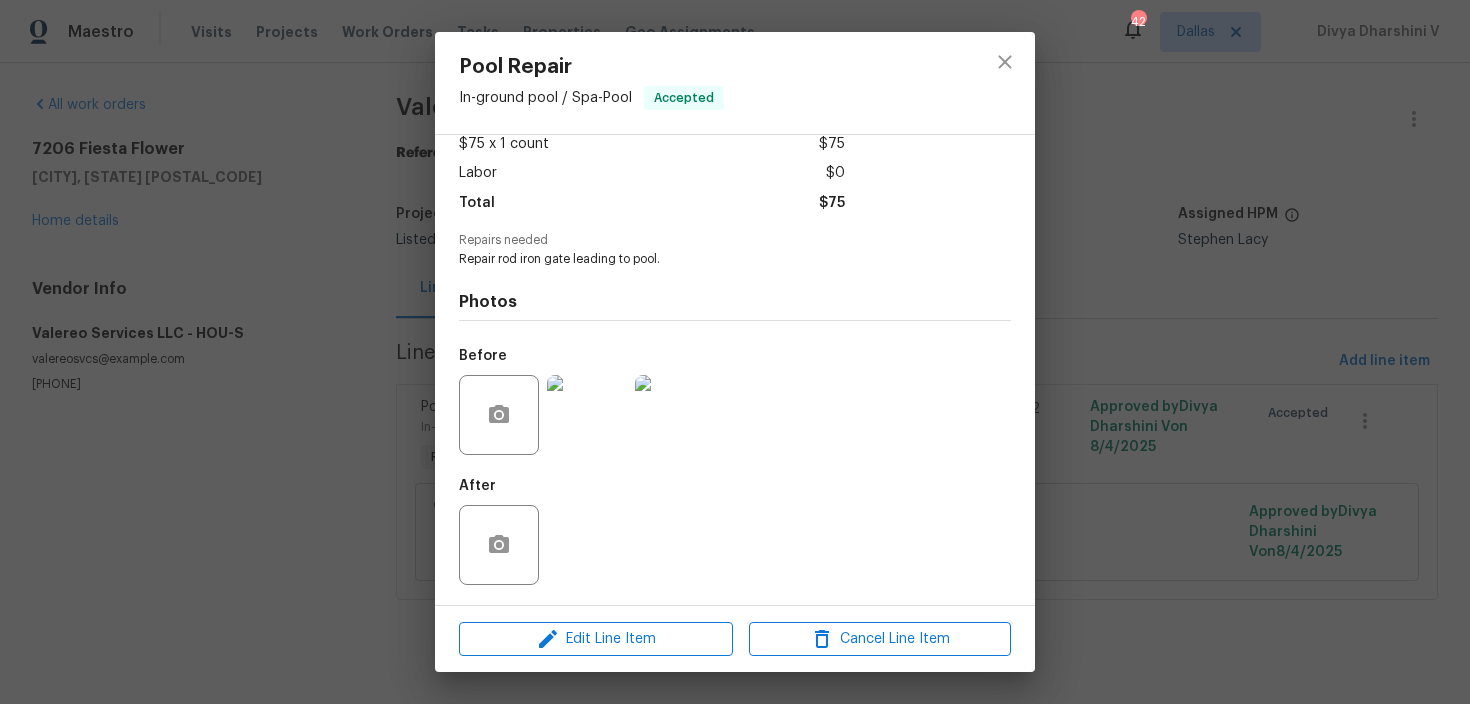 click on "Pool Repair In-ground pool / Spa  -  Pool Accepted Vendor Valereo Services LLC Account Category Repairs Cost $75 x 1 count $75 Labor $0 Total $75 Repairs needed Repair rod iron gate leading to pool. Photos Before After  Edit Line Item  Cancel Line Item" at bounding box center [735, 352] 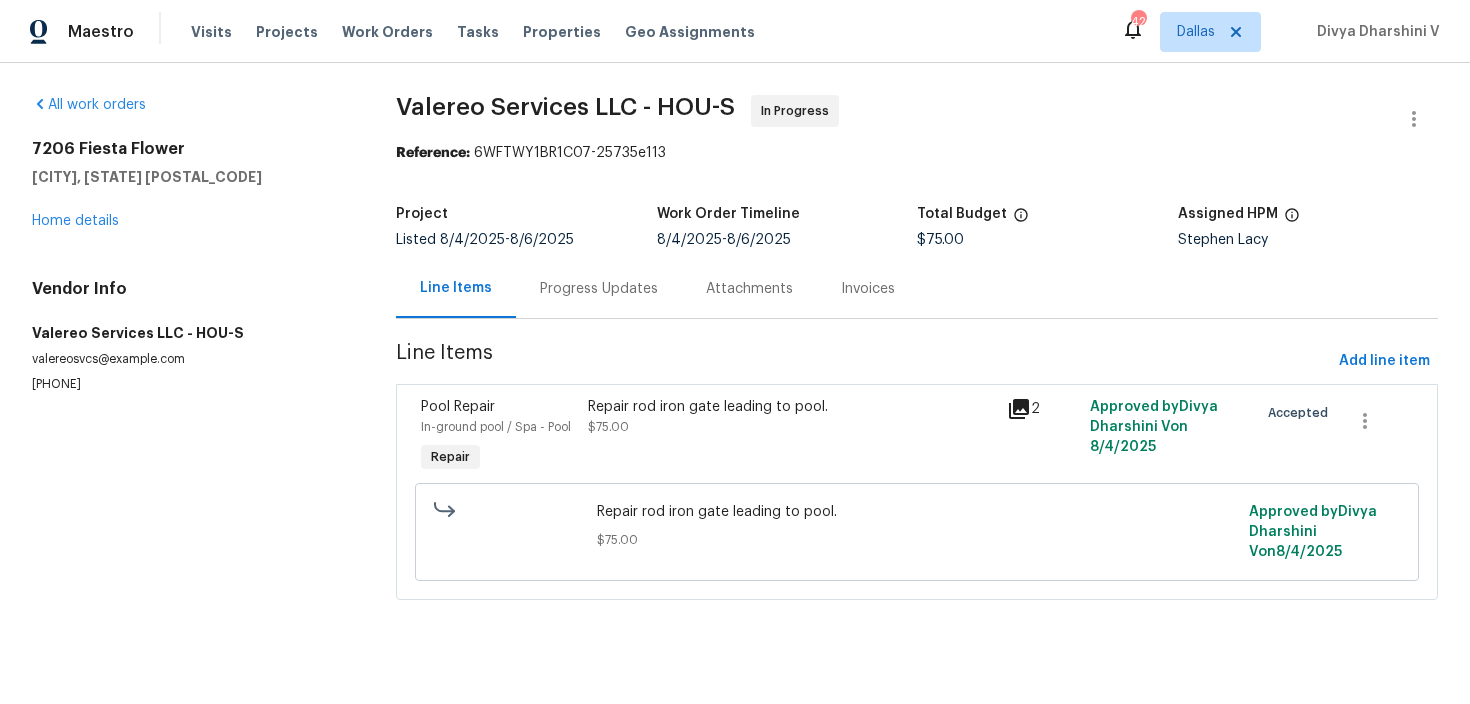 click on "8/6/2025" at bounding box center [542, 240] 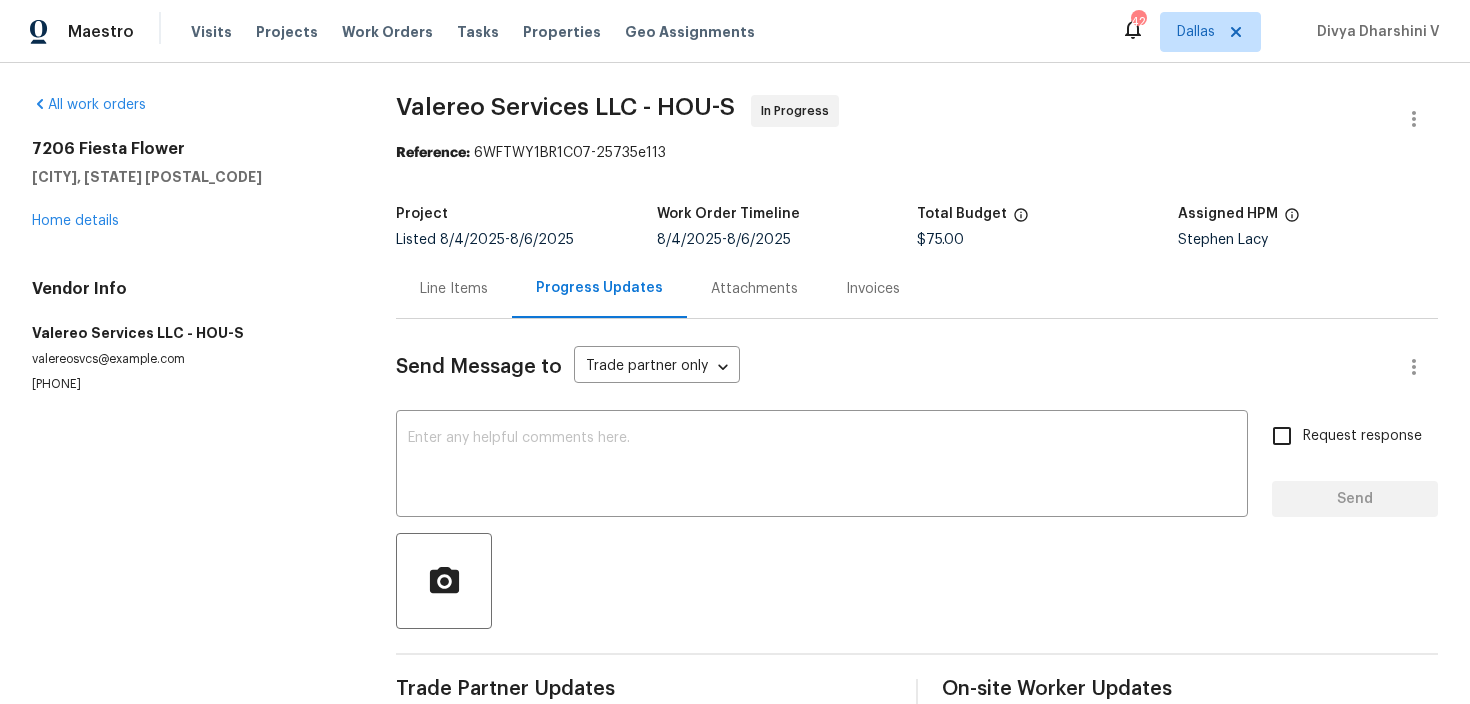 click on "Send Message to Trade partner only Trade partner only ​ x ​ Request response Send Trade Partner Updates On-site Worker Updates" at bounding box center (917, 517) 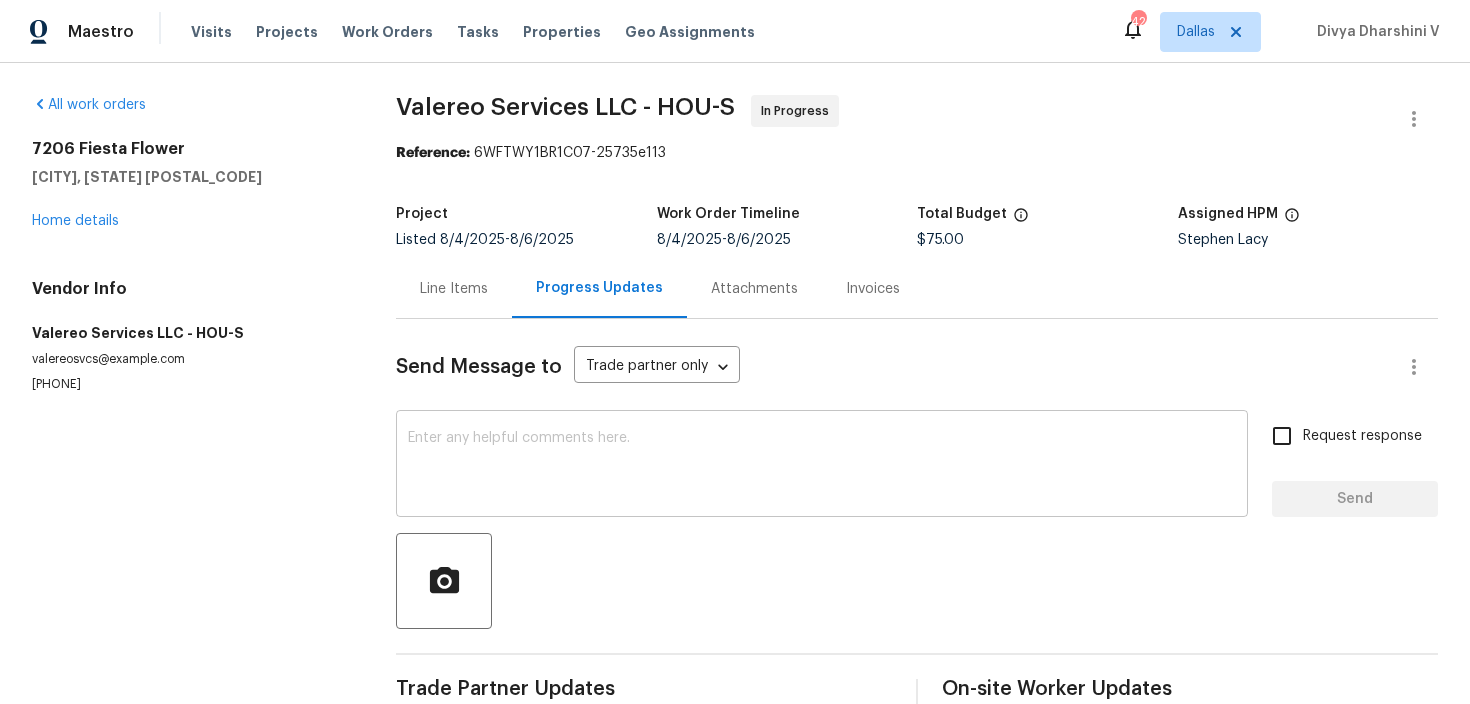 click at bounding box center [822, 466] 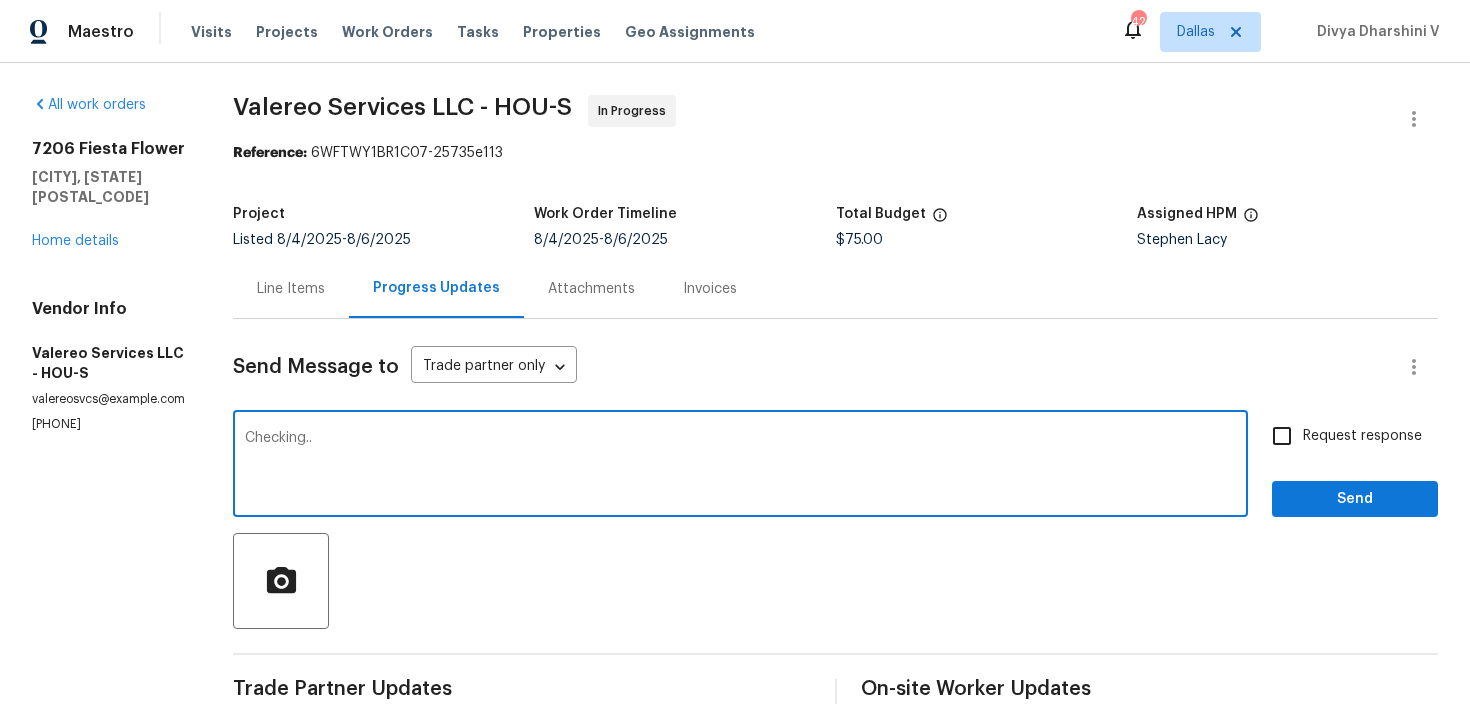 type on "Checking.." 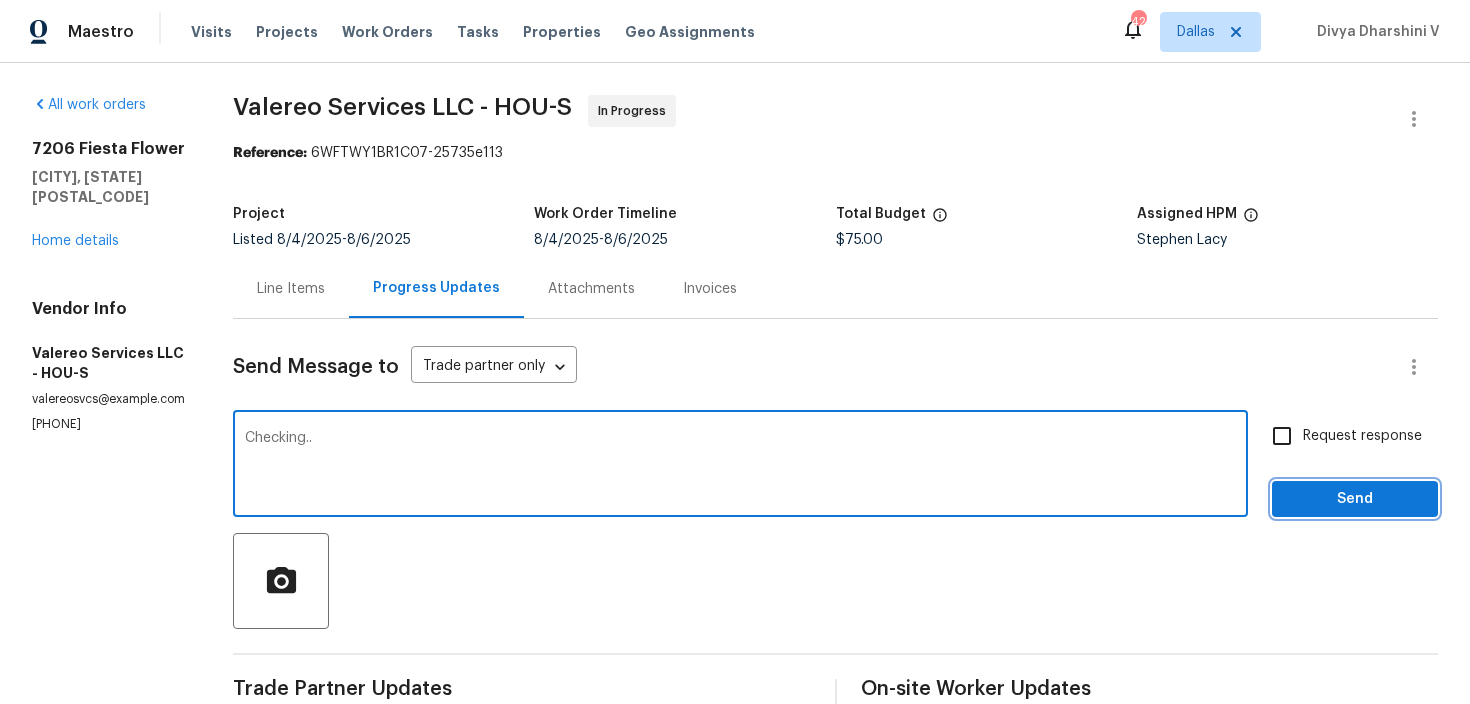 click on "Send" at bounding box center (1355, 499) 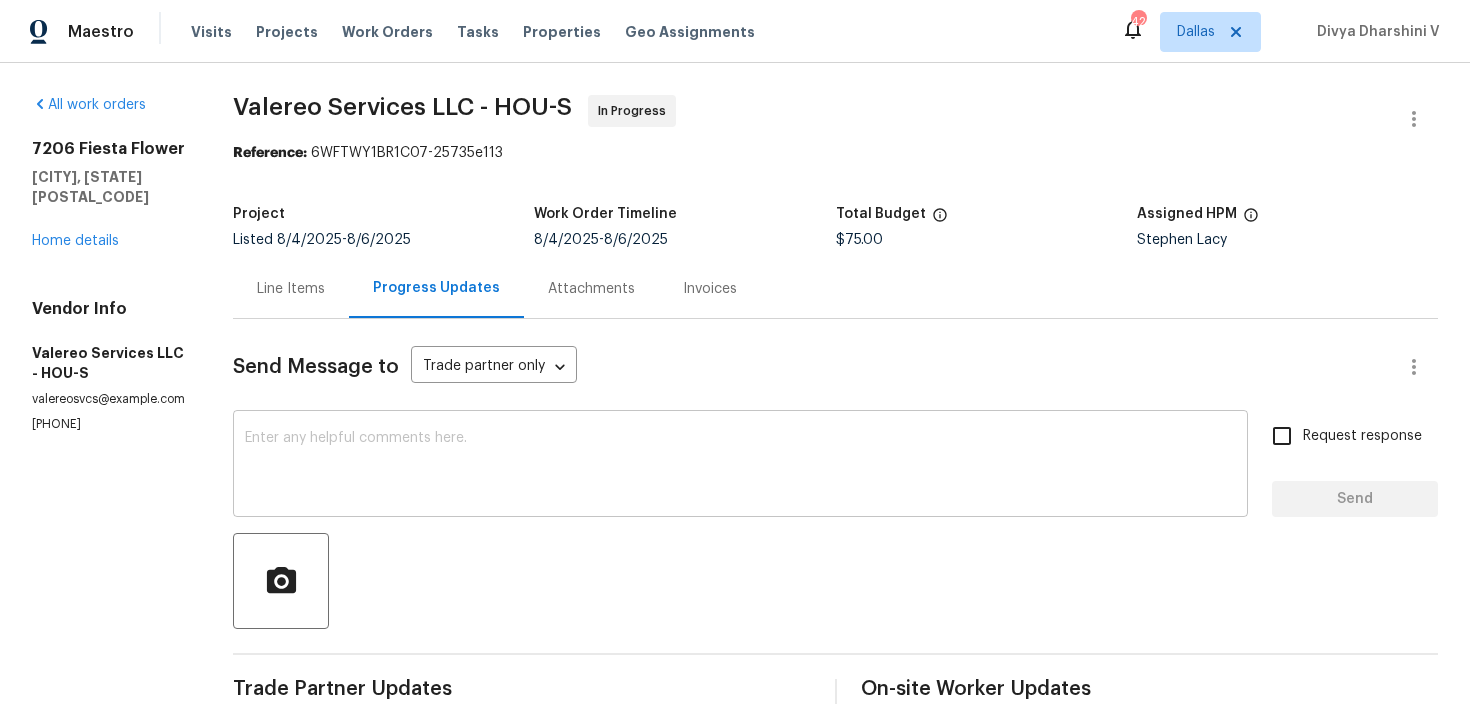 click at bounding box center [740, 466] 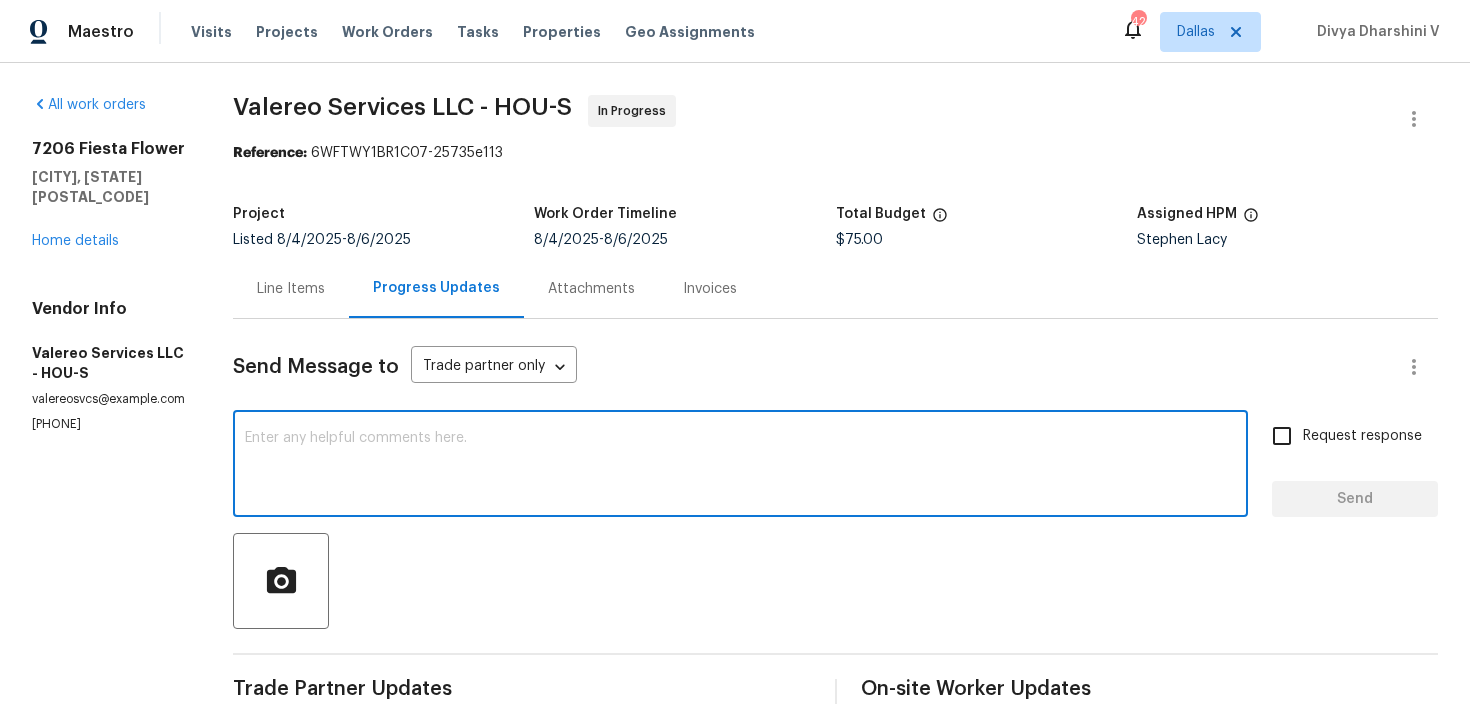 paste on "Our Budget Reviewers are looking at this WO and wonder why you would need weld anything on this.  They think you should be able to either reuse the current holes or just drill new ones for this.  Could you relook at this option for a lower cost?" 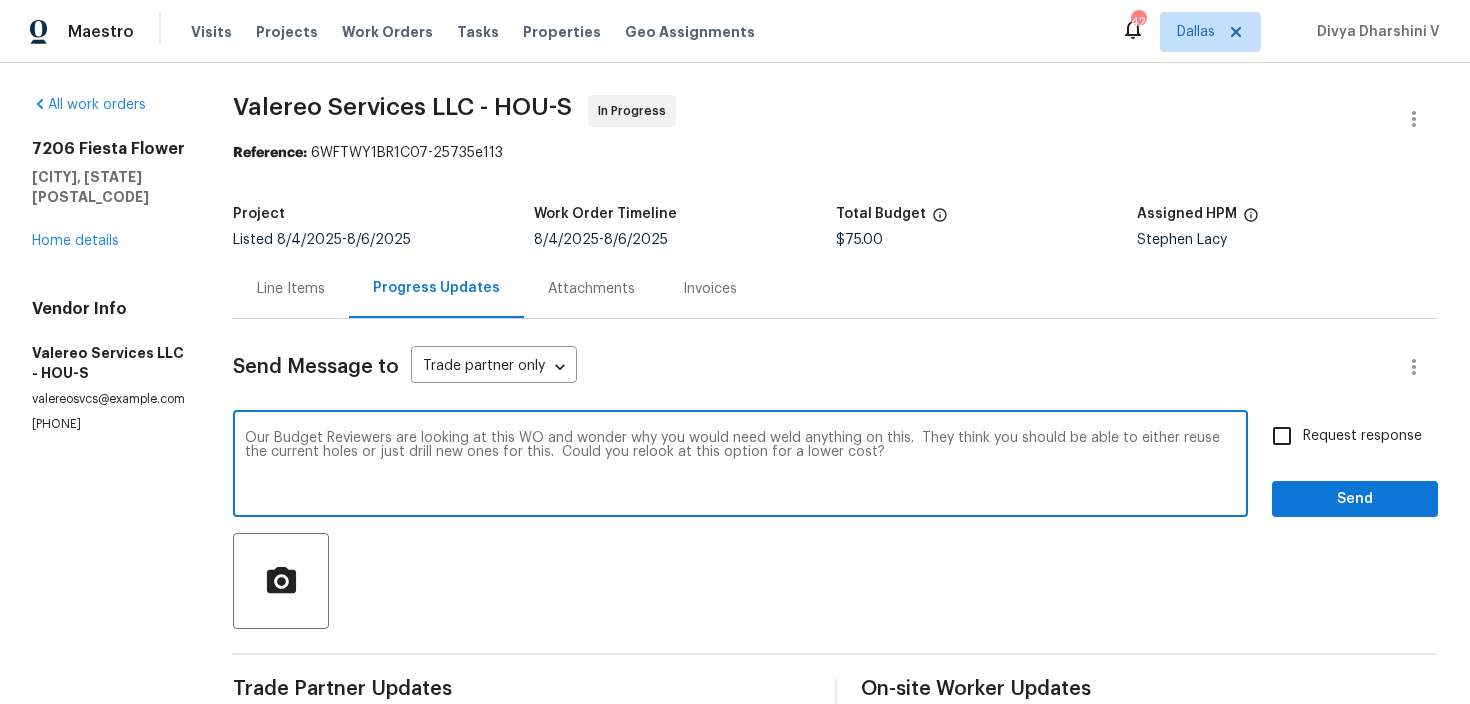 type on "Our Budget Reviewers are looking at this WO and wonder why you would need weld anything on this.  They think you should be able to either reuse the current holes or just drill new ones for this.  Could you relook at this option for a lower cost?" 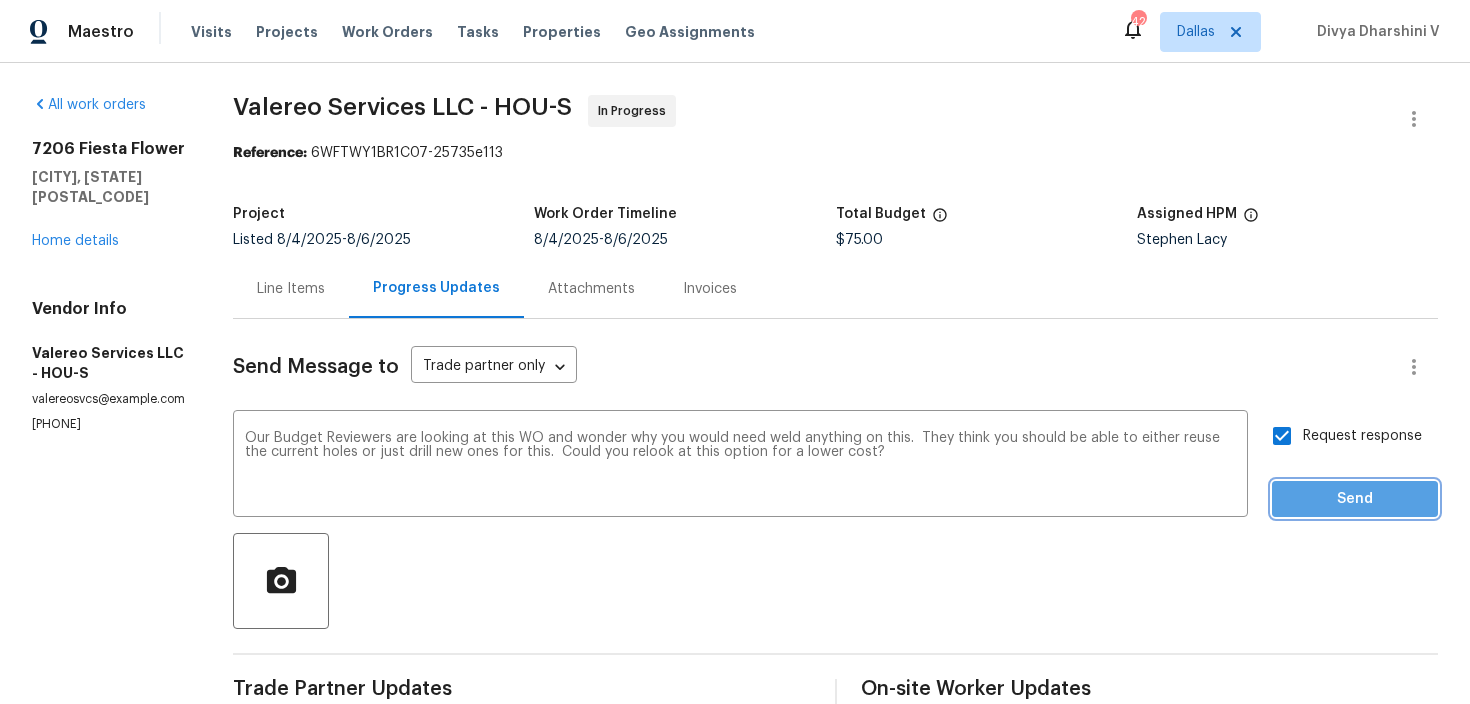 click on "Send" at bounding box center [1355, 499] 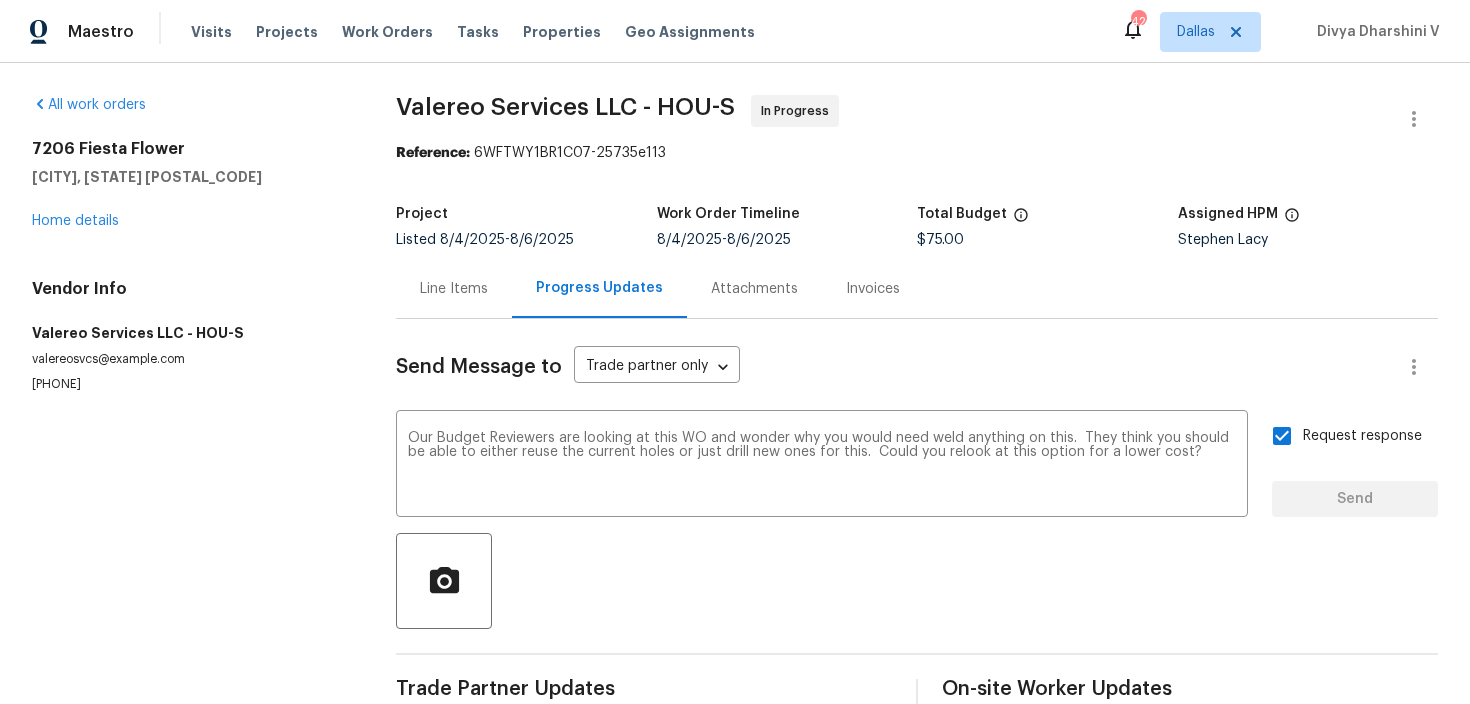 type 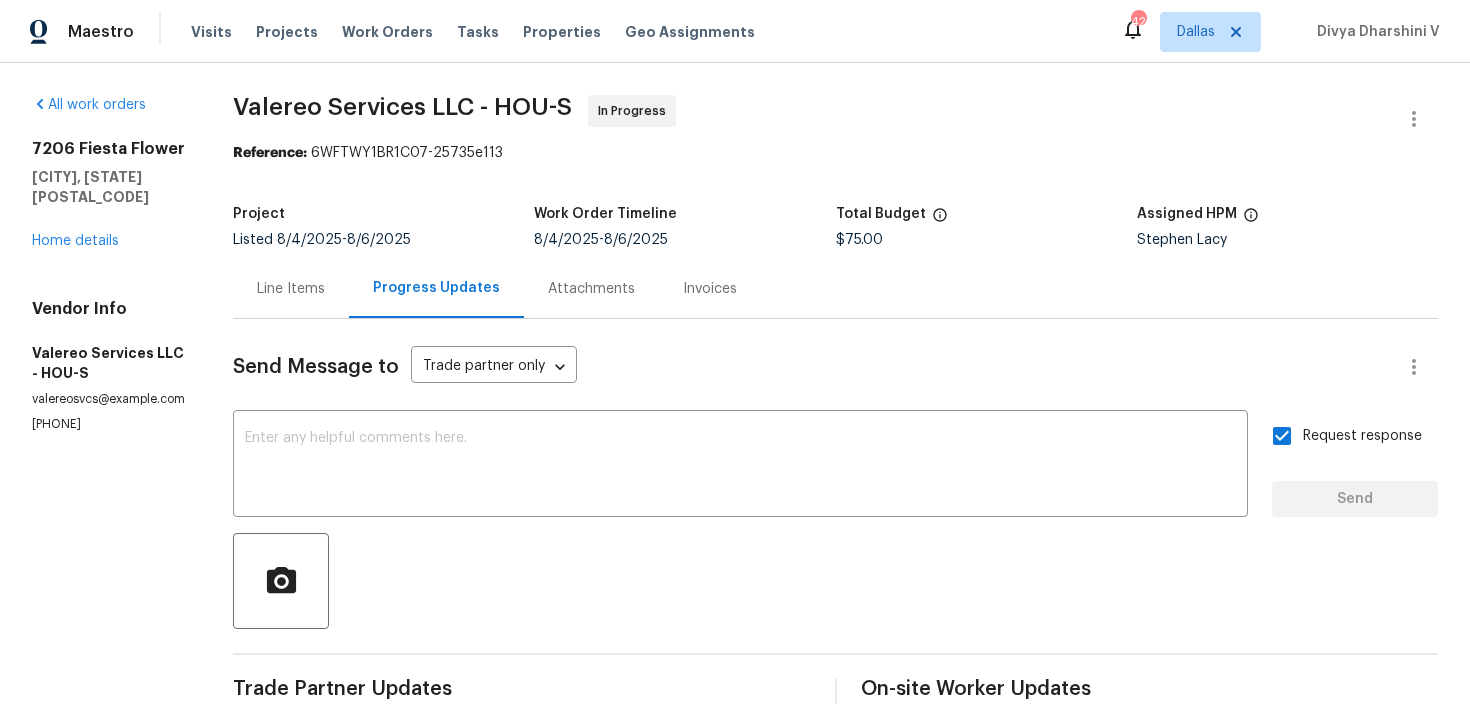 click on "[PHONE]" at bounding box center [108, 424] 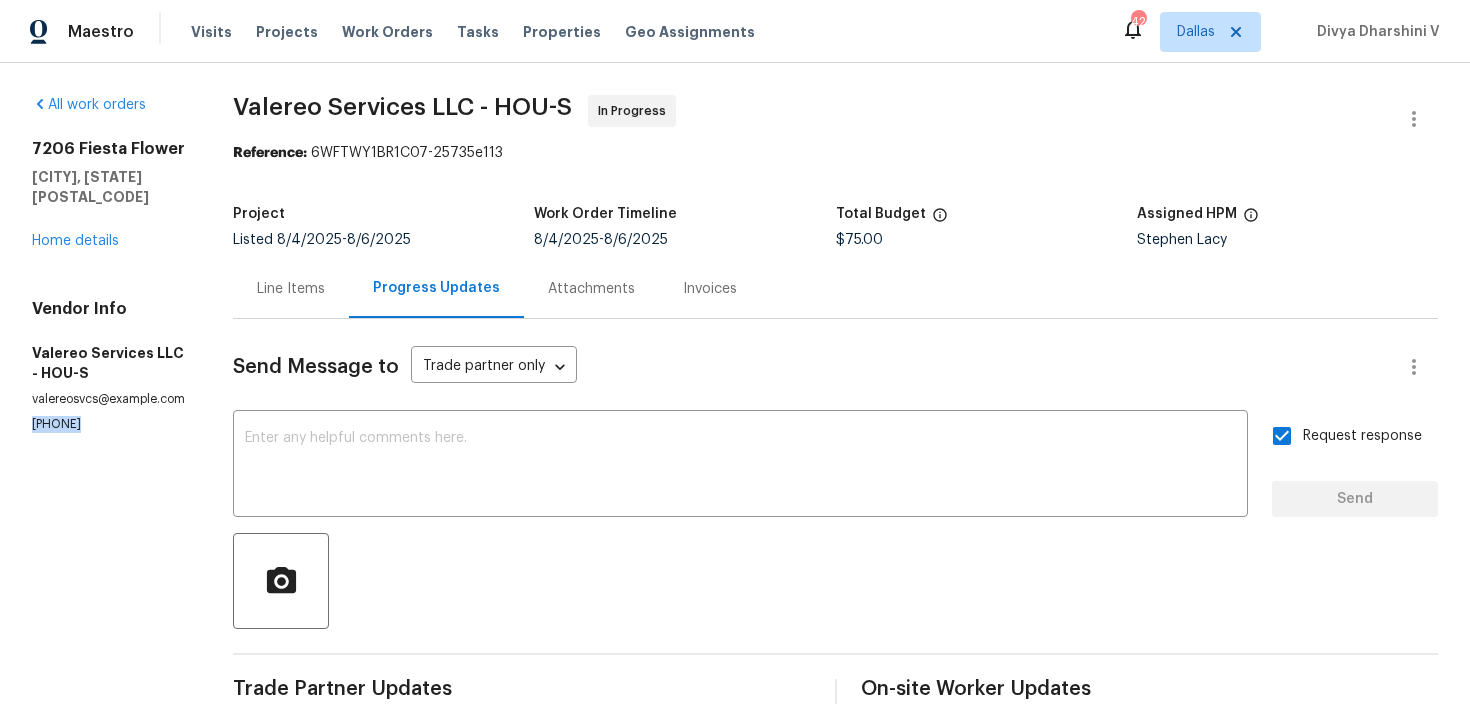 copy on "[PHONE]" 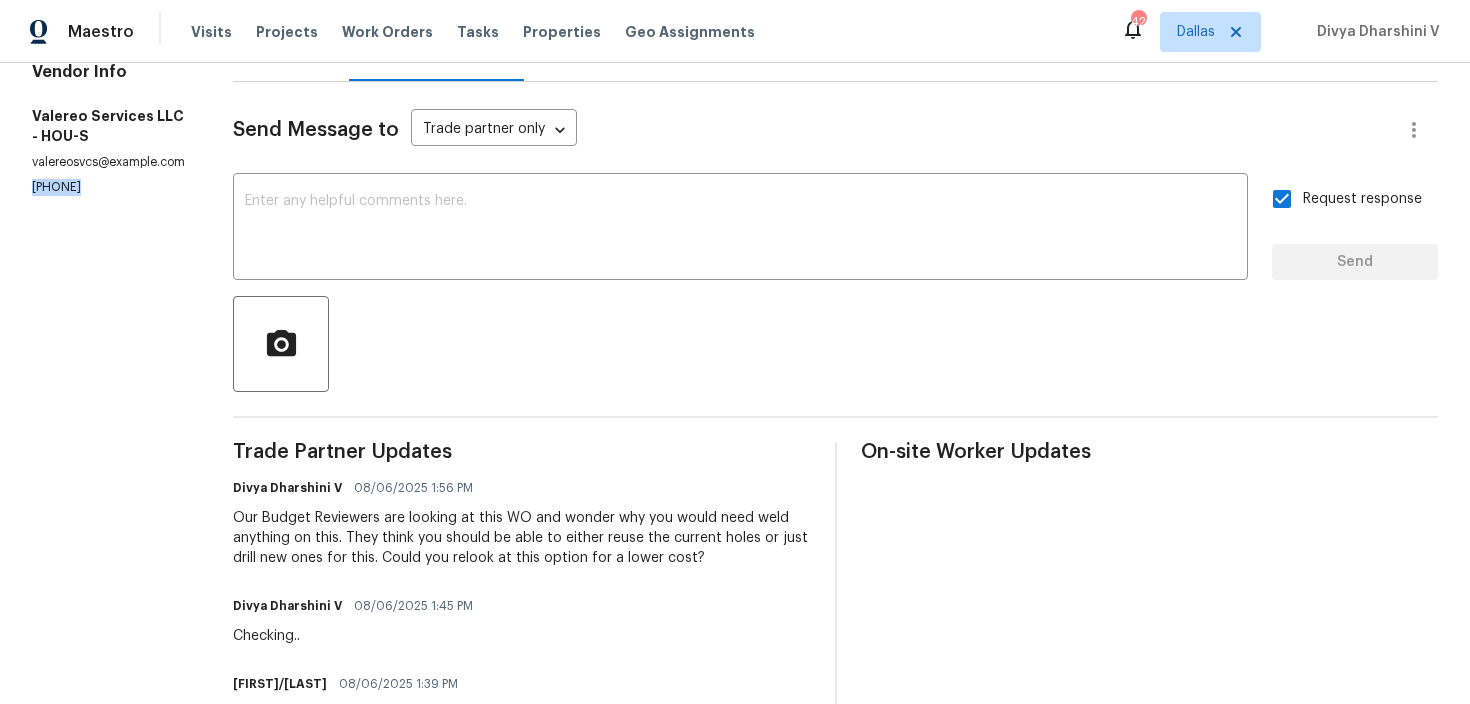 click on "Our Budget Reviewers are looking at this WO and wonder why you would need weld anything on this.  They think you should be able to either reuse the current holes or just drill new ones for this.  Could you relook at this option for a lower cost?" at bounding box center [522, 538] 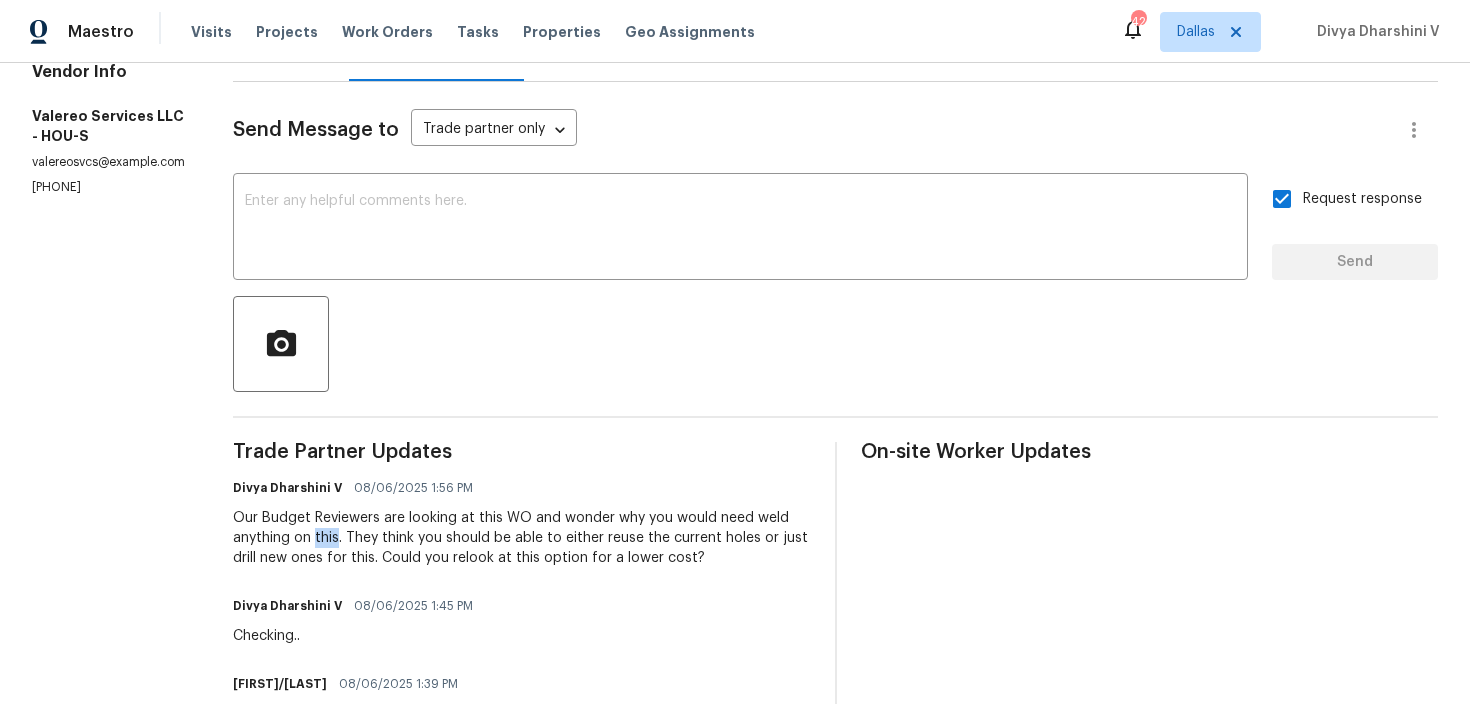 click on "Our Budget Reviewers are looking at this WO and wonder why you would need weld anything on this.  They think you should be able to either reuse the current holes or just drill new ones for this.  Could you relook at this option for a lower cost?" at bounding box center (522, 538) 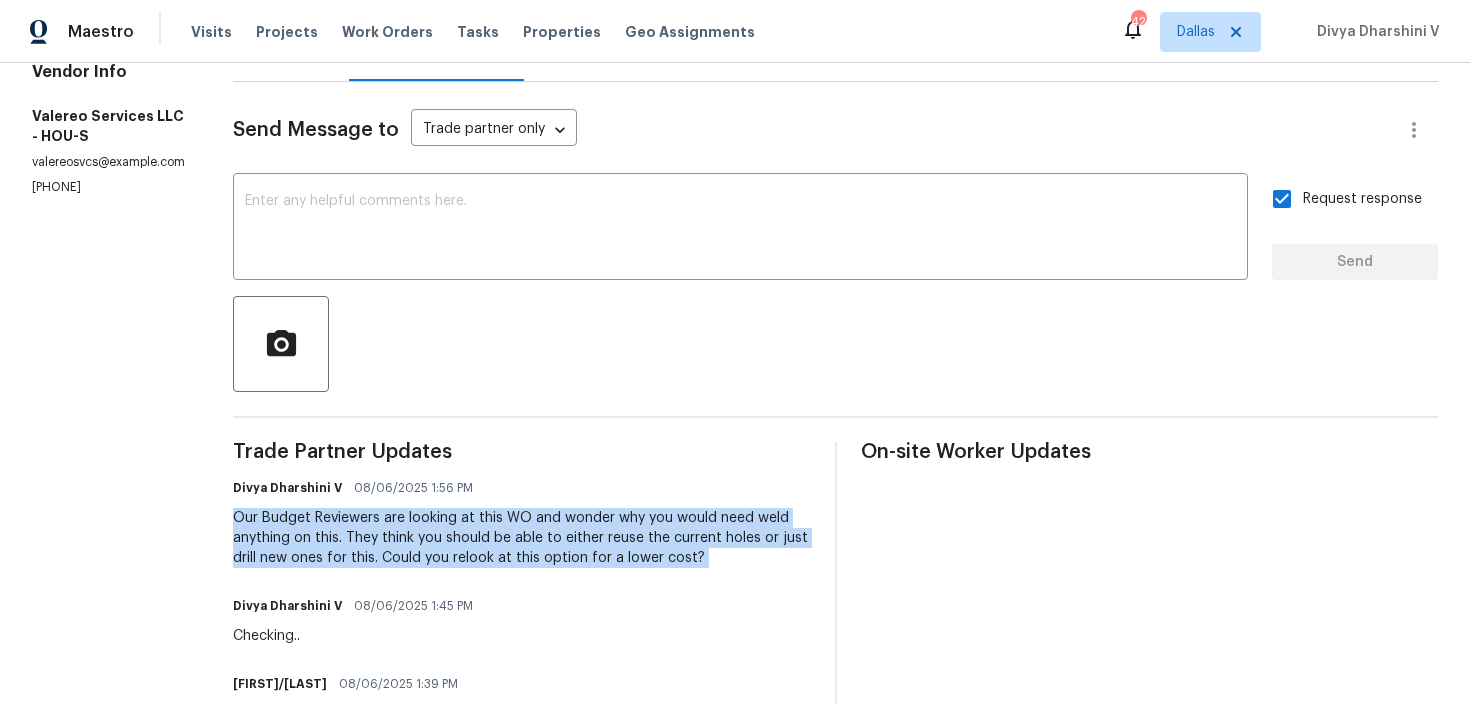 copy on "Our Budget Reviewers are looking at this WO and wonder why you would need weld anything on this.  They think you should be able to either reuse the current holes or just drill new ones for this.  Could you relook at this option for a lower cost?" 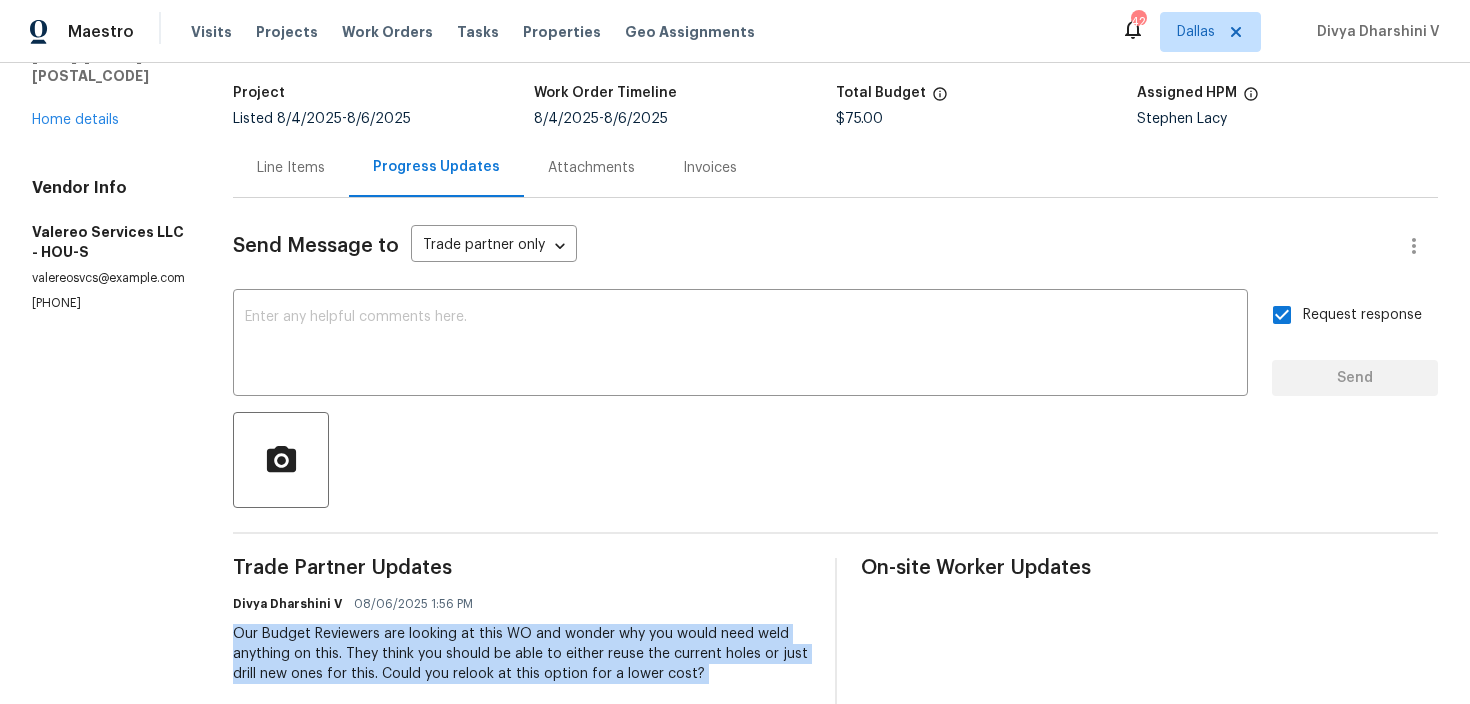 scroll, scrollTop: 131, scrollLeft: 0, axis: vertical 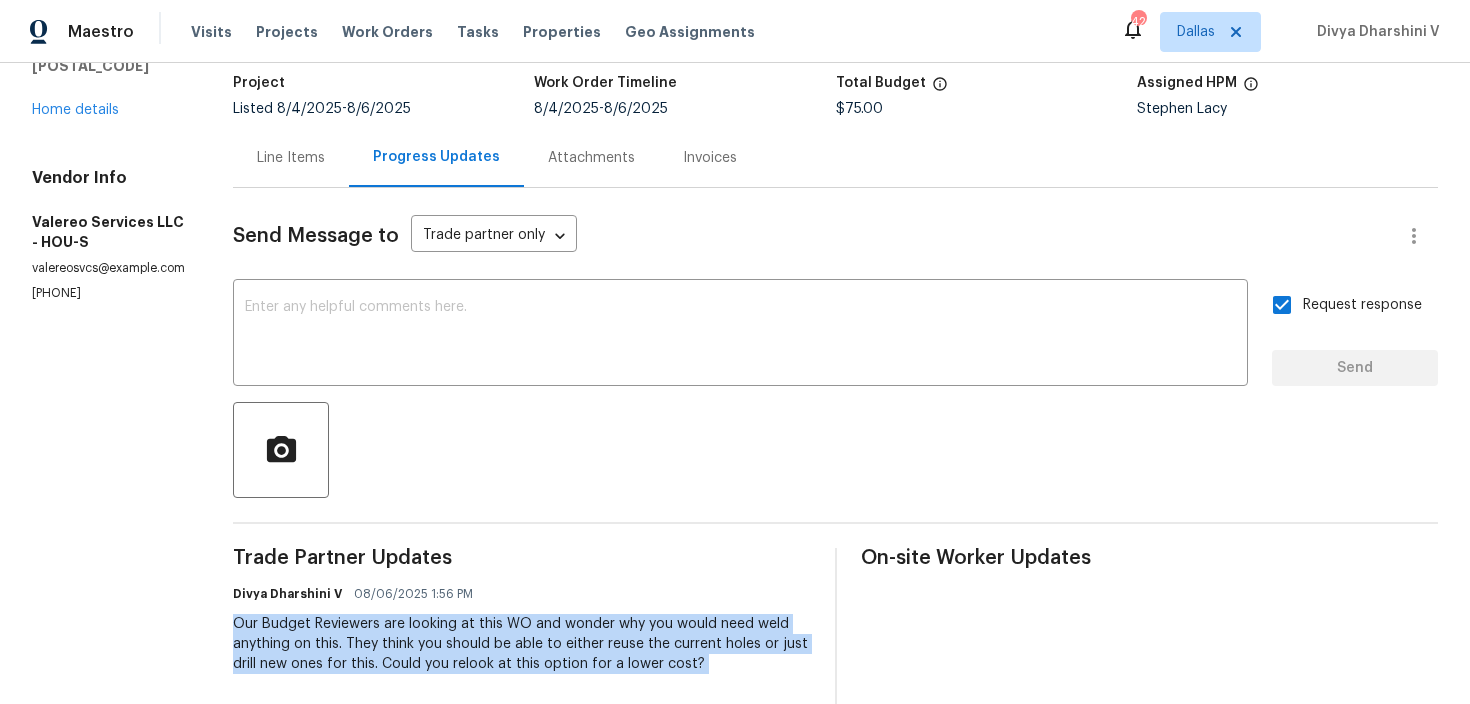 click on "Send Message to Trade partner only Trade partner only ​ x ​ Request response Send Trade Partner Updates Divya Dharshini V 08/06/2025 1:56 PM Our Budget Reviewers are looking at this WO and wonder why you would need weld anything on this.  They think you should be able to either reuse the current holes or just drill new ones for this.  Could you relook at this option for a lower cost? Divya Dharshini V 08/06/2025 1:45 PM Checking.. Jeromy/Lori 08/06/2025 1:39 PM Fabrication technician is onsite. Need to repair hinges and latch at gate. This involves welding of metal and repairing latch. Will paint repaired area best to match. Cost is $495. Do we have the approval to proceed? Divya Dharshini V 08/06/2025 11:25 AM Please let us know if there are any updates. Divya Dharshini V 08/05/2025 9:28 AM Thank you. Jeromy/Lori 08/05/2025 8:22 AM Update- Rod iron gate is on schedule for later today for inspection of needed repairs. I will keep you posted. Thank you- Kelly Divya Dharshini V 08/04/2025 10:10 AM" at bounding box center (835, 747) 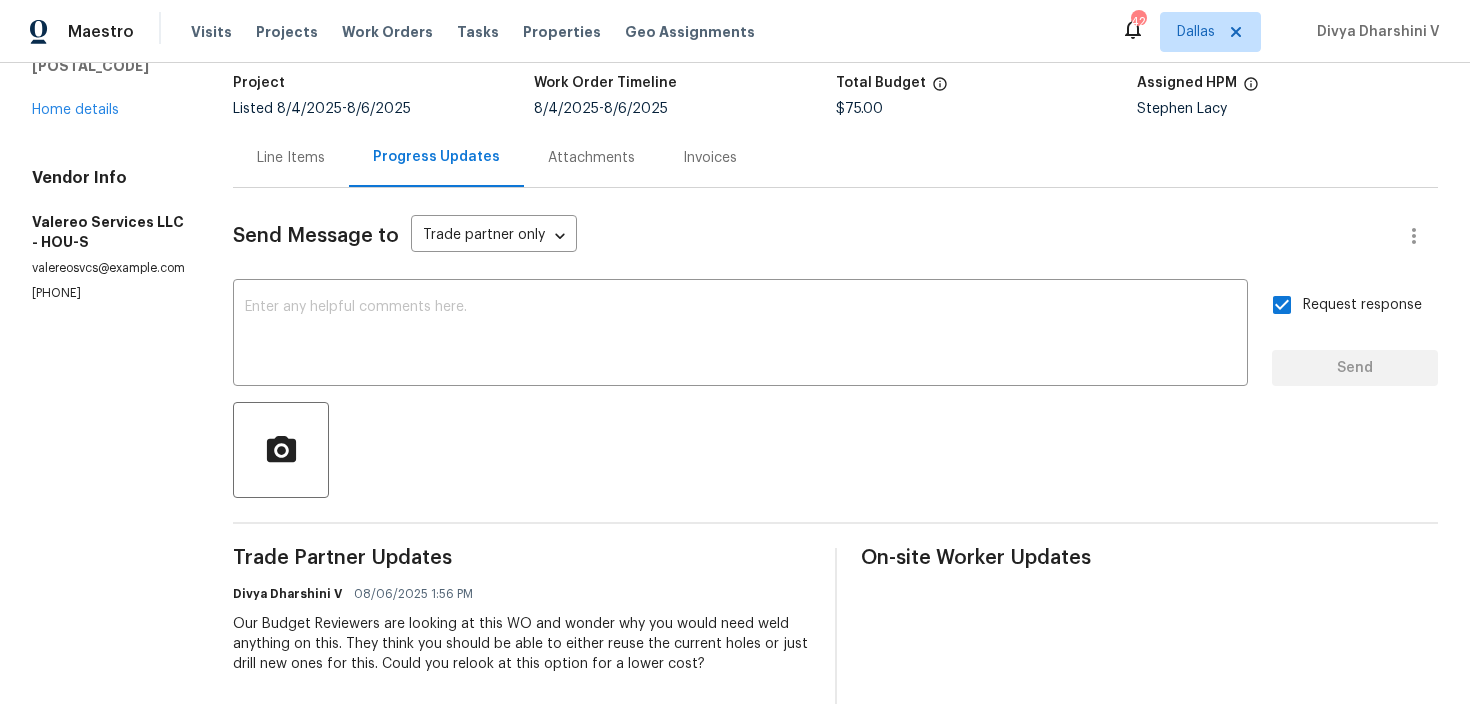 scroll, scrollTop: 0, scrollLeft: 0, axis: both 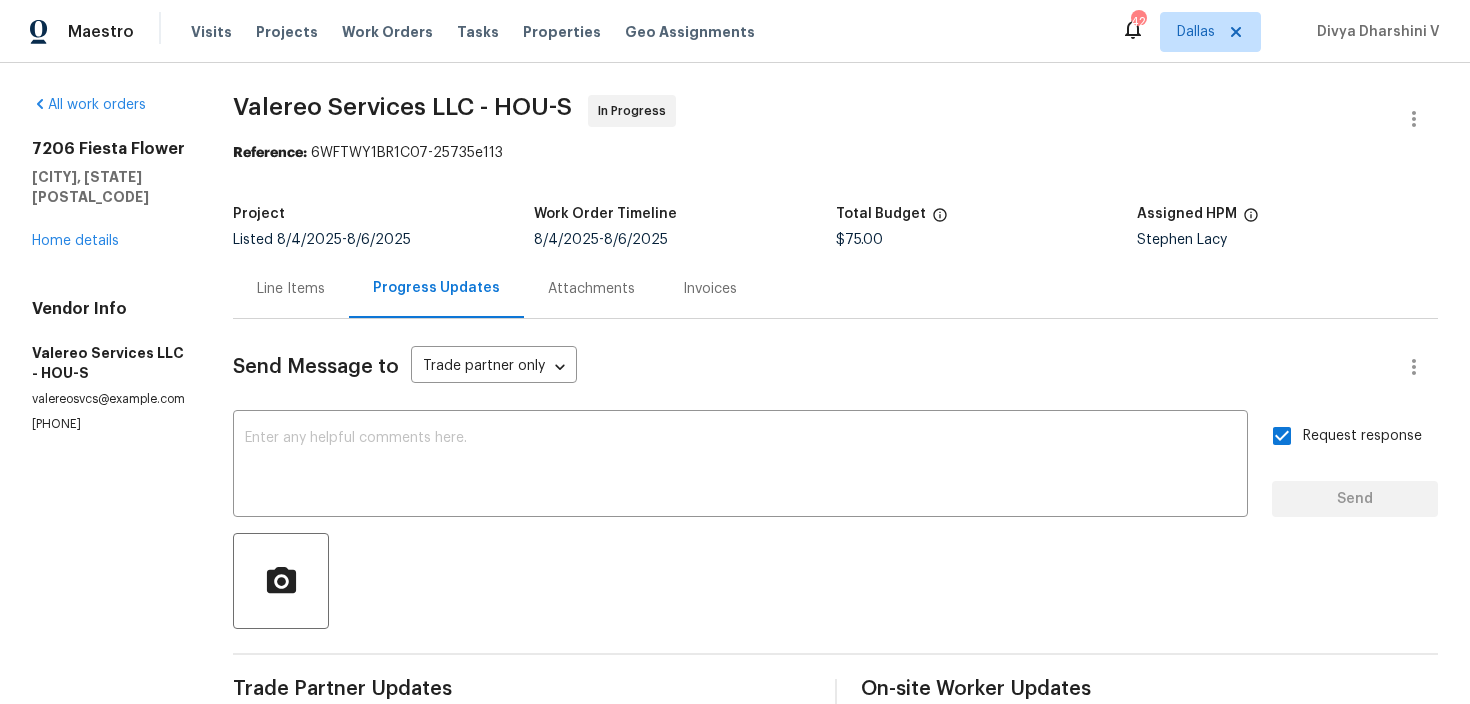 click on "Line Items" at bounding box center (291, 288) 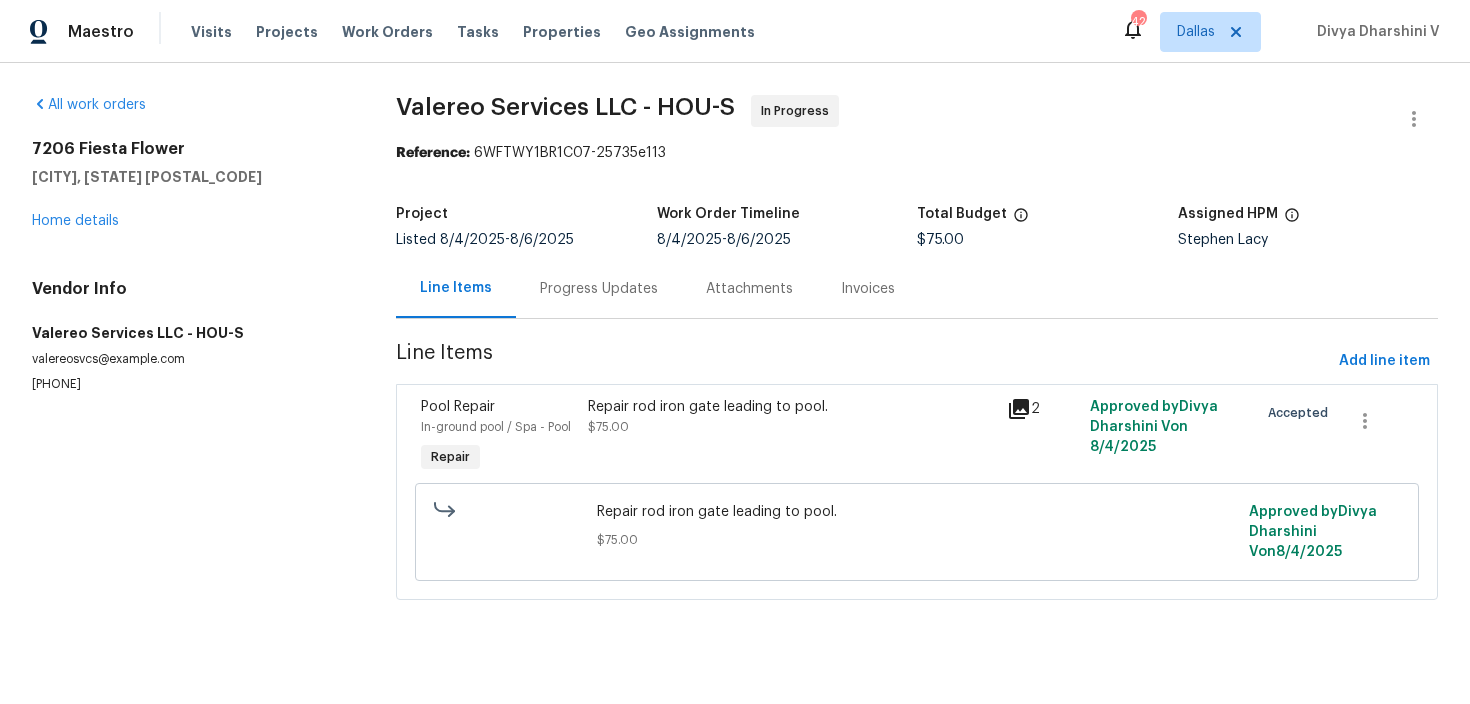 click on "In-ground pool / Spa - Pool" at bounding box center (498, 427) 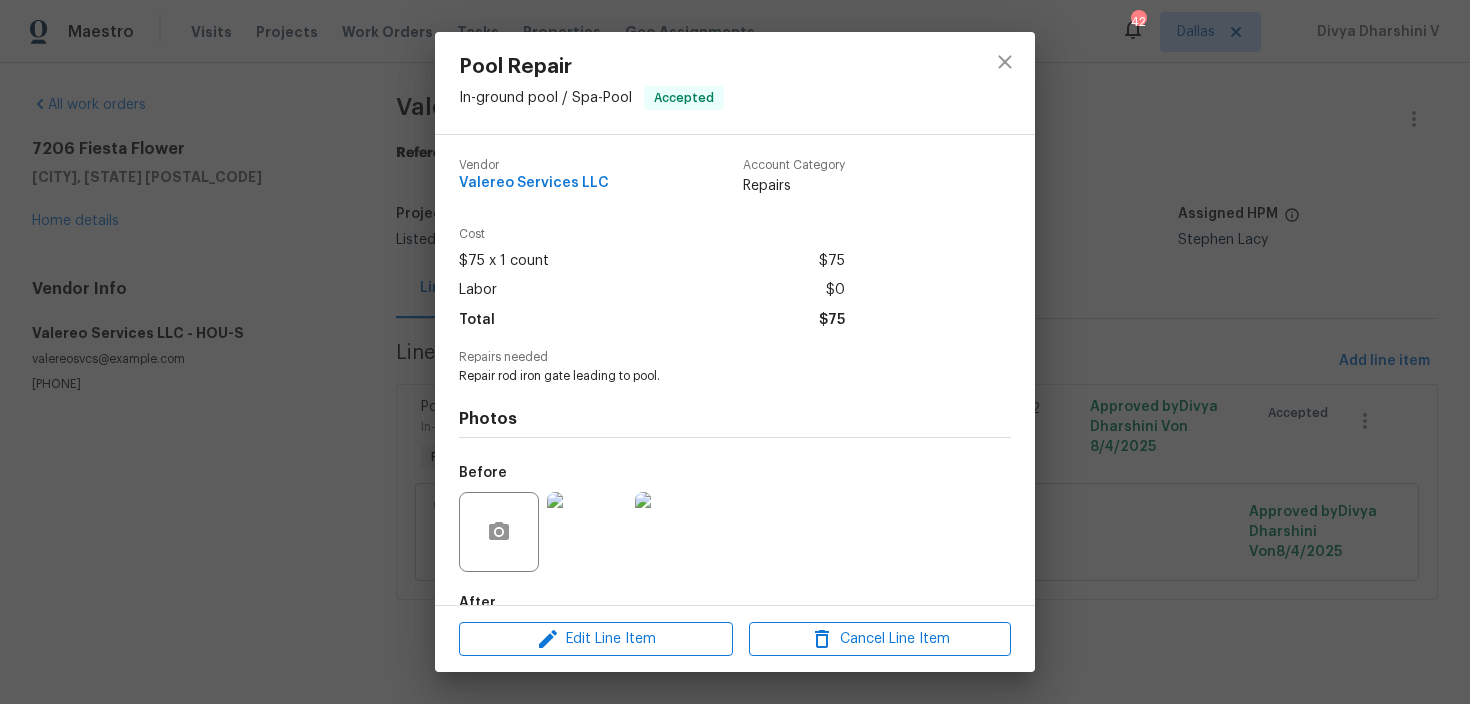 scroll, scrollTop: 117, scrollLeft: 0, axis: vertical 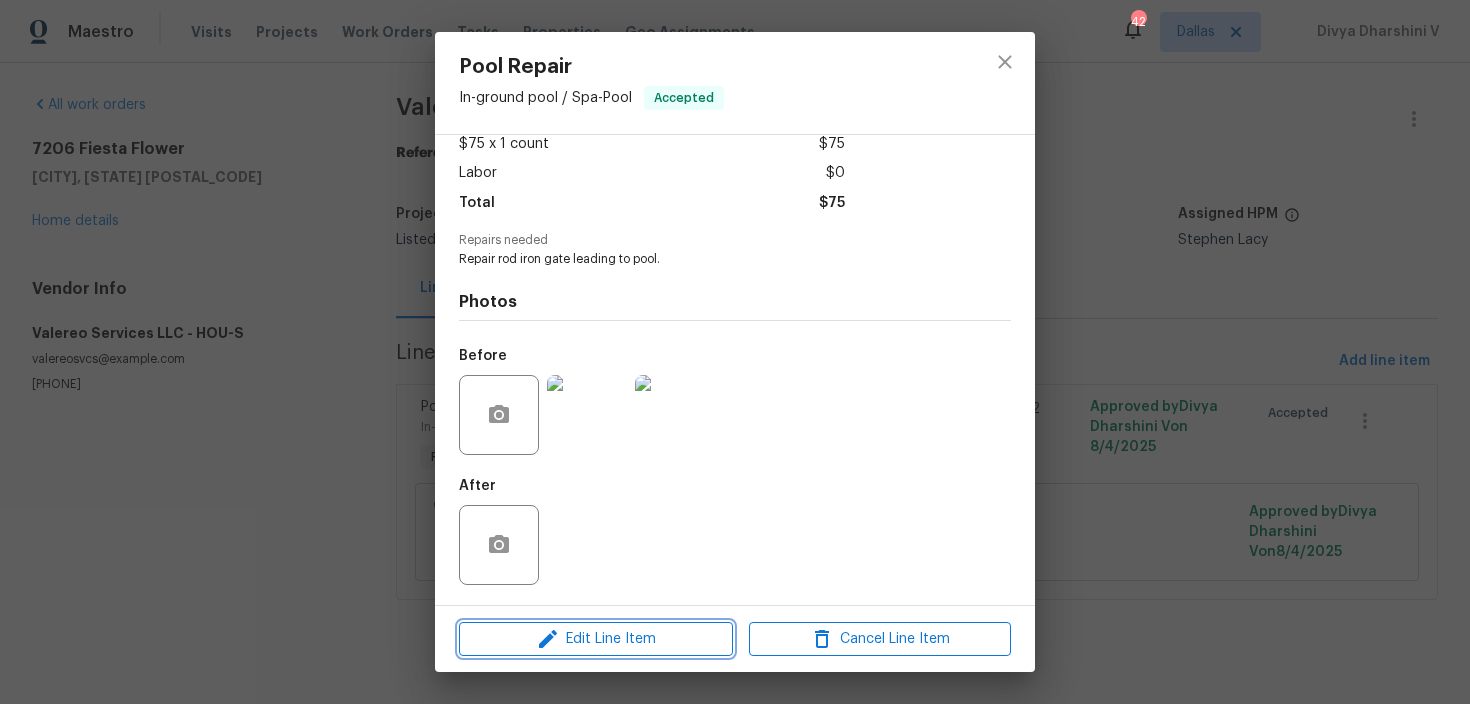 click 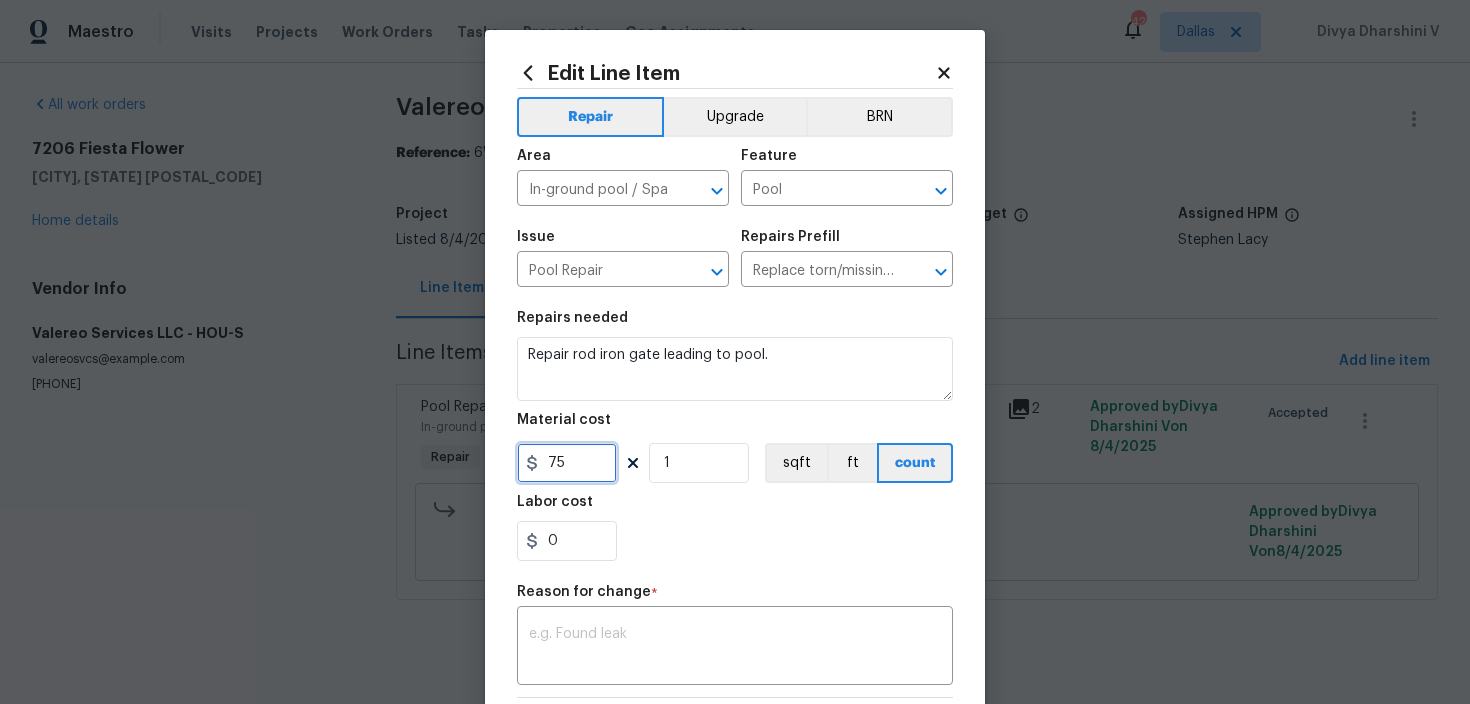 click on "75" at bounding box center (567, 463) 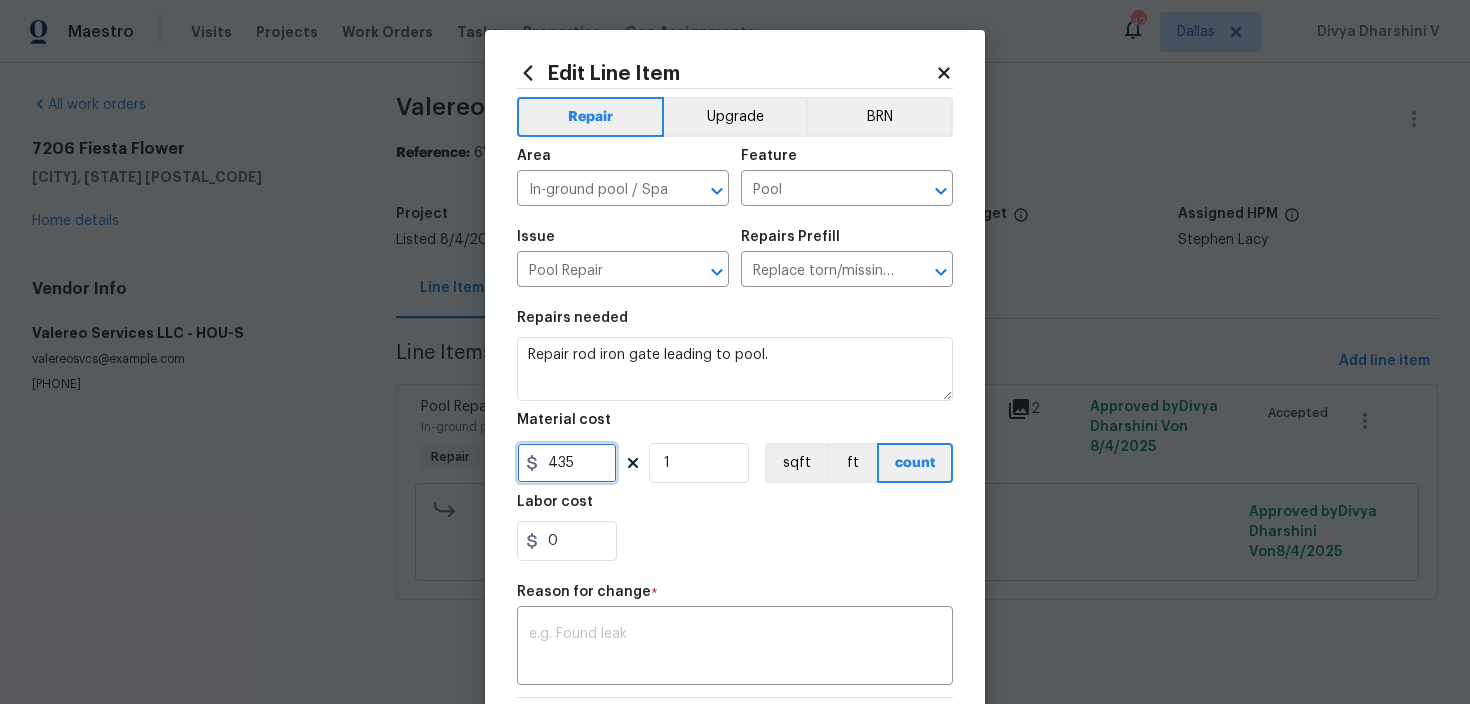 type on "435" 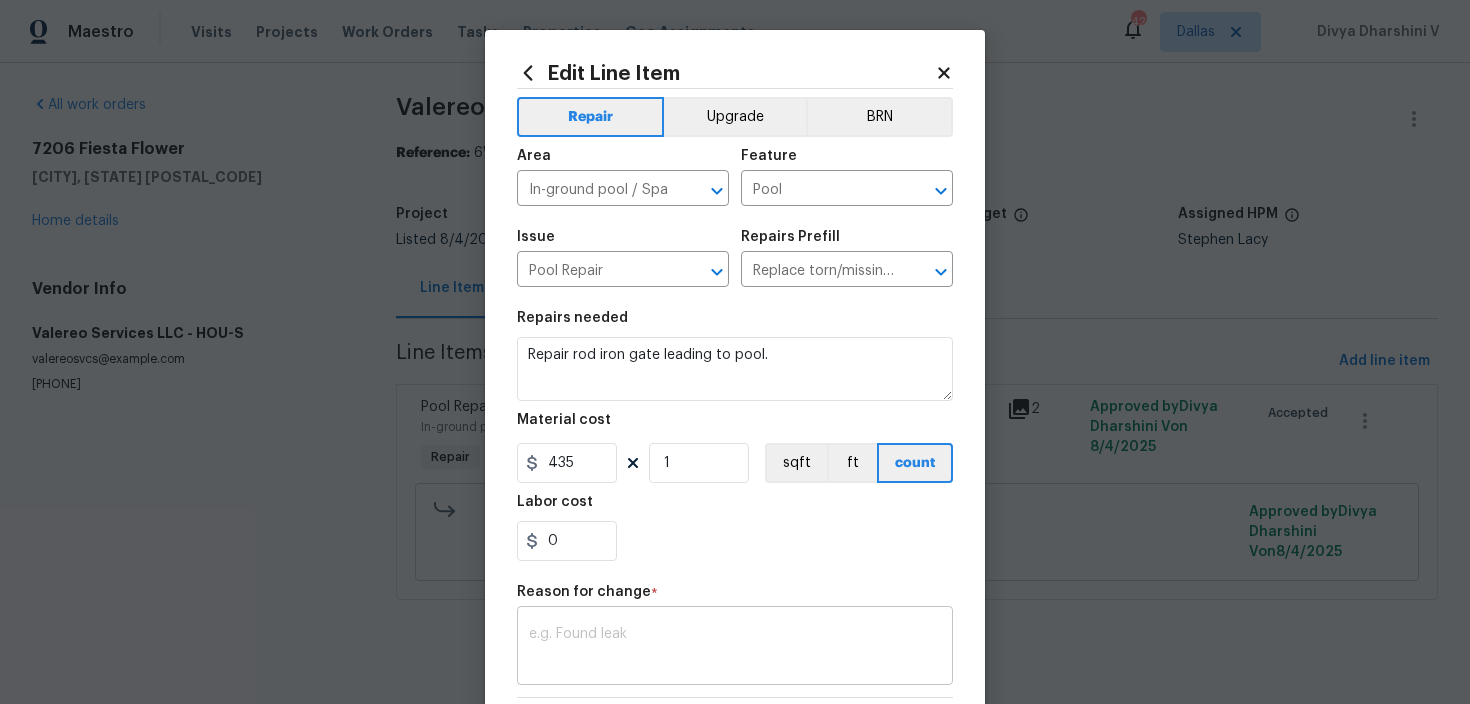click on "x ​" at bounding box center (735, 648) 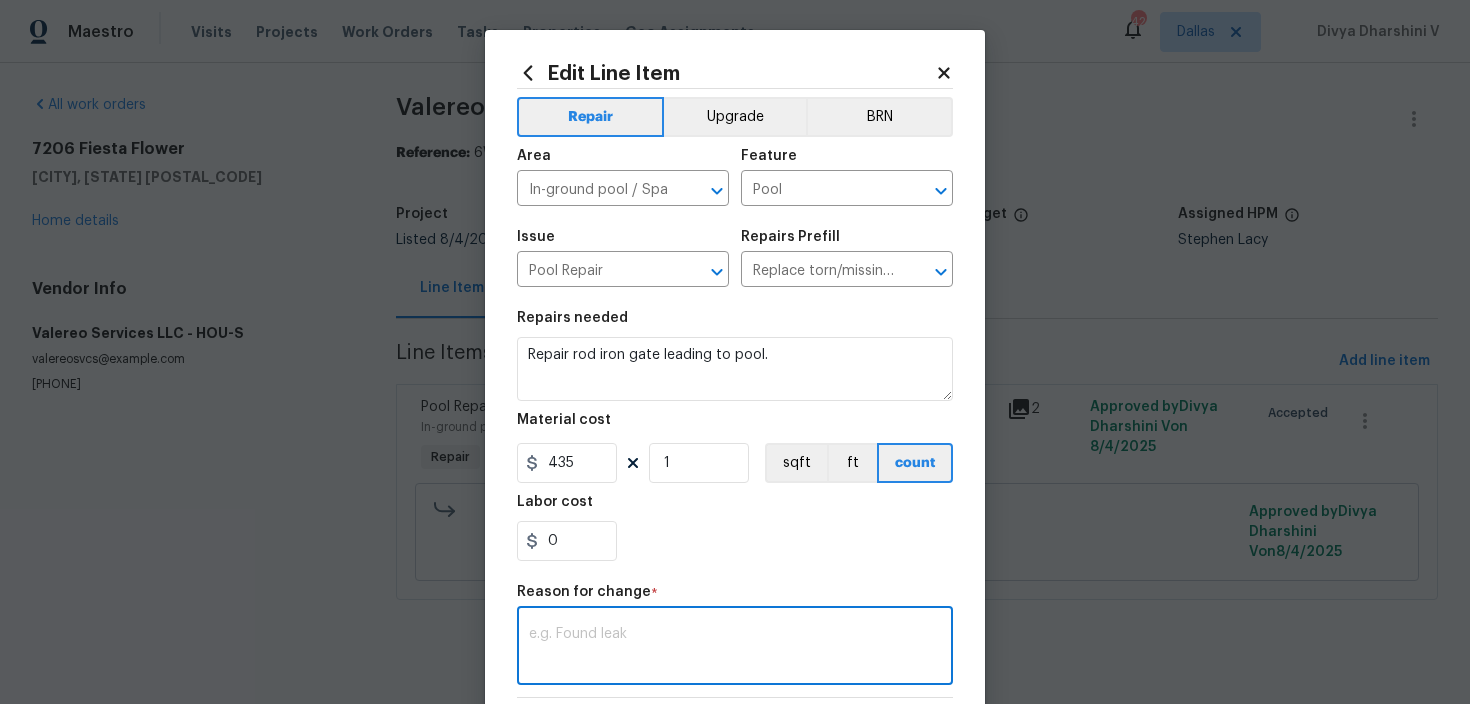 paste on "(DV) Updated cost per BR team approval." 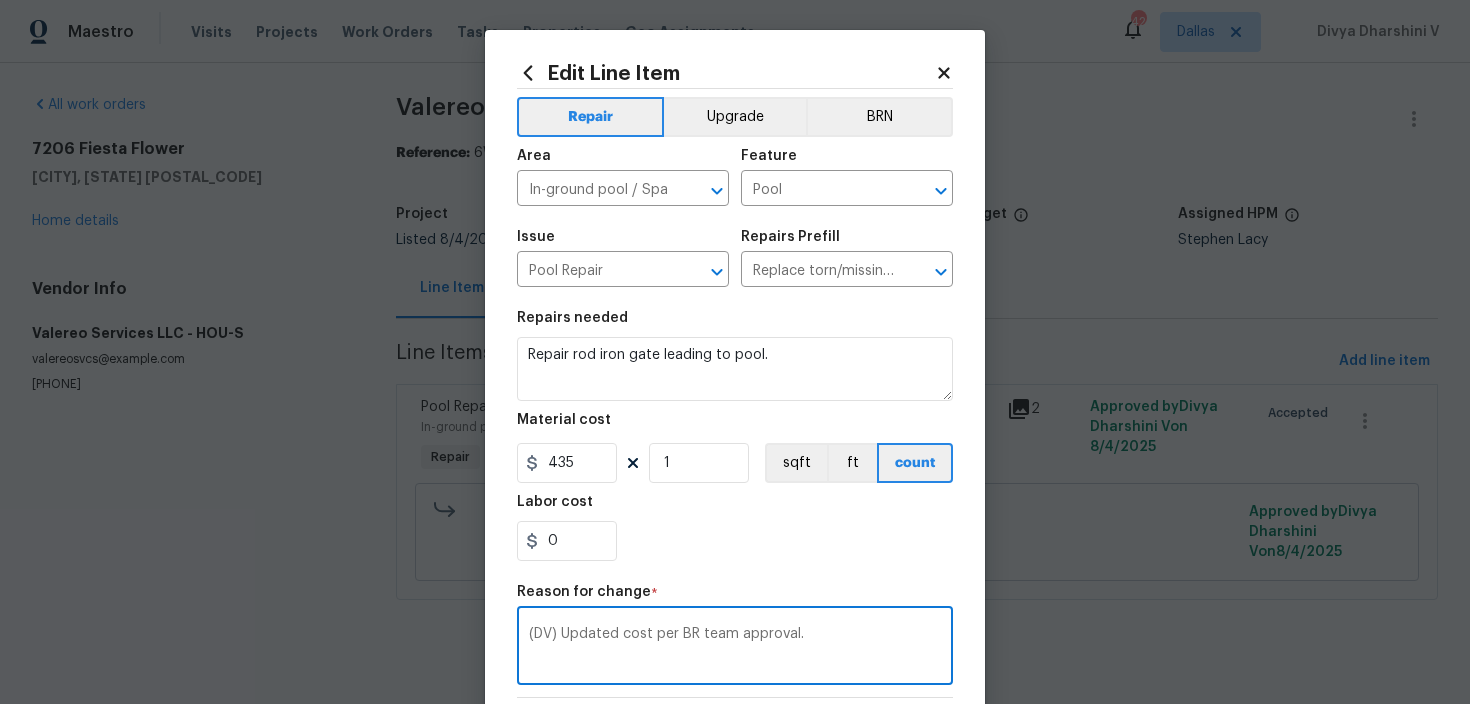 scroll, scrollTop: 282, scrollLeft: 0, axis: vertical 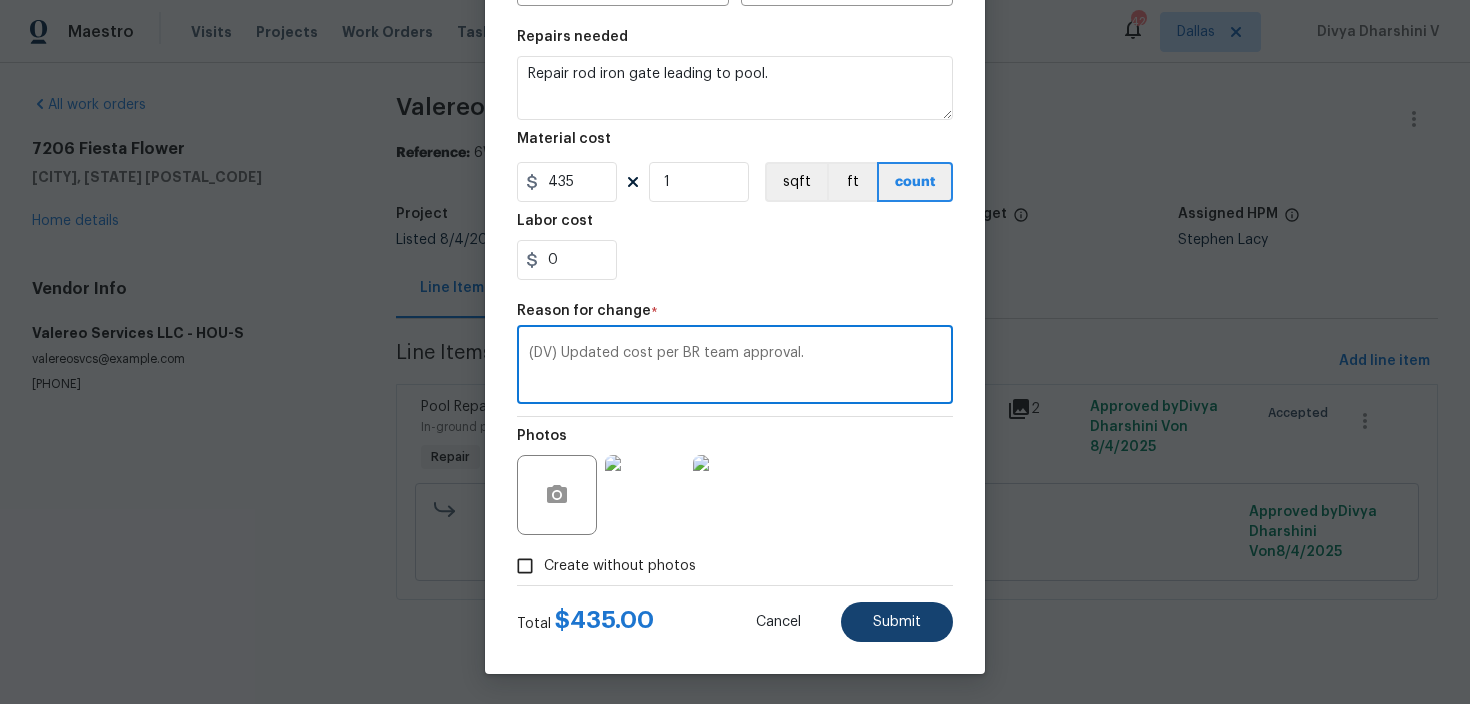 type on "(DV) Updated cost per BR team approval." 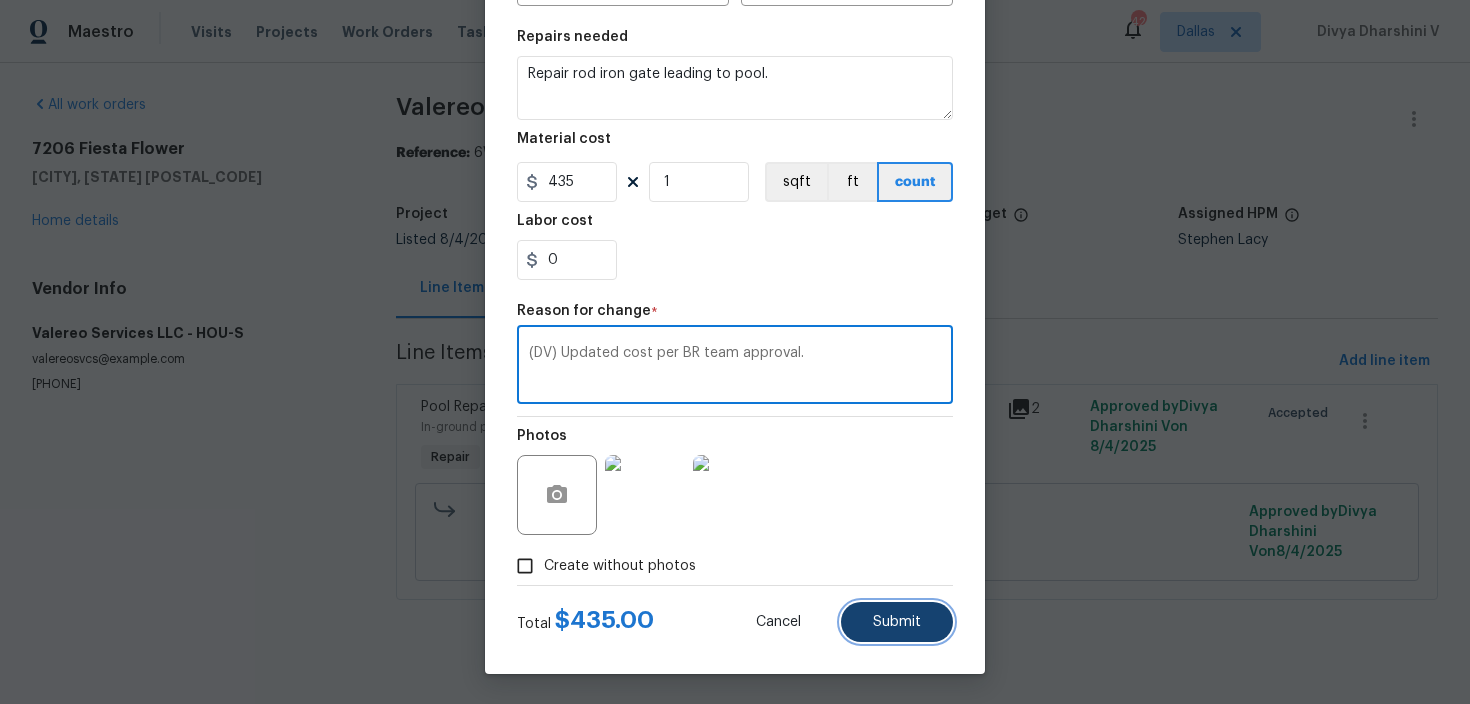 click on "Submit" at bounding box center [897, 622] 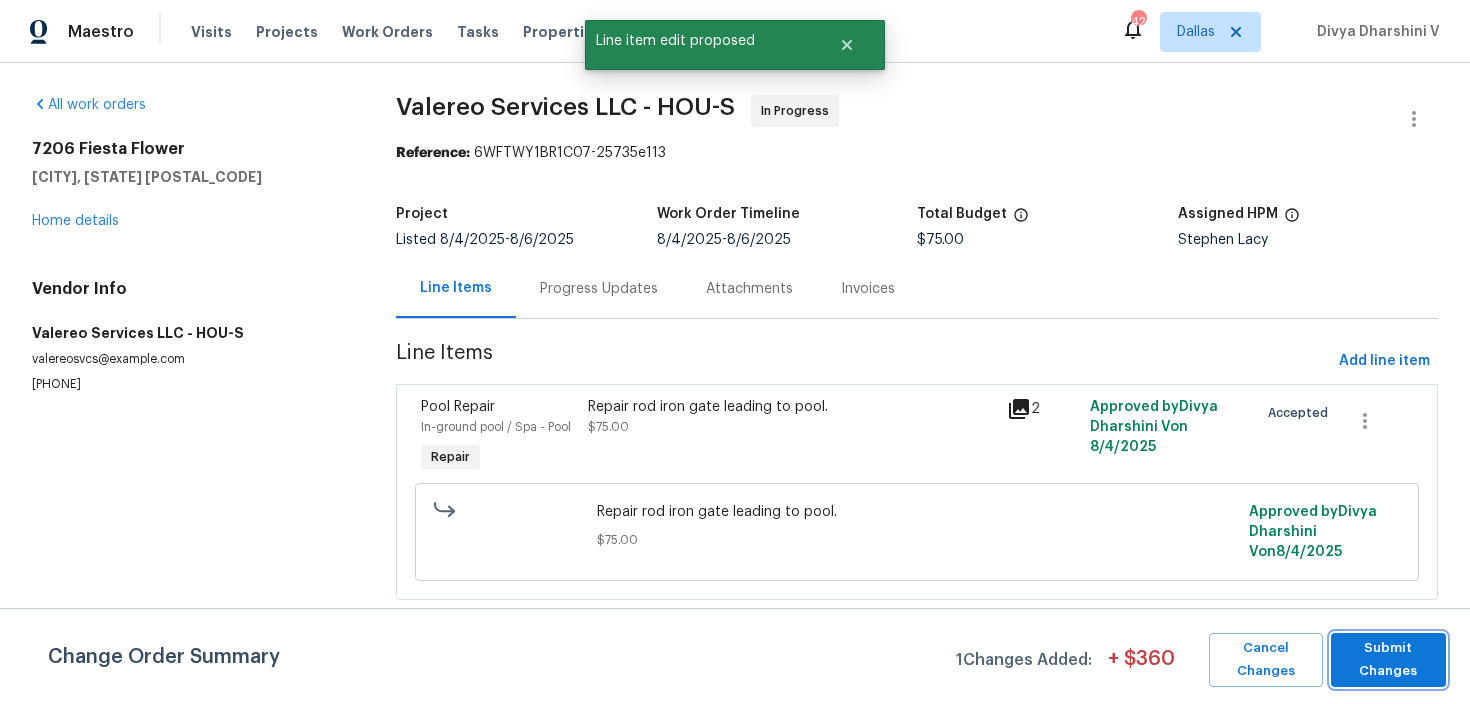 click on "Submit Changes" at bounding box center [1388, 660] 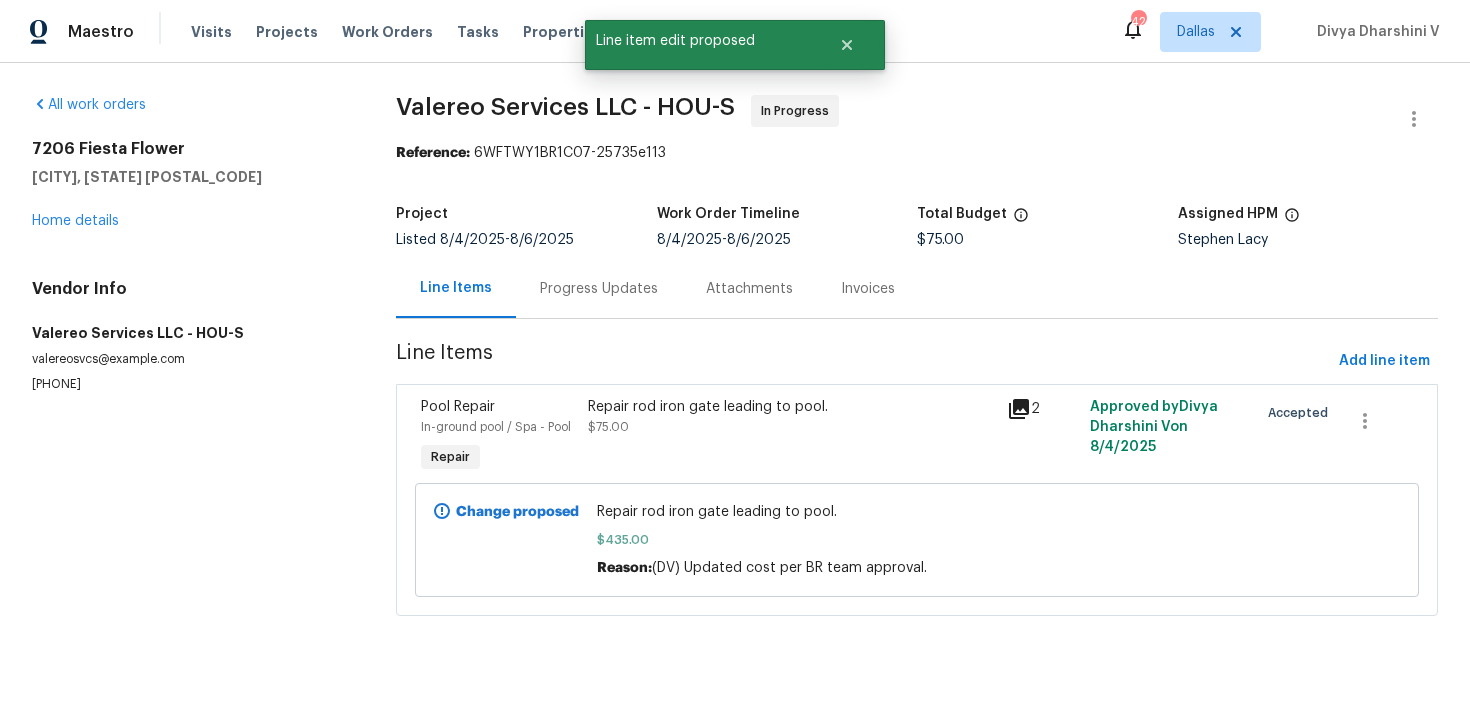 click on "Progress Updates" at bounding box center (599, 288) 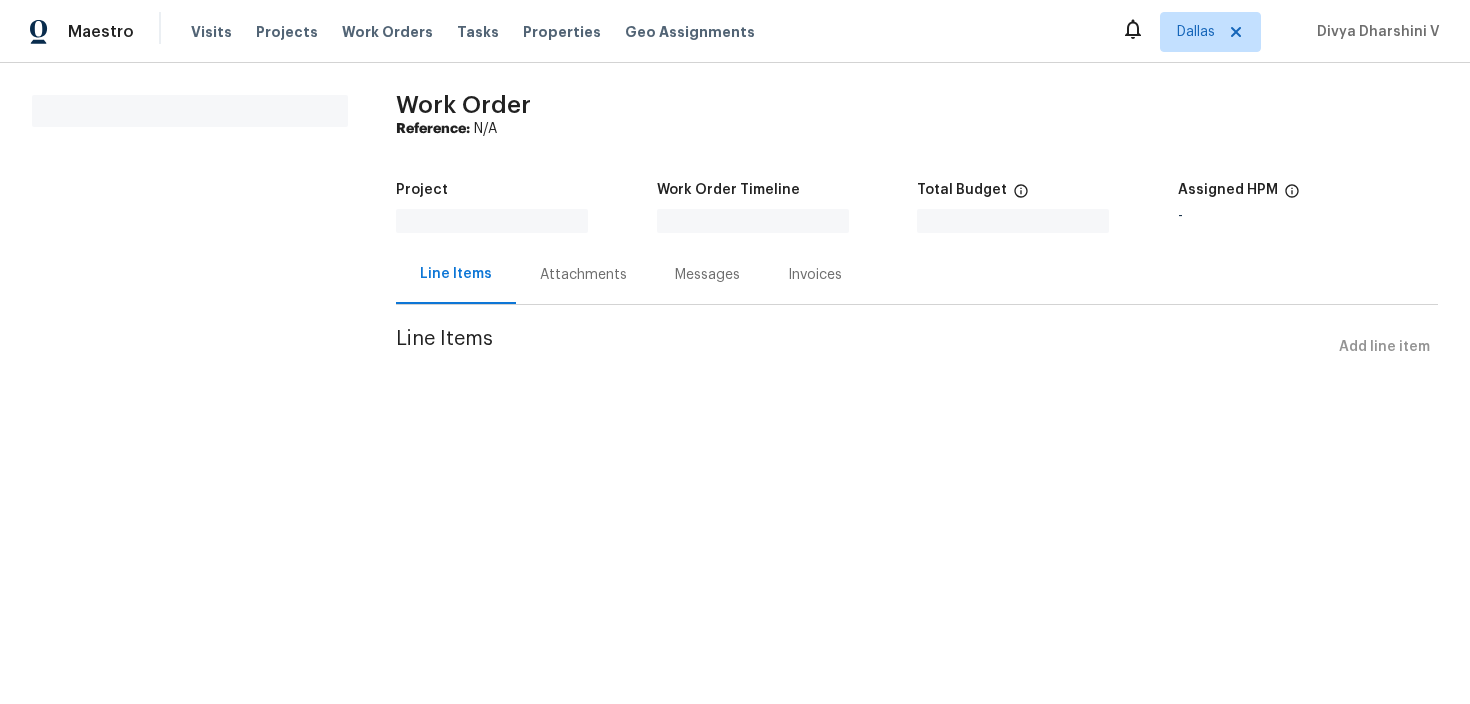 scroll, scrollTop: 0, scrollLeft: 0, axis: both 